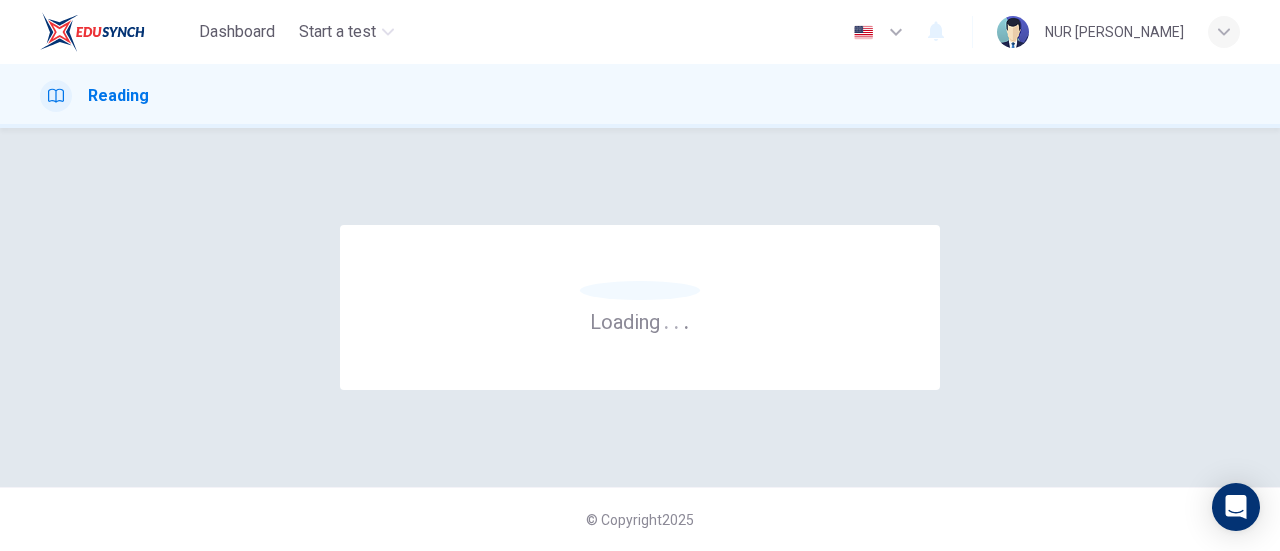 scroll, scrollTop: 0, scrollLeft: 0, axis: both 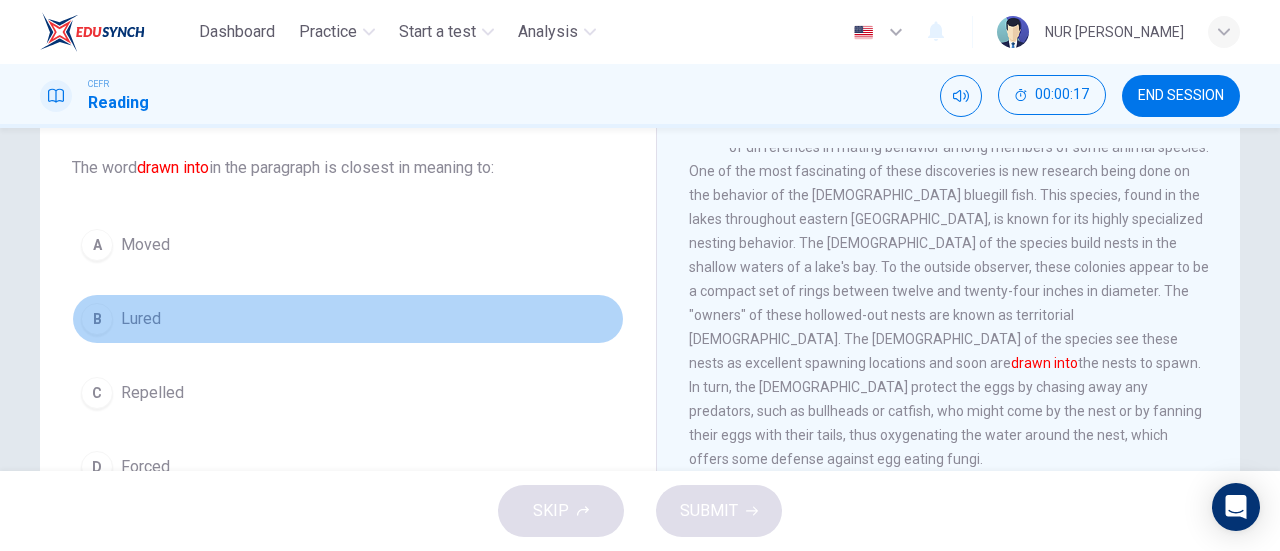 click on "B" at bounding box center (97, 319) 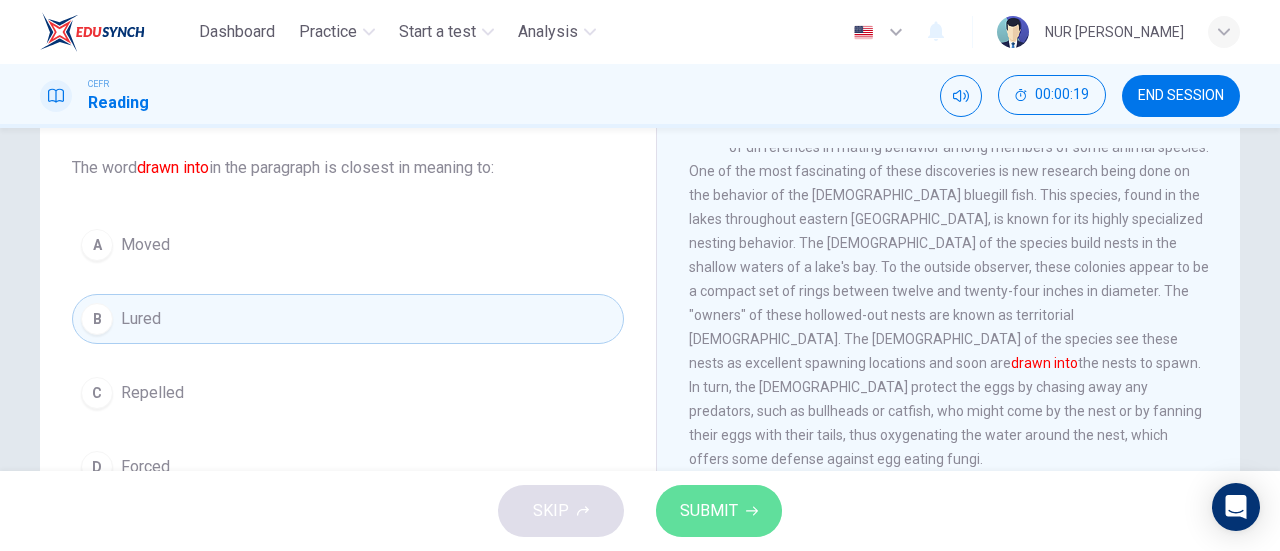 click on "SUBMIT" at bounding box center (709, 511) 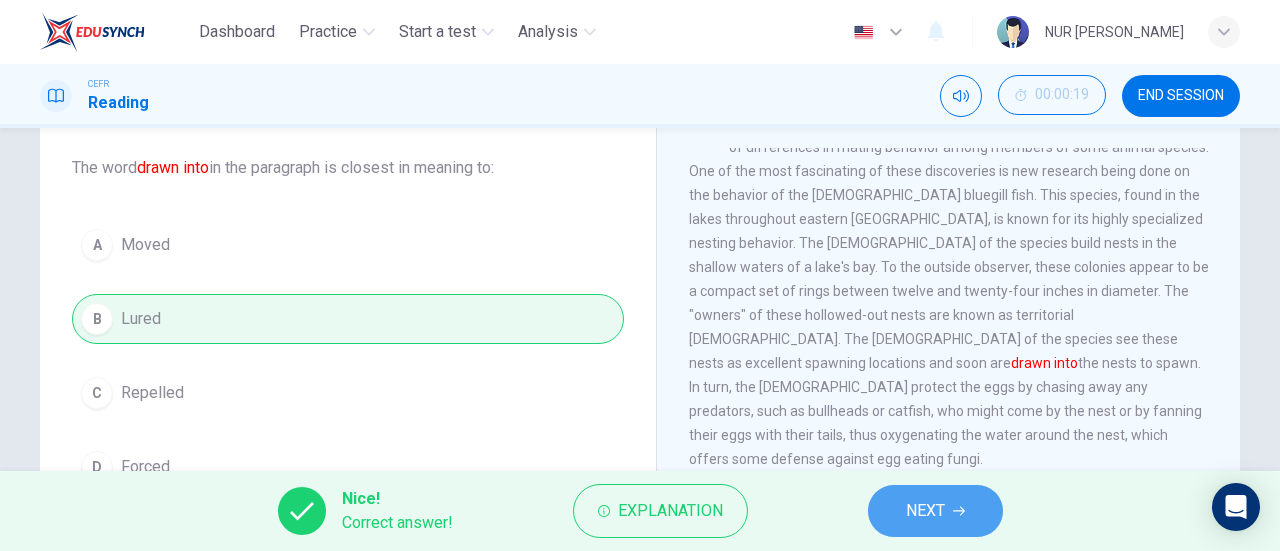 click on "NEXT" at bounding box center [935, 511] 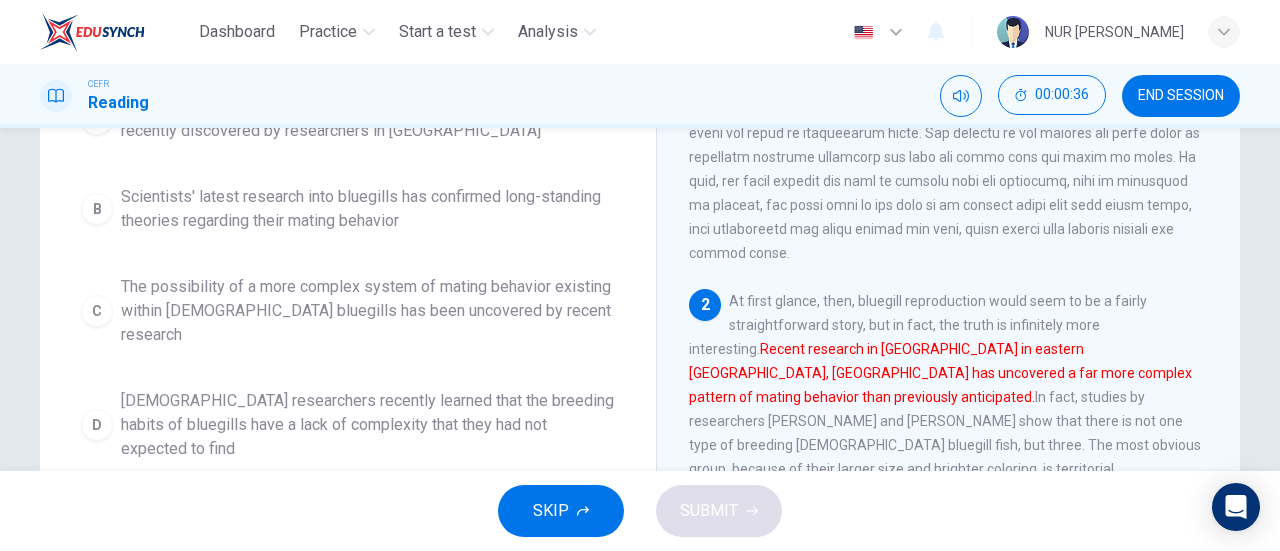 scroll, scrollTop: 308, scrollLeft: 0, axis: vertical 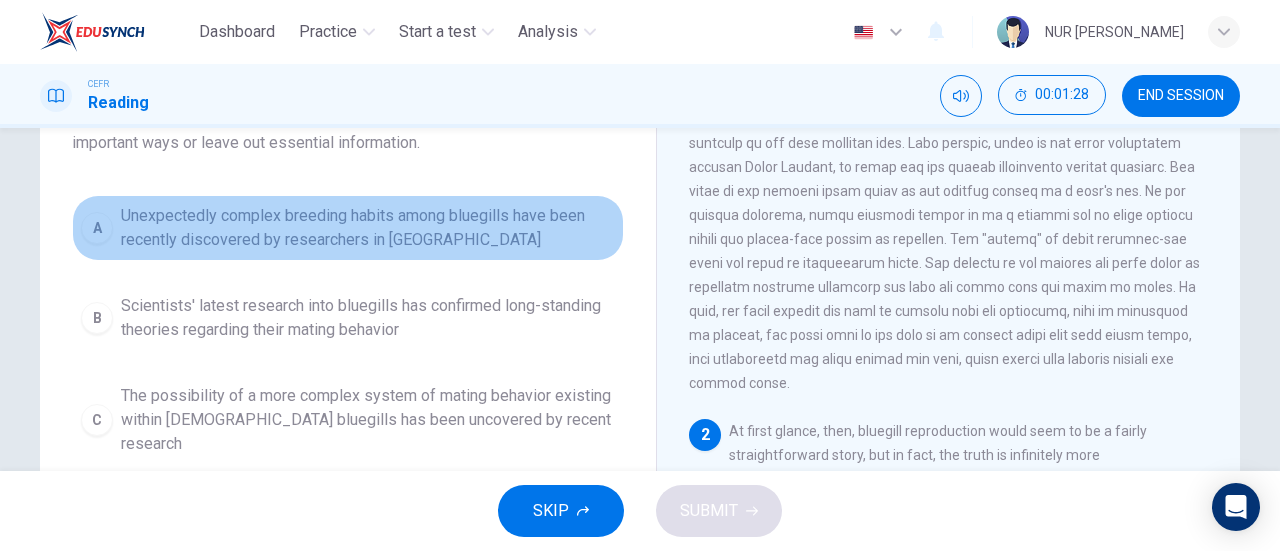 click on "A" at bounding box center (97, 228) 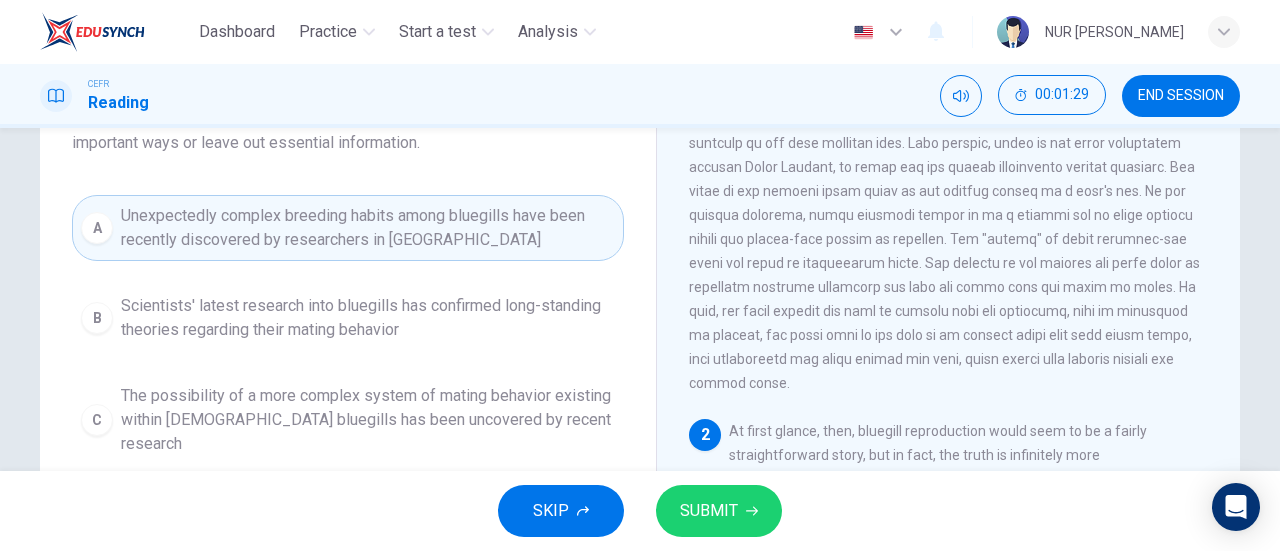 scroll, scrollTop: 276, scrollLeft: 0, axis: vertical 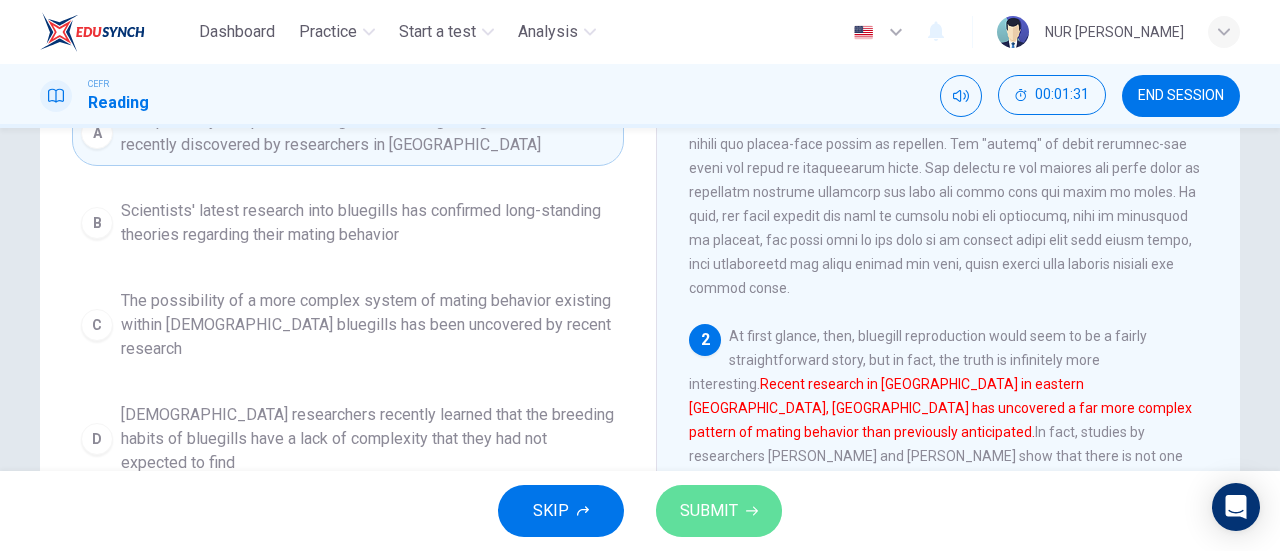 click on "SUBMIT" at bounding box center [709, 511] 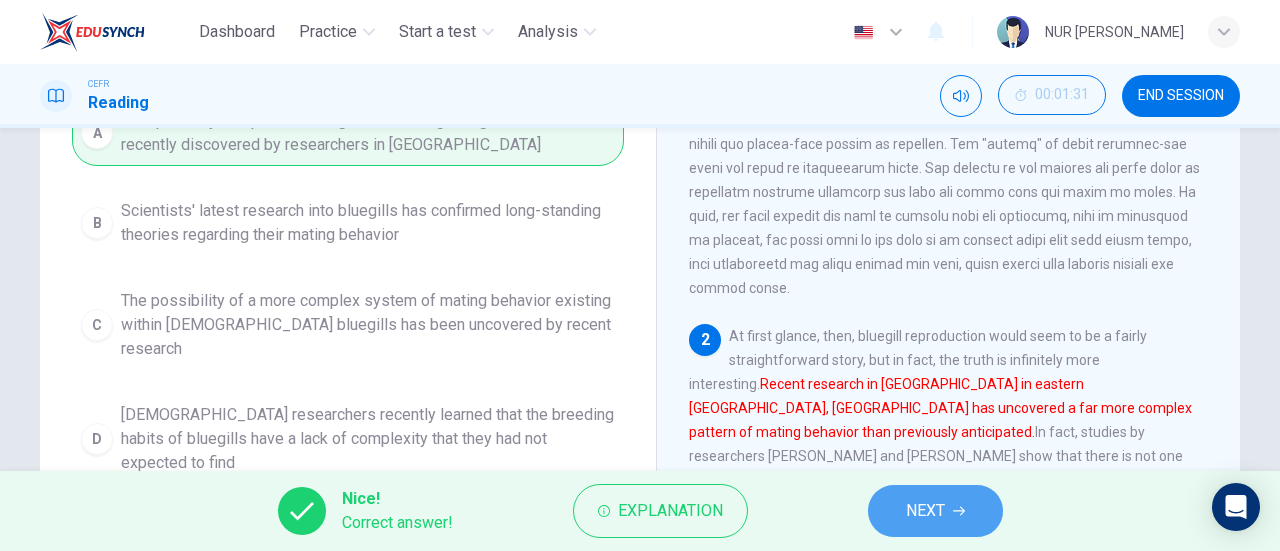 click on "NEXT" at bounding box center (925, 511) 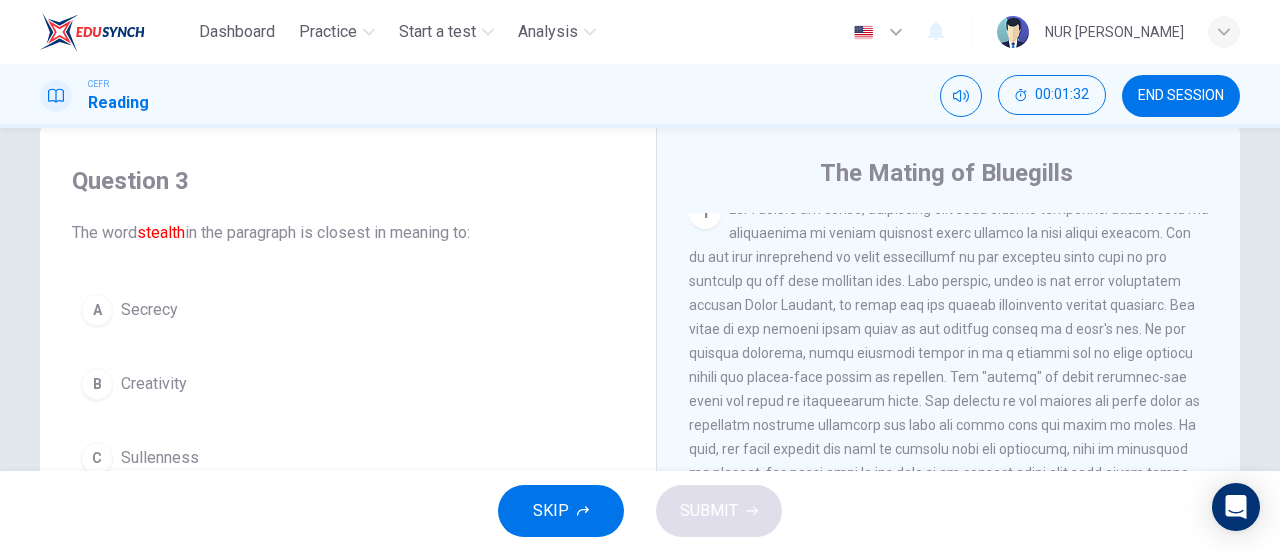 scroll, scrollTop: 42, scrollLeft: 0, axis: vertical 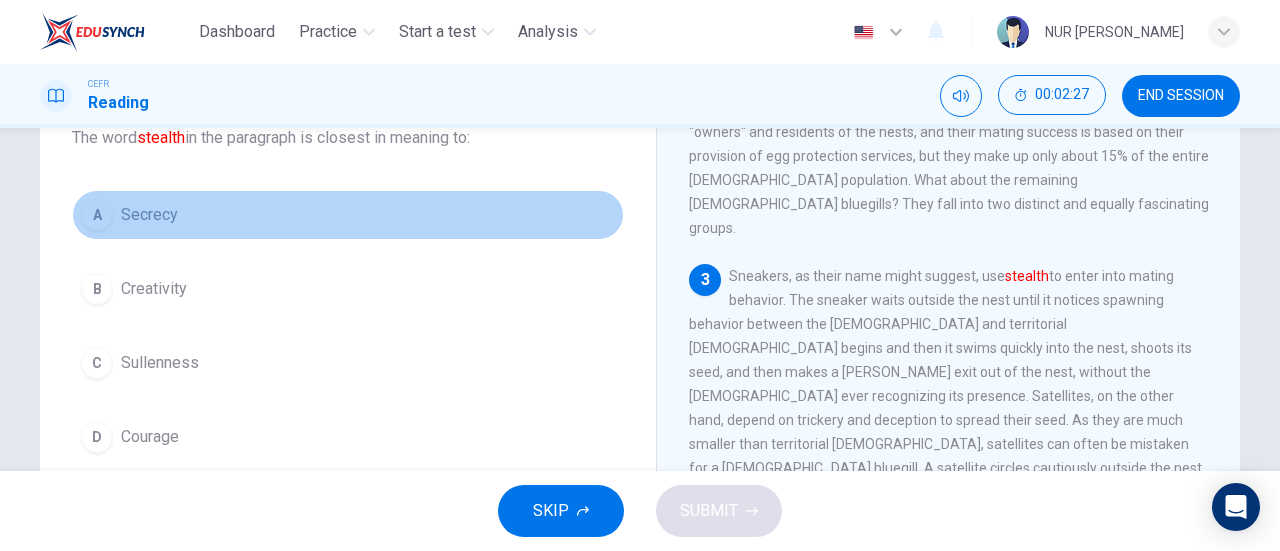click on "A" at bounding box center (97, 215) 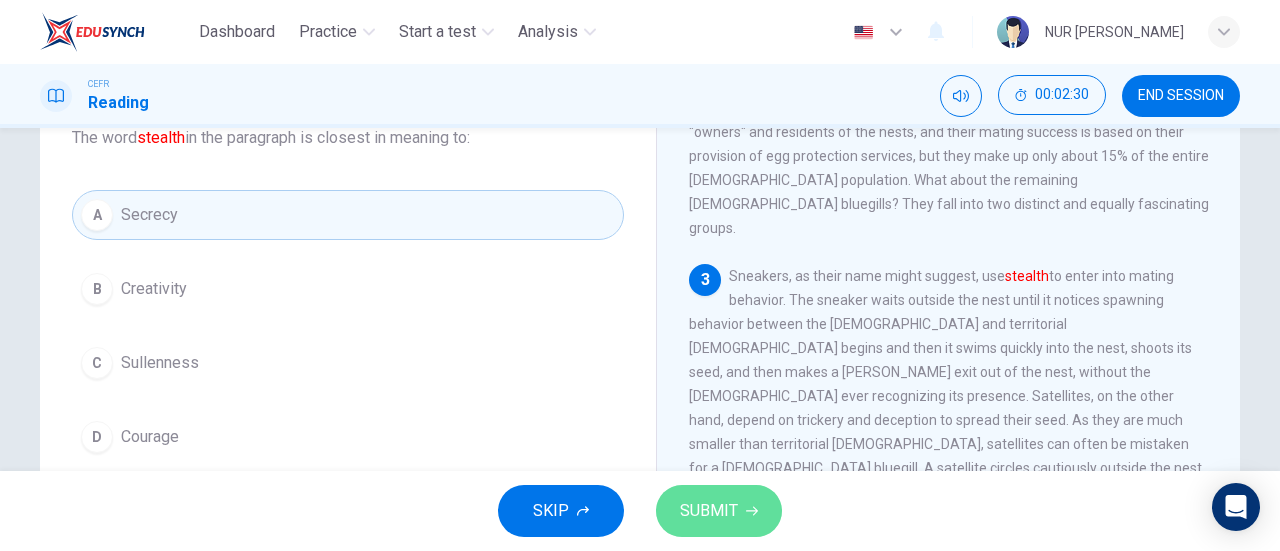 click on "SUBMIT" at bounding box center (709, 511) 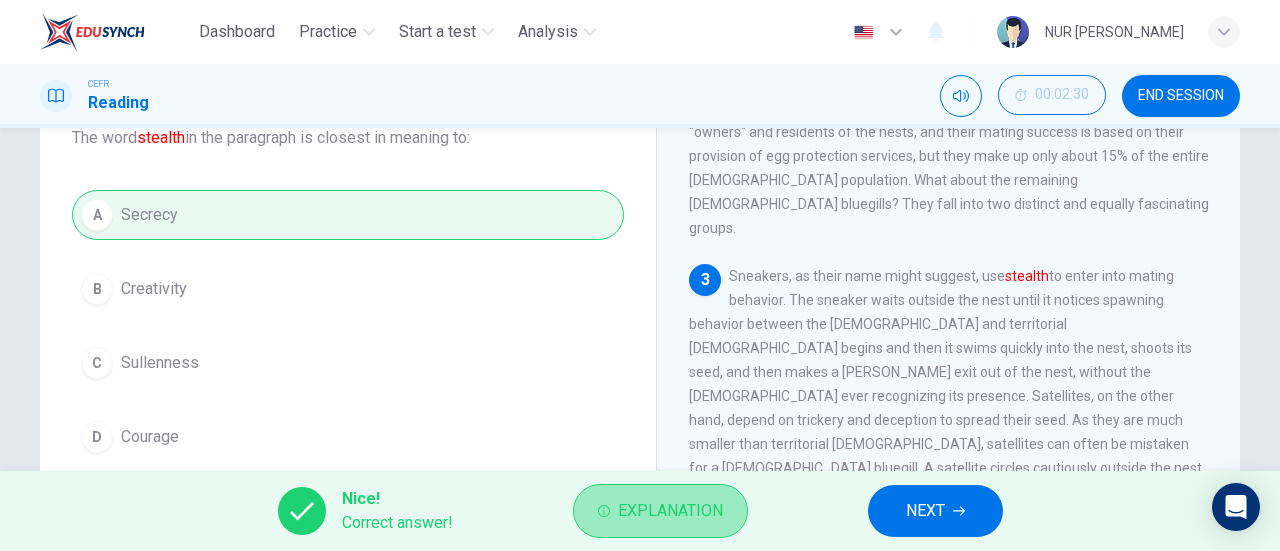 click on "Explanation" at bounding box center [670, 511] 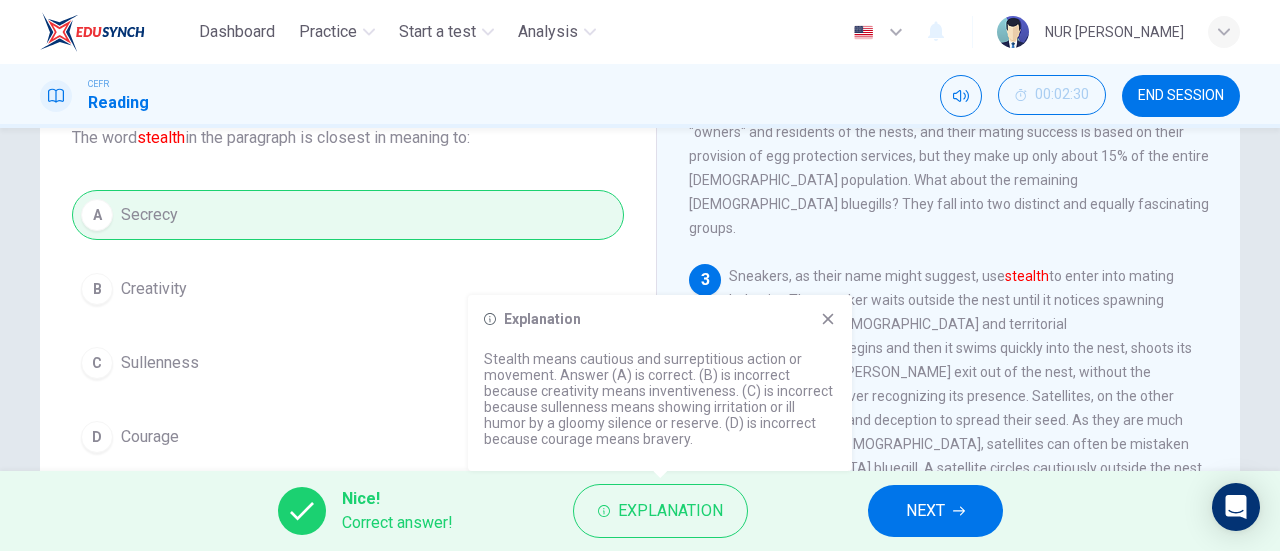 click 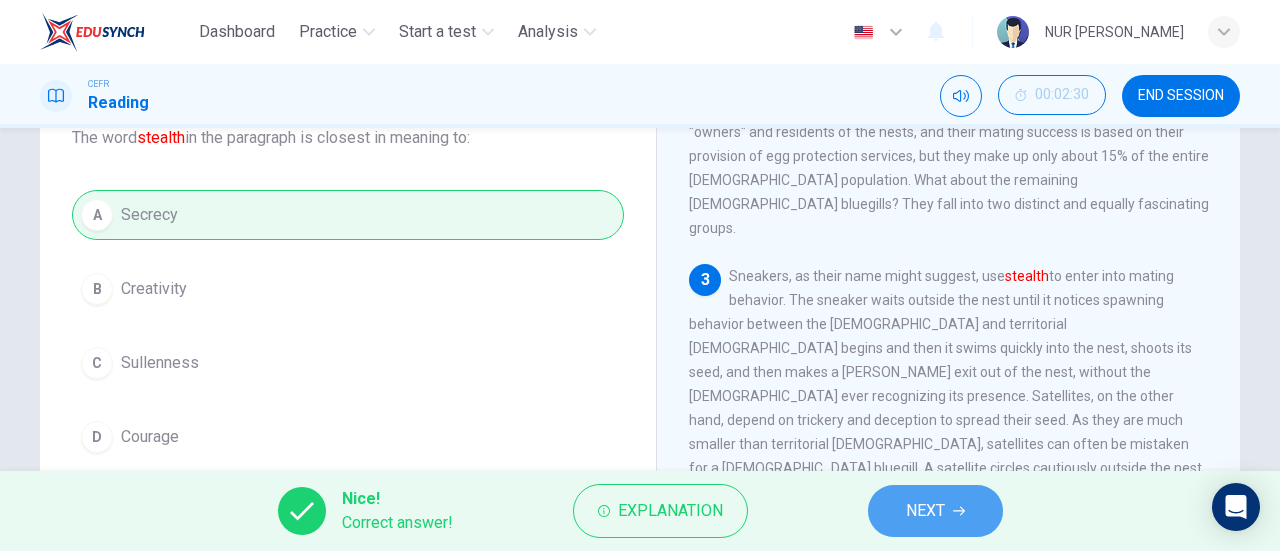 click on "NEXT" at bounding box center [935, 511] 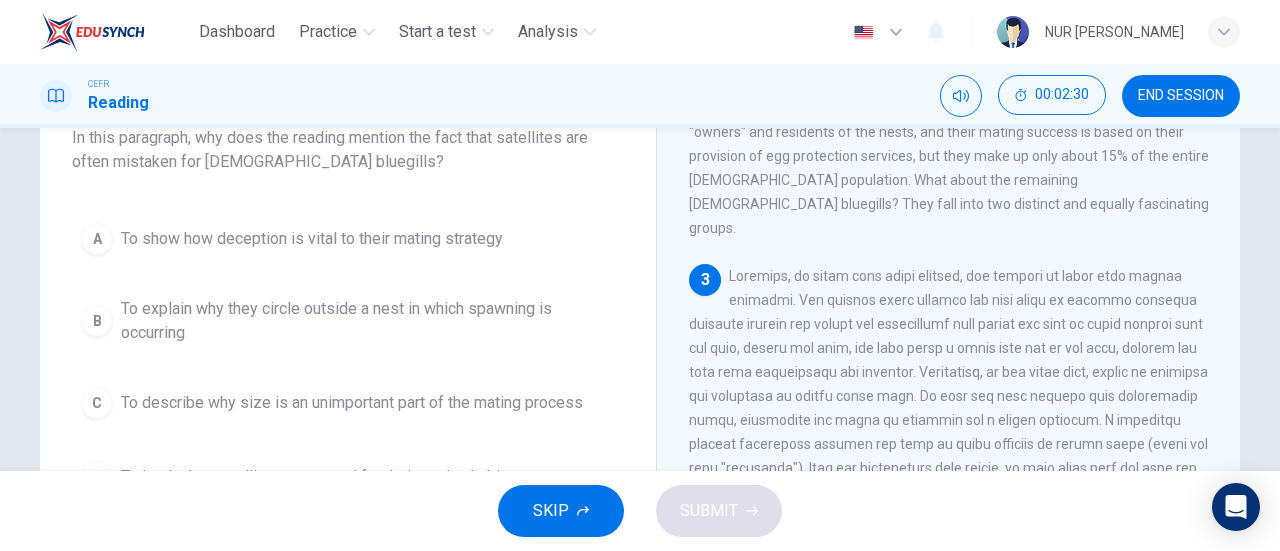 drag, startPoint x: 952, startPoint y: 520, endPoint x: 653, endPoint y: 322, distance: 358.6154 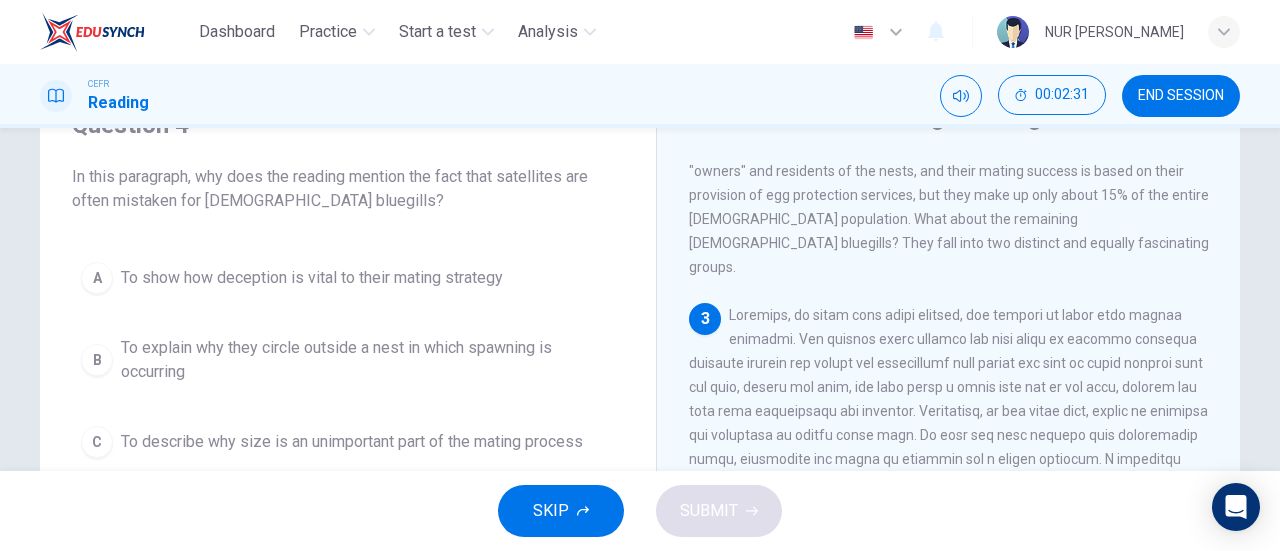 scroll, scrollTop: 98, scrollLeft: 0, axis: vertical 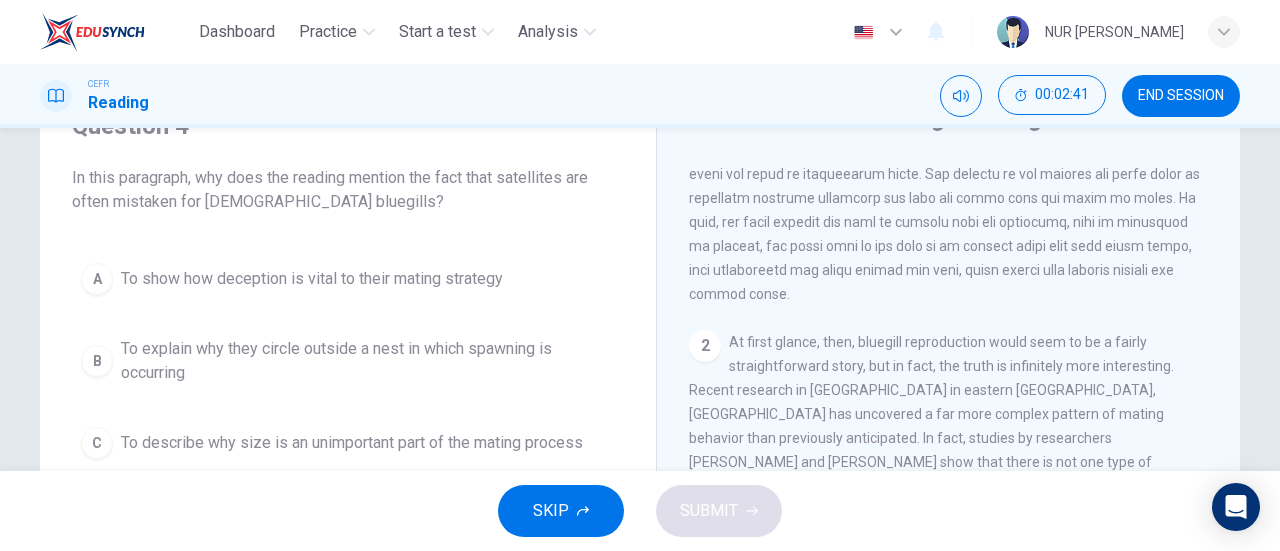 click on "1 2 At first glance, then, bluegill reproduction would seem to be a fairly straightforward story, but in fact, the truth is infinitely more interesting. Recent research in [GEOGRAPHIC_DATA] in eastern [GEOGRAPHIC_DATA], [GEOGRAPHIC_DATA] has uncovered a far more complex pattern of mating behavior than previously anticipated. In fact, studies by researchers [PERSON_NAME] and [PERSON_NAME] show that there is not one type of breeding [DEMOGRAPHIC_DATA] bluegill fish, but three. The most obvious group, because of their larger size and brighter coloring, is territorial [DEMOGRAPHIC_DATA]. These conspicuous [DEMOGRAPHIC_DATA] are the "owners" and residents of the nests, and their mating success is based on their provision of egg protection services, but they make up only about 15% of the entire [DEMOGRAPHIC_DATA] population. What about the remaining [DEMOGRAPHIC_DATA] bluegills? They fall into two distinct and equally fascinating groups. 3 4 5 6" at bounding box center [962, 461] 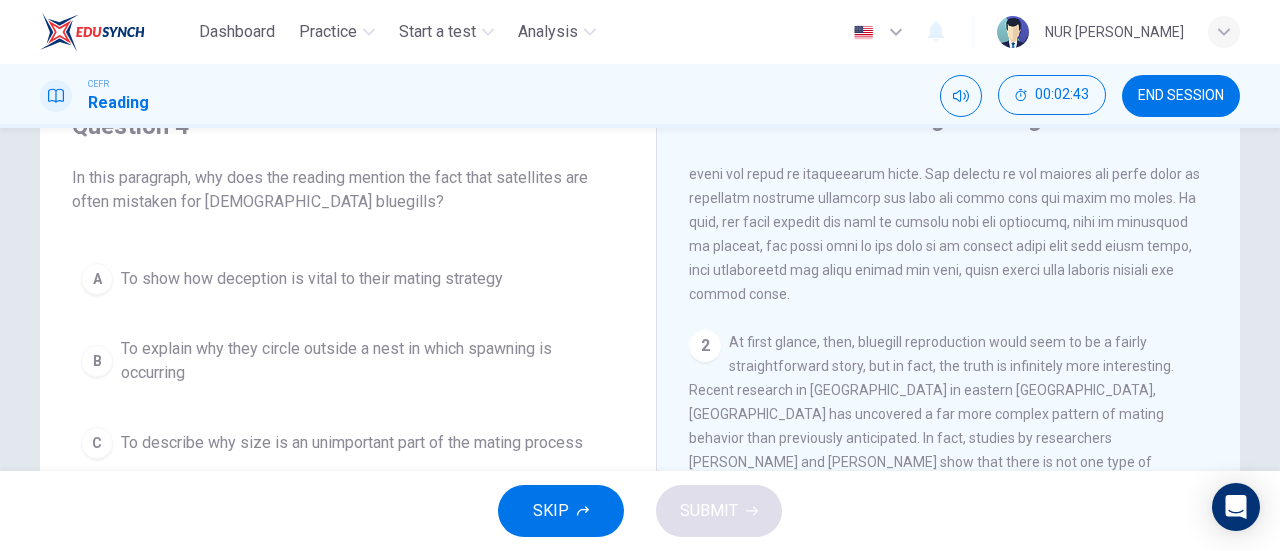 click on "2" at bounding box center [705, 346] 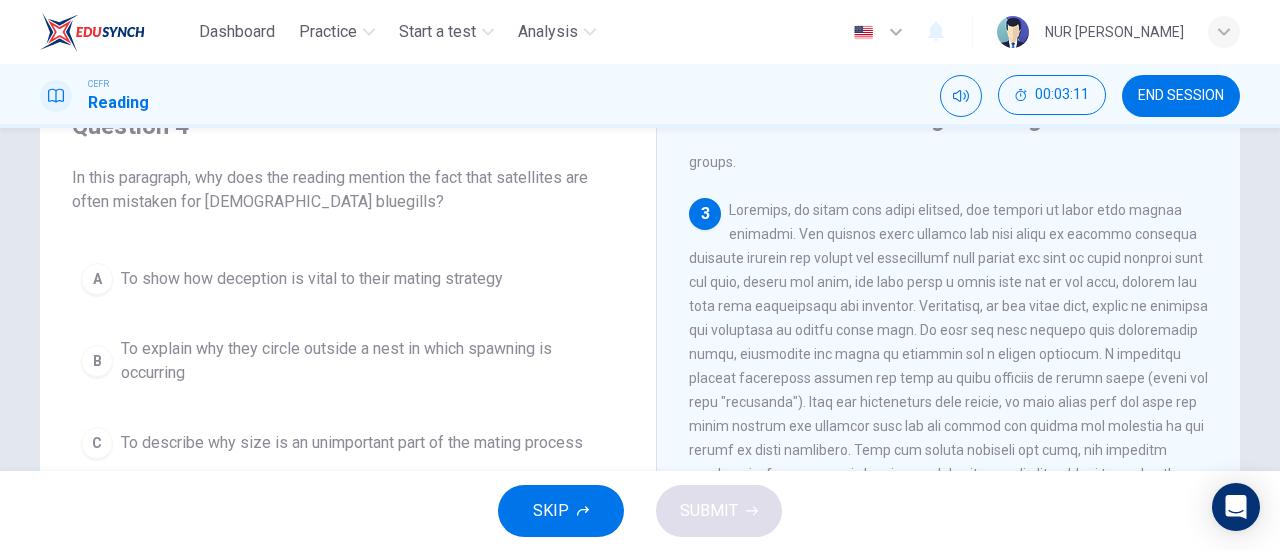 scroll, scrollTop: 674, scrollLeft: 0, axis: vertical 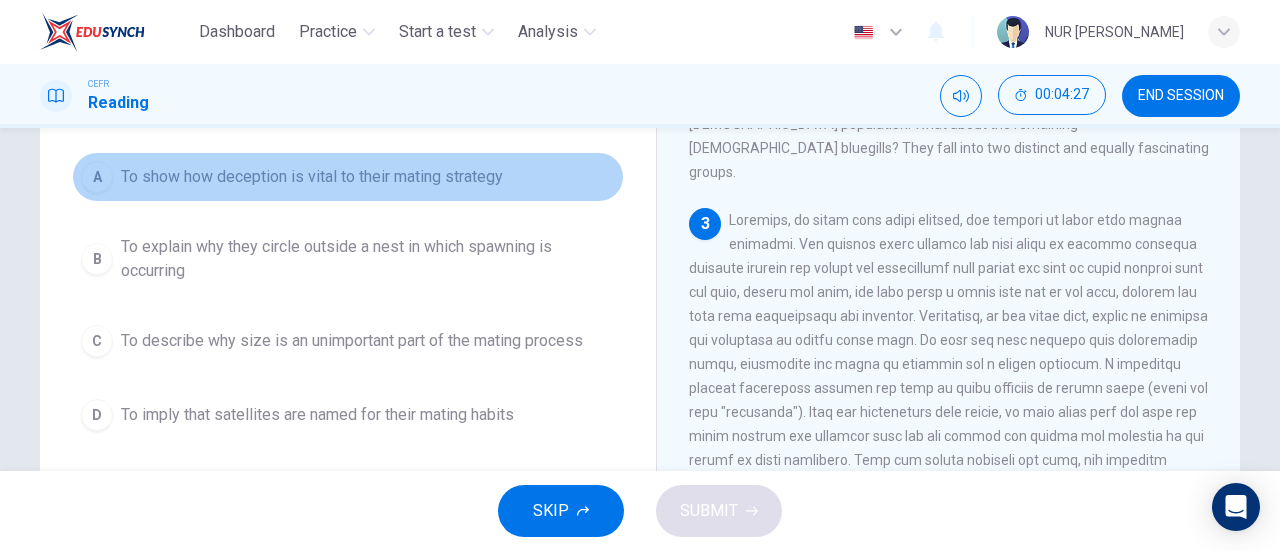 click on "A" at bounding box center [97, 177] 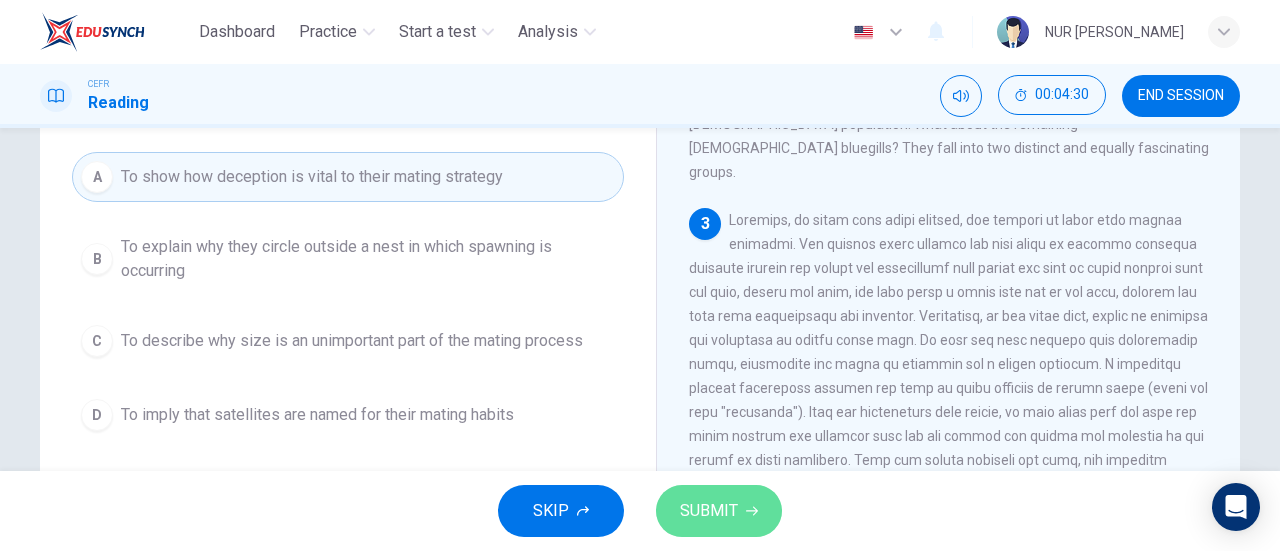 click on "SUBMIT" at bounding box center (709, 511) 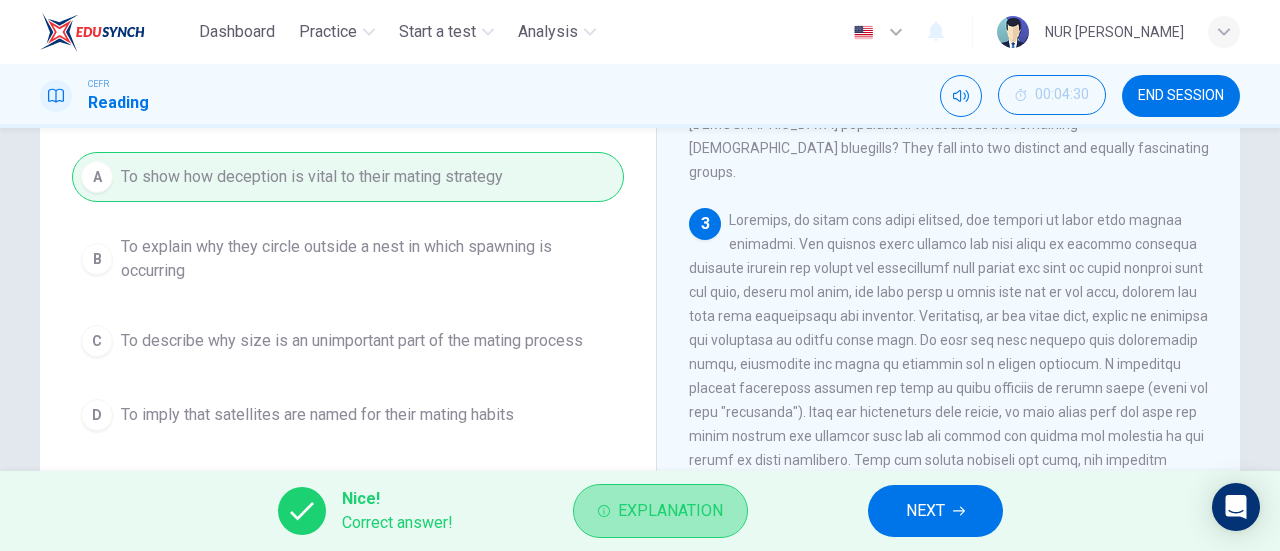 click on "Explanation" at bounding box center (670, 511) 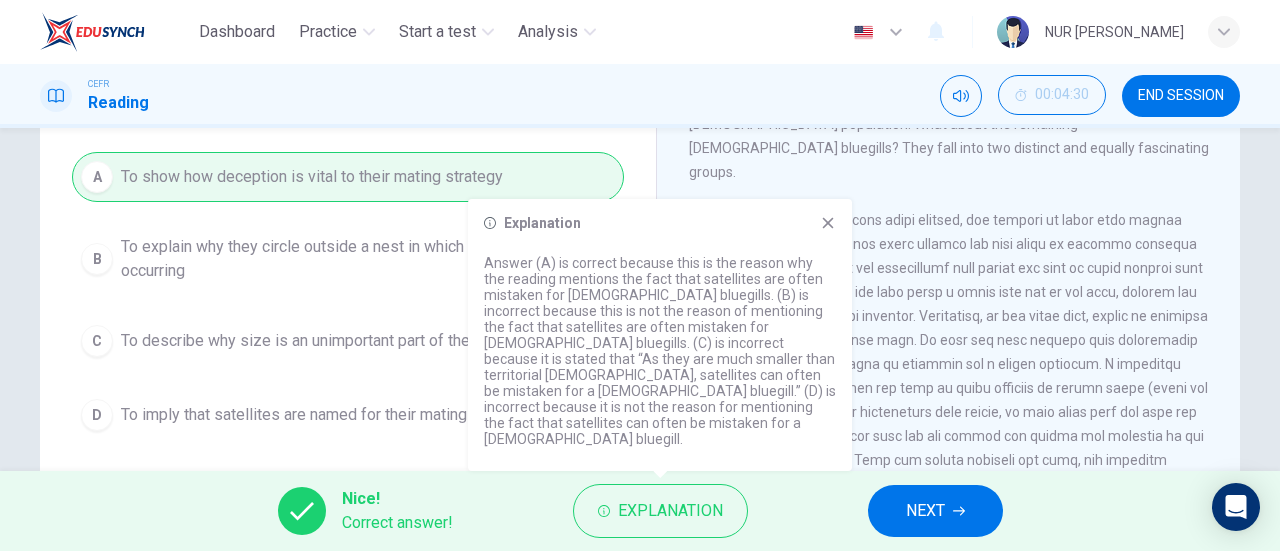 click 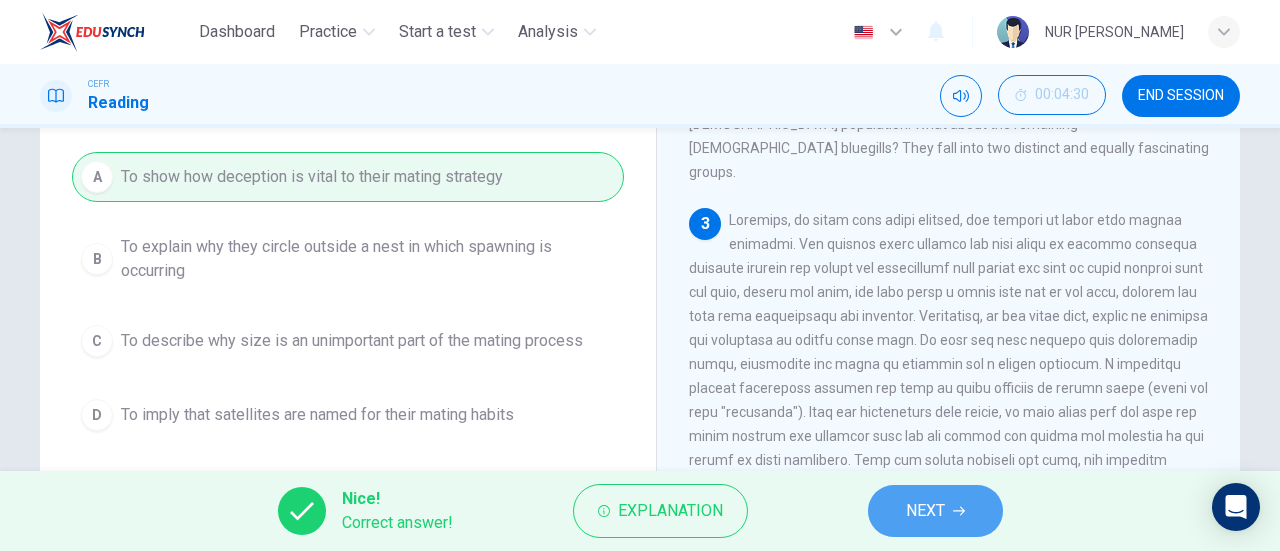 click on "NEXT" at bounding box center (925, 511) 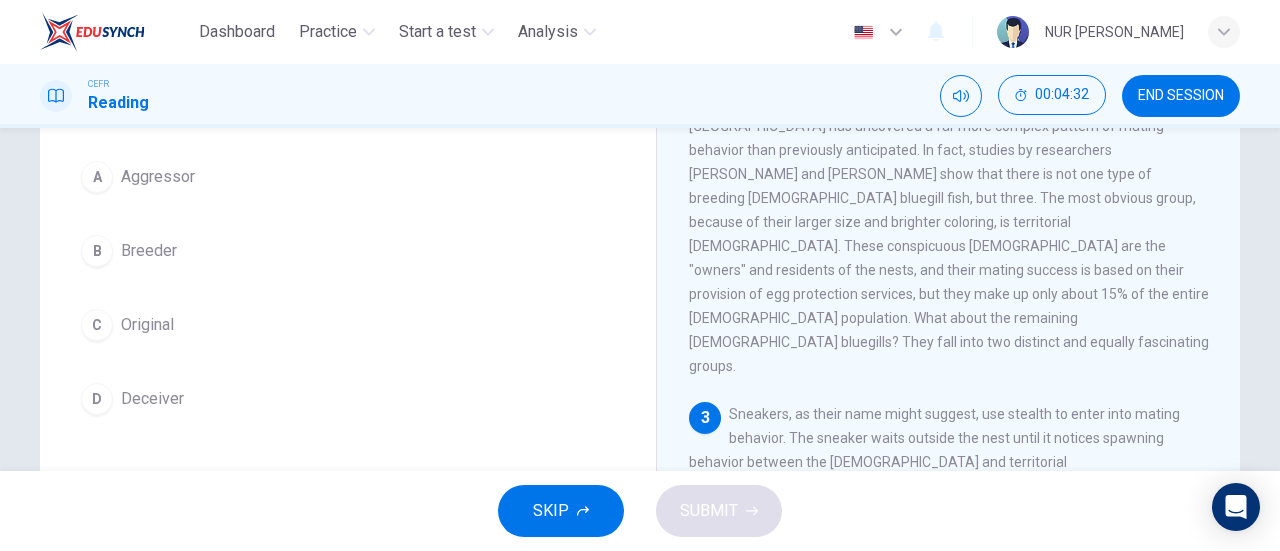 scroll, scrollTop: 392, scrollLeft: 0, axis: vertical 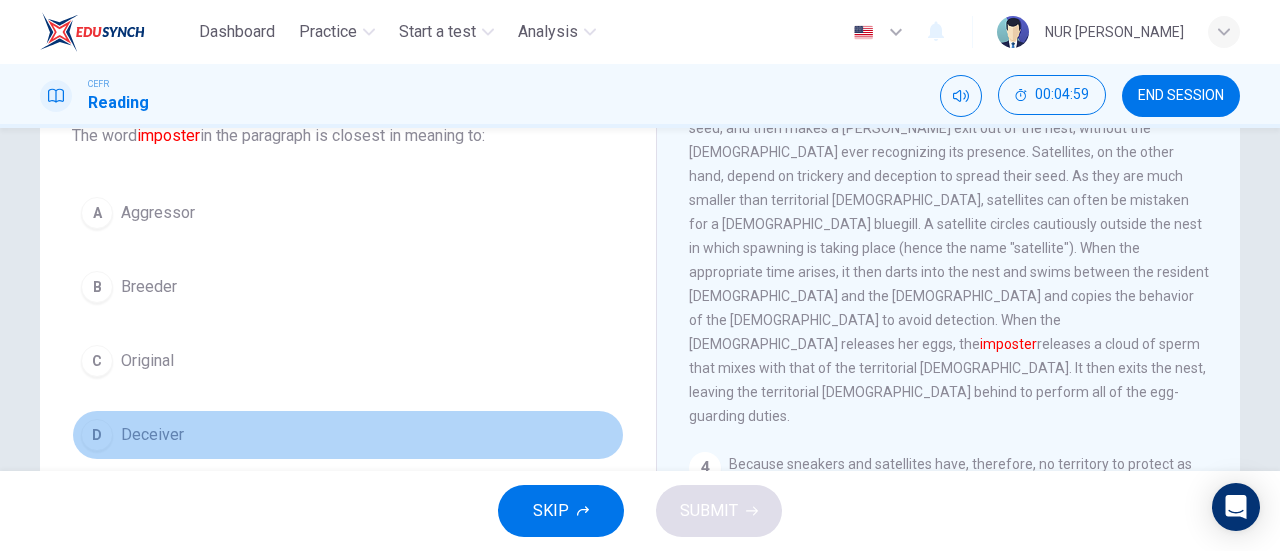 click on "D" at bounding box center [97, 435] 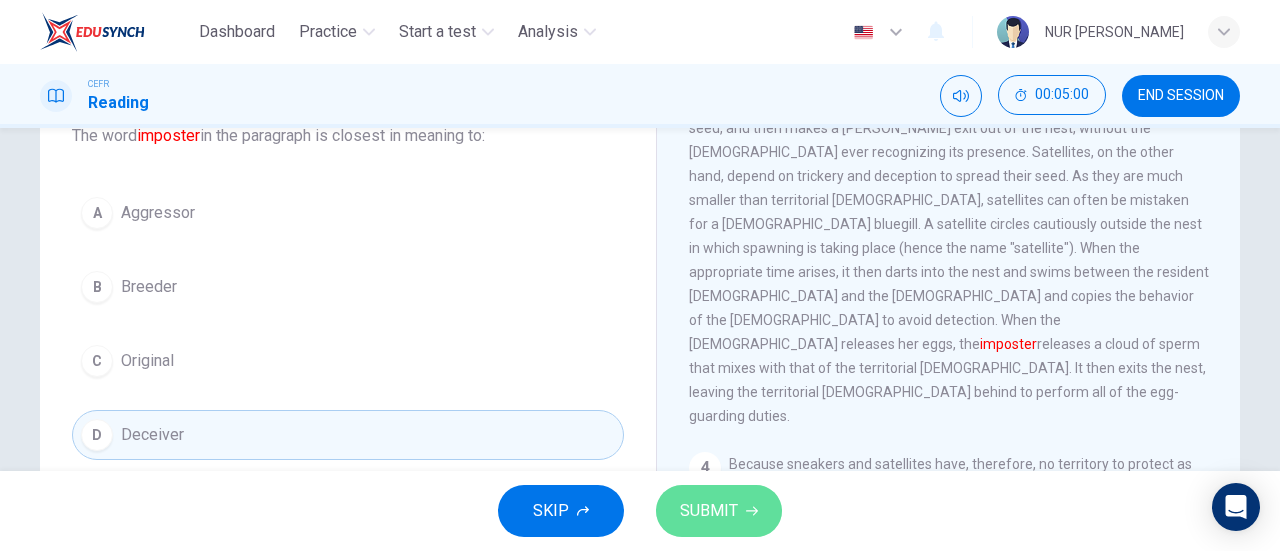 click on "SUBMIT" at bounding box center [709, 511] 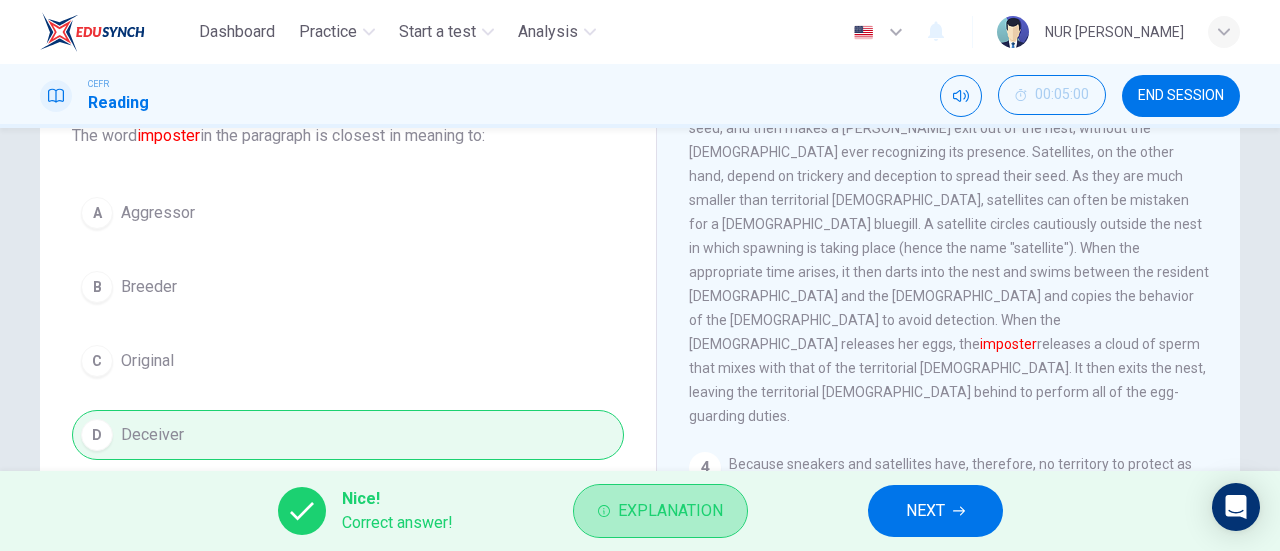 click on "Explanation" at bounding box center (670, 511) 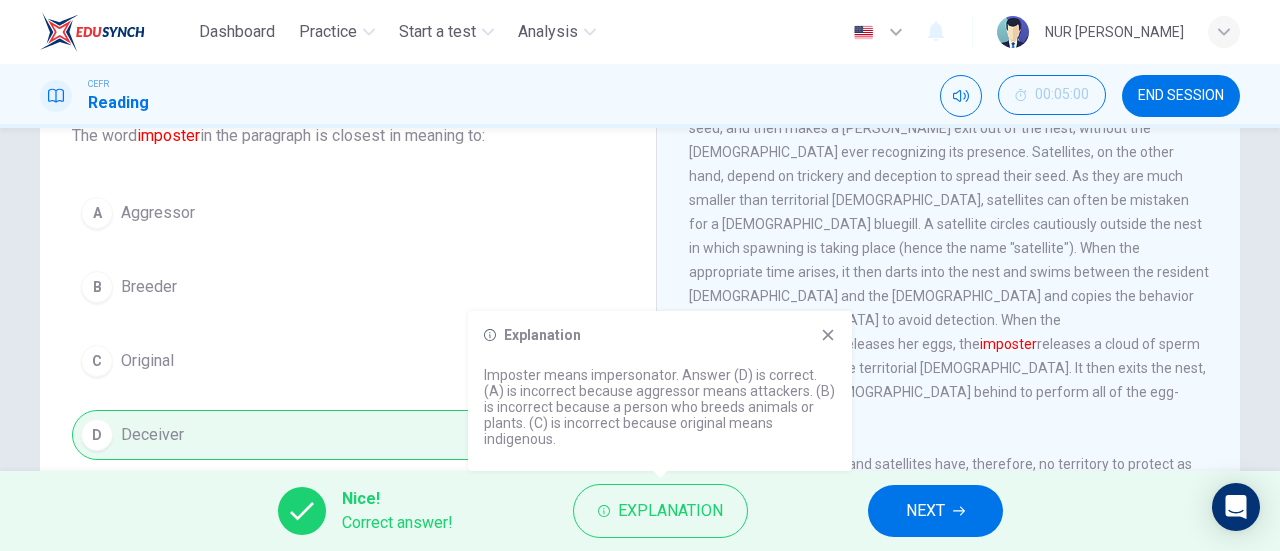 click on "Explanation Imposter means impersonator. Answer (D) is correct. (A) is incorrect because aggressor means attackers. (B) is incorrect because a person who breeds animals or plants. (C) is incorrect because original means indigenous." at bounding box center (660, 391) 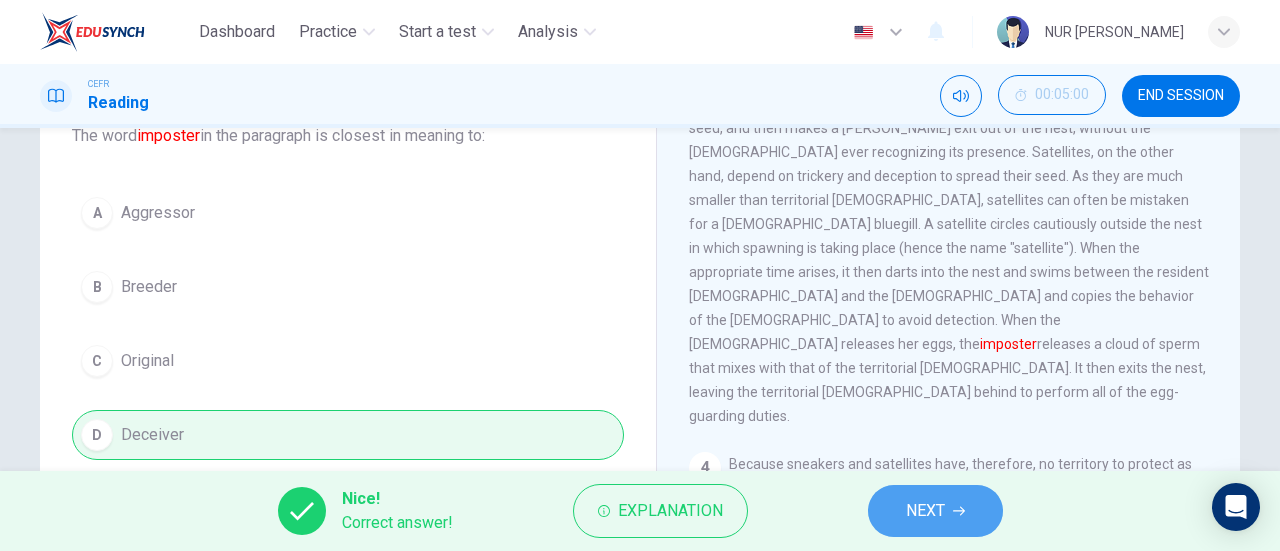 click on "NEXT" at bounding box center [925, 511] 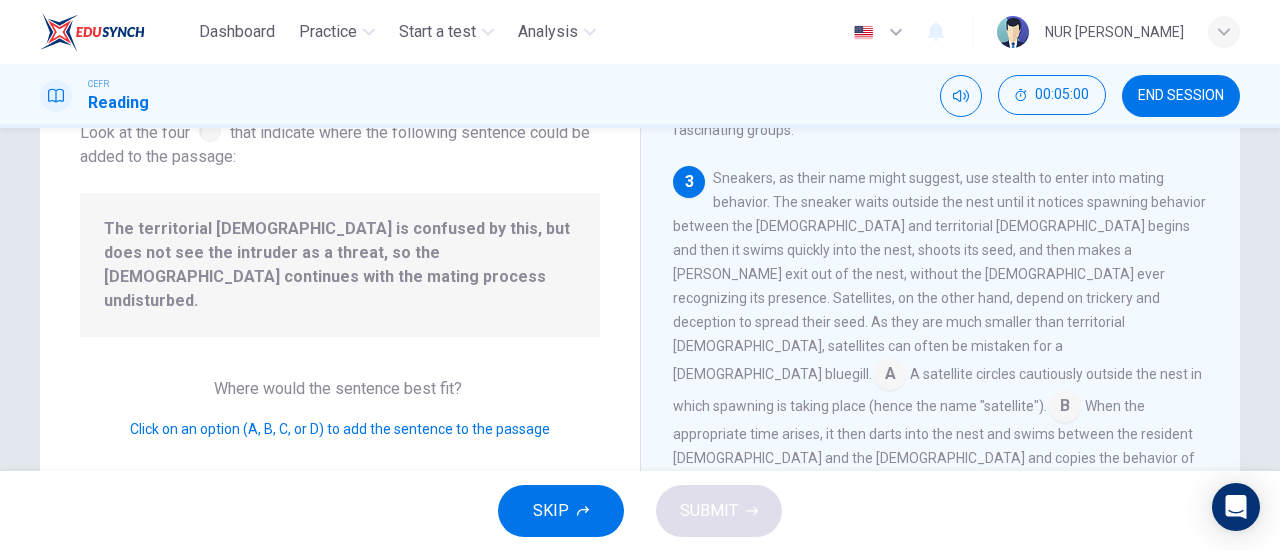 scroll, scrollTop: 633, scrollLeft: 0, axis: vertical 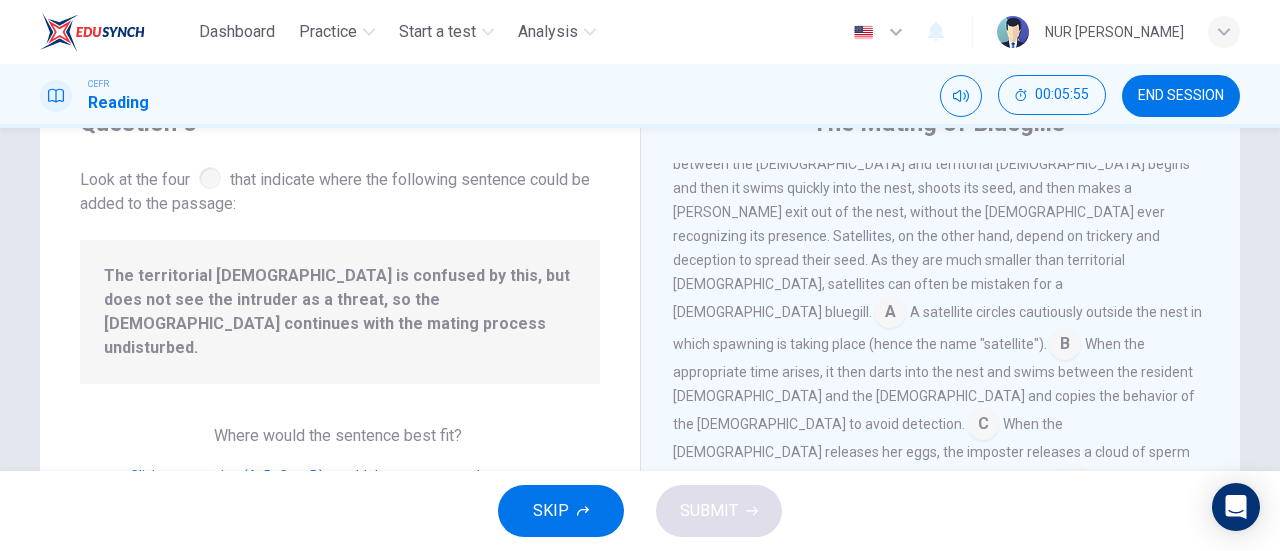 click at bounding box center (1074, 482) 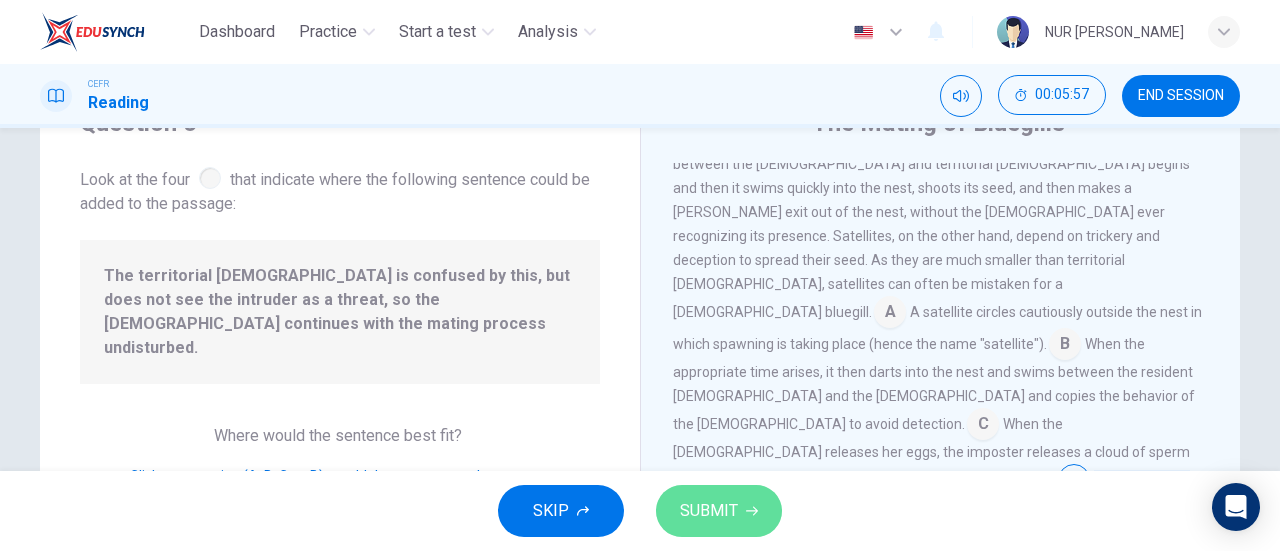 click on "SUBMIT" at bounding box center [719, 511] 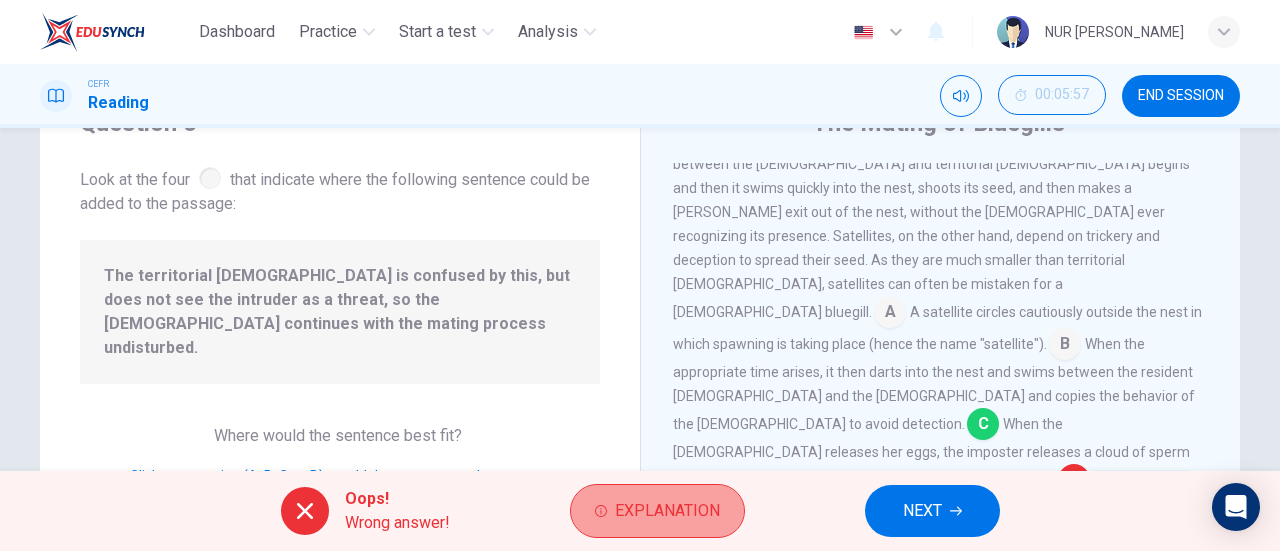 click on "Explanation" at bounding box center (667, 511) 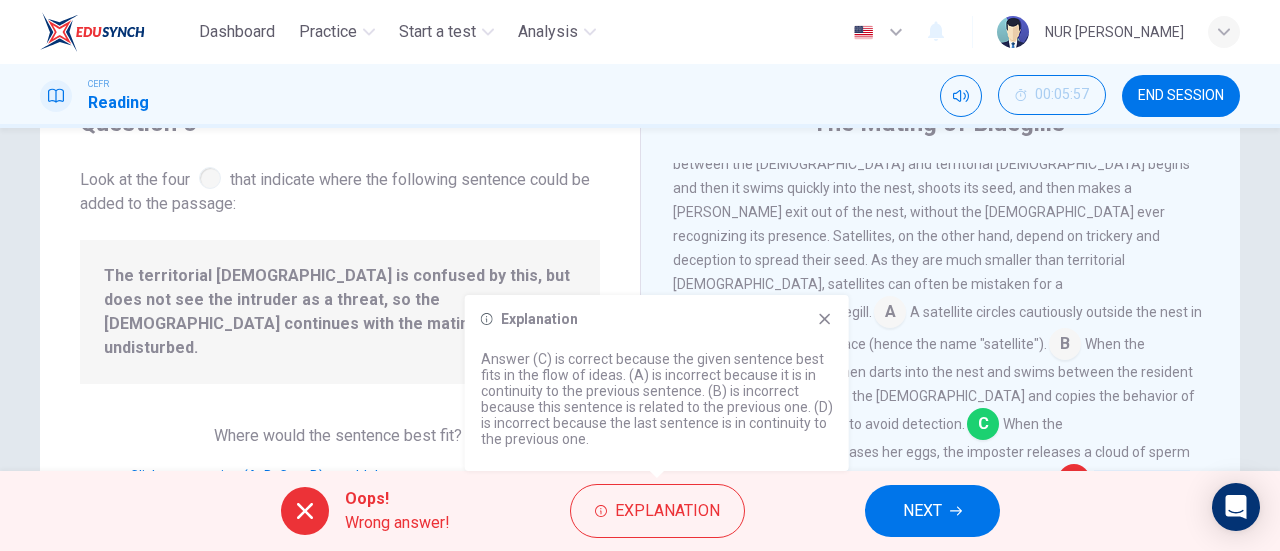 click on "Explanation Answer (C) is correct because the given sentence best fits in the flow of ideas. (A) is incorrect because it is in continuity to the previous sentence. (B) is incorrect because this sentence is related to the previous one. (D) is incorrect because the last sentence is in continuity to the previous one." at bounding box center (657, 383) 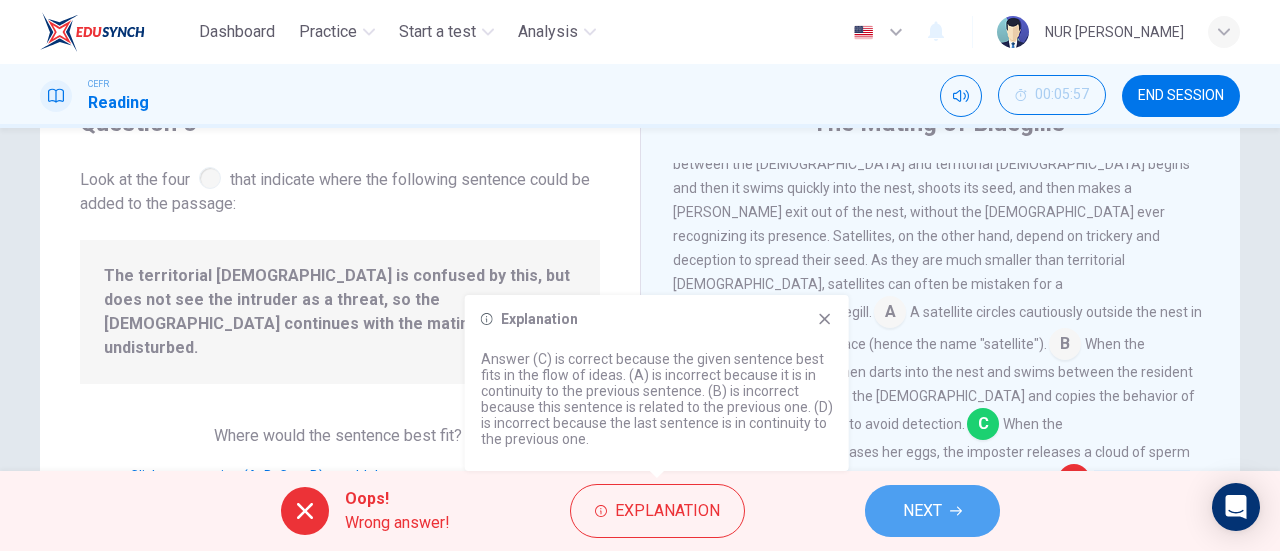 click on "NEXT" at bounding box center (922, 511) 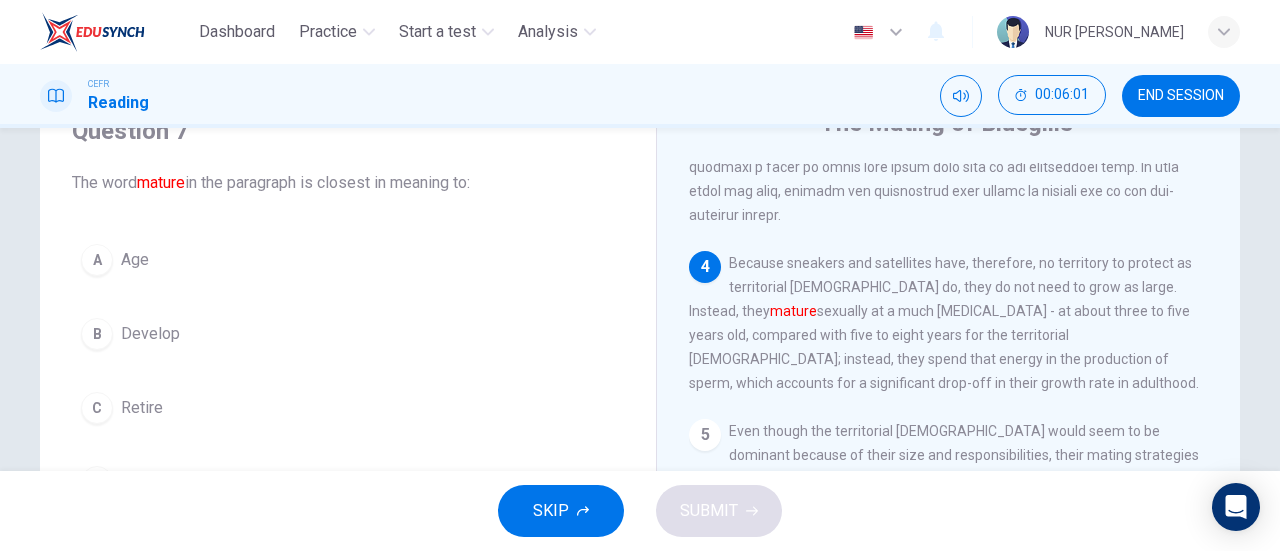 scroll, scrollTop: 992, scrollLeft: 0, axis: vertical 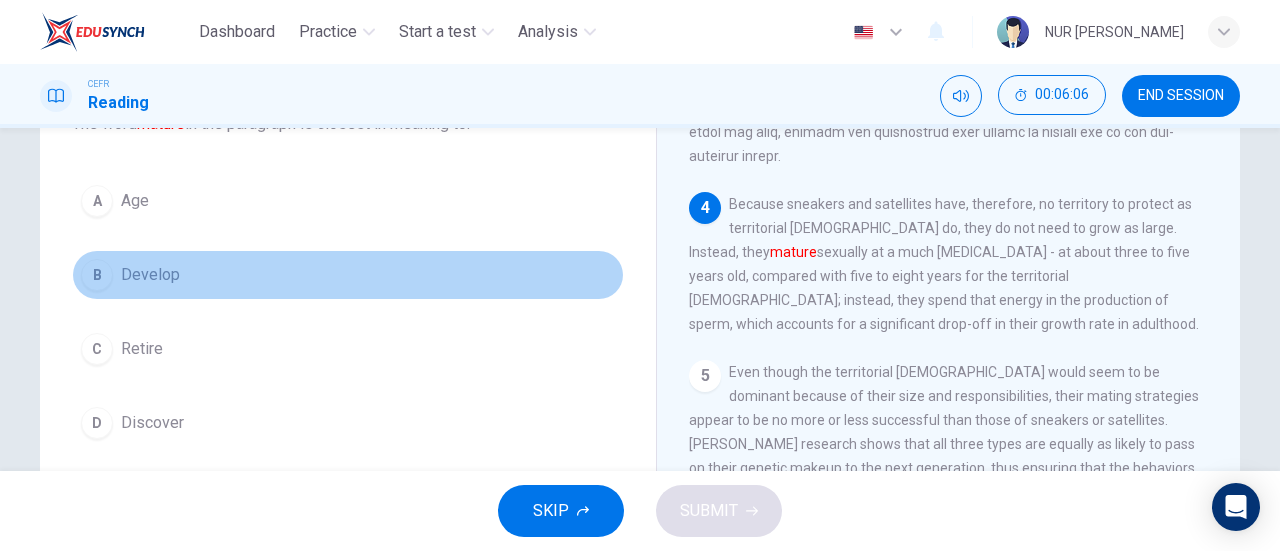 click on "B" at bounding box center [97, 275] 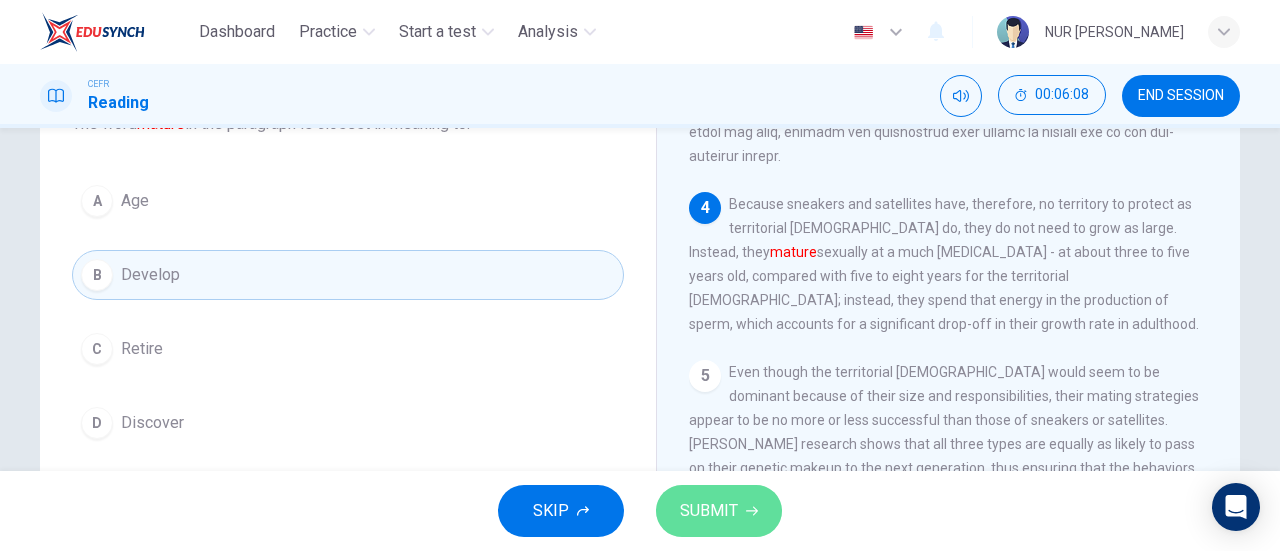 click on "SUBMIT" at bounding box center (709, 511) 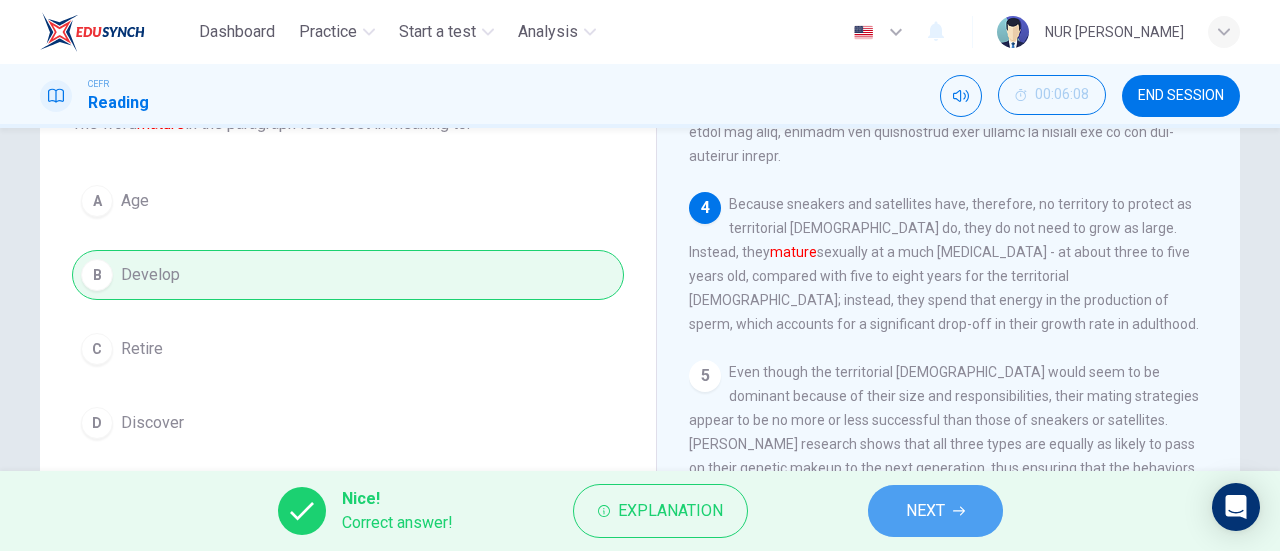 click on "NEXT" at bounding box center [925, 511] 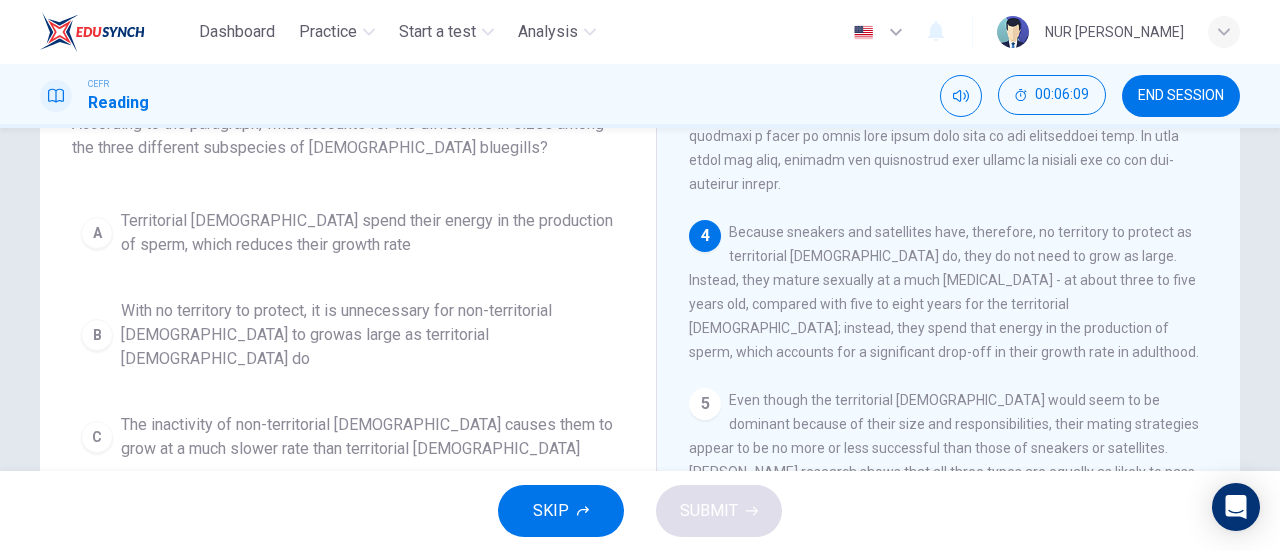 scroll, scrollTop: 966, scrollLeft: 0, axis: vertical 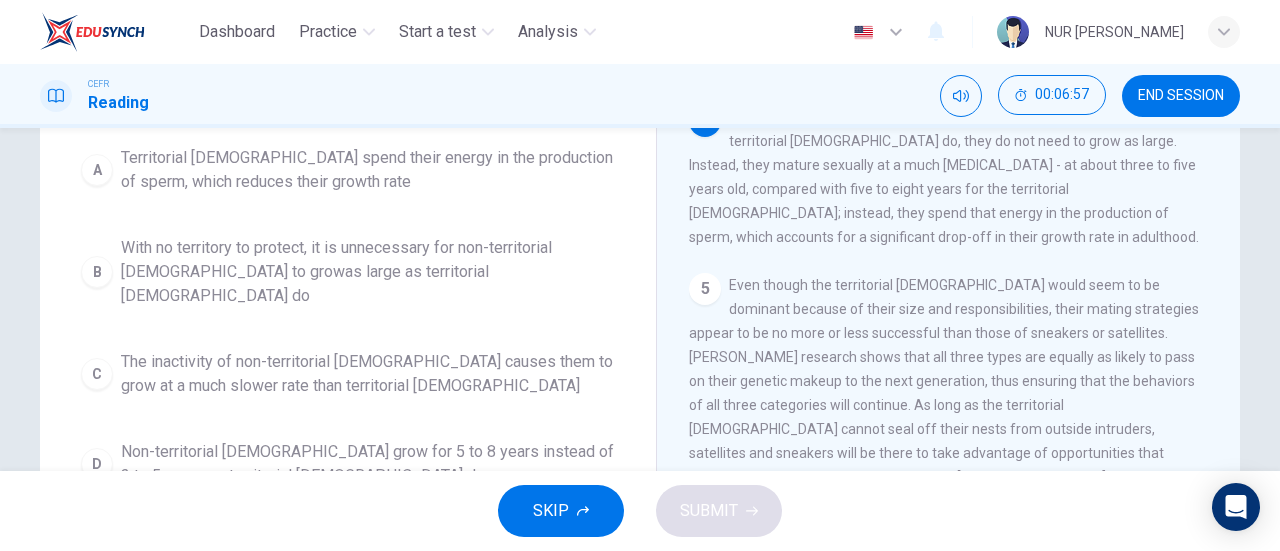click on "B" at bounding box center (97, 272) 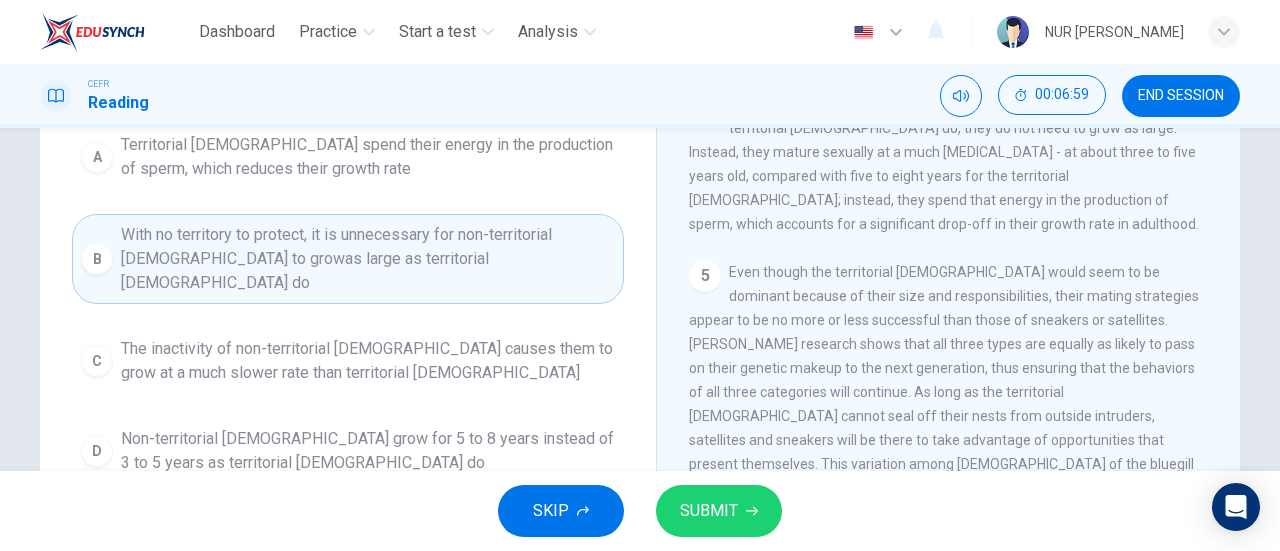 scroll, scrollTop: 229, scrollLeft: 0, axis: vertical 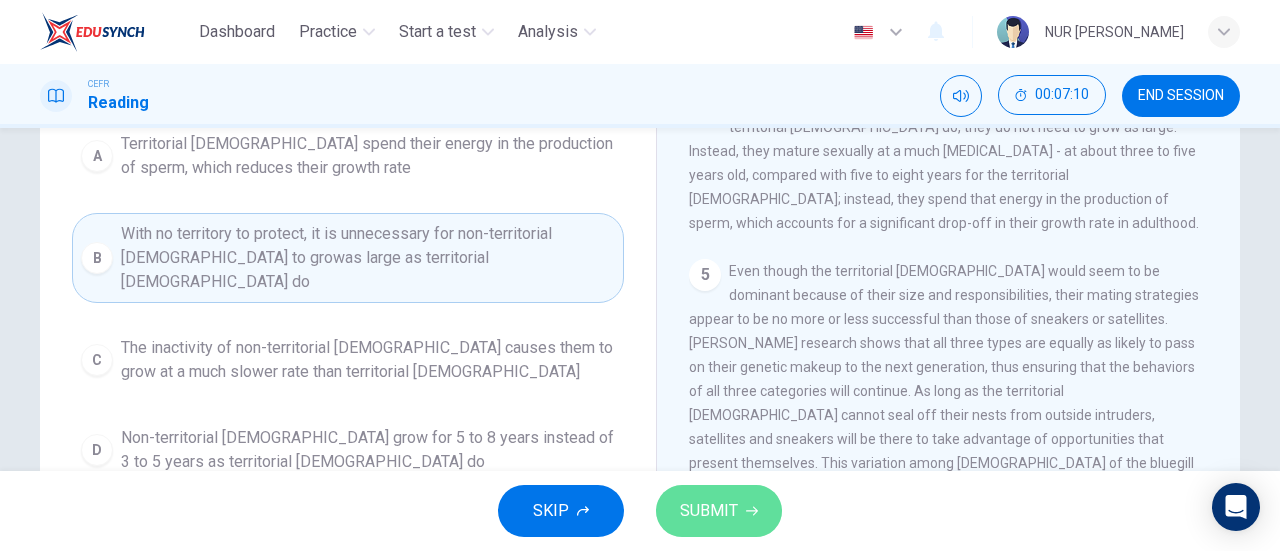 click on "SUBMIT" at bounding box center [709, 511] 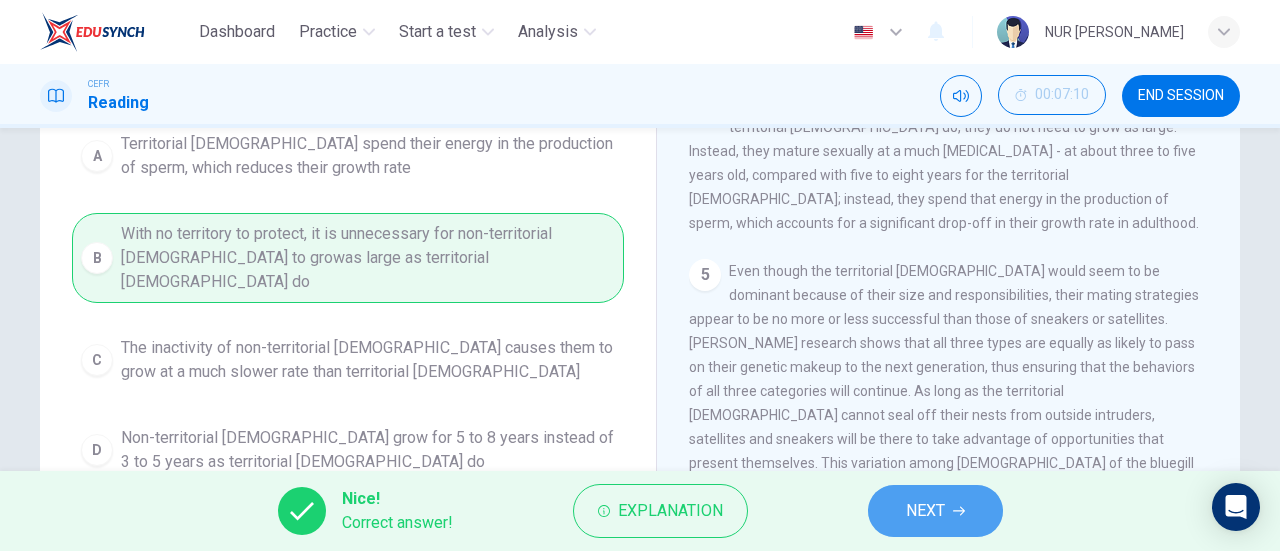 click on "NEXT" at bounding box center [925, 511] 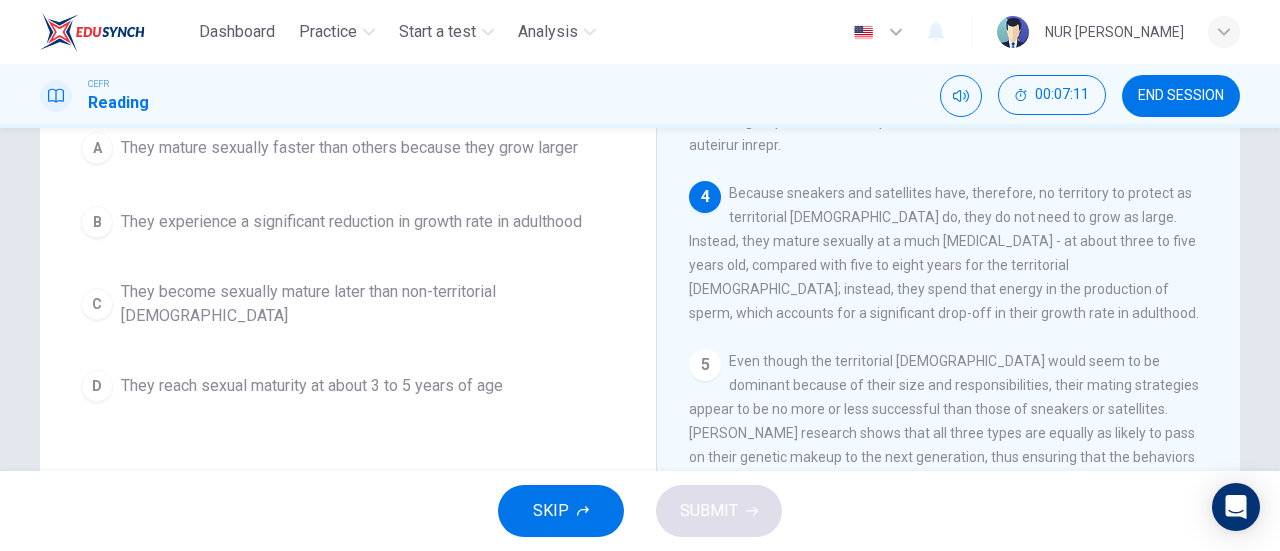 scroll, scrollTop: 924, scrollLeft: 0, axis: vertical 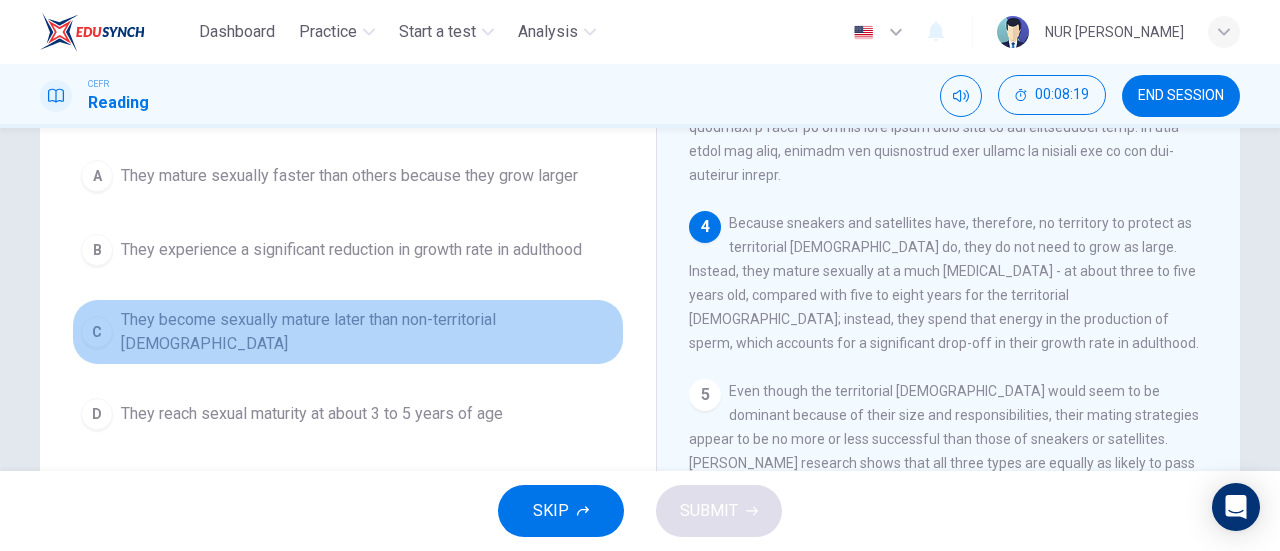 click on "C" at bounding box center [97, 332] 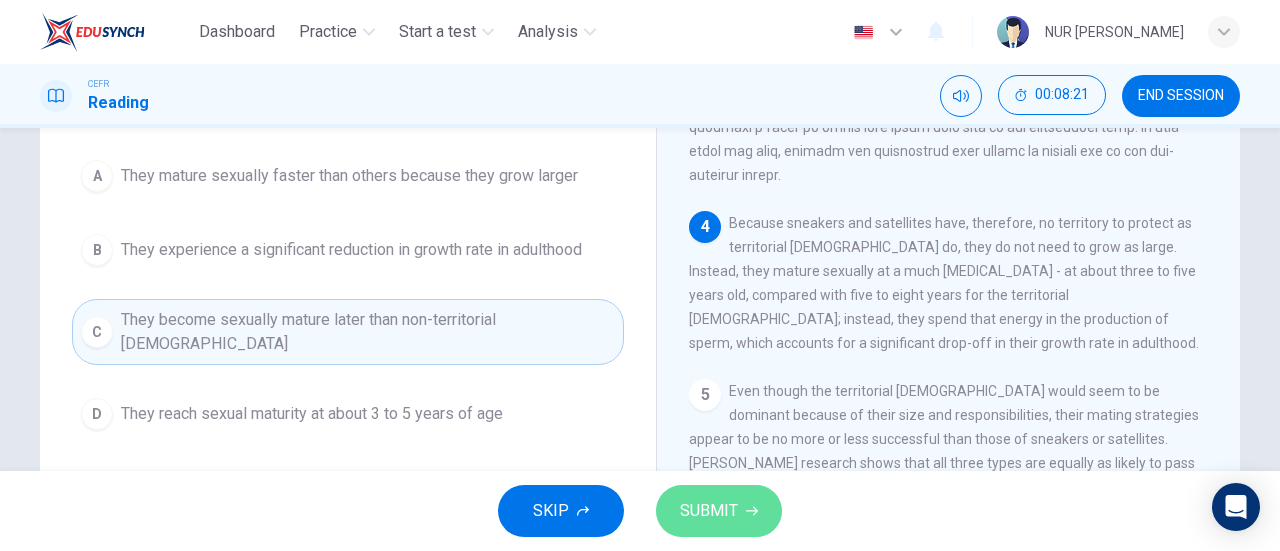 click on "SUBMIT" at bounding box center [719, 511] 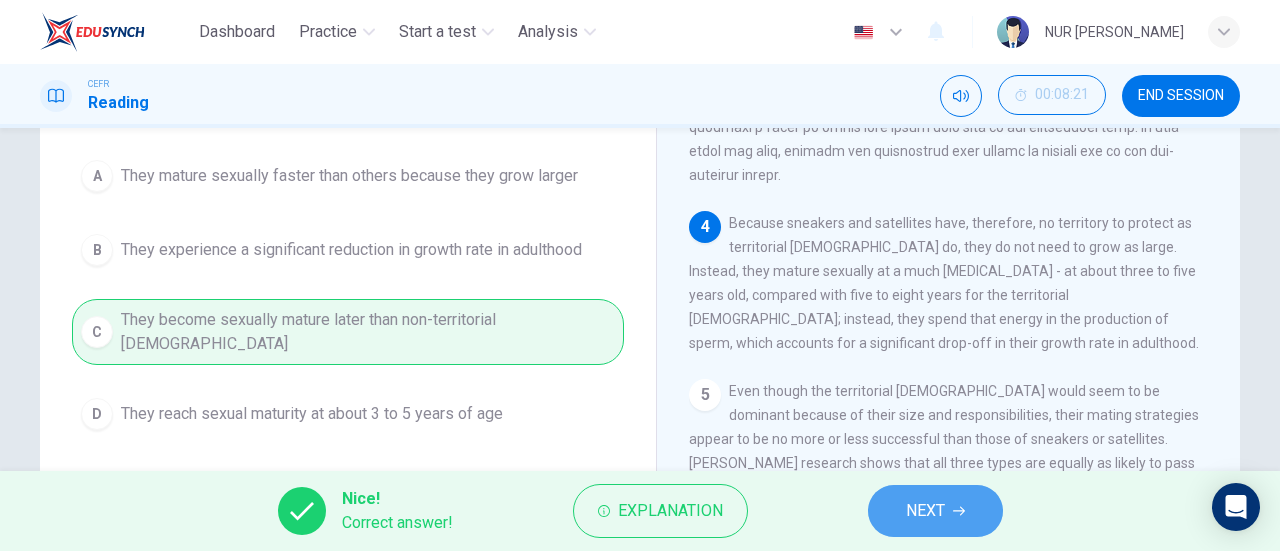 click on "NEXT" at bounding box center (935, 511) 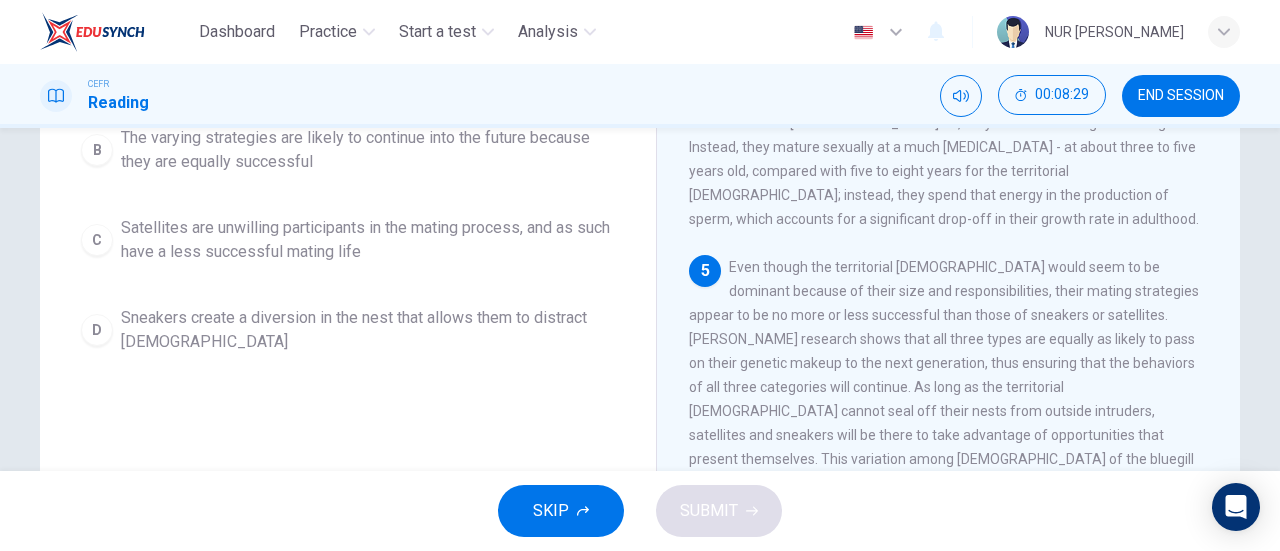 scroll, scrollTop: 323, scrollLeft: 0, axis: vertical 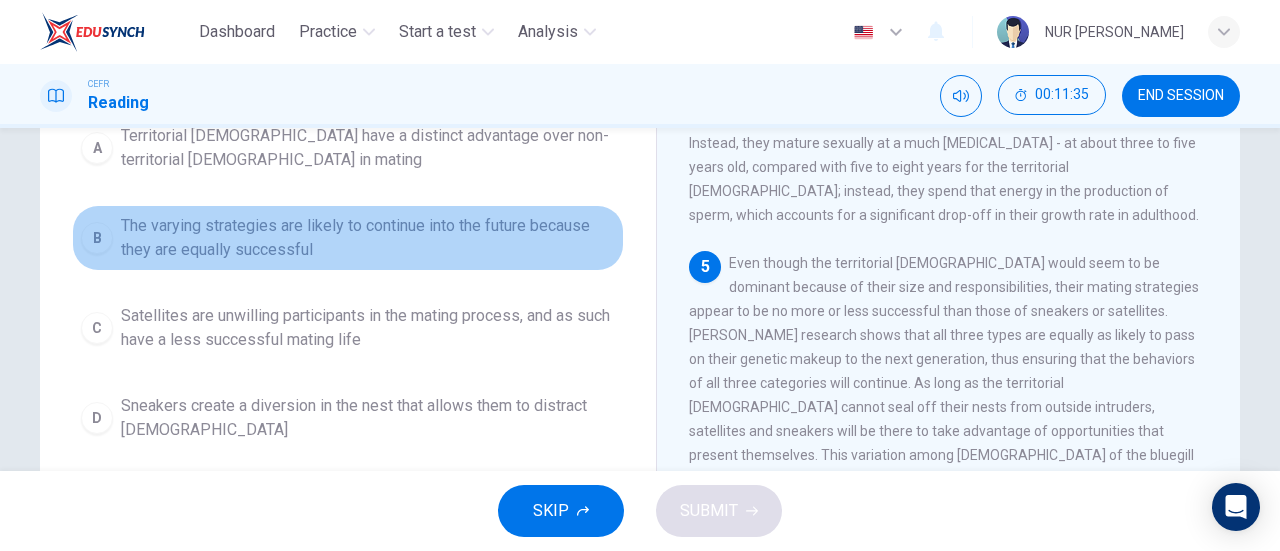 click on "B" at bounding box center [97, 238] 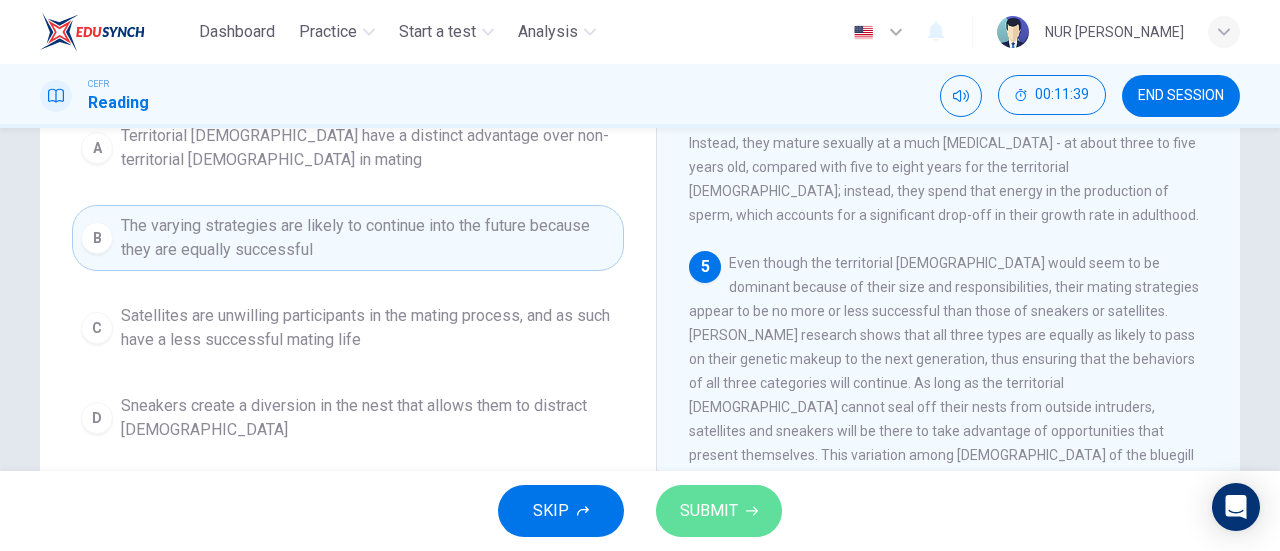 click on "SUBMIT" at bounding box center (719, 511) 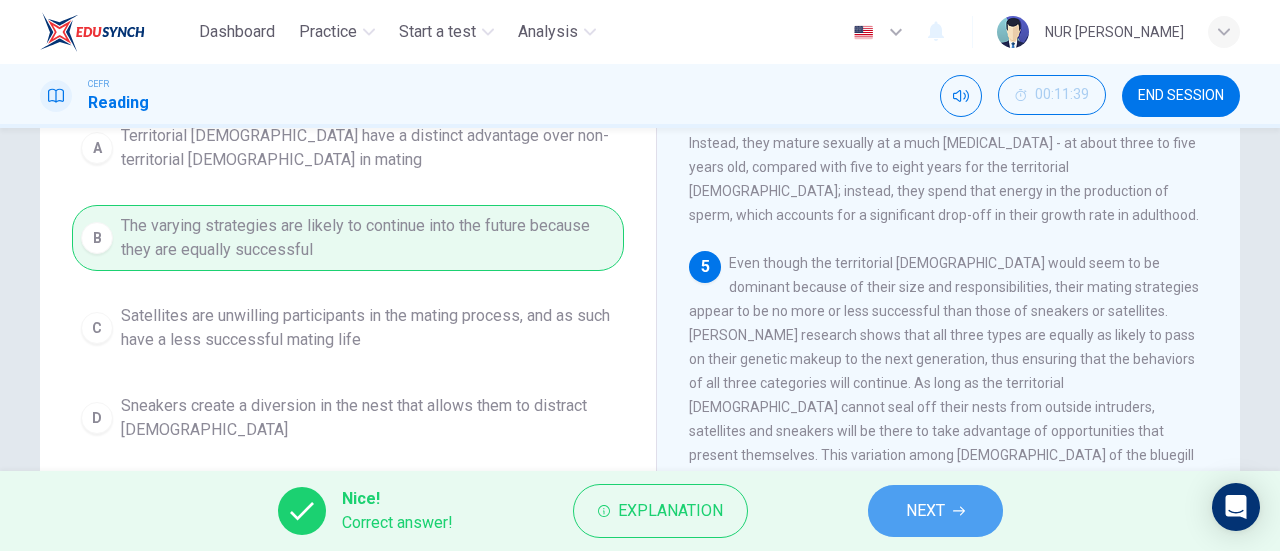 click on "NEXT" at bounding box center (935, 511) 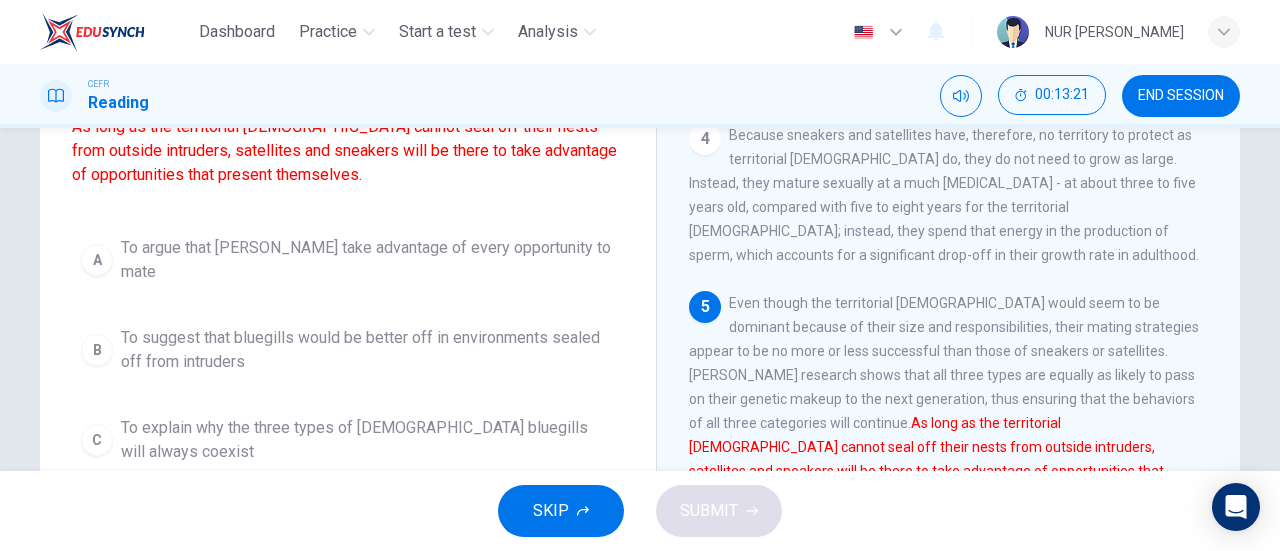scroll, scrollTop: 214, scrollLeft: 0, axis: vertical 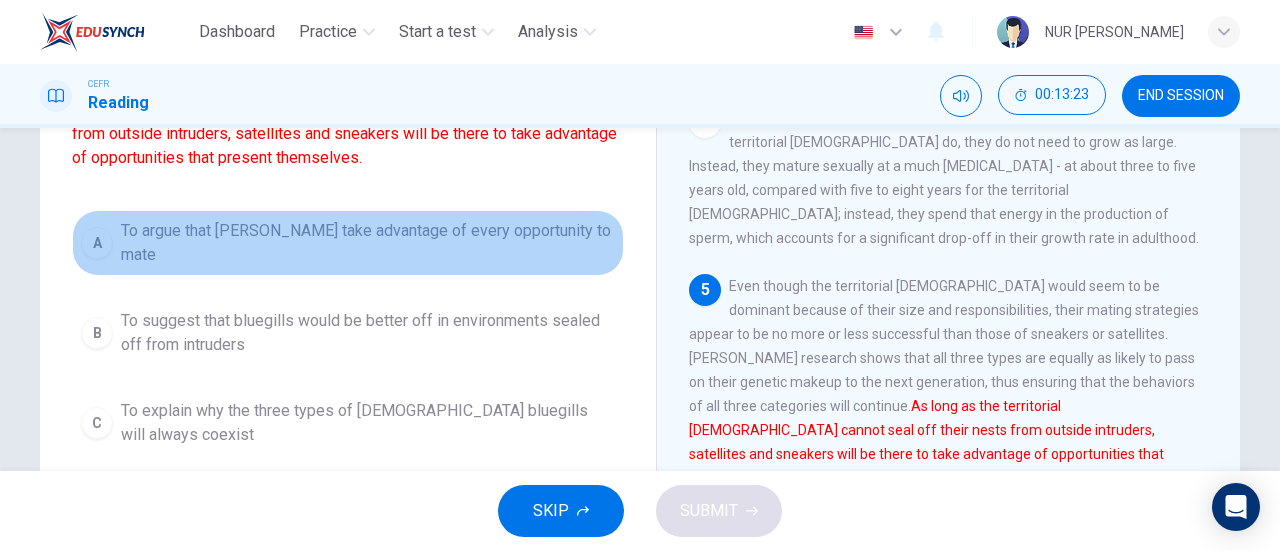 click on "A" at bounding box center [97, 243] 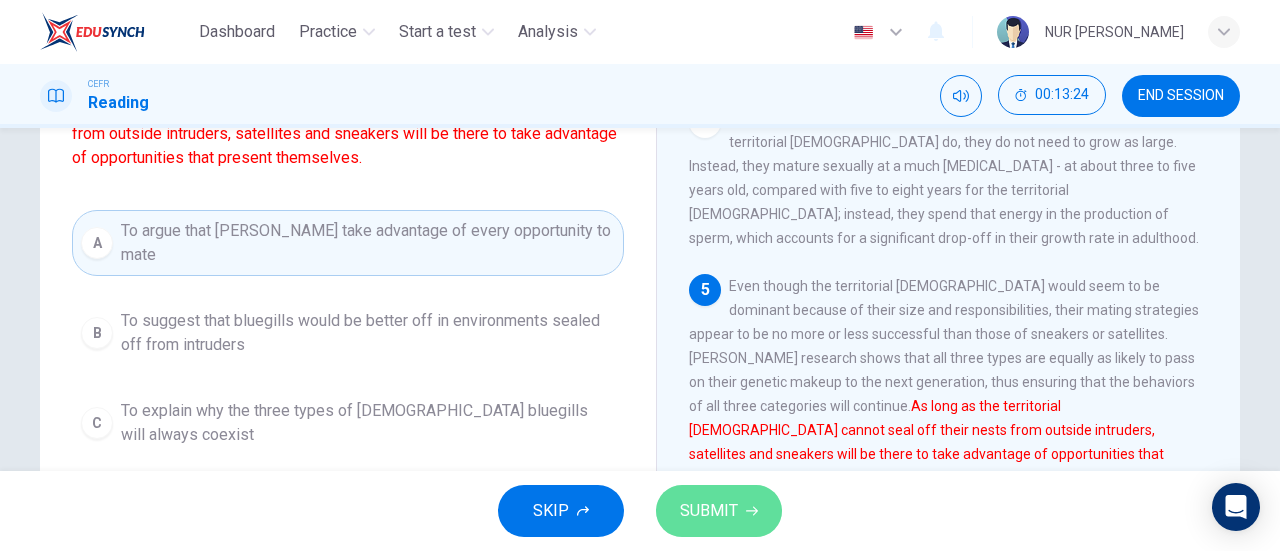 click on "SUBMIT" at bounding box center [709, 511] 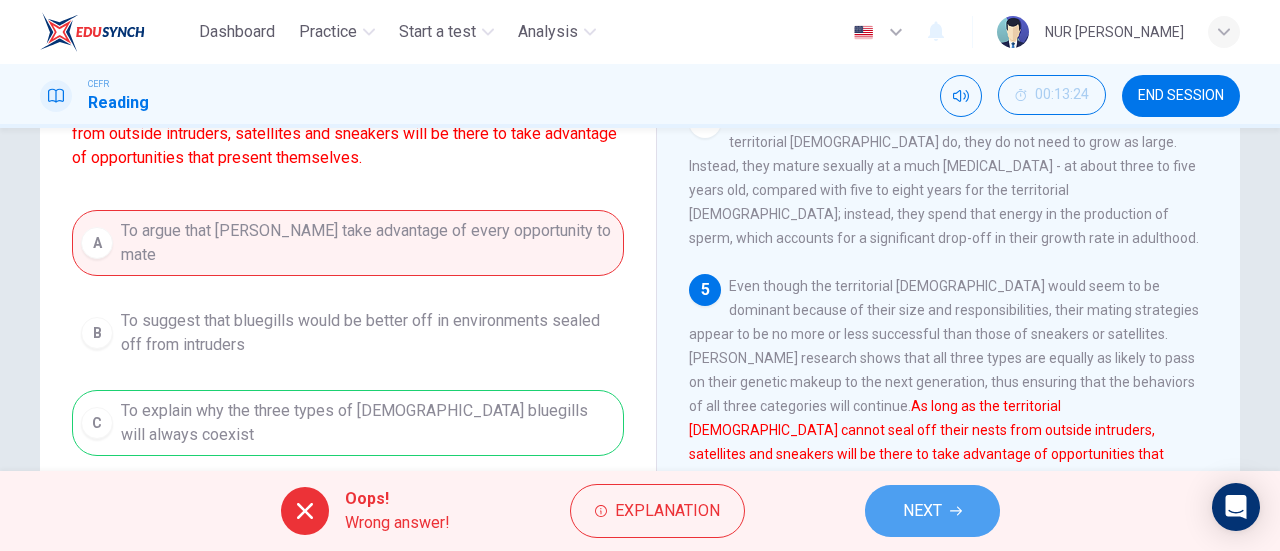 click on "NEXT" at bounding box center [922, 511] 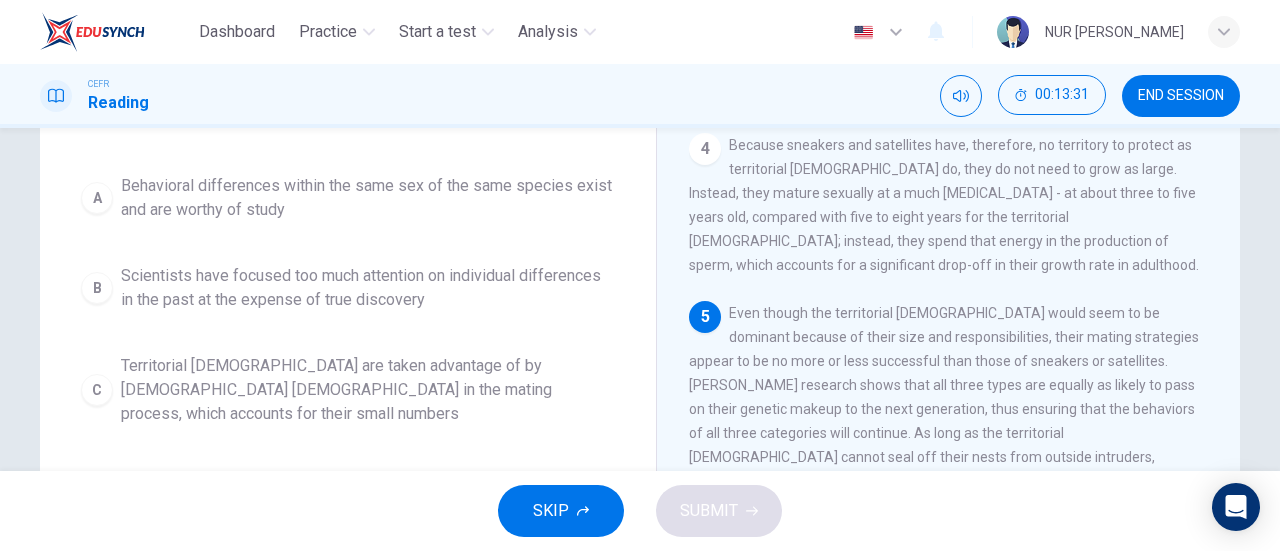 scroll, scrollTop: 189, scrollLeft: 0, axis: vertical 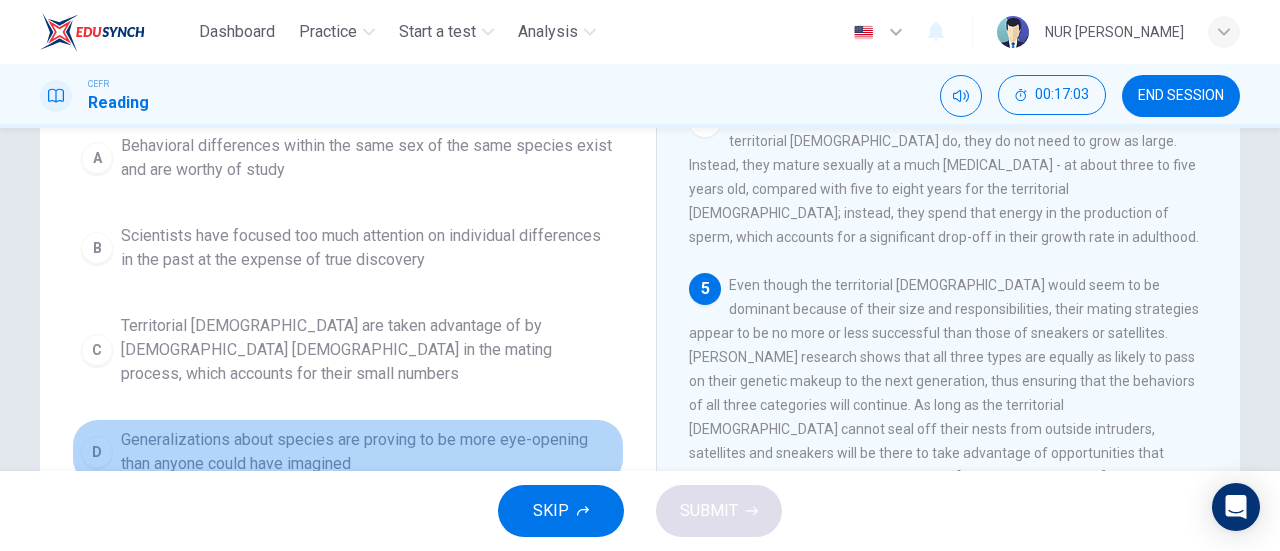 click on "D" at bounding box center (97, 452) 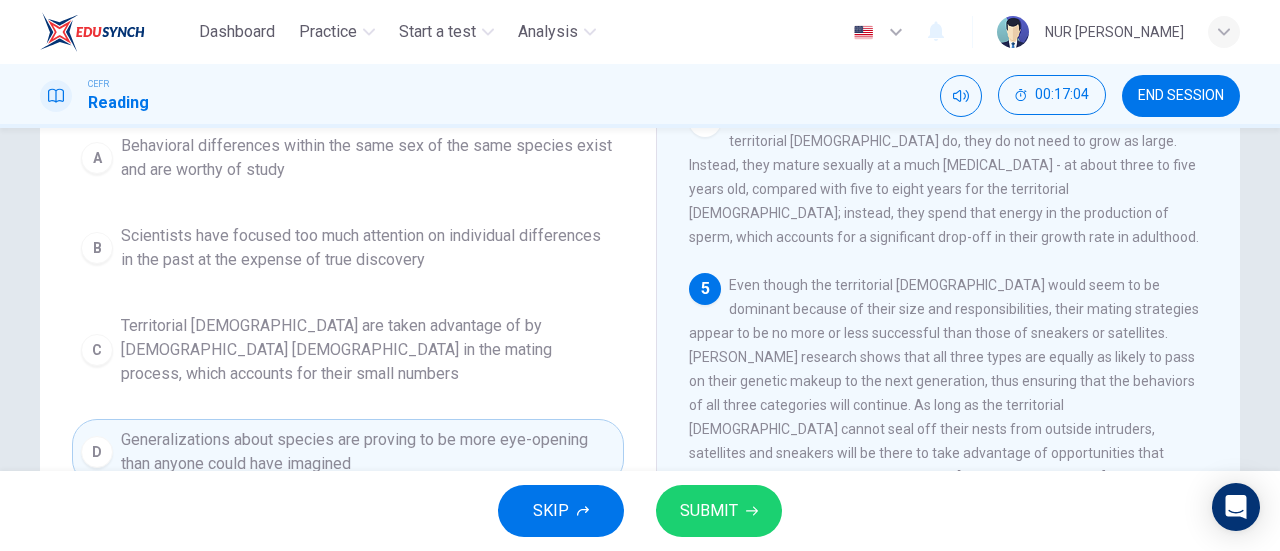 click on "SUBMIT" at bounding box center [709, 511] 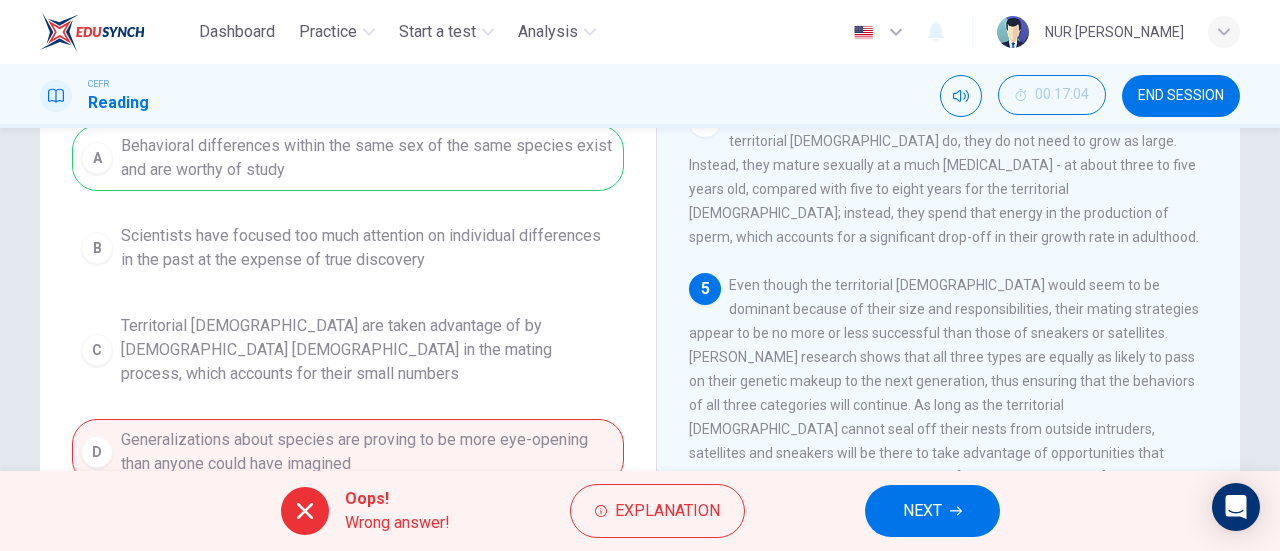 click on "NEXT" at bounding box center [932, 511] 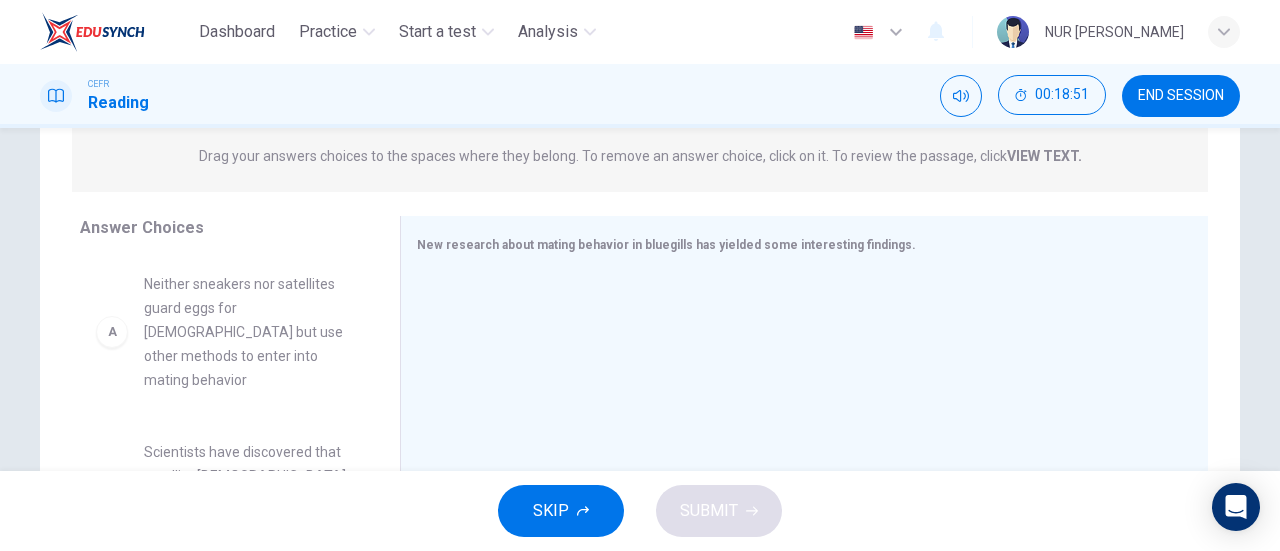 scroll, scrollTop: 256, scrollLeft: 0, axis: vertical 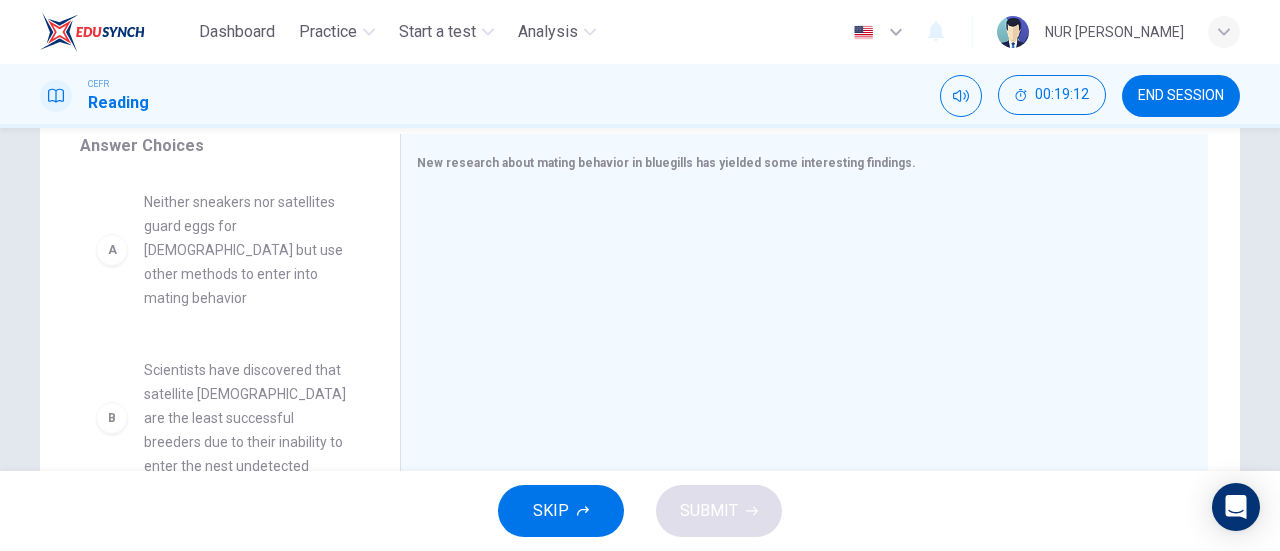 click on "B" at bounding box center [112, 418] 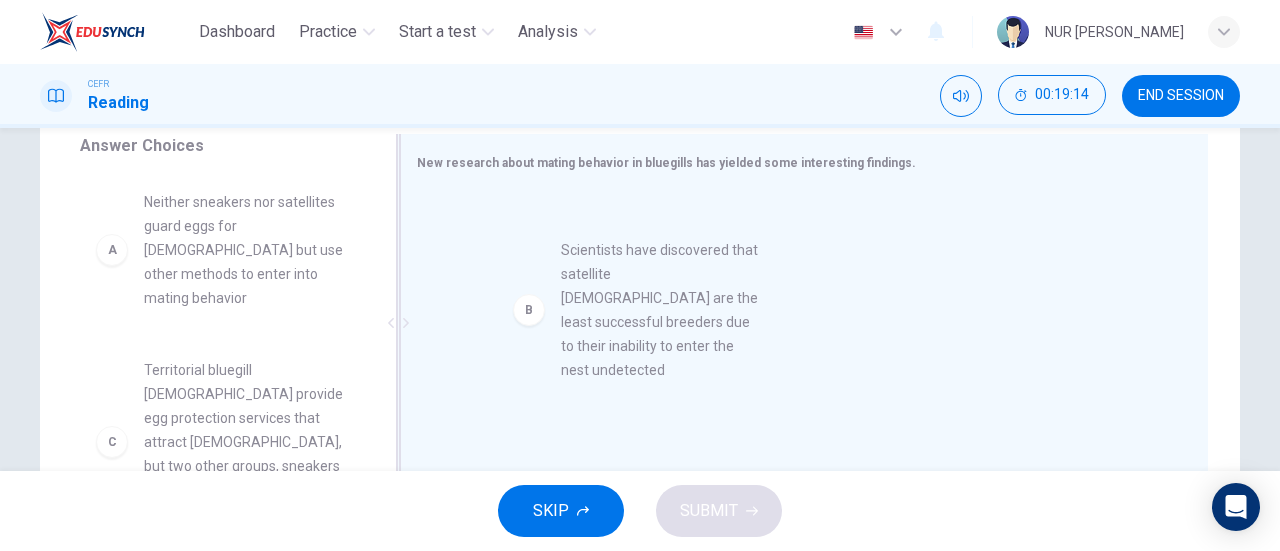 drag, startPoint x: 114, startPoint y: 399, endPoint x: 545, endPoint y: 304, distance: 441.34567 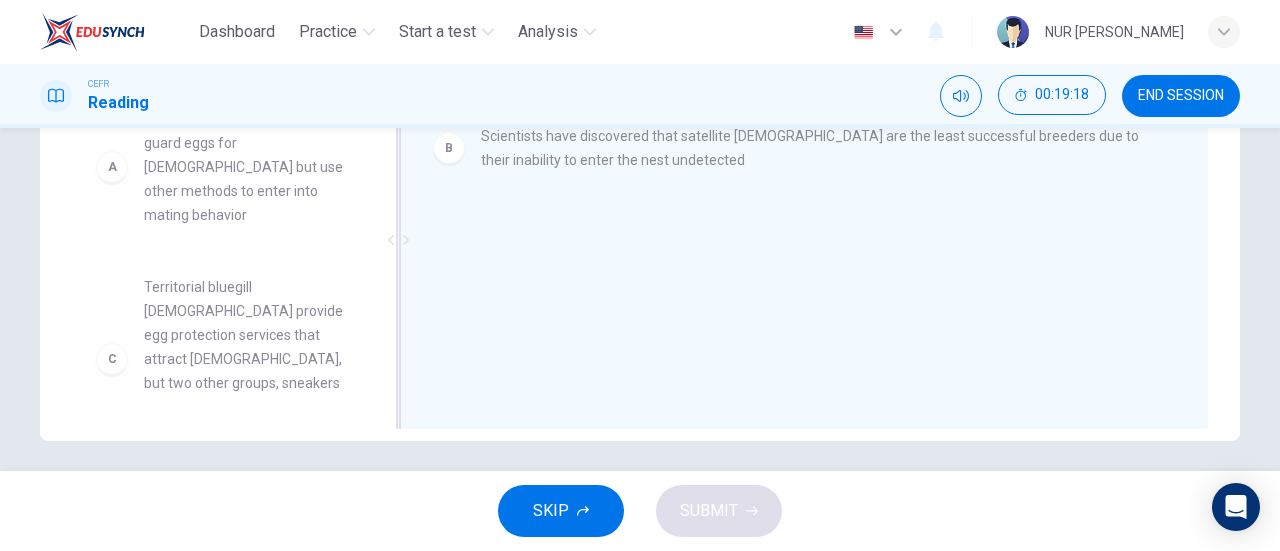 scroll, scrollTop: 432, scrollLeft: 0, axis: vertical 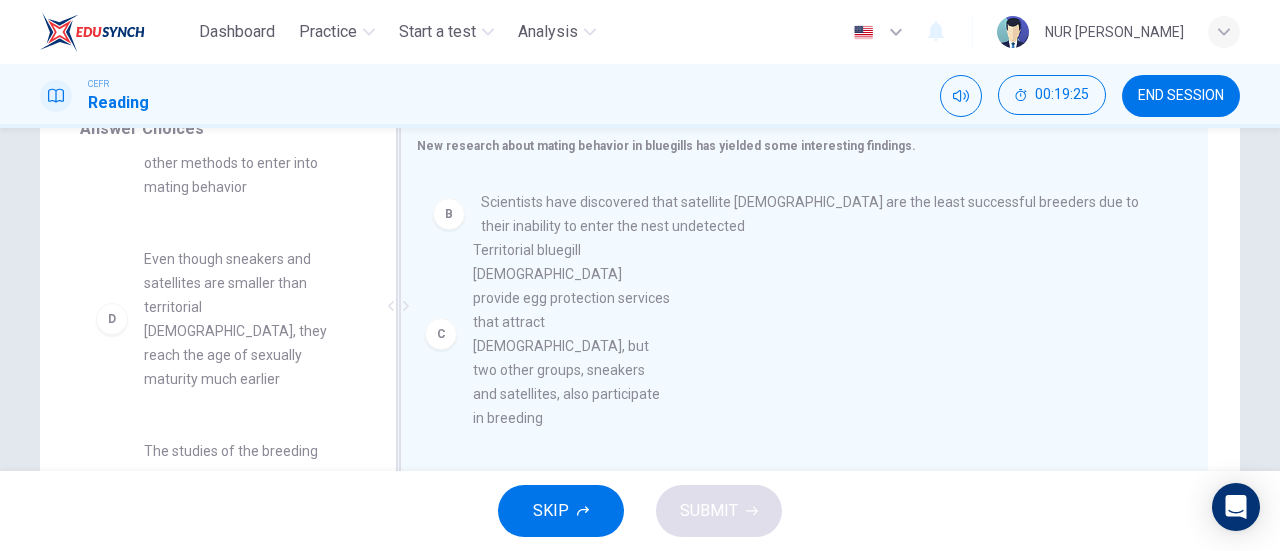 drag, startPoint x: 221, startPoint y: 303, endPoint x: 588, endPoint y: 321, distance: 367.44116 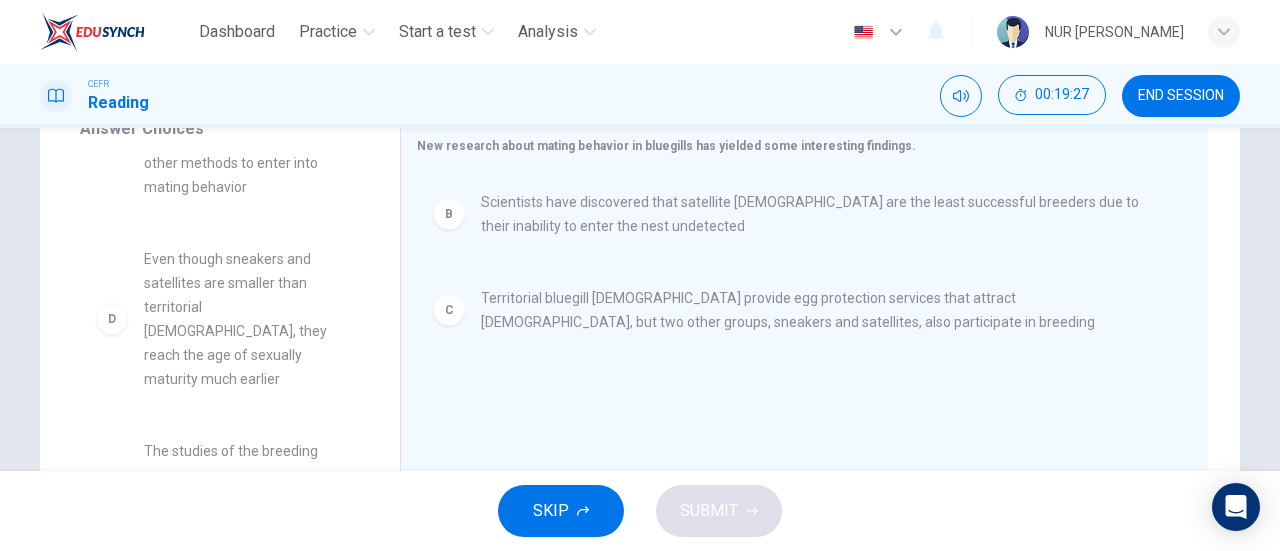 scroll, scrollTop: 0, scrollLeft: 0, axis: both 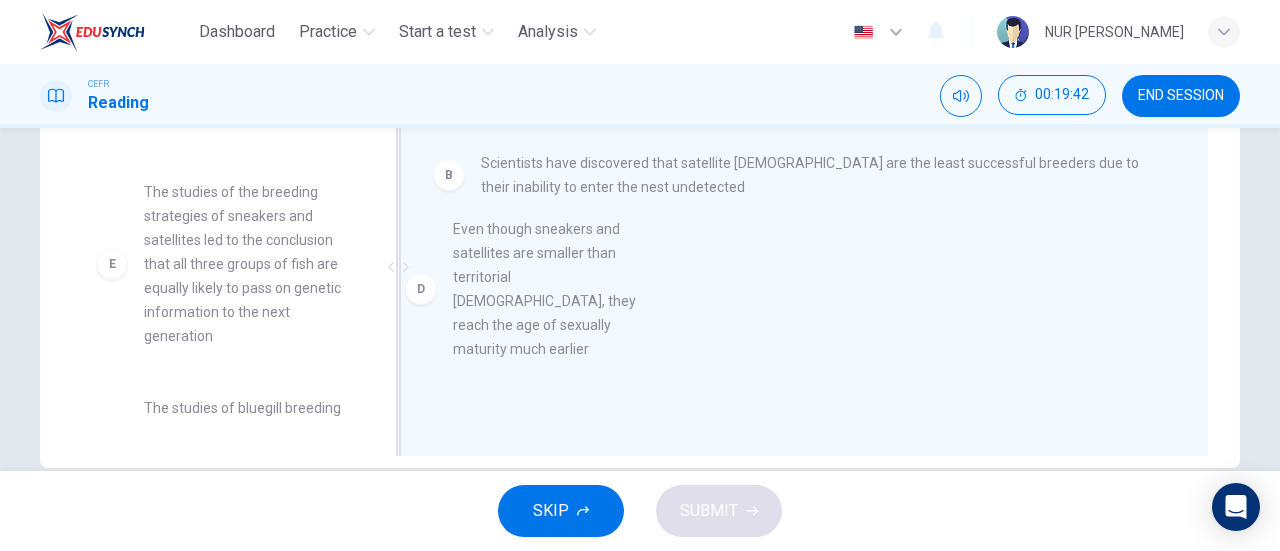 drag, startPoint x: 156, startPoint y: 229, endPoint x: 476, endPoint y: 294, distance: 326.53485 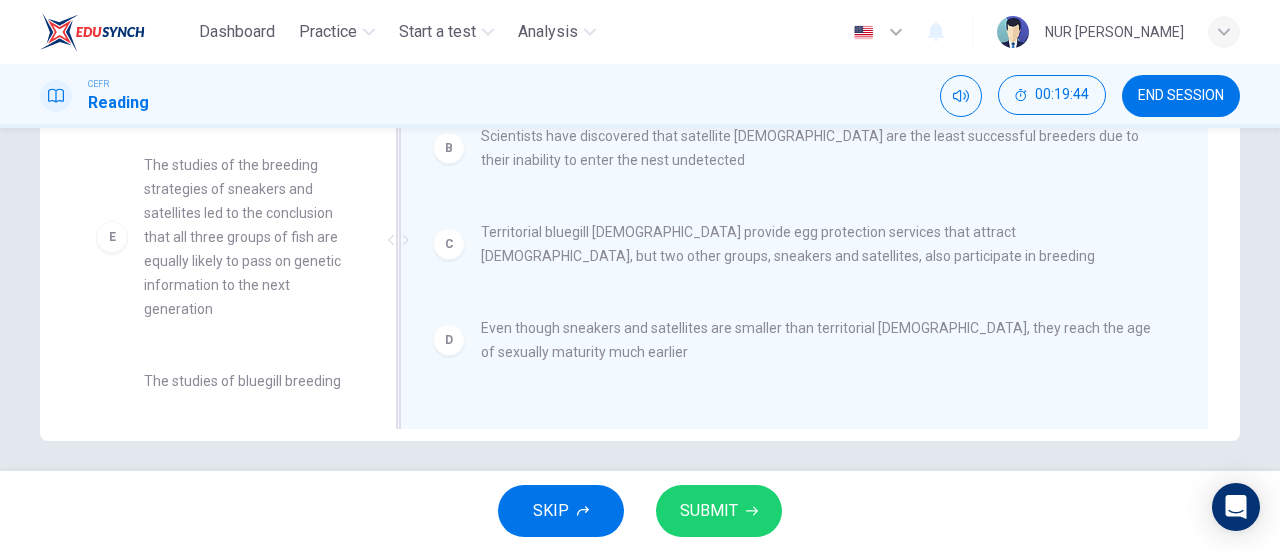scroll, scrollTop: 354, scrollLeft: 0, axis: vertical 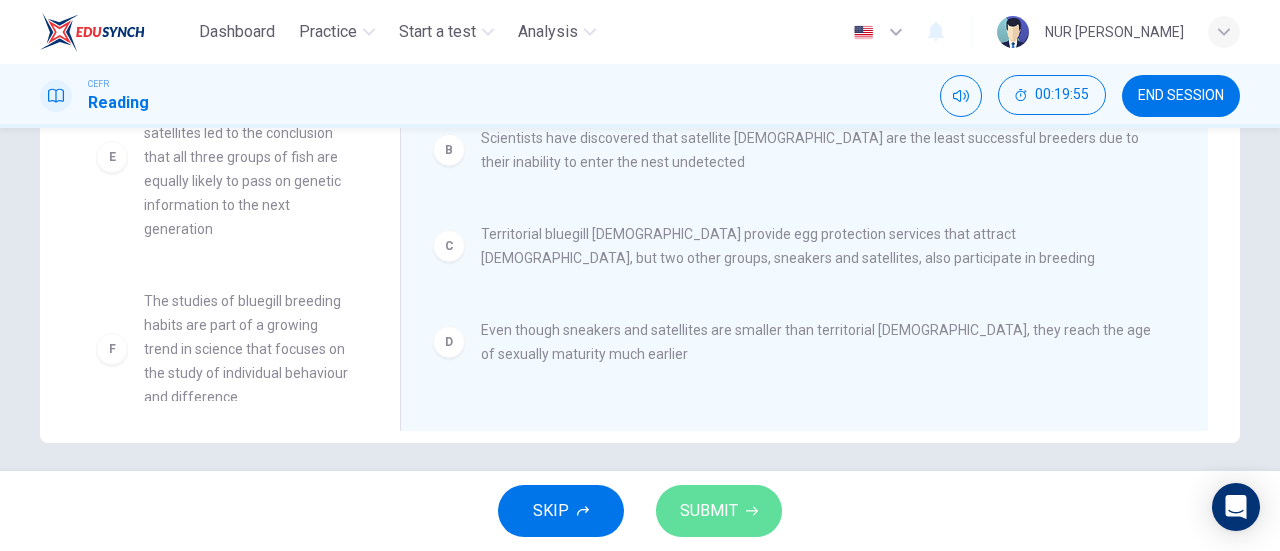click on "SUBMIT" at bounding box center [709, 511] 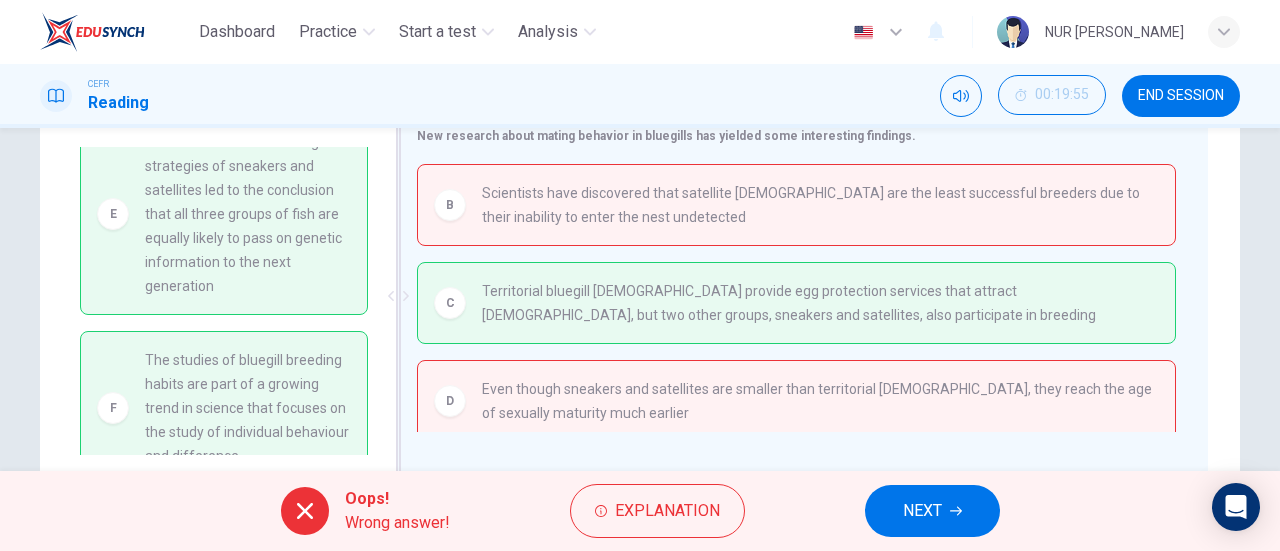 scroll, scrollTop: 360, scrollLeft: 0, axis: vertical 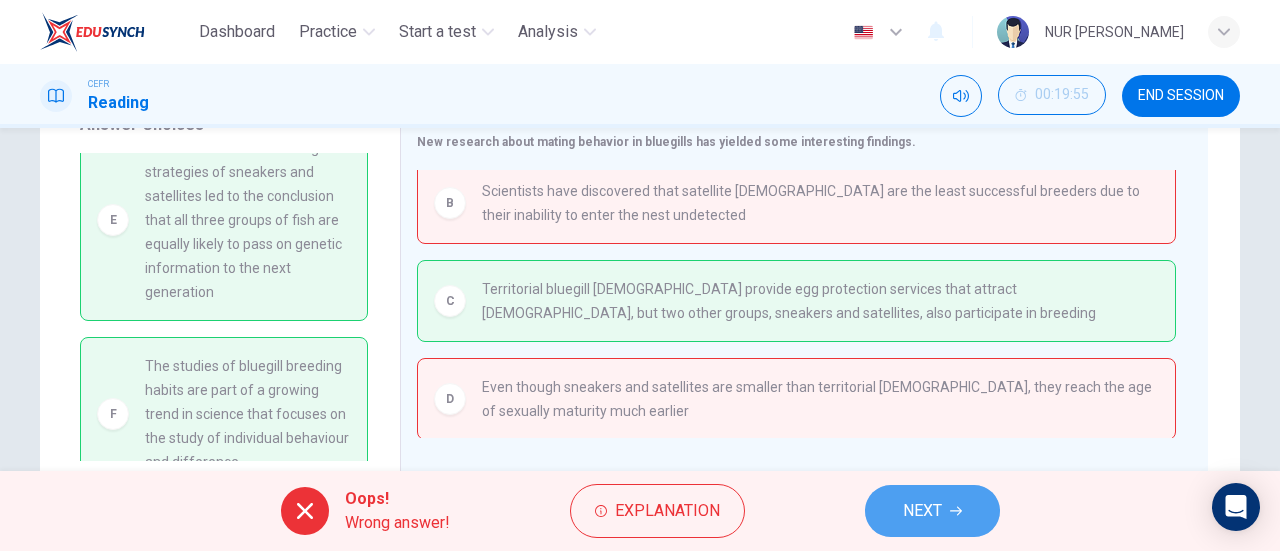 click on "NEXT" at bounding box center (922, 511) 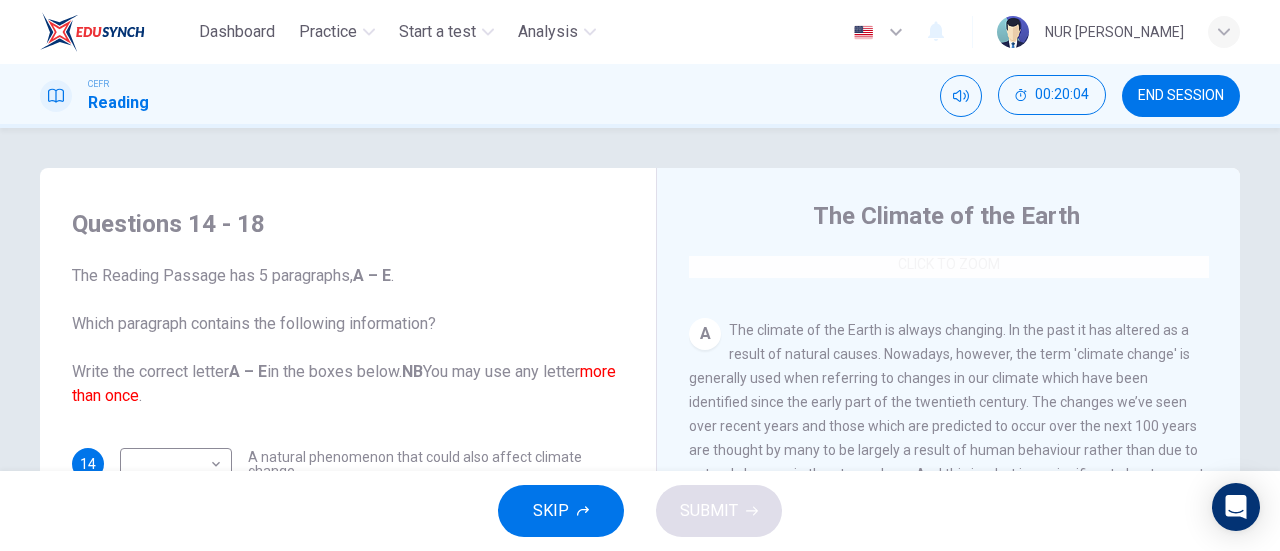 scroll, scrollTop: 360, scrollLeft: 0, axis: vertical 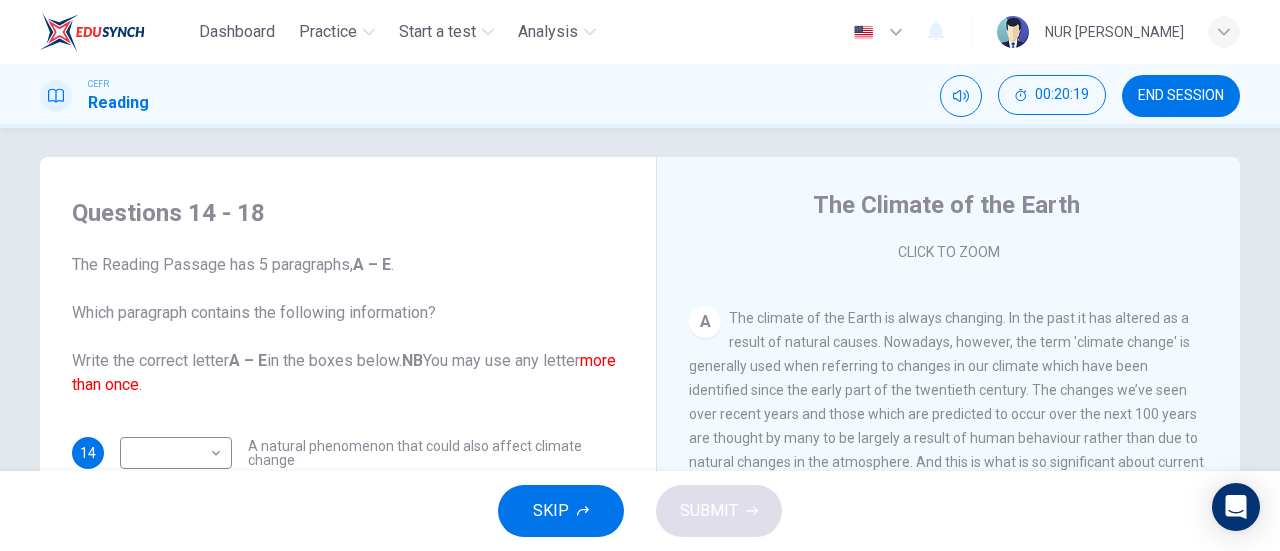 click on "Questions 14 - 18" at bounding box center (348, 213) 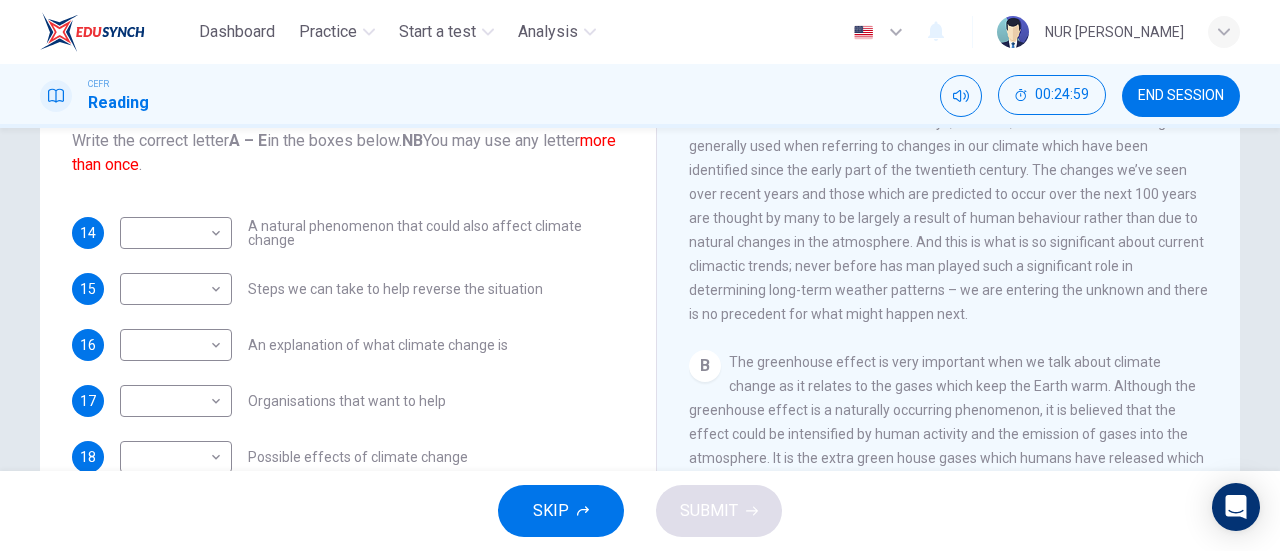 scroll, scrollTop: 260, scrollLeft: 0, axis: vertical 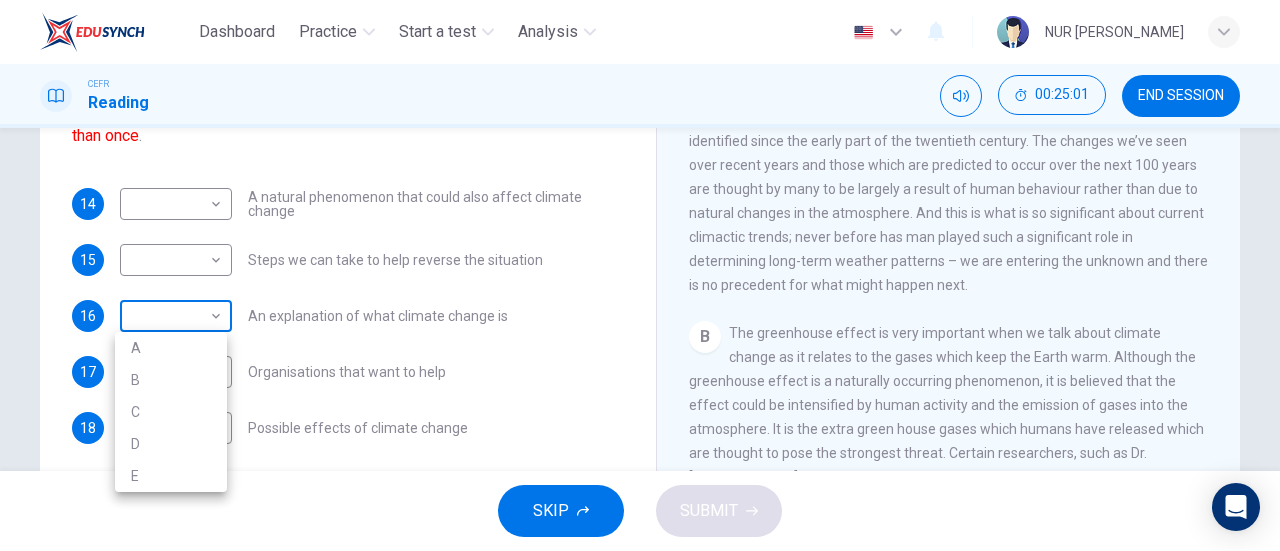 click on "Dashboard Practice Start a test Analysis English en ​ NUR [PERSON_NAME] CEFR Reading 00:25:01 END SESSION Questions 14 - 18 The Reading Passage has 5 paragraphs,  A – E . Which paragraph contains the following information?  Write the correct letter  A – E  in the boxes below.
NB  You may use any letter  more than once . 14 ​ ​ A natural phenomenon that could also affect climate change 15 ​ ​ Steps we can take to help reverse the situation 16 ​ ​ An explanation of what climate change is 17 ​ ​ Organisations that want to help 18 ​ ​ Possible effects of climate change The Climate of the Earth CLICK TO ZOOM Click to Zoom A B C D E SKIP SUBMIT Dashboard Practice Start a test Analysis Notifications © Copyright  2025
A B C D E" at bounding box center (640, 275) 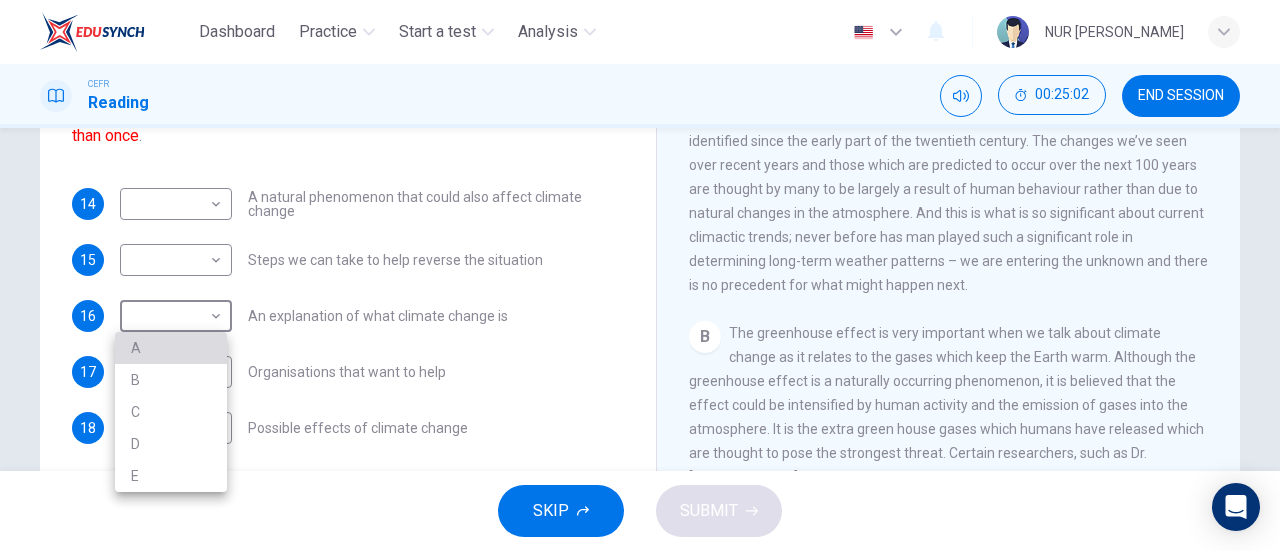 click on "A" at bounding box center (171, 348) 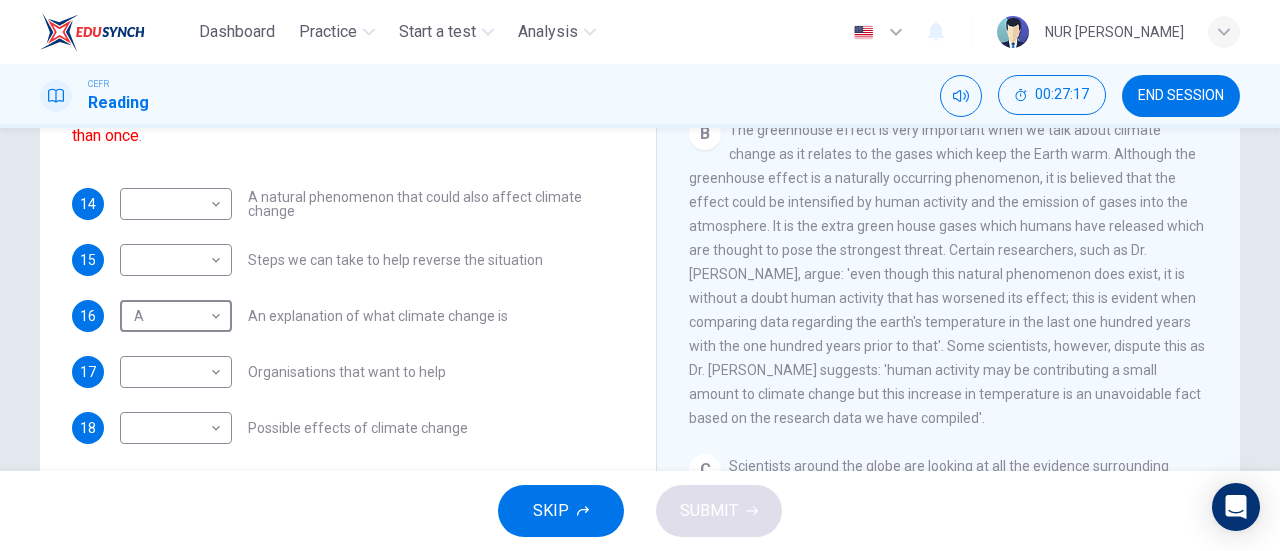 scroll, scrollTop: 562, scrollLeft: 0, axis: vertical 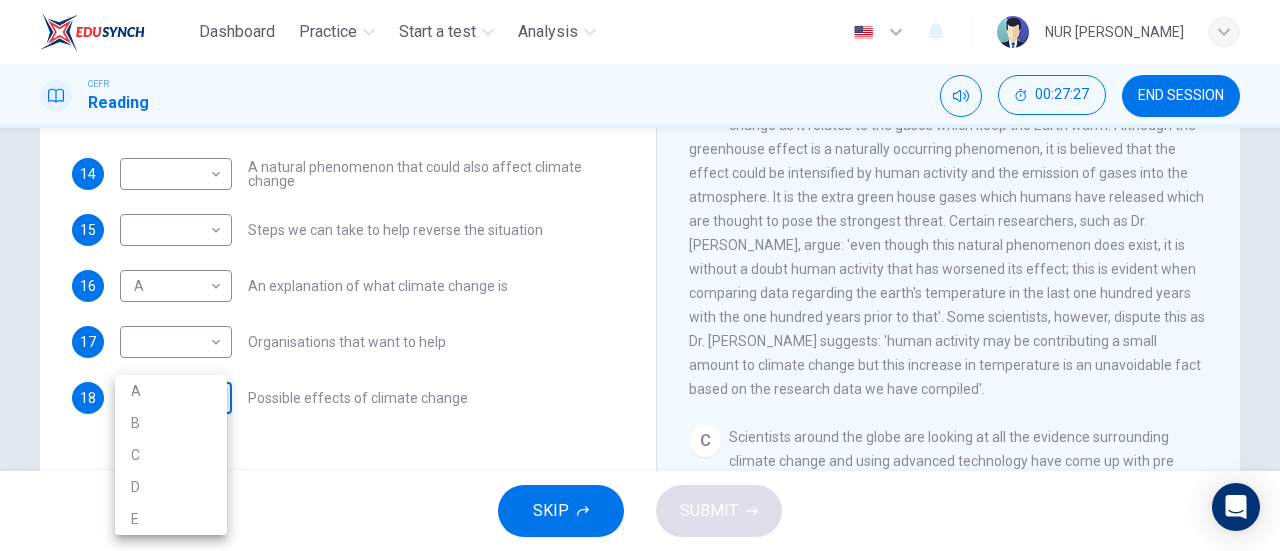 click on "Dashboard Practice Start a test Analysis English en ​ NUR [PERSON_NAME] CEFR Reading 00:27:27 END SESSION Questions 14 - 18 The Reading Passage has 5 paragraphs,  A – E . Which paragraph contains the following information?  Write the correct letter  A – E  in the boxes below.
NB  You may use any letter  more than once . 14 ​ ​ A natural phenomenon that could also affect climate change 15 ​ ​ Steps we can take to help reverse the situation 16 A A ​ An explanation of what climate change is 17 ​ ​ Organisations that want to help 18 ​ ​ Possible effects of climate change The Climate of the Earth CLICK TO ZOOM Click to Zoom A B C D E SKIP SUBMIT Dashboard Practice Start a test Analysis Notifications © Copyright  2025
A B C D E" at bounding box center (640, 275) 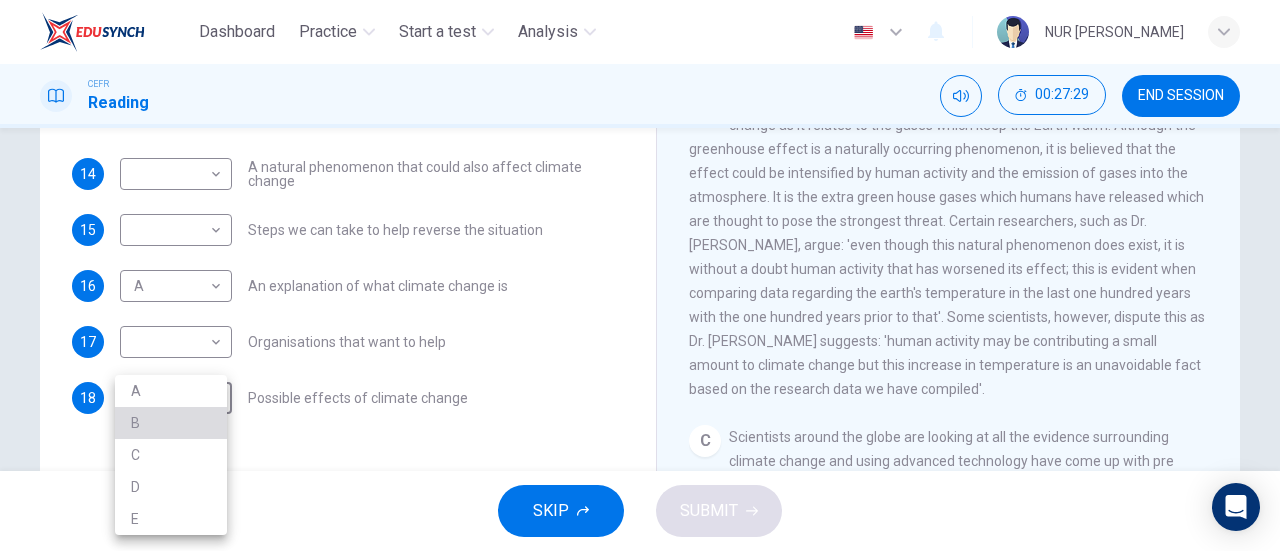 click on "B" at bounding box center (171, 423) 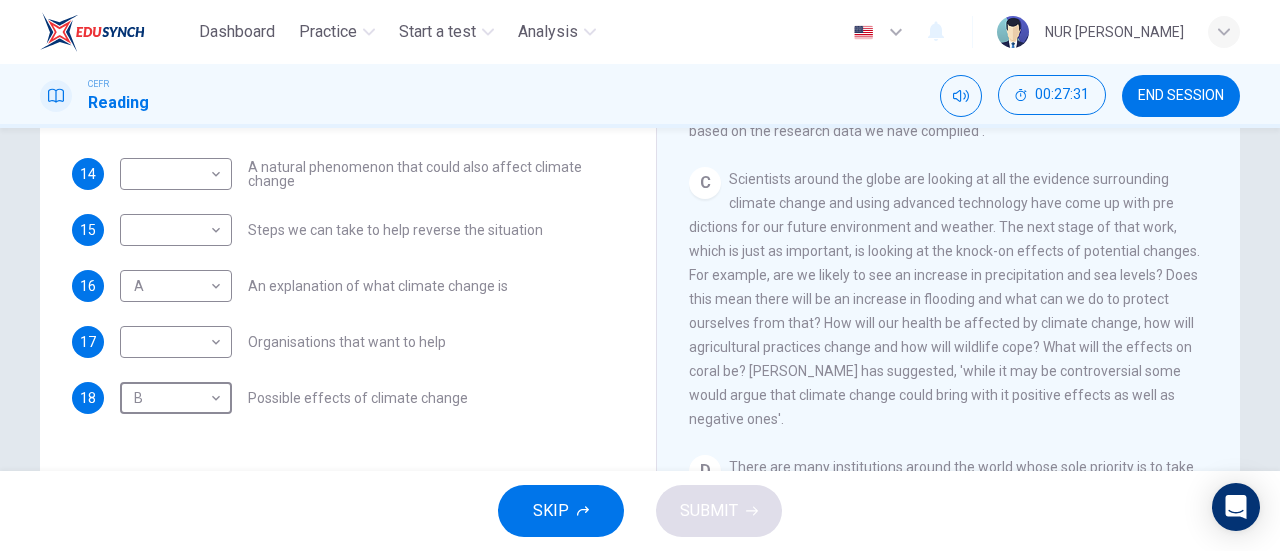 scroll, scrollTop: 822, scrollLeft: 0, axis: vertical 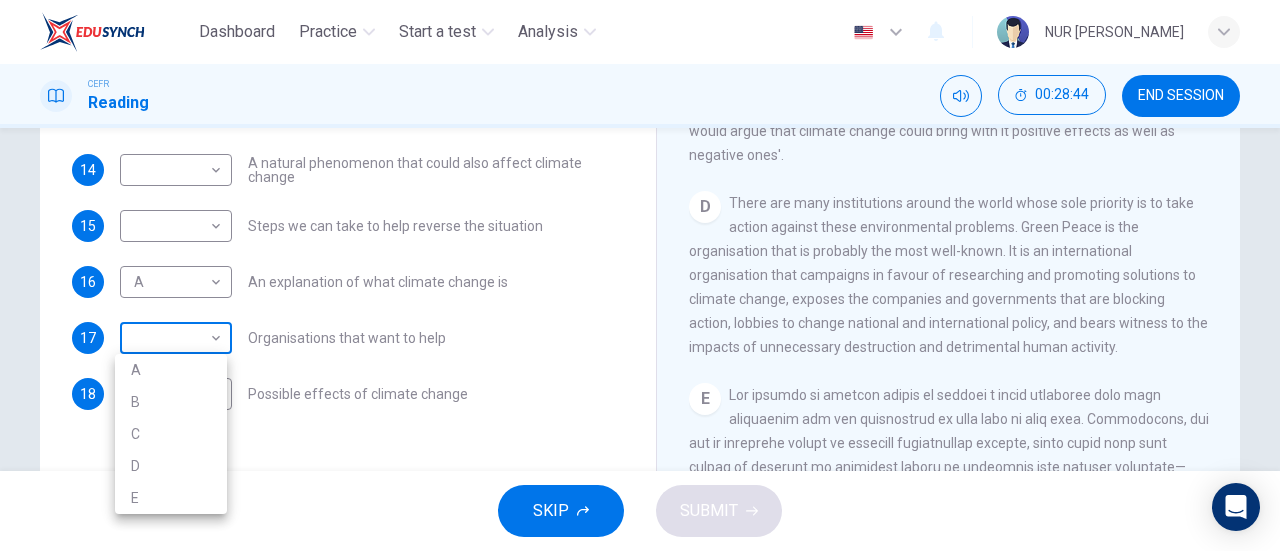 click on "Dashboard Practice Start a test Analysis English en ​ NUR [PERSON_NAME] CEFR Reading 00:28:44 END SESSION Questions 14 - 18 The Reading Passage has 5 paragraphs,  A – E . Which paragraph contains the following information?  Write the correct letter  A – E  in the boxes below.
NB  You may use any letter  more than once . 14 ​ ​ A natural phenomenon that could also affect climate change 15 ​ ​ Steps we can take to help reverse the situation 16 A A ​ An explanation of what climate change is 17 ​ ​ Organisations that want to help 18 B B ​ Possible effects of climate change The Climate of the Earth CLICK TO ZOOM Click to Zoom A B C D E SKIP SUBMIT Dashboard Practice Start a test Analysis Notifications © Copyright  2025
A B C D E" at bounding box center (640, 275) 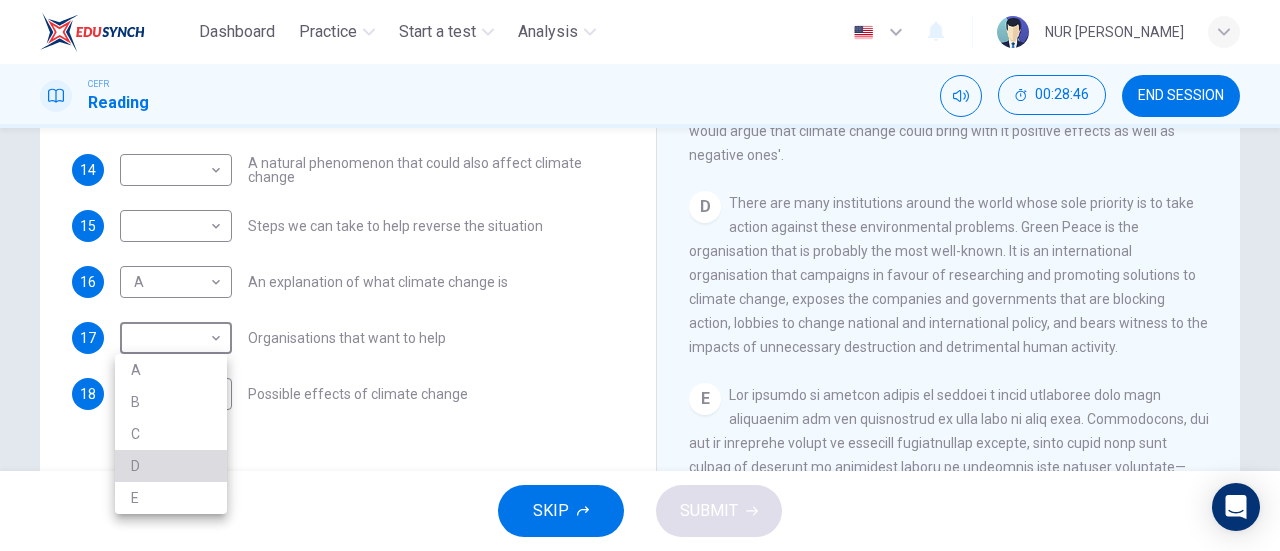 click on "D" at bounding box center (171, 466) 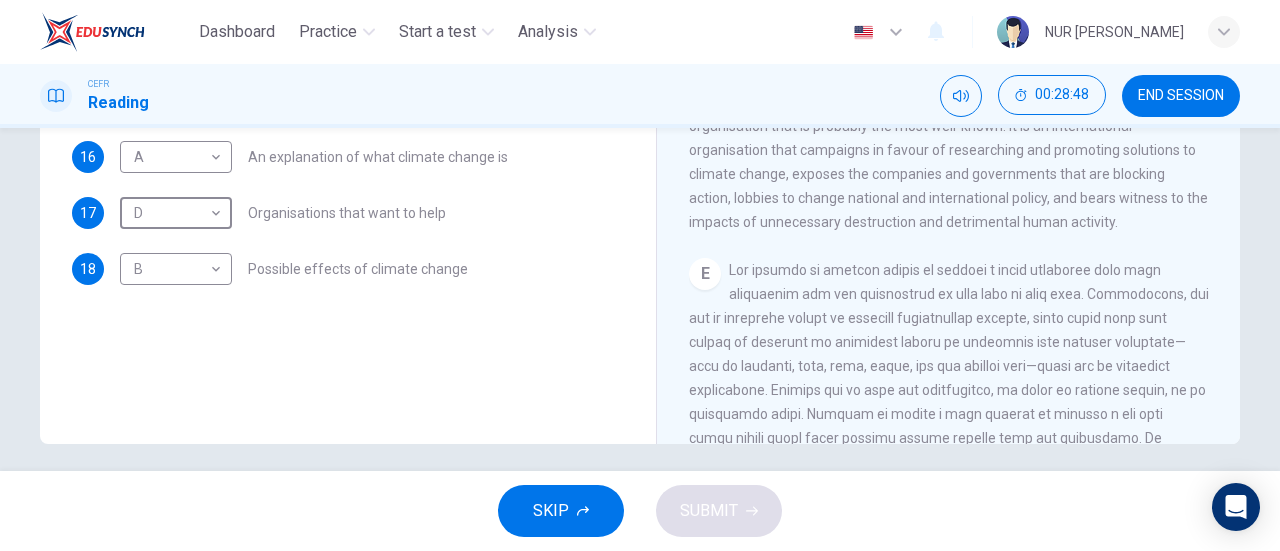 scroll, scrollTop: 420, scrollLeft: 0, axis: vertical 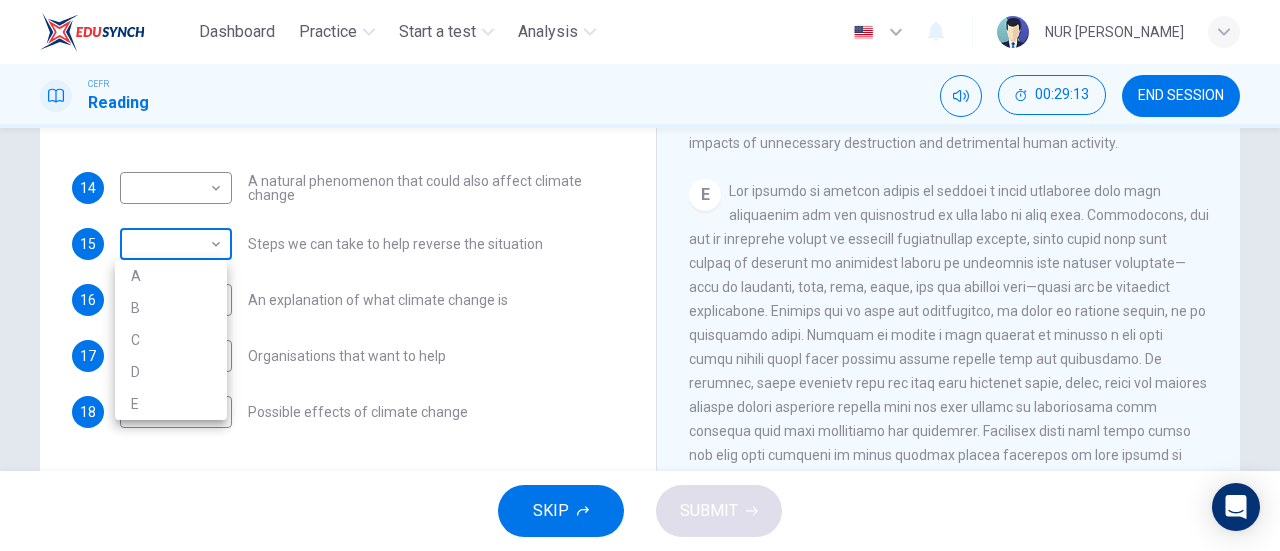 click on "Dashboard Practice Start a test Analysis English en ​ NUR [PERSON_NAME] CEFR Reading 00:29:13 END SESSION Questions 14 - 18 The Reading Passage has 5 paragraphs,  A – E . Which paragraph contains the following information?  Write the correct letter  A – E  in the boxes below.
NB  You may use any letter  more than once . 14 ​ ​ A natural phenomenon that could also affect climate change 15 ​ ​ Steps we can take to help reverse the situation 16 A A ​ An explanation of what climate change is 17 D D ​ Organisations that want to help 18 B B ​ Possible effects of climate change The Climate of the Earth CLICK TO ZOOM Click to Zoom A B C D E SKIP SUBMIT Dashboard Practice Start a test Analysis Notifications © Copyright  2025
A B C D E" at bounding box center [640, 275] 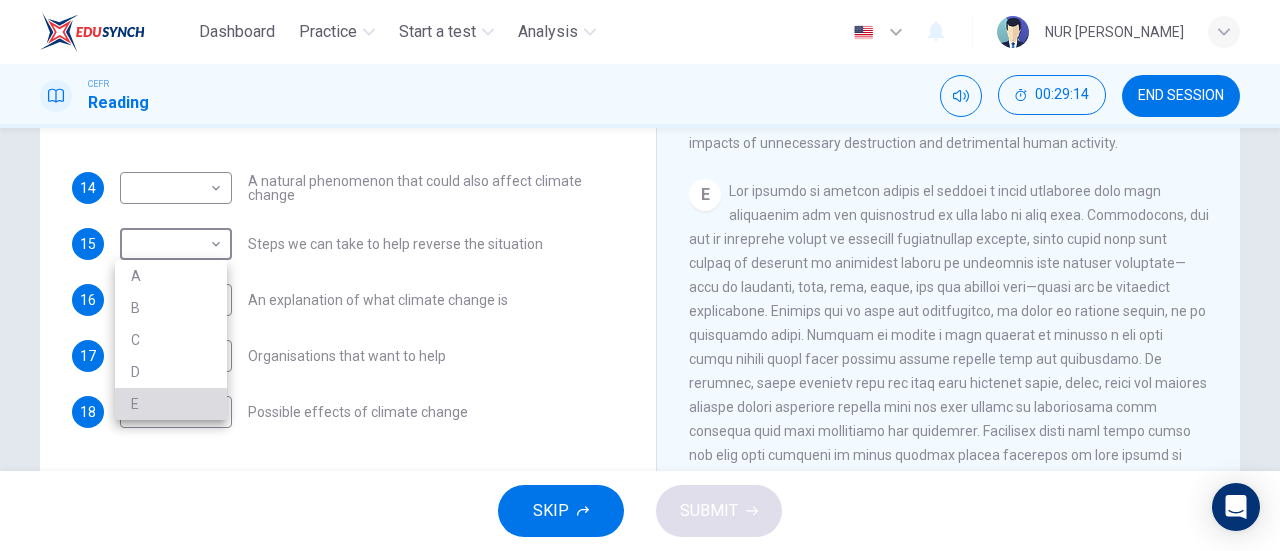 click on "E" at bounding box center (171, 404) 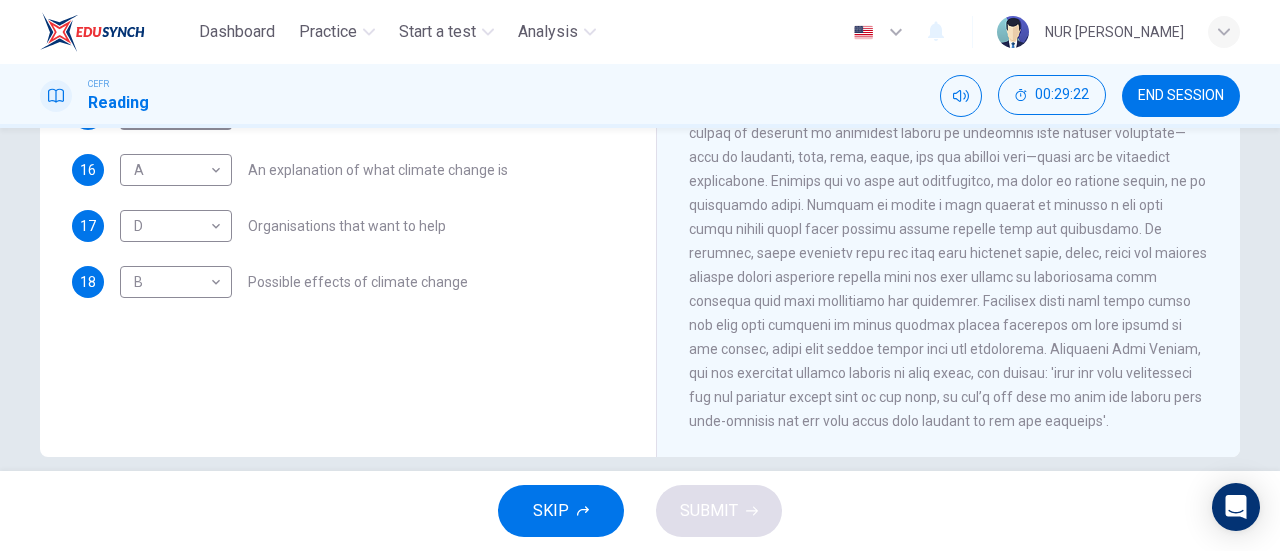 scroll, scrollTop: 407, scrollLeft: 0, axis: vertical 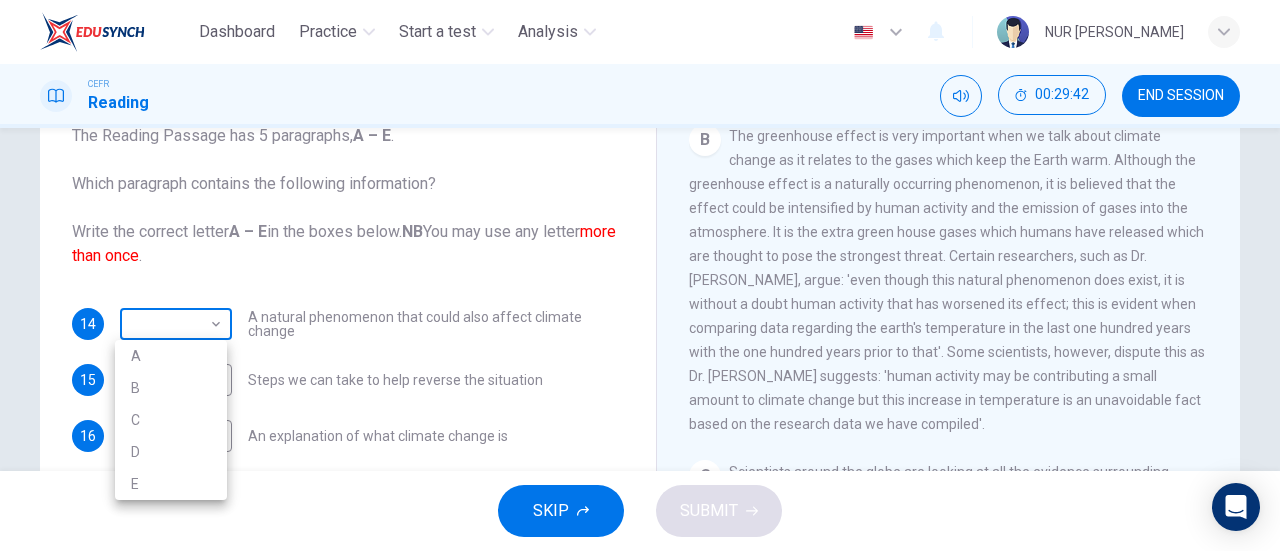 click on "Dashboard Practice Start a test Analysis English en ​ NUR [PERSON_NAME] CEFR Reading 00:29:42 END SESSION Questions 14 - 18 The Reading Passage has 5 paragraphs,  A – E . Which paragraph contains the following information?  Write the correct letter  A – E  in the boxes below.
NB  You may use any letter  more than once . 14 ​ ​ A natural phenomenon that could also affect climate change 15 E E ​ Steps we can take to help reverse the situation 16 A A ​ An explanation of what climate change is 17 D D ​ Organisations that want to help 18 B B ​ Possible effects of climate change The Climate of the Earth CLICK TO ZOOM Click to Zoom A B C D E SKIP SUBMIT Dashboard Practice Start a test Analysis Notifications © Copyright  2025
A B C D E" at bounding box center (640, 275) 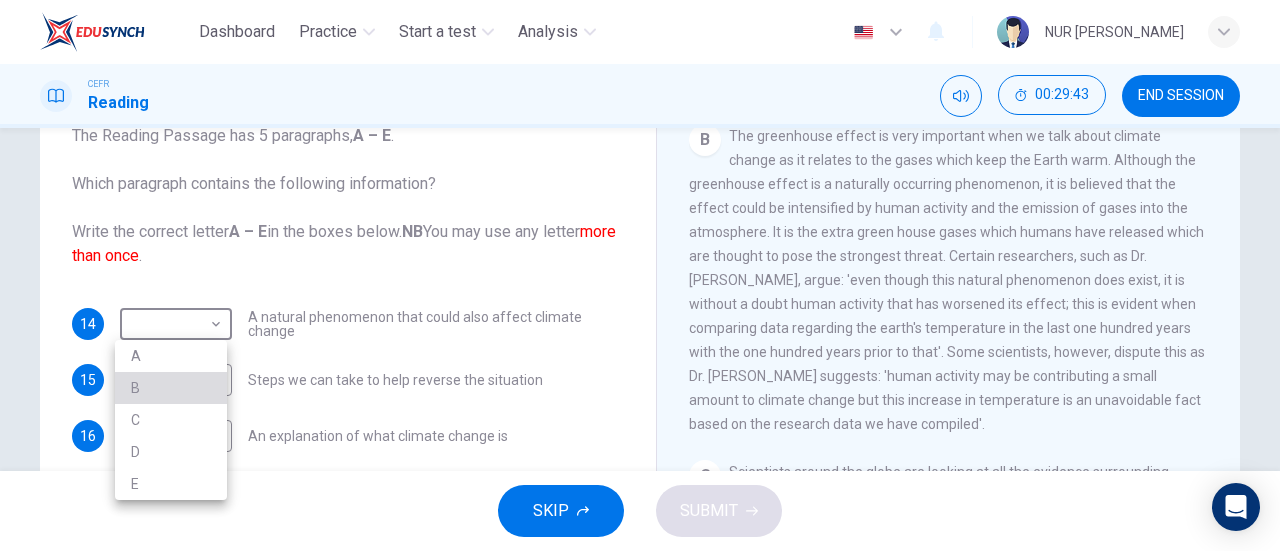 click on "B" at bounding box center [171, 388] 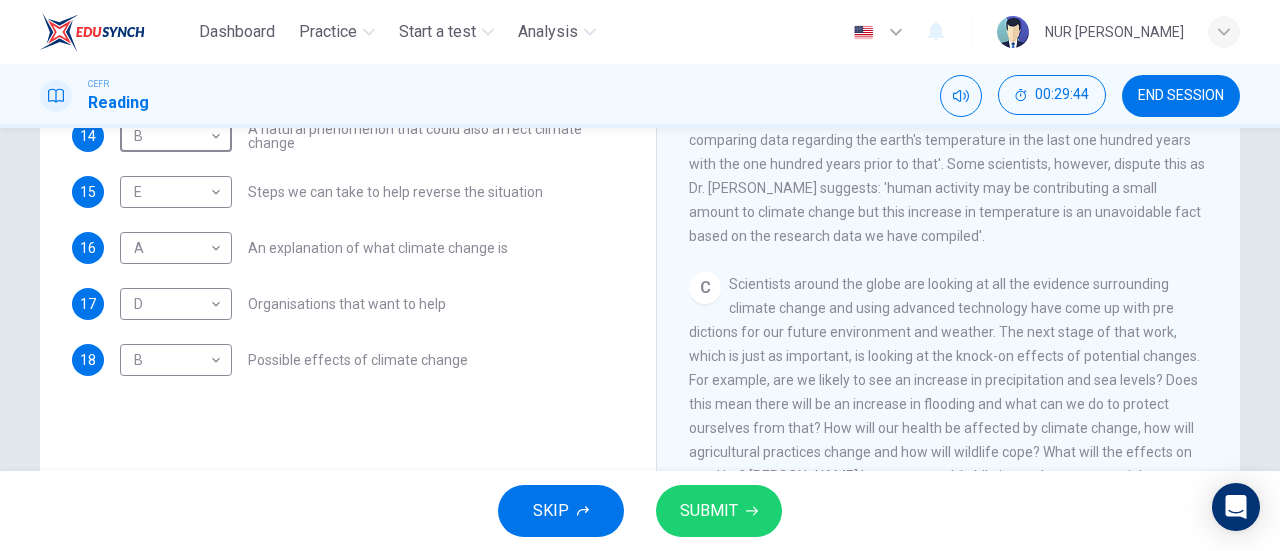 scroll, scrollTop: 330, scrollLeft: 0, axis: vertical 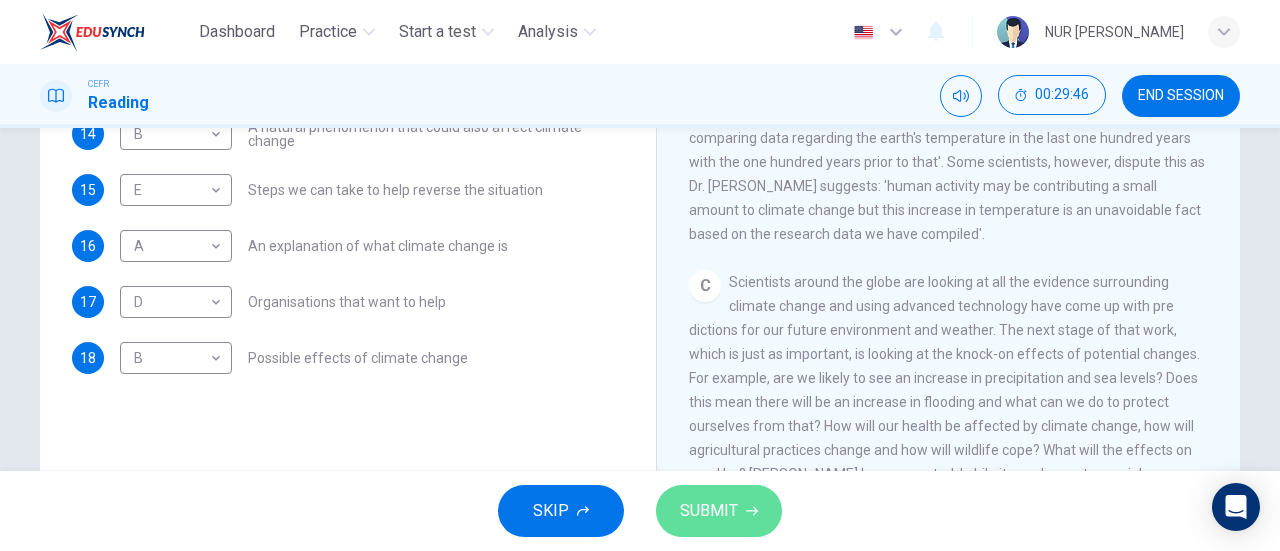 click on "SUBMIT" at bounding box center (709, 511) 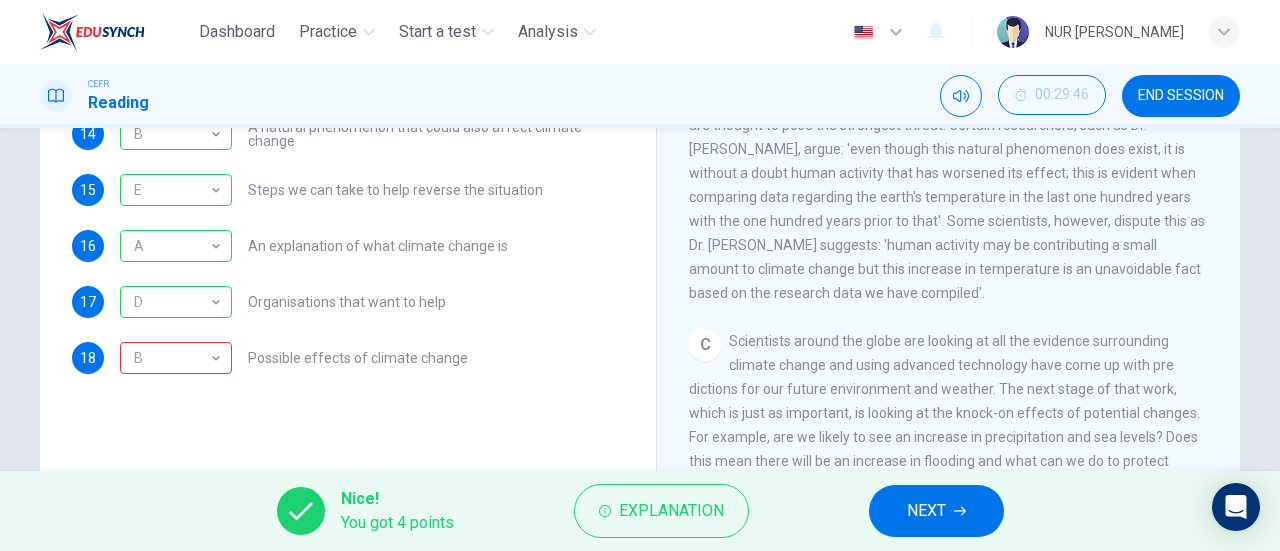 scroll, scrollTop: 617, scrollLeft: 0, axis: vertical 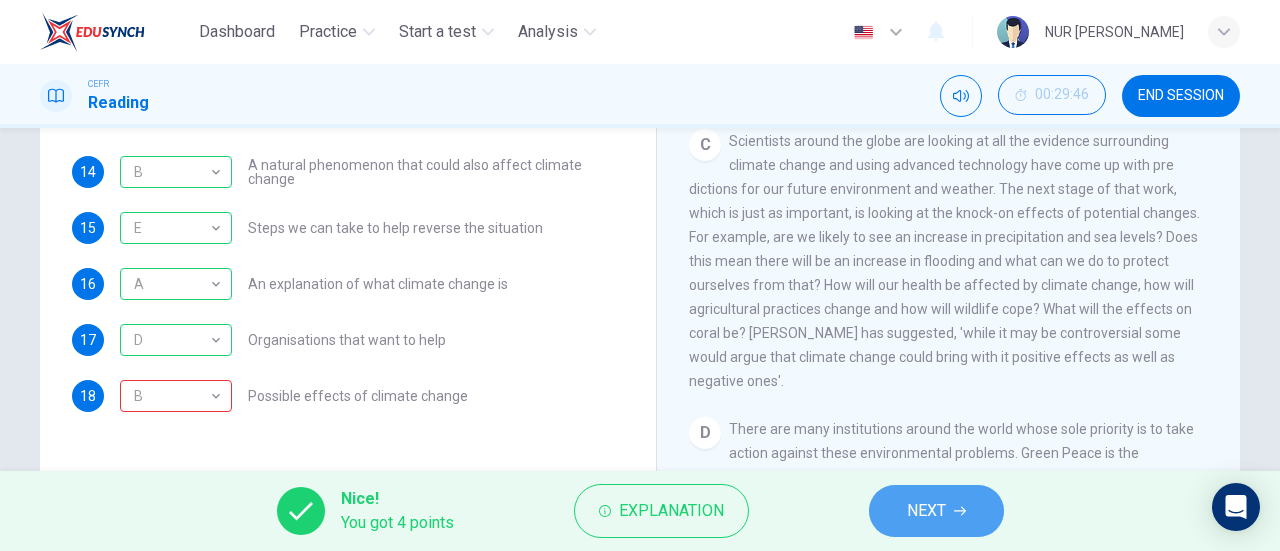 click on "NEXT" at bounding box center [926, 511] 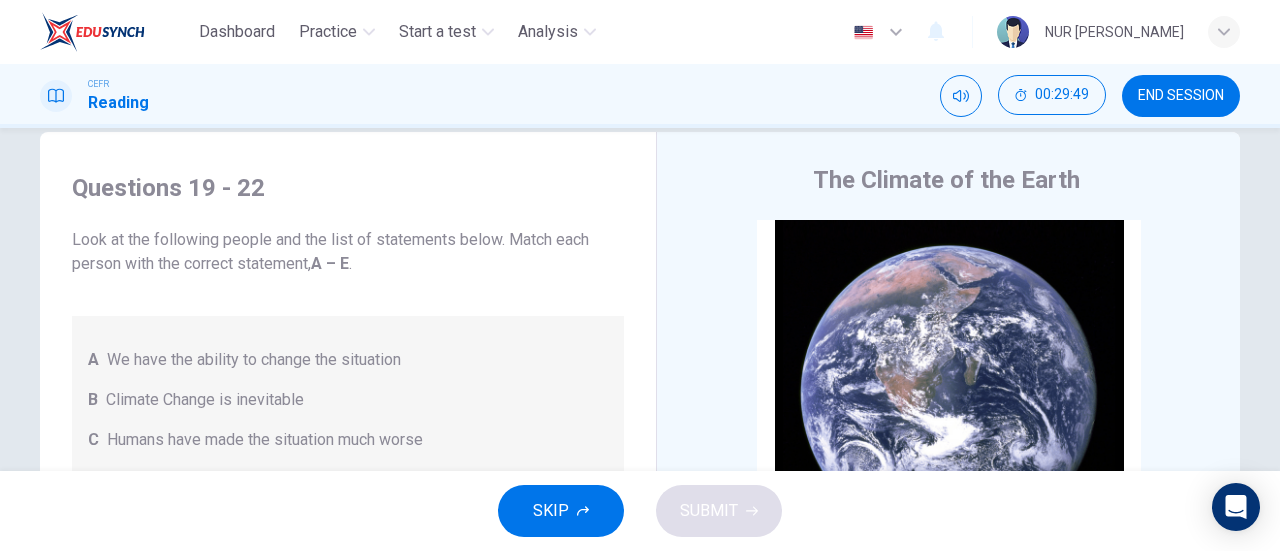 scroll, scrollTop: 22, scrollLeft: 0, axis: vertical 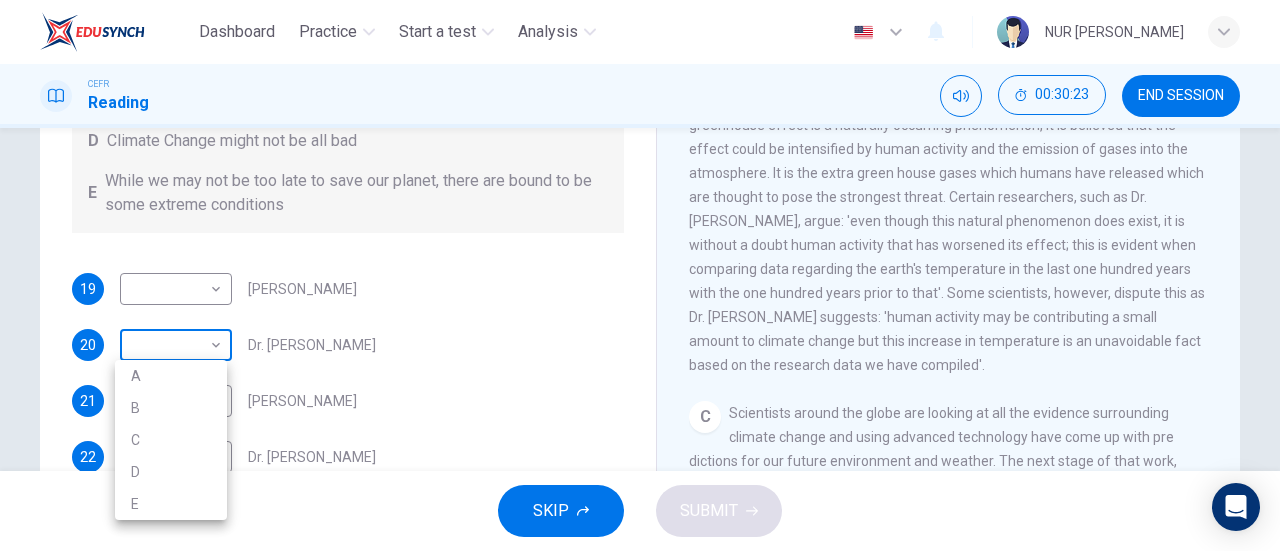 click on "Dashboard Practice Start a test Analysis English en ​ NUR [PERSON_NAME] CEFR Reading 00:30:23 END SESSION Questions 19 - 22 Look at the following people and the list of statements below. Match each person with the correct statement,  A – E . A We have the ability to change the situation B Climate Change is inevitable C Humans have made the situation much worse D Climate Change might not be all bad E While we may not be too late to save our planet, there are bound to be some extreme conditions 19 ​ ​ [PERSON_NAME] 20 ​ ​ Dr. [PERSON_NAME] 21 ​ ​ [PERSON_NAME] 22 ​ ​ Dr. [PERSON_NAME] The Climate of the Earth CLICK TO ZOOM Click to Zoom A B C D E SKIP SUBMIT Dashboard Practice Start a test Analysis Notifications © Copyright  2025
A B C D E" at bounding box center [640, 275] 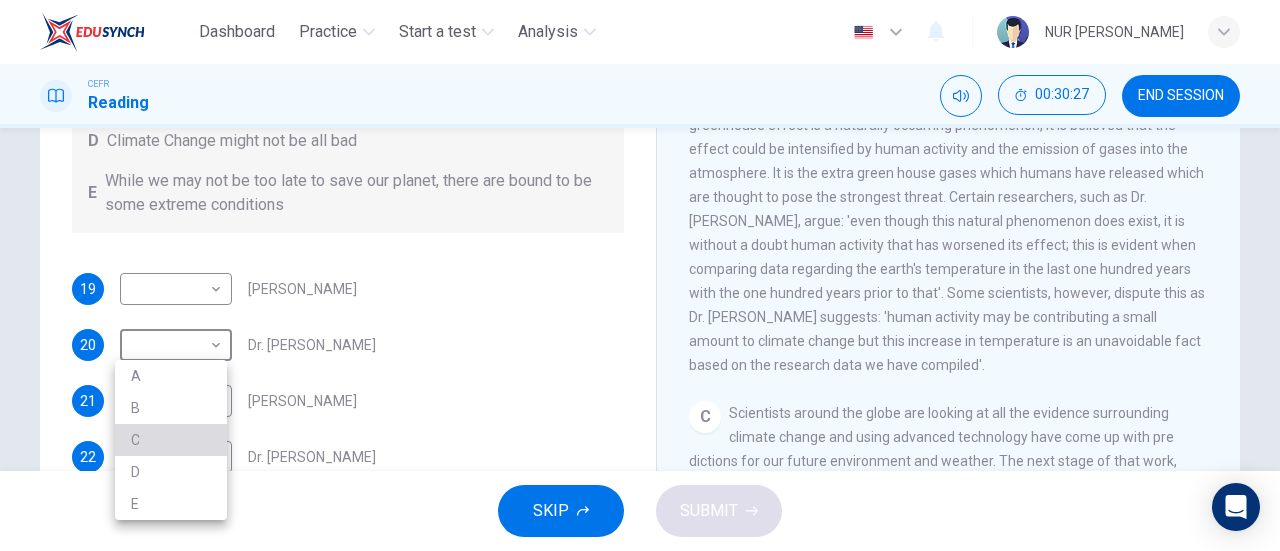 click on "C" at bounding box center [171, 440] 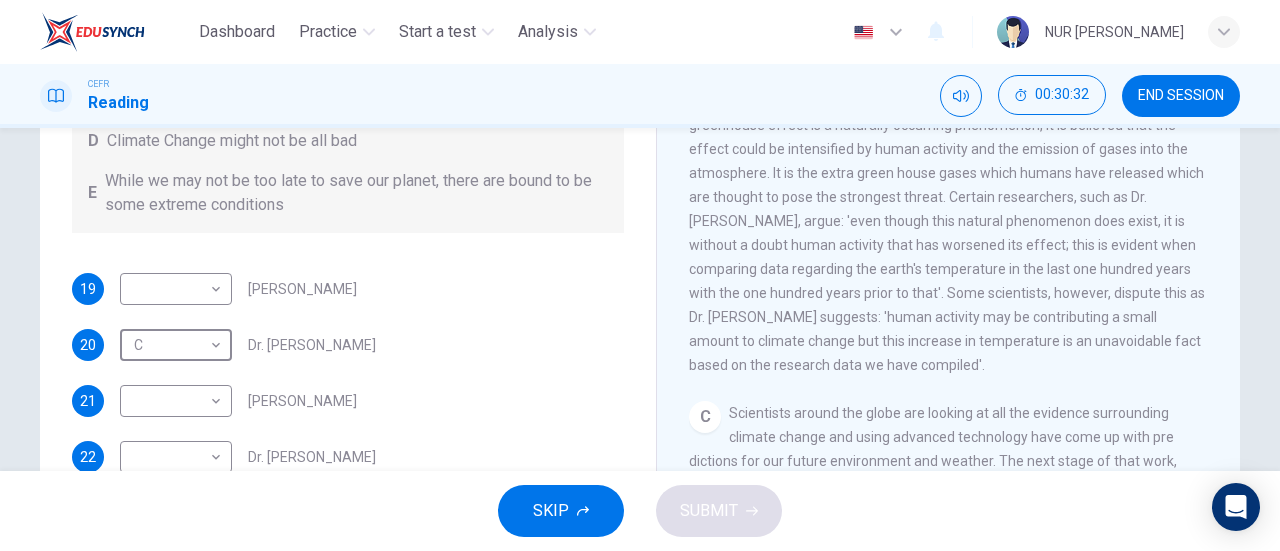 scroll, scrollTop: 0, scrollLeft: 0, axis: both 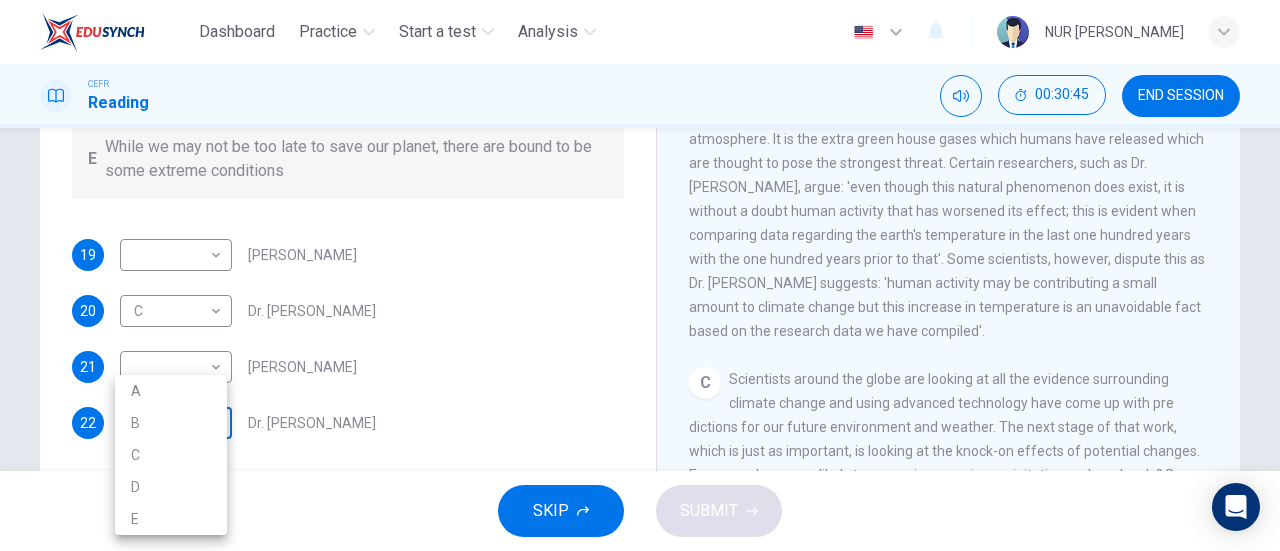 click on "Dashboard Practice Start a test Analysis English en ​ NUR [PERSON_NAME] CEFR Reading 00:30:45 END SESSION Questions 19 - 22 Look at the following people and the list of statements below. Match each person with the correct statement,  A – E . A We have the ability to change the situation B Climate Change is inevitable C Humans have made the situation much worse D Climate Change might not be all bad E While we may not be too late to save our planet, there are bound to be some extreme conditions 19 ​ ​ [PERSON_NAME] 20 C C ​ Dr. [PERSON_NAME] 21 ​ ​ [PERSON_NAME] 22 ​ ​ Dr. [PERSON_NAME] The Climate of the Earth CLICK TO ZOOM Click to Zoom A B C D E SKIP SUBMIT Dashboard Practice Start a test Analysis Notifications © Copyright  2025
A B C D E" at bounding box center (640, 275) 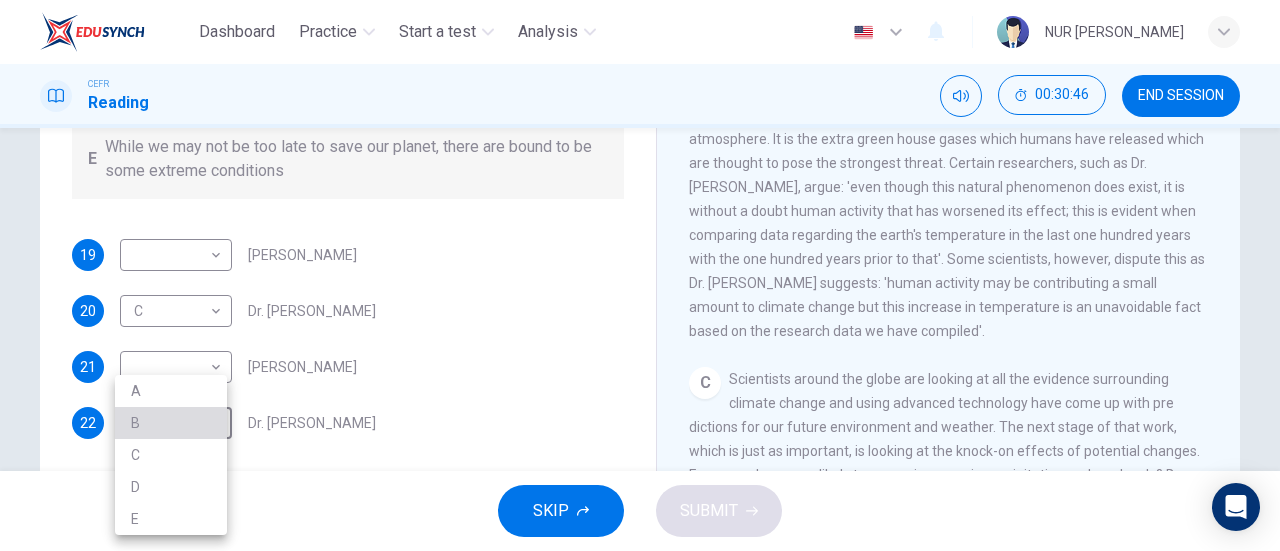 click on "B" at bounding box center (171, 423) 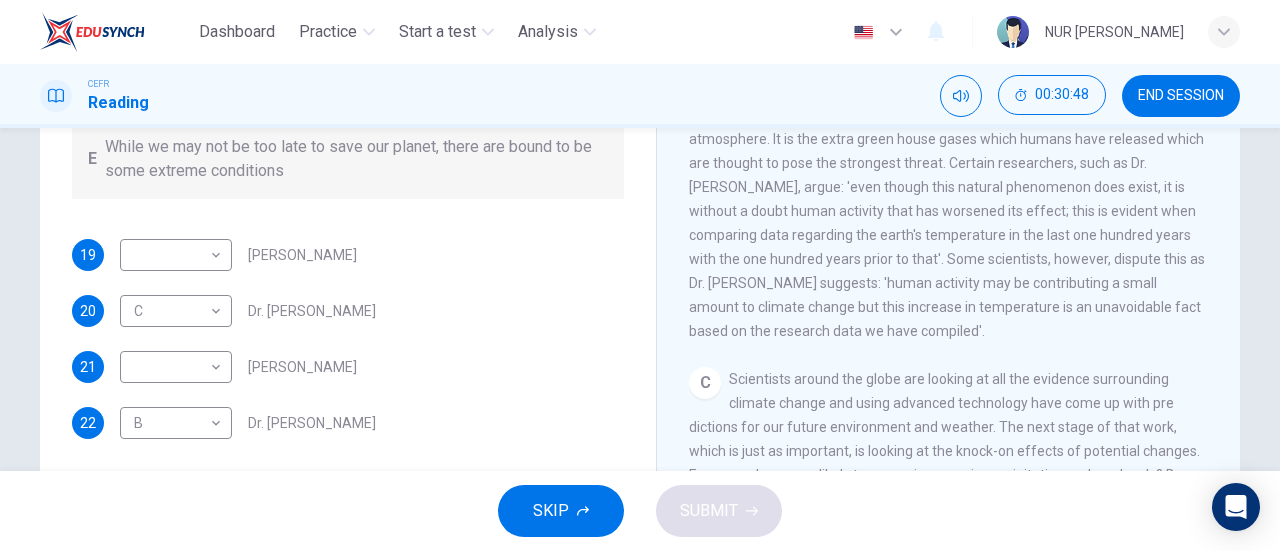 click on "B The greenhouse effect is very important when we talk about climate change as it relates to the gases which keep the Earth warm. Although the greenhouse effect is a naturally occurring phenomenon, it is believed that the effect could be intensified by human activity and the emission of gases into the atmosphere. It is the extra green house gases which humans have released which are thought to pose the strongest threat. Certain researchers, such as Dr. [PERSON_NAME], argue: 'even though this natural phenomenon does exist, it is without a doubt human activity that has worsened its effect; this is evident when comparing data regarding the earth's temperature in the last one hundred years with the one hundred years prior to that'. Some scientists, however, dispute this as Dr. [PERSON_NAME] suggests: 'human activity may be contributing a small amount to climate change but this increase in temperature is an unavoidable fact based on the research data we have compiled'." at bounding box center (949, 187) 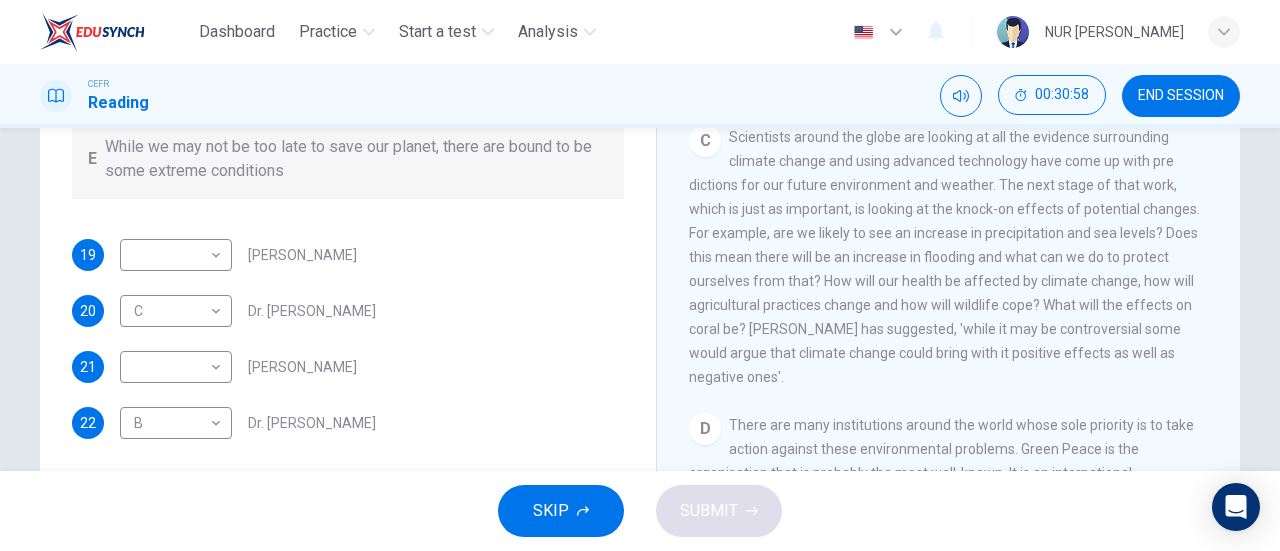 scroll, scrollTop: 770, scrollLeft: 0, axis: vertical 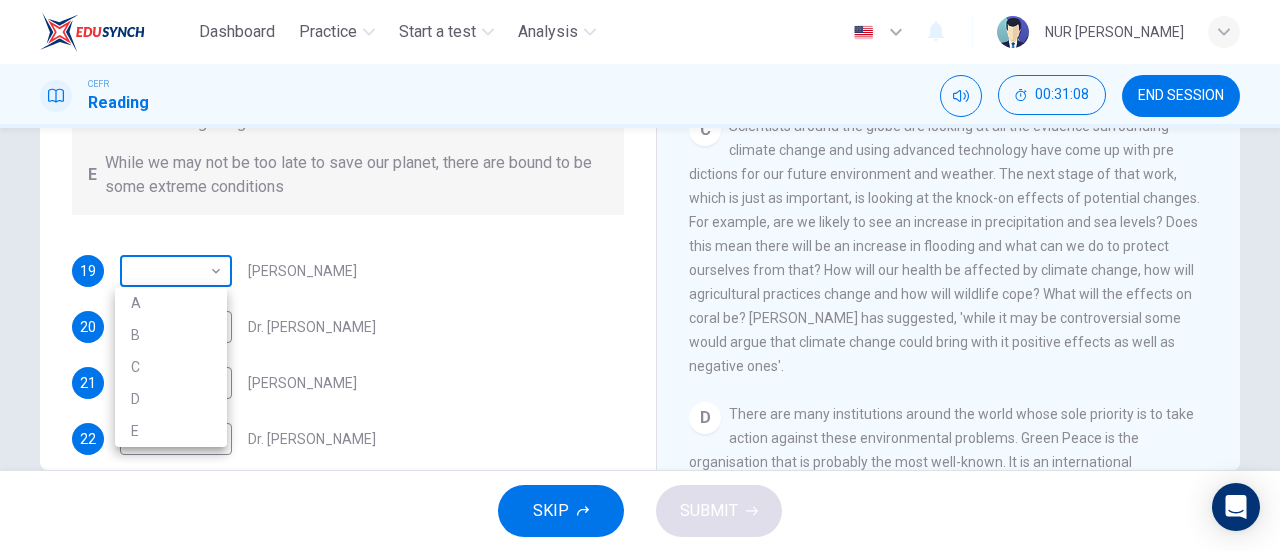 click on "Dashboard Practice Start a test Analysis English en ​ NUR [PERSON_NAME] CEFR Reading 00:31:08 END SESSION Questions 19 - 22 Look at the following people and the list of statements below. Match each person with the correct statement,  A – E . A We have the ability to change the situation B Climate Change is inevitable C Humans have made the situation much worse D Climate Change might not be all bad E While we may not be too late to save our planet, there are bound to be some extreme conditions 19 ​ ​ [PERSON_NAME] 20 C C ​ Dr. [PERSON_NAME] 21 ​ ​ [PERSON_NAME] 22 B B ​ Dr. [PERSON_NAME] The Climate of the Earth CLICK TO ZOOM Click to Zoom A B C D E SKIP SUBMIT Dashboard Practice Start a test Analysis Notifications © Copyright  2025
A B C D E" at bounding box center [640, 275] 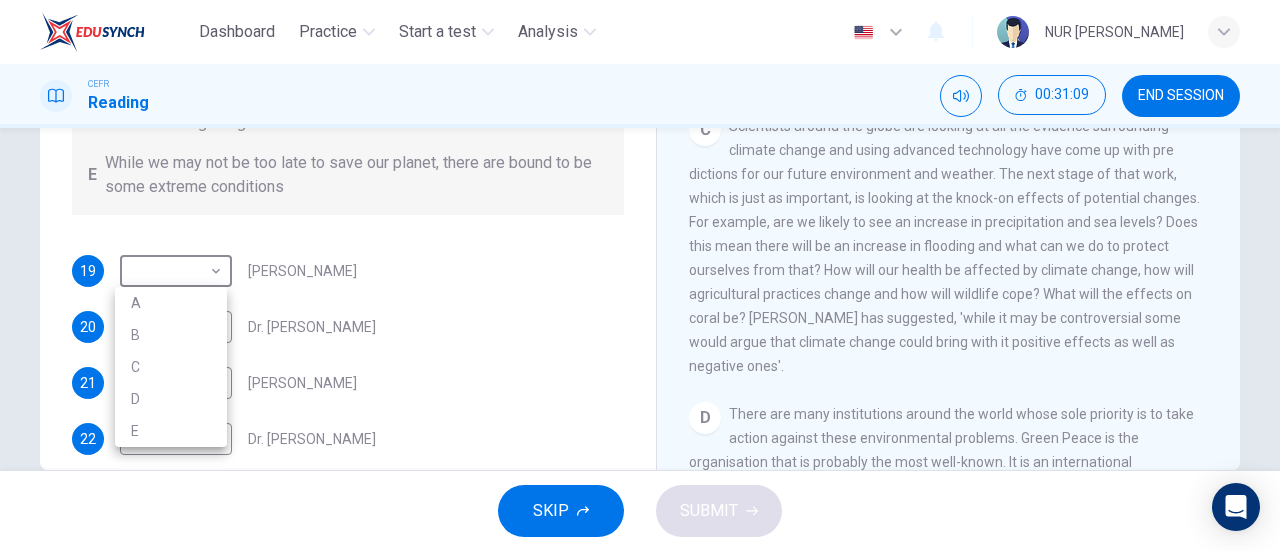 click on "D" at bounding box center (171, 399) 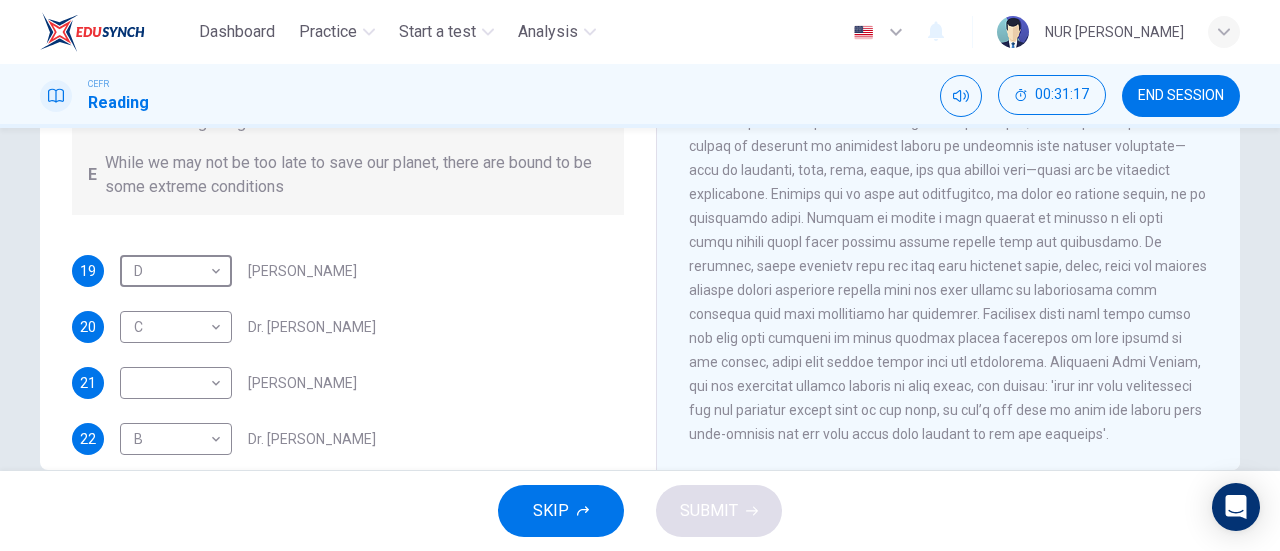 scroll, scrollTop: 1340, scrollLeft: 0, axis: vertical 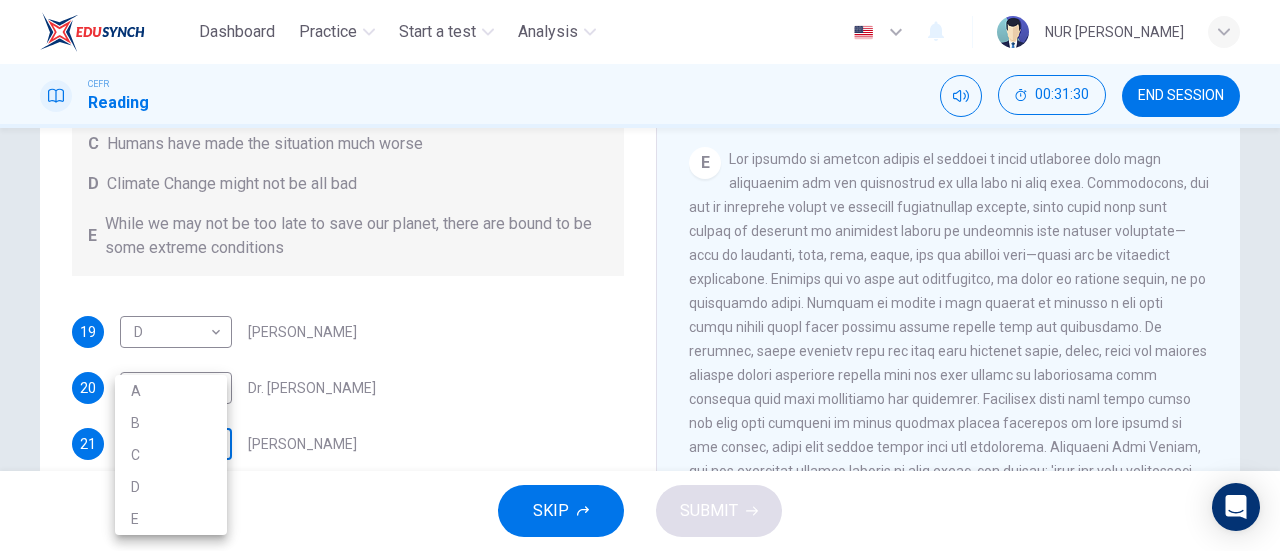 click on "Dashboard Practice Start a test Analysis English en ​ NUR [PERSON_NAME] CEFR Reading 00:31:30 END SESSION Questions 19 - 22 Look at the following people and the list of statements below. Match each person with the correct statement,  A – E . A We have the ability to change the situation B Climate Change is inevitable C Humans have made the situation much worse D Climate Change might not be all bad E While we may not be too late to save our planet, there are bound to be some extreme conditions 19 D D ​ [PERSON_NAME] 20 C C ​ Dr. [PERSON_NAME] 21 ​ ​ [PERSON_NAME] 22 B B ​ Dr. [PERSON_NAME] The Climate of the Earth CLICK TO ZOOM Click to Zoom A B C D E SKIP SUBMIT Dashboard Practice Start a test Analysis Notifications © Copyright  2025
A B C D E" at bounding box center [640, 275] 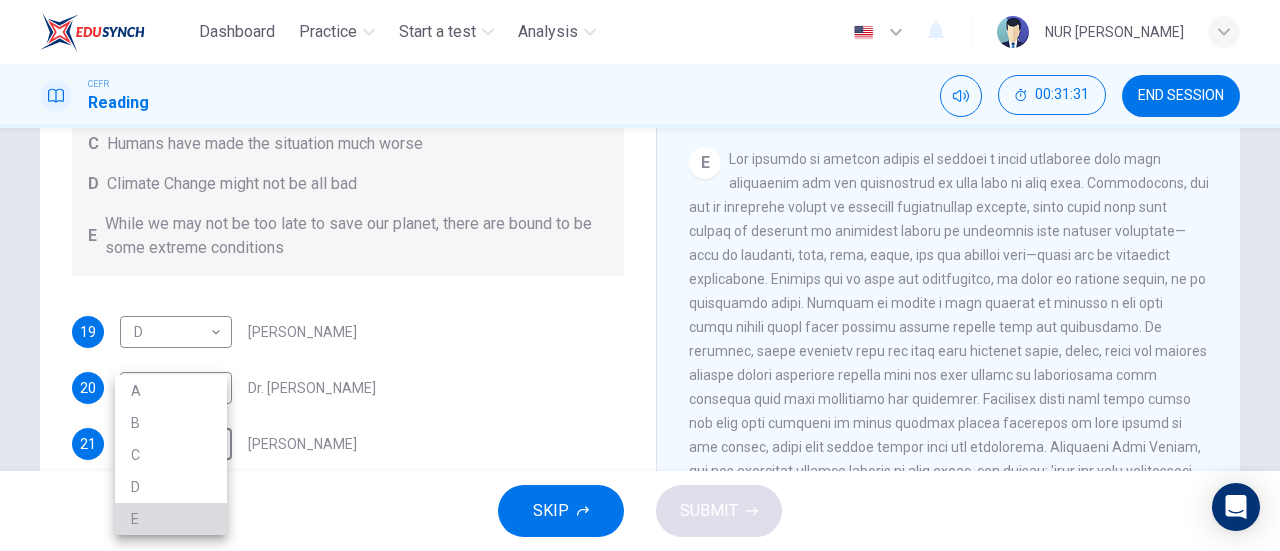 click on "E" at bounding box center (171, 519) 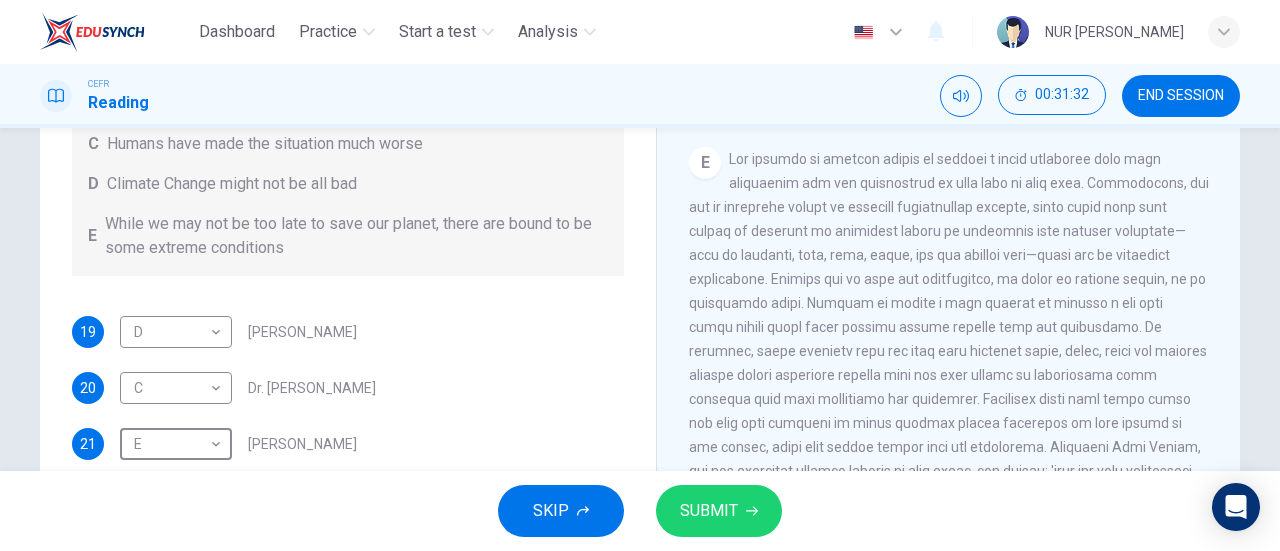 scroll, scrollTop: 0, scrollLeft: 0, axis: both 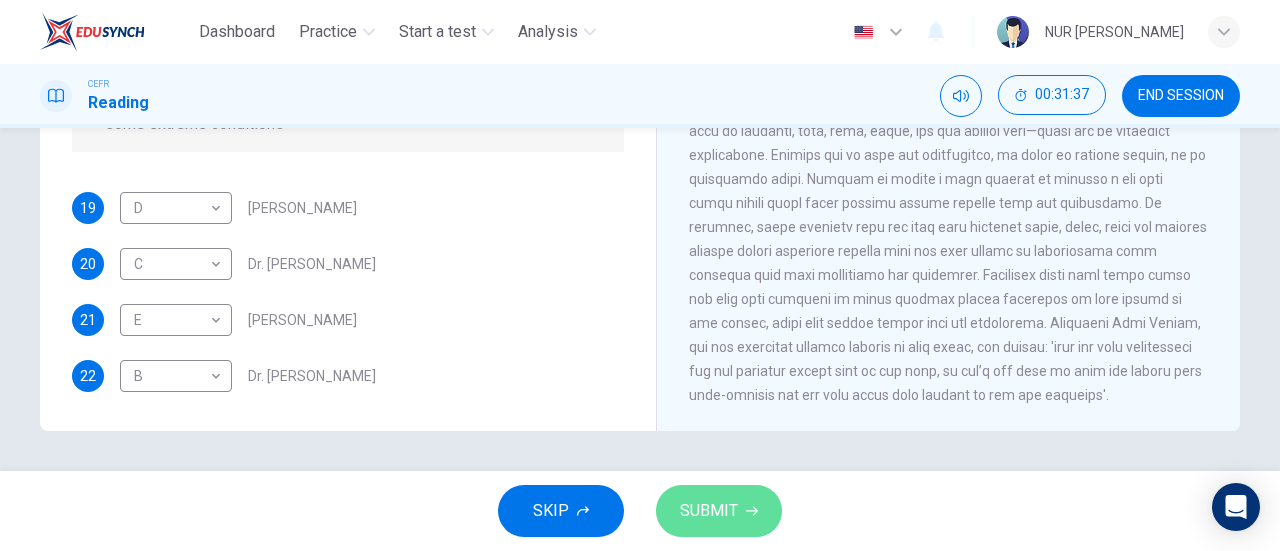 click on "SUBMIT" at bounding box center (709, 511) 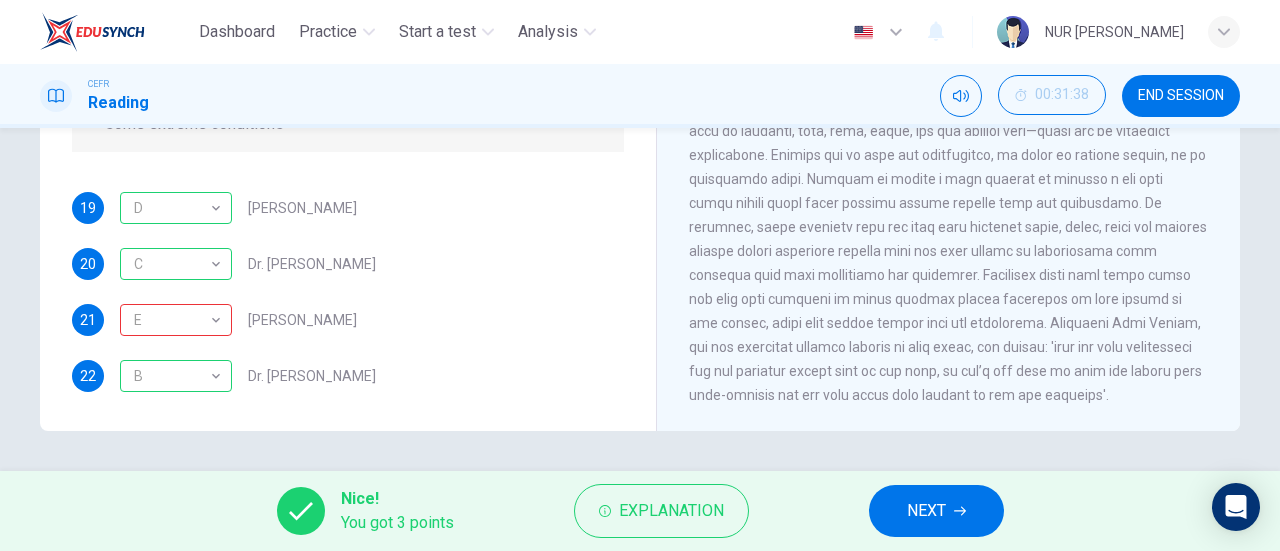 scroll, scrollTop: 0, scrollLeft: 0, axis: both 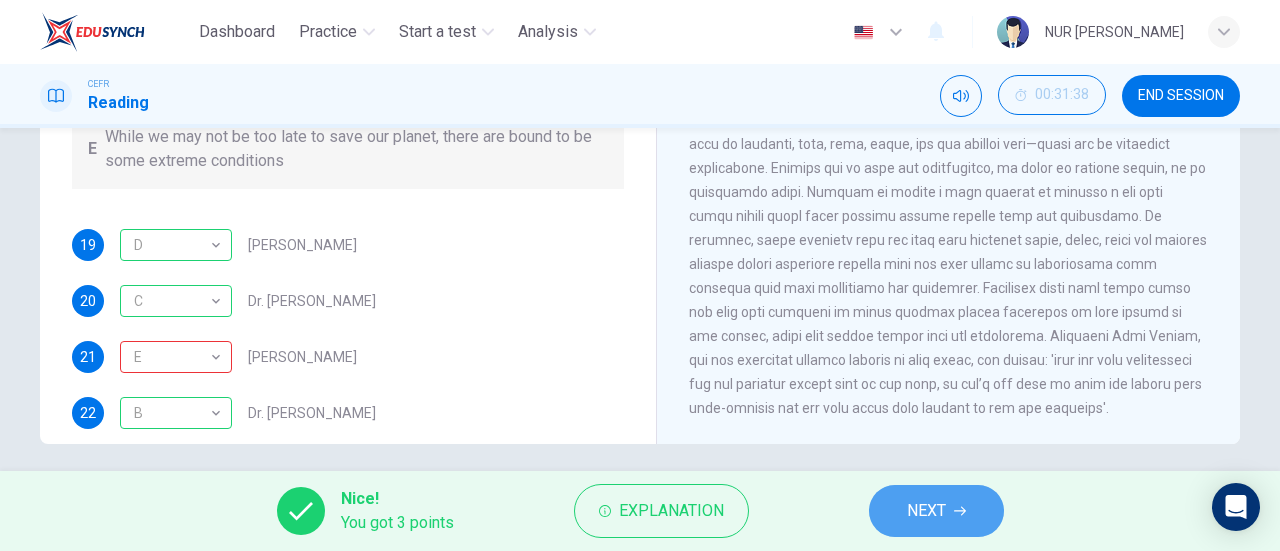 click on "NEXT" at bounding box center [926, 511] 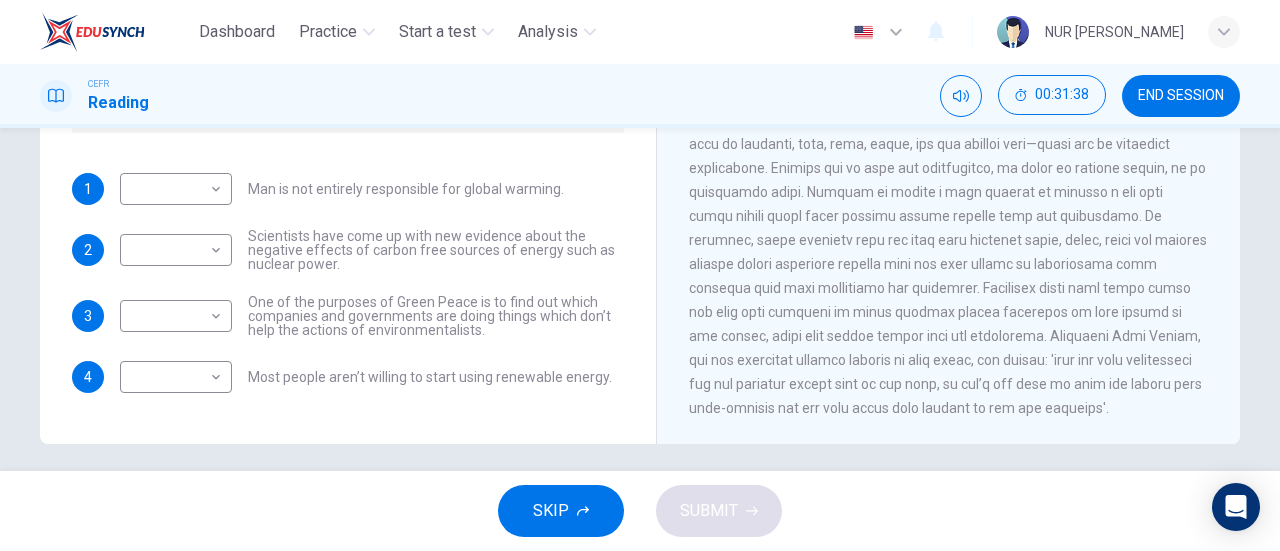 scroll, scrollTop: 432, scrollLeft: 0, axis: vertical 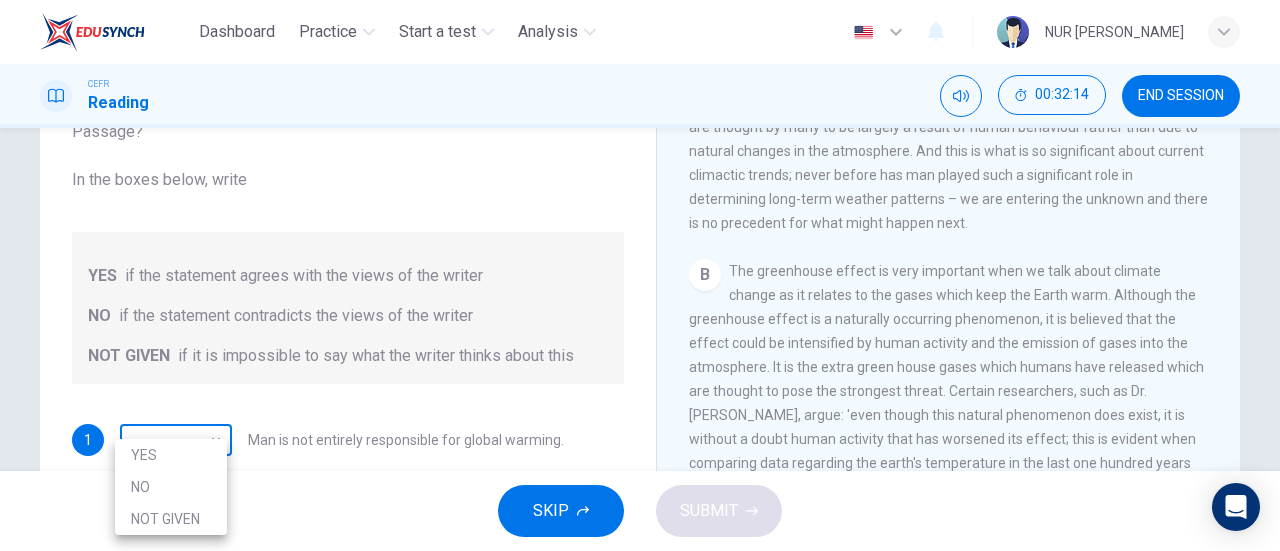 click on "Dashboard Practice Start a test Analysis English en ​ NUR [PERSON_NAME] CEFR Reading 00:32:14 END SESSION Question 23 Do the following statements agree with the information given in the Reading Passage? In the boxes below, write YES if the statement agrees with the views of the writer NO if the statement contradicts the views of the writer NOT GIVEN if it is impossible to say what the writer thinks about this 1 ​ ​ Man is not entirely responsible for global warming. 2 ​ ​ Scientists have come up with new evidence about the negative effects of carbon free sources of energy such as nuclear power. 3 ​ ​ One of the purposes of Green Peace is to find out which companies and governments are doing things which don’t help the actions of environmentalists. 4 ​ ​ Most people aren’t willing to start using renewable energy. The Climate of the Earth CLICK TO ZOOM Click to Zoom A B C D E SKIP SUBMIT Dashboard Practice Start a test Analysis Notifications © Copyright  2025
YES NO" at bounding box center (640, 275) 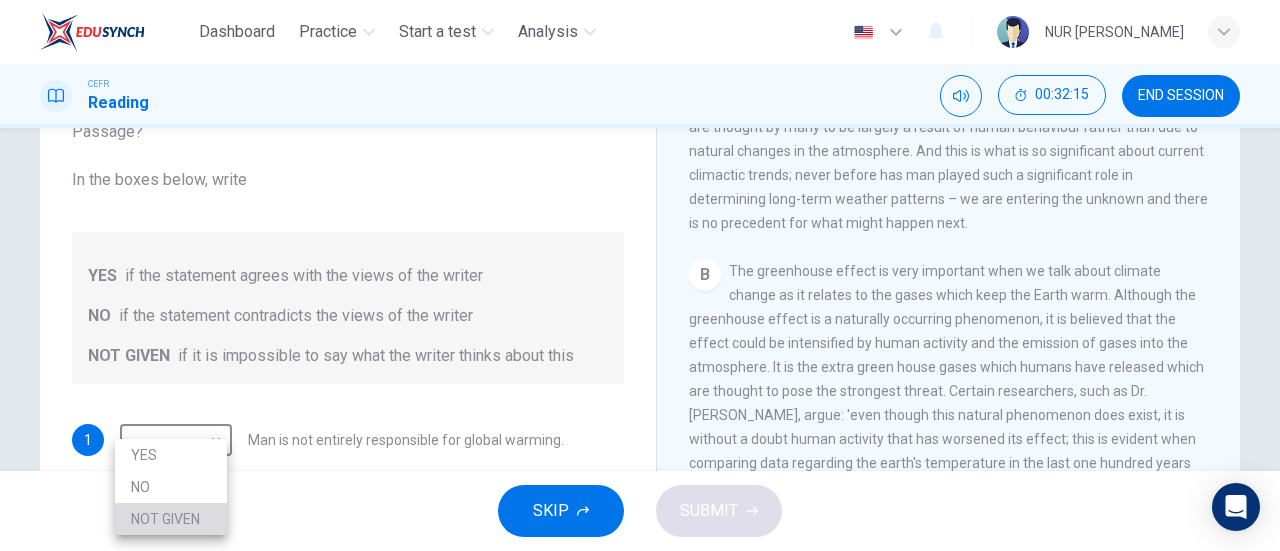 click on "NOT GIVEN" at bounding box center (171, 519) 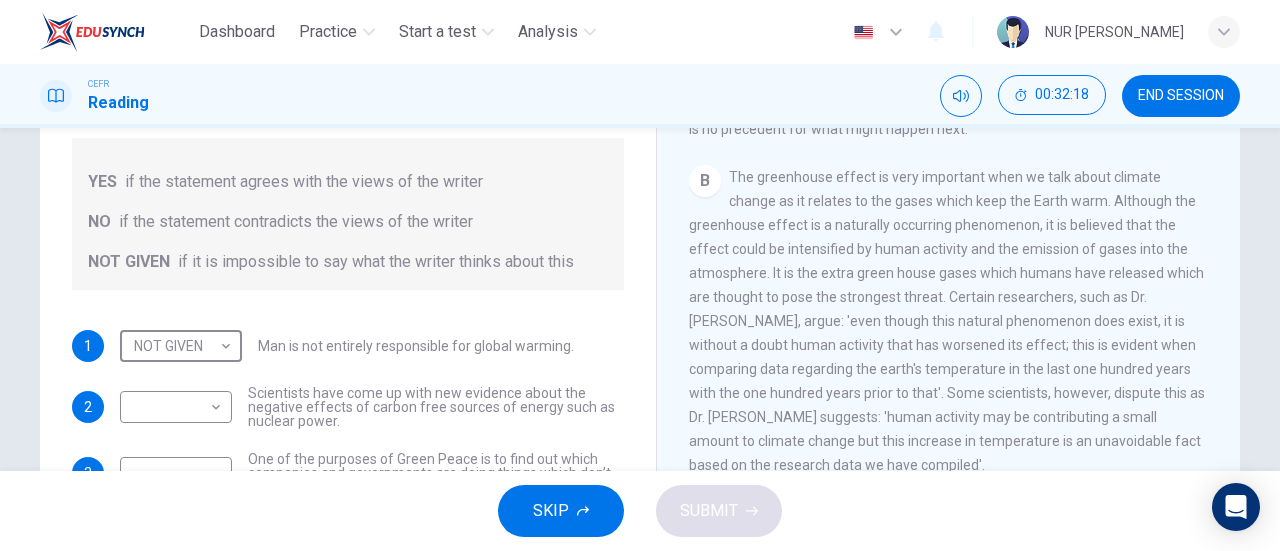 scroll, scrollTop: 262, scrollLeft: 0, axis: vertical 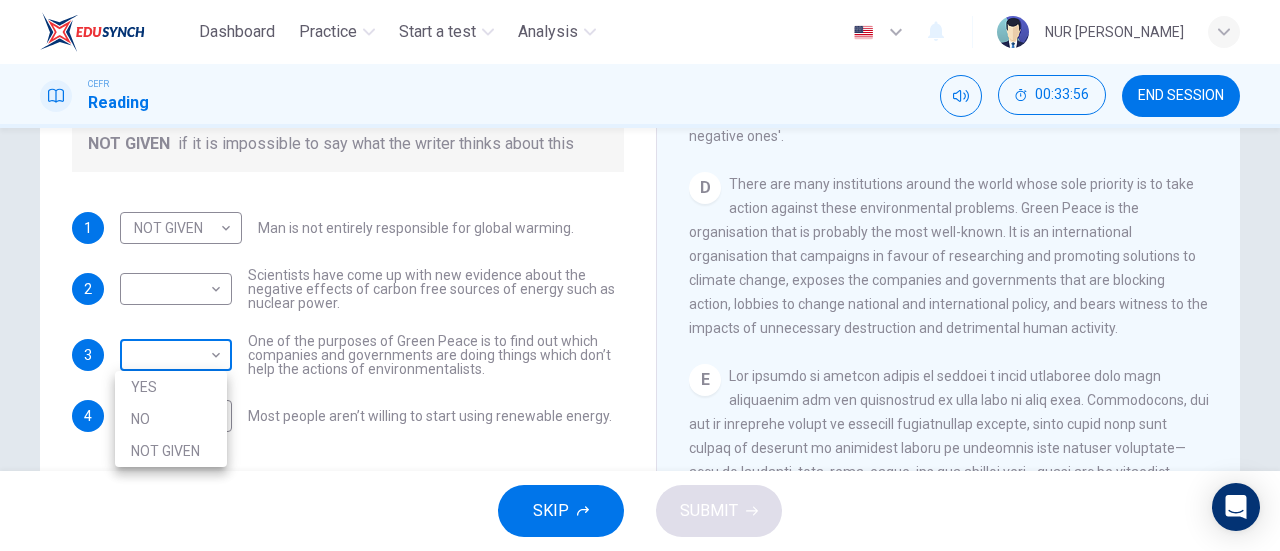click on "Dashboard Practice Start a test Analysis English en ​ NUR [PERSON_NAME] CEFR Reading 00:33:56 END SESSION Question 23 Do the following statements agree with the information given in the Reading Passage? In the boxes below, write YES if the statement agrees with the views of the writer NO if the statement contradicts the views of the writer NOT GIVEN if it is impossible to say what the writer thinks about this 1 NOT GIVEN NOT GIVEN ​ Man is not entirely responsible for global warming. 2 ​ ​ Scientists have come up with new evidence about the negative effects of carbon free sources of energy such as nuclear power. 3 ​ ​ One of the purposes of Green Peace is to find out which companies and governments are doing things which don’t help the actions of environmentalists. 4 ​ ​ Most people aren’t willing to start using renewable energy. The Climate of the Earth CLICK TO ZOOM Click to Zoom A B C D E SKIP SUBMIT Dashboard Practice Start a test Analysis Notifications © Copyright  2025" at bounding box center (640, 275) 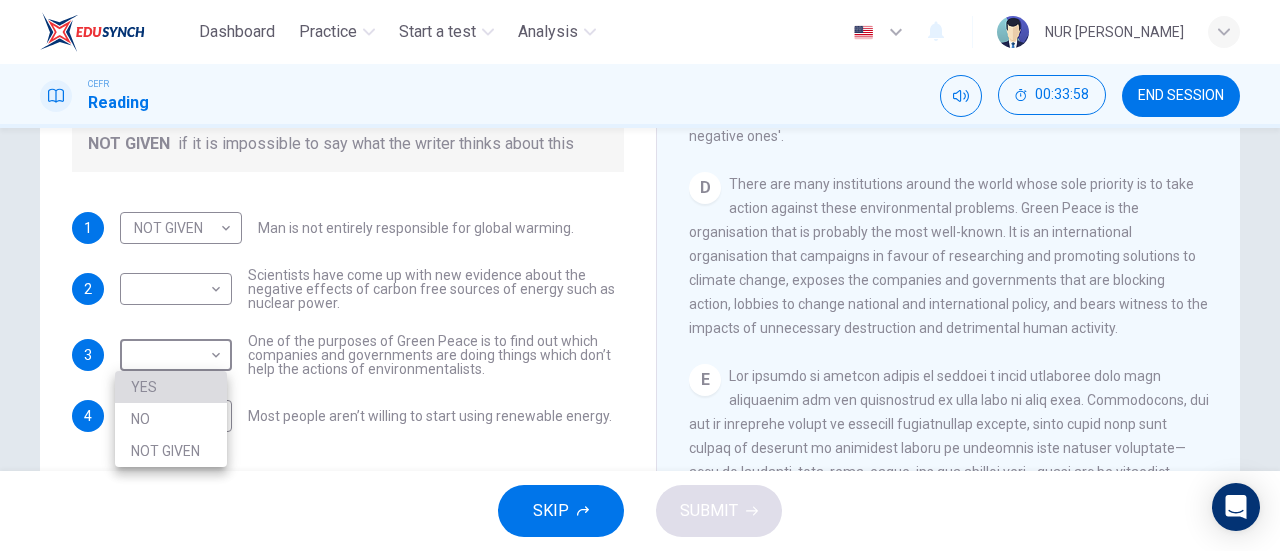 click on "YES" at bounding box center (171, 387) 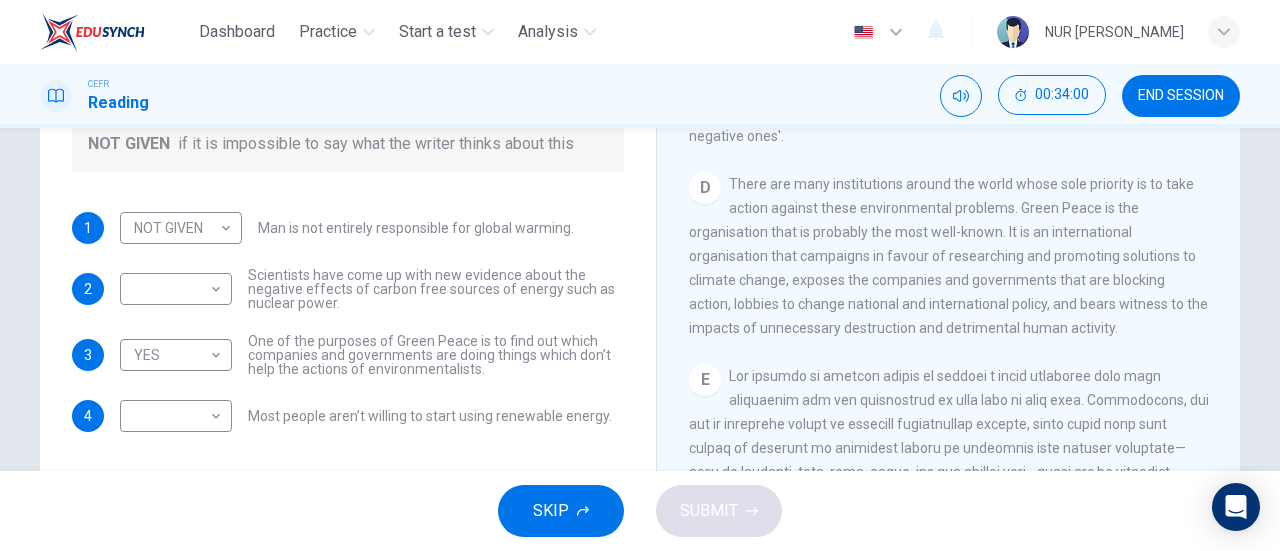 click on "​ ​ Most people aren’t willing to start using renewable energy." at bounding box center (366, 416) 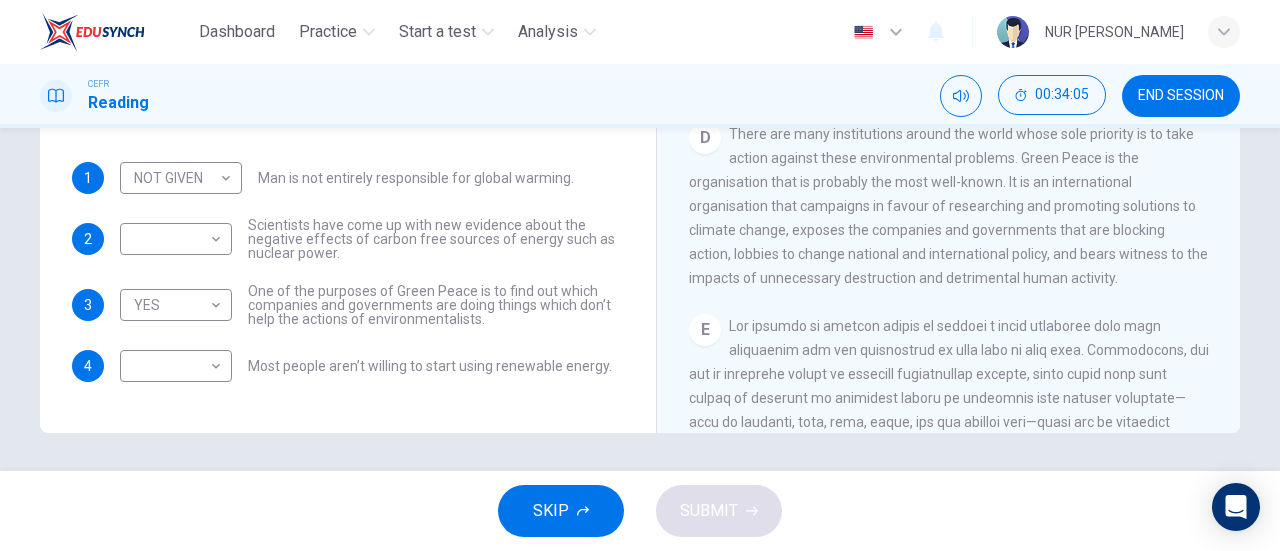 scroll, scrollTop: 432, scrollLeft: 0, axis: vertical 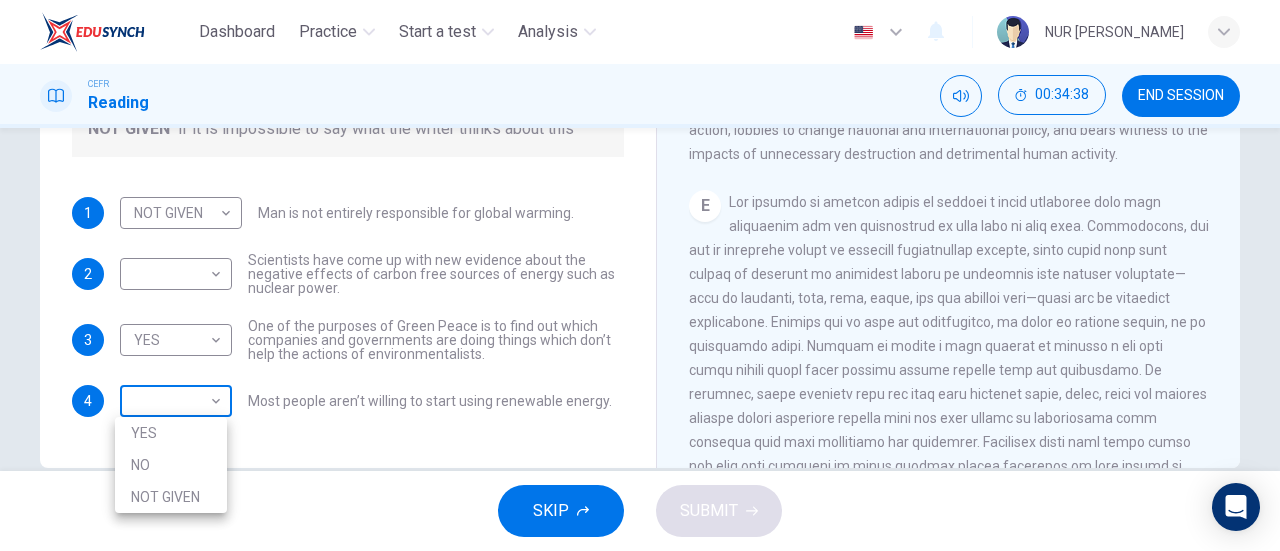click on "Dashboard Practice Start a test Analysis English en ​ NUR [PERSON_NAME] CEFR Reading 00:34:38 END SESSION Question 23 Do the following statements agree with the information given in the Reading Passage? In the boxes below, write YES if the statement agrees with the views of the writer NO if the statement contradicts the views of the writer NOT GIVEN if it is impossible to say what the writer thinks about this 1 NOT GIVEN NOT GIVEN ​ Man is not entirely responsible for global warming. 2 ​ ​ Scientists have come up with new evidence about the negative effects of carbon free sources of energy such as nuclear power. 3 YES YES ​ One of the purposes of Green Peace is to find out which companies and governments are doing things which don’t help the actions of environmentalists. 4 ​ ​ Most people aren’t willing to start using renewable energy. The Climate of the Earth CLICK TO ZOOM Click to Zoom A B C D E SKIP SUBMIT Dashboard Practice Start a test Analysis Notifications © Copyright" at bounding box center (640, 275) 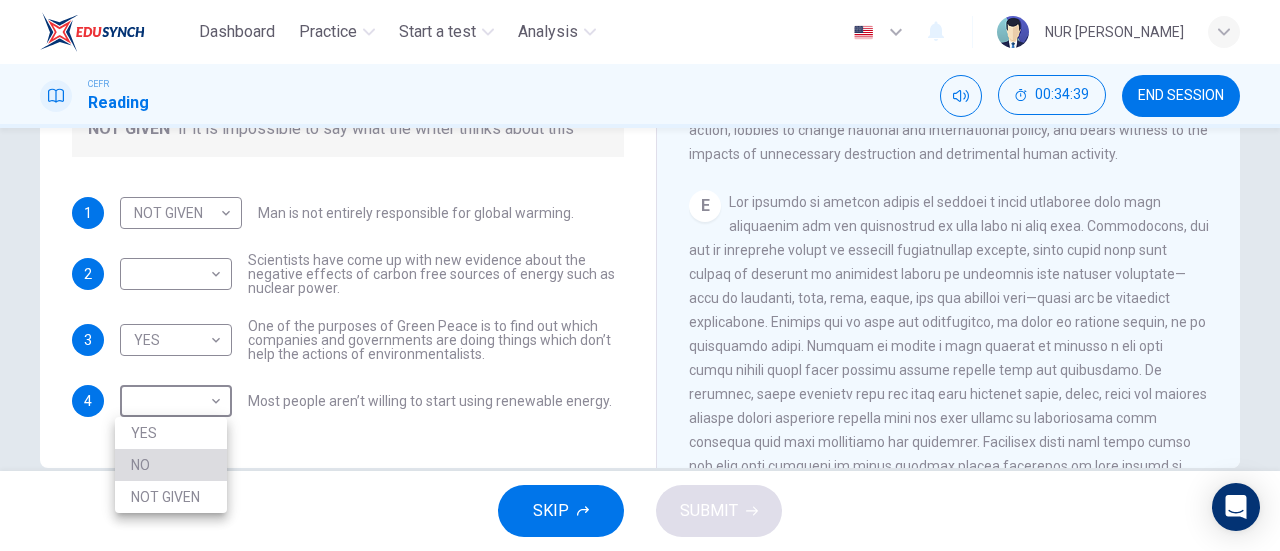 click on "NO" at bounding box center (171, 465) 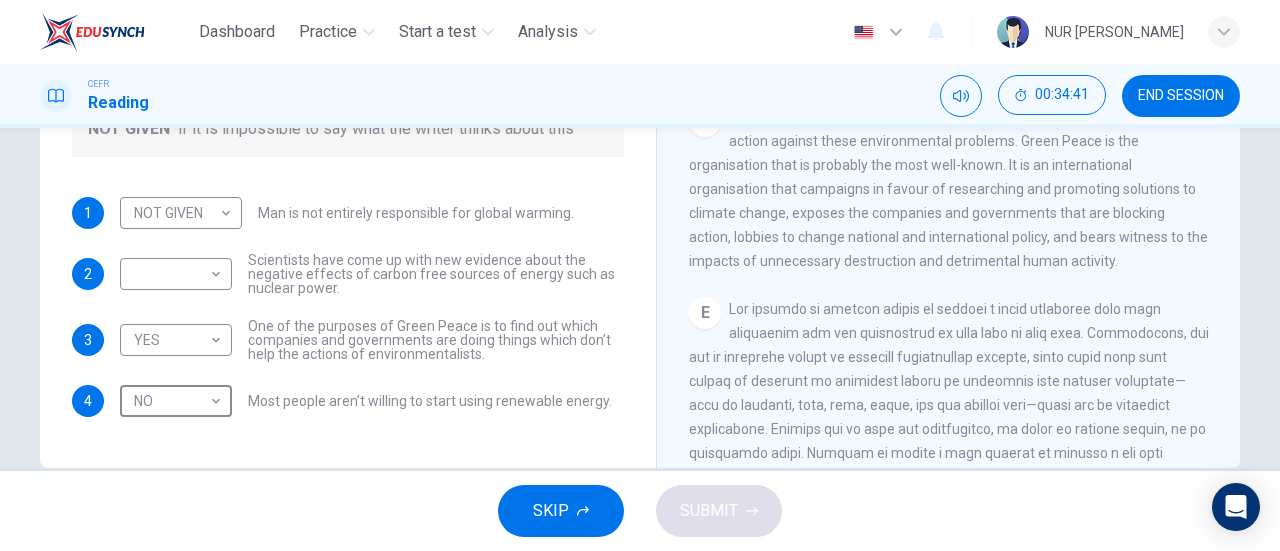 scroll, scrollTop: 1063, scrollLeft: 0, axis: vertical 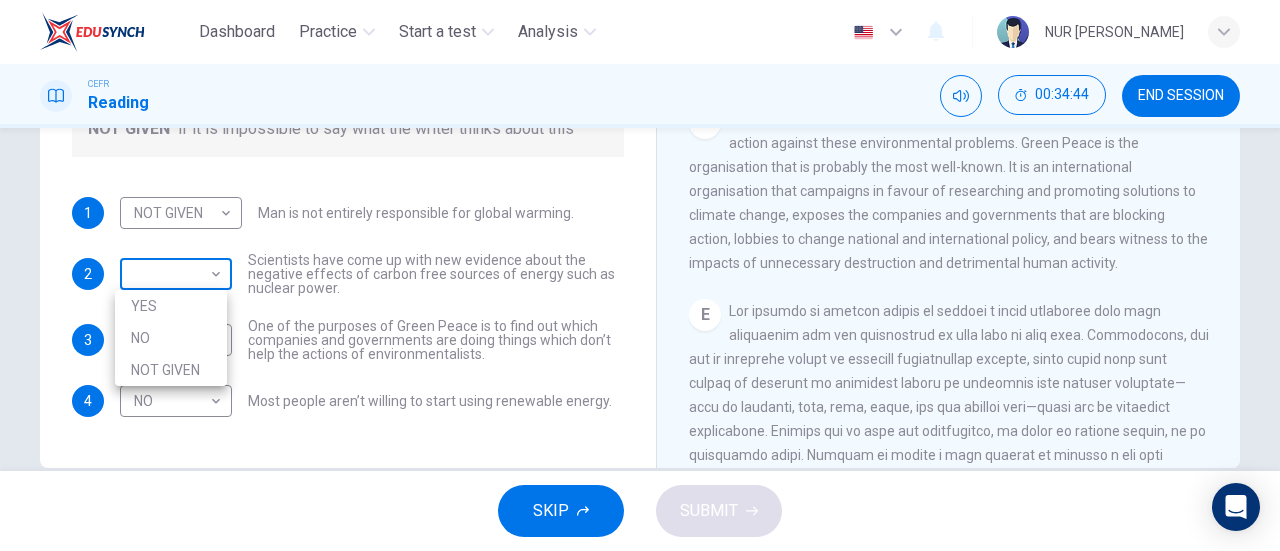 click on "Dashboard Practice Start a test Analysis English en ​ NUR [PERSON_NAME] CEFR Reading 00:34:44 END SESSION Question 23 Do the following statements agree with the information given in the Reading Passage? In the boxes below, write YES if the statement agrees with the views of the writer NO if the statement contradicts the views of the writer NOT GIVEN if it is impossible to say what the writer thinks about this 1 NOT GIVEN NOT GIVEN ​ Man is not entirely responsible for global warming. 2 ​ ​ Scientists have come up with new evidence about the negative effects of carbon free sources of energy such as nuclear power. 3 YES YES ​ One of the purposes of Green Peace is to find out which companies and governments are doing things which don’t help the actions of environmentalists. 4 NO NO ​ Most people aren’t willing to start using renewable energy. The Climate of the Earth CLICK TO ZOOM Click to Zoom A B C D E SKIP SUBMIT Dashboard Practice Start a test Analysis Notifications 2025" at bounding box center [640, 275] 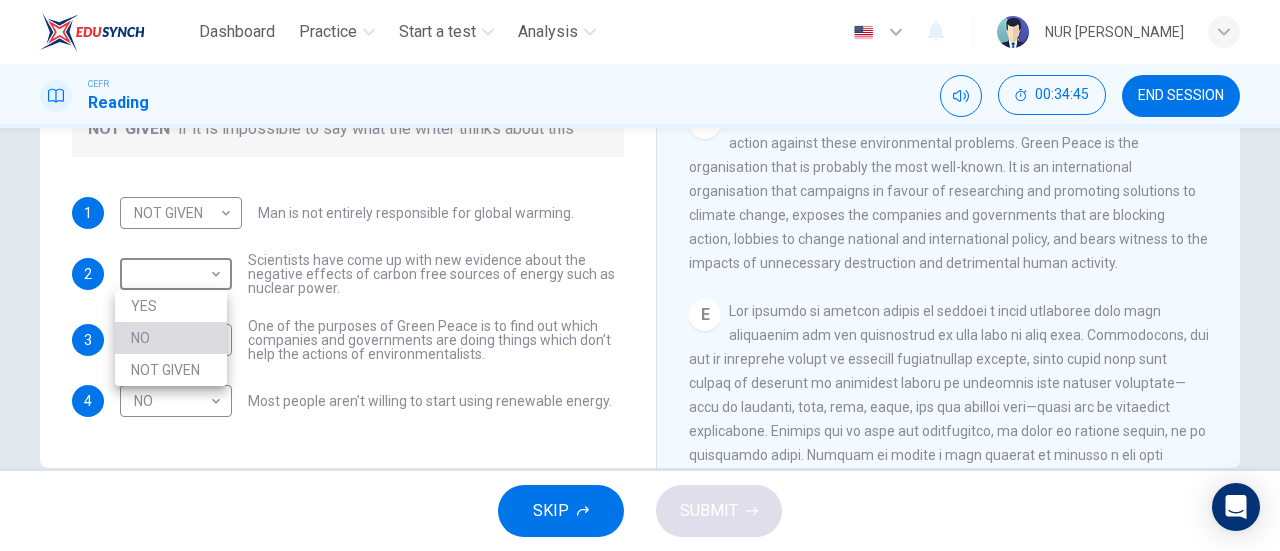 click on "NO" at bounding box center [171, 338] 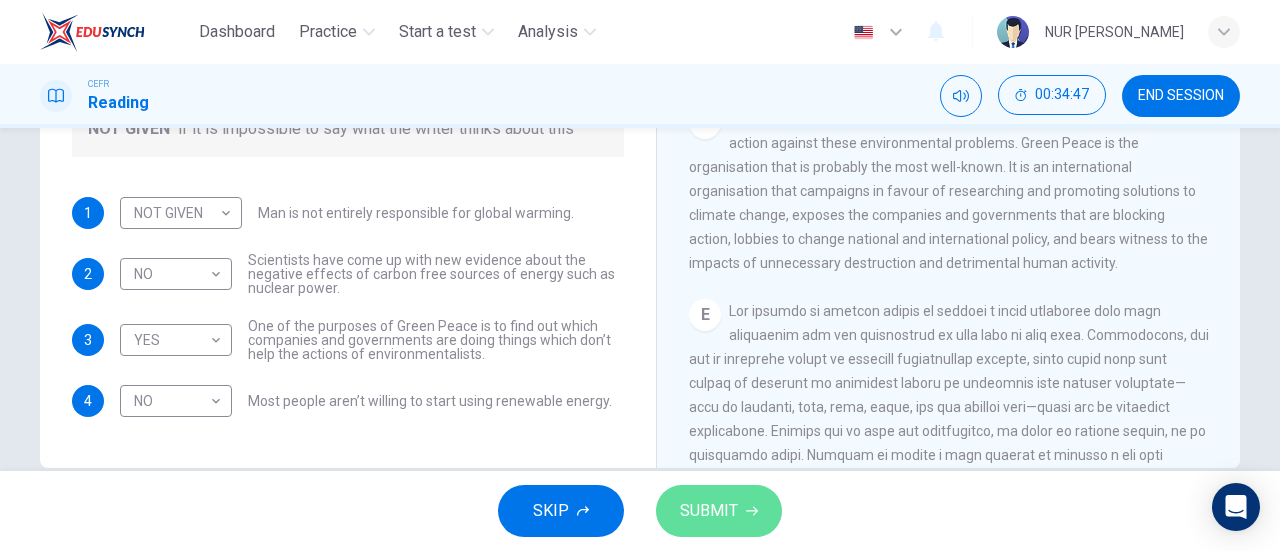 click on "SUBMIT" at bounding box center (709, 511) 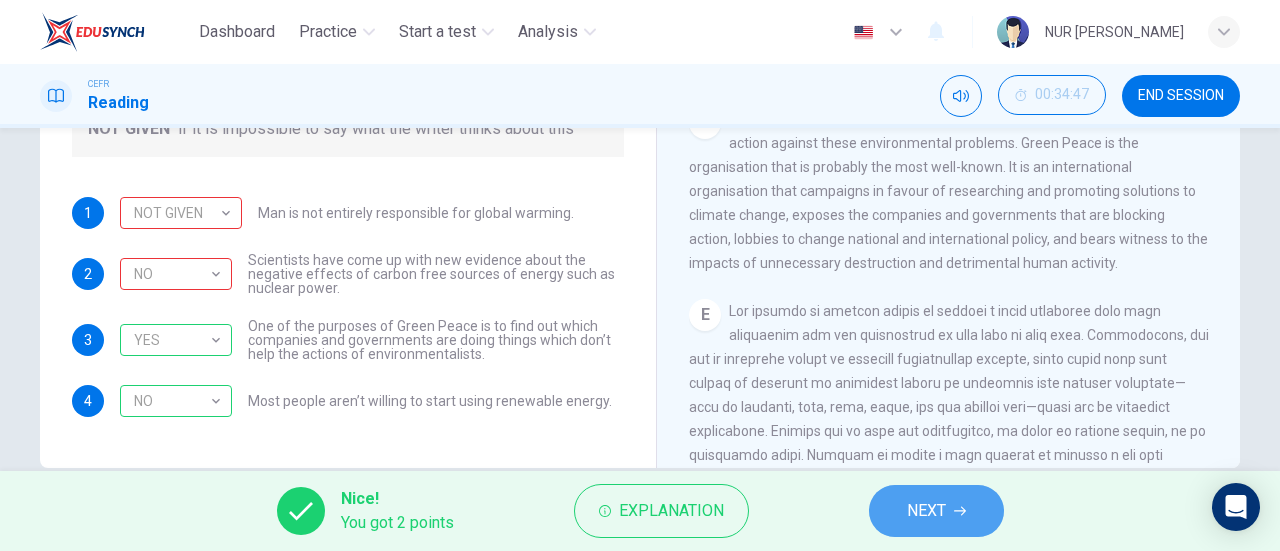 click on "NEXT" at bounding box center [936, 511] 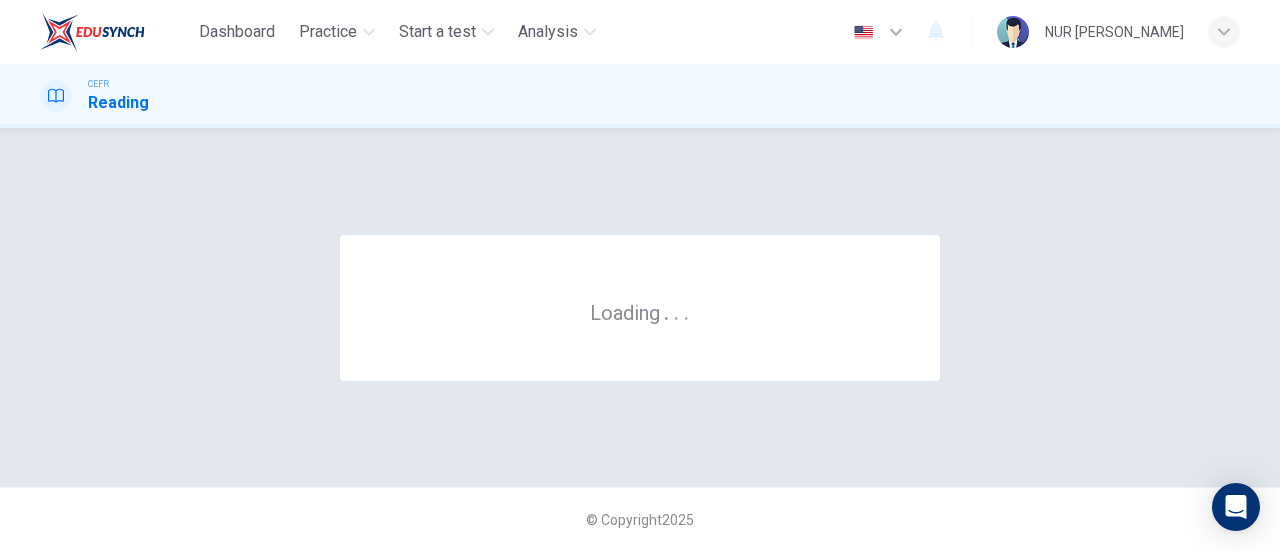 scroll, scrollTop: 0, scrollLeft: 0, axis: both 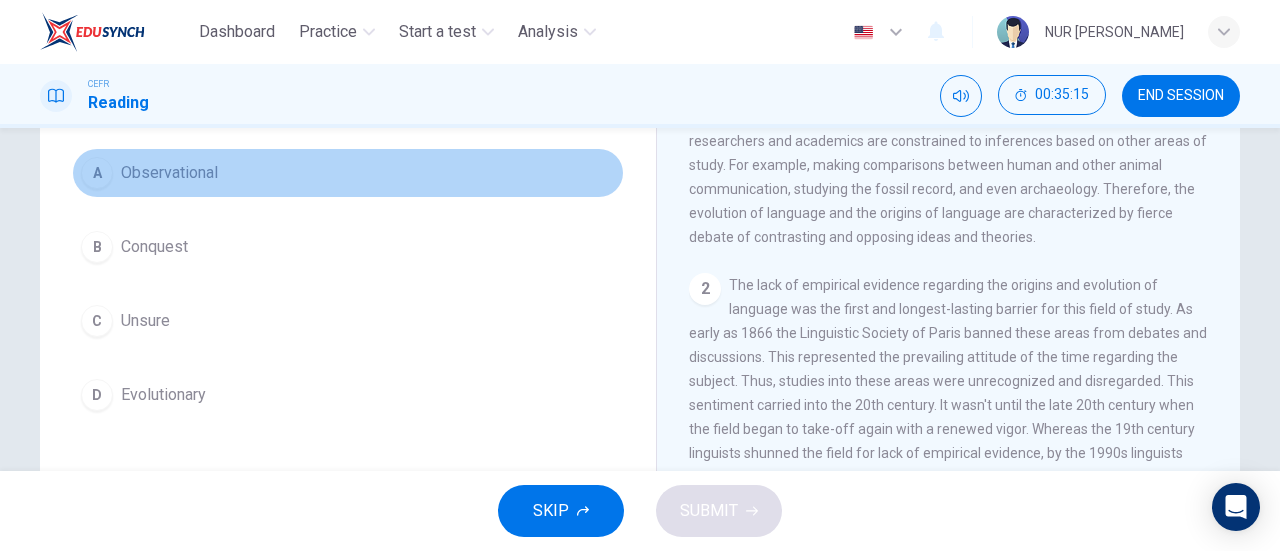 click on "A" at bounding box center [97, 173] 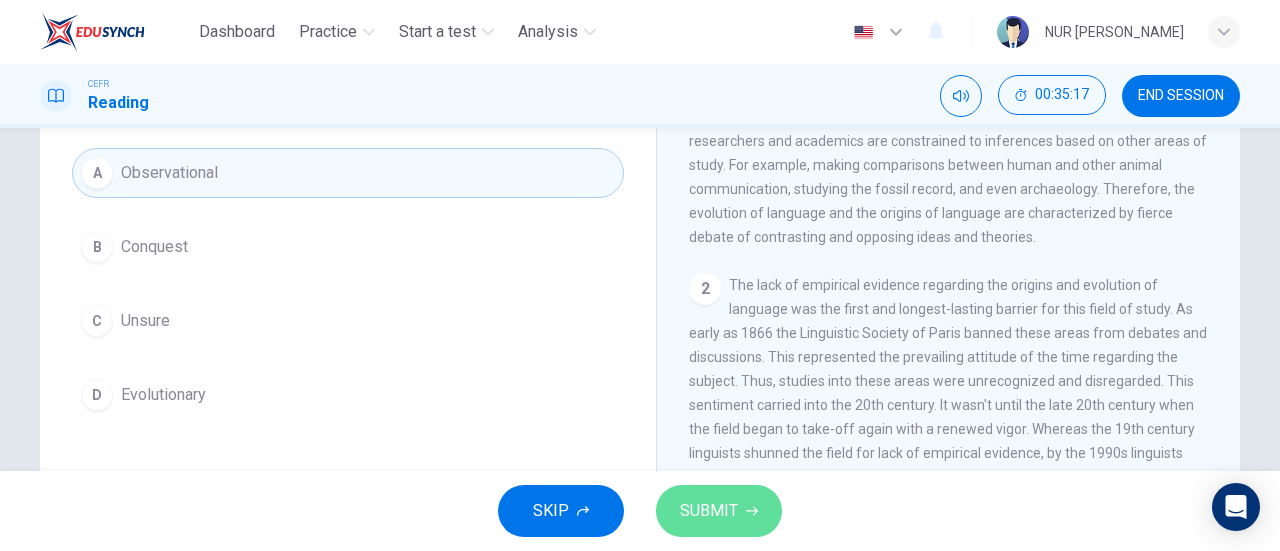 click on "SUBMIT" at bounding box center [719, 511] 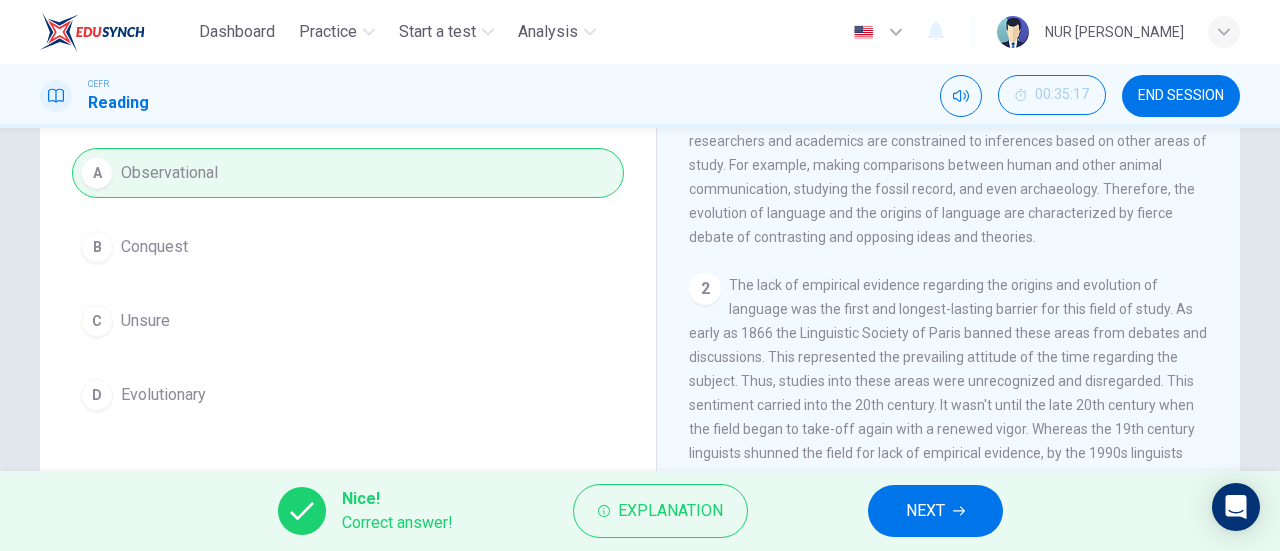 scroll, scrollTop: 0, scrollLeft: 0, axis: both 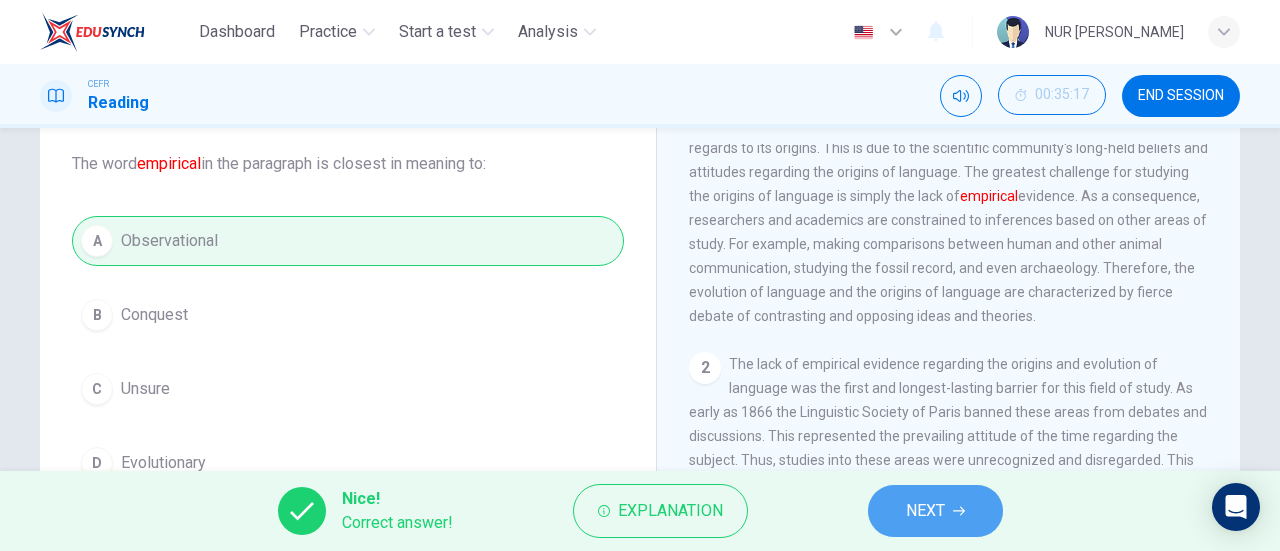 click on "NEXT" at bounding box center (935, 511) 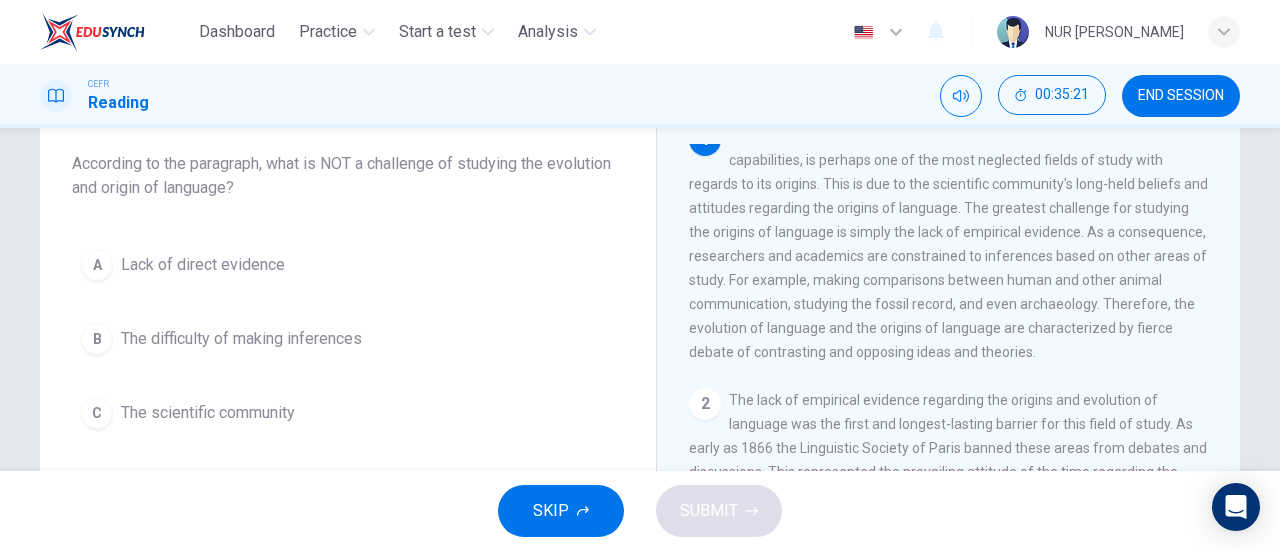 scroll, scrollTop: 0, scrollLeft: 0, axis: both 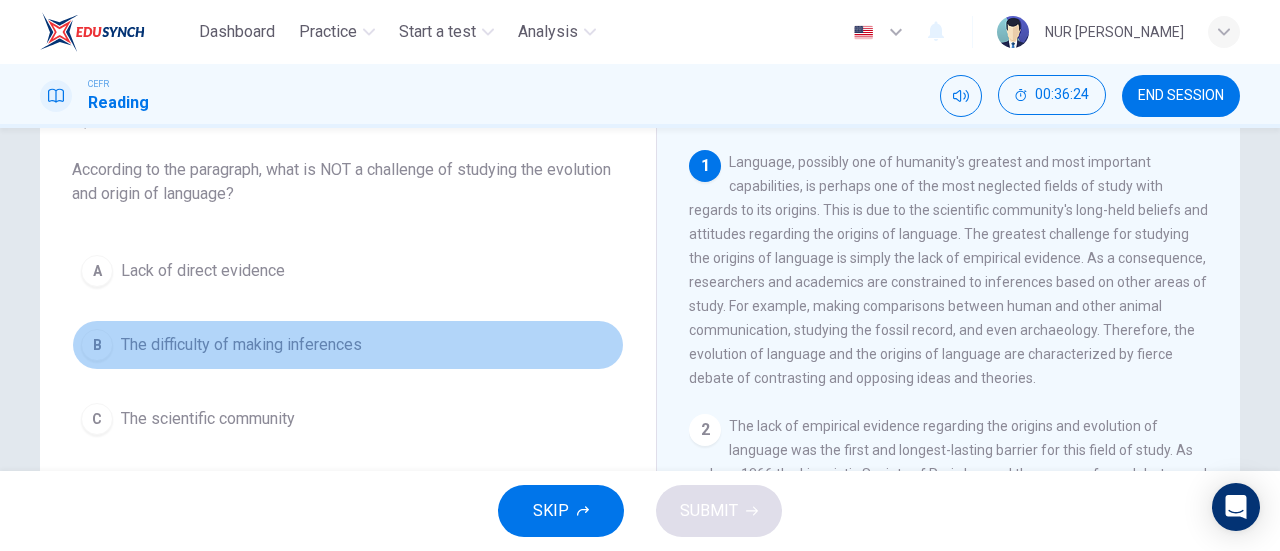 click on "B" at bounding box center [97, 345] 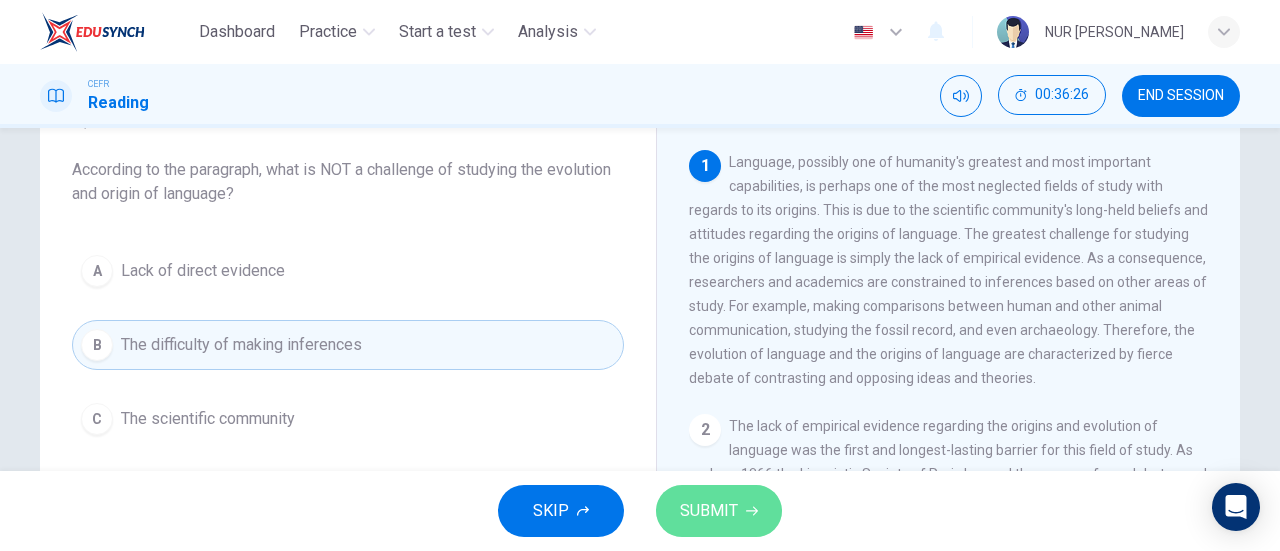 click on "SUBMIT" at bounding box center [709, 511] 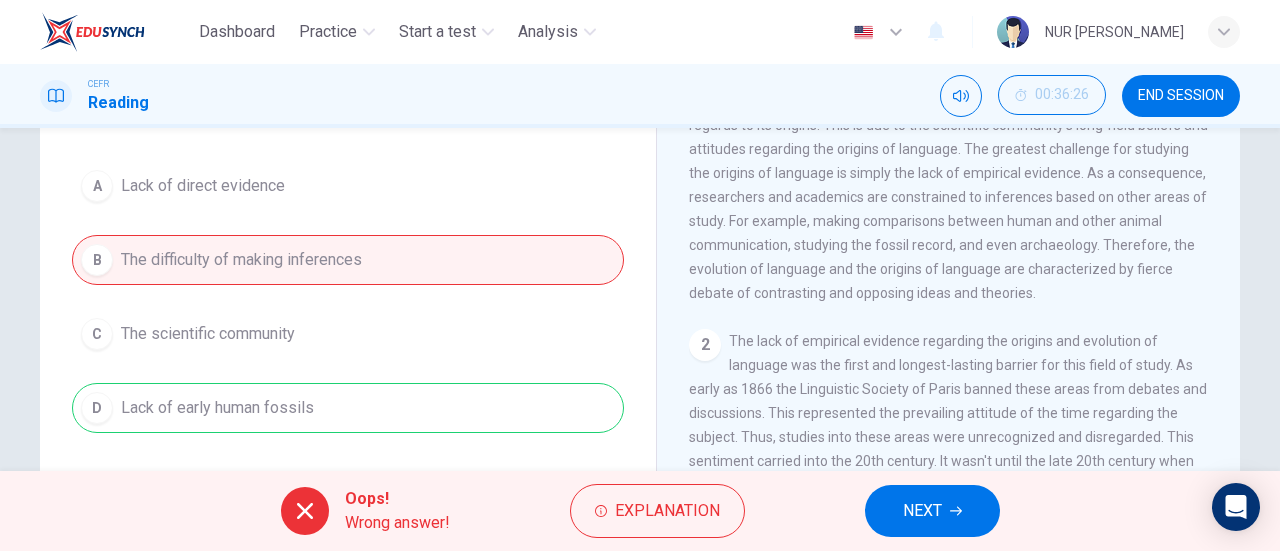 scroll, scrollTop: 178, scrollLeft: 0, axis: vertical 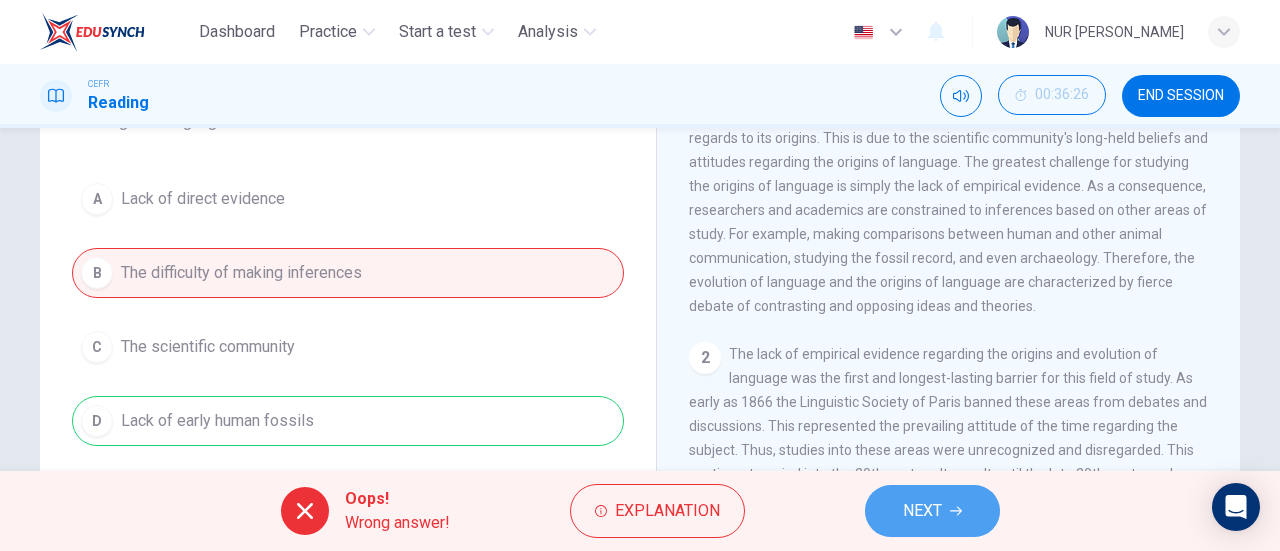 click on "NEXT" at bounding box center [922, 511] 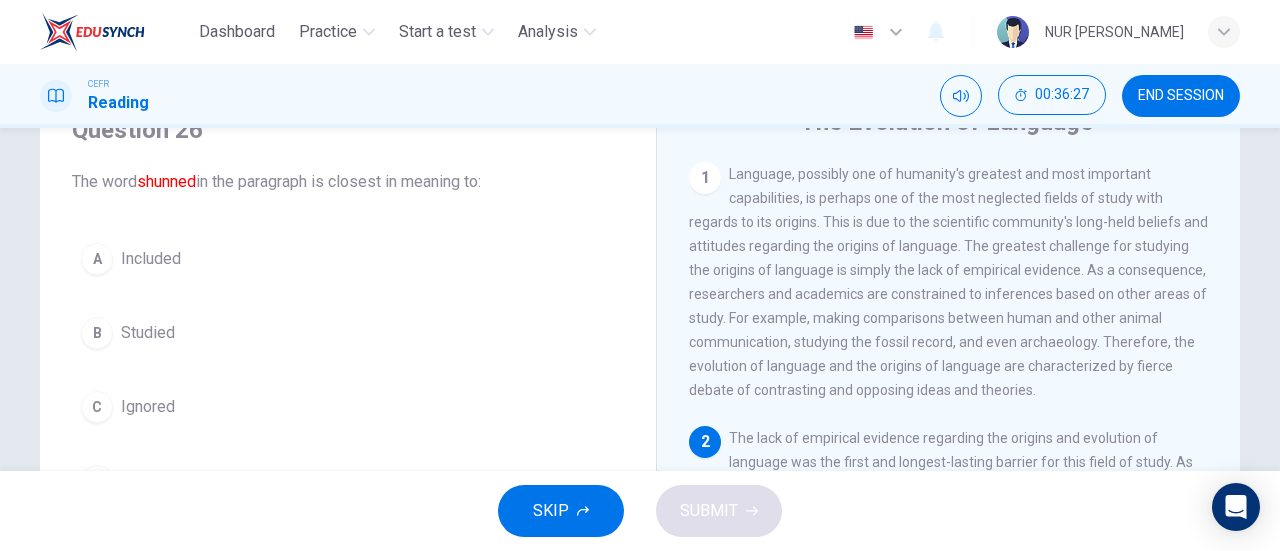 scroll, scrollTop: 95, scrollLeft: 0, axis: vertical 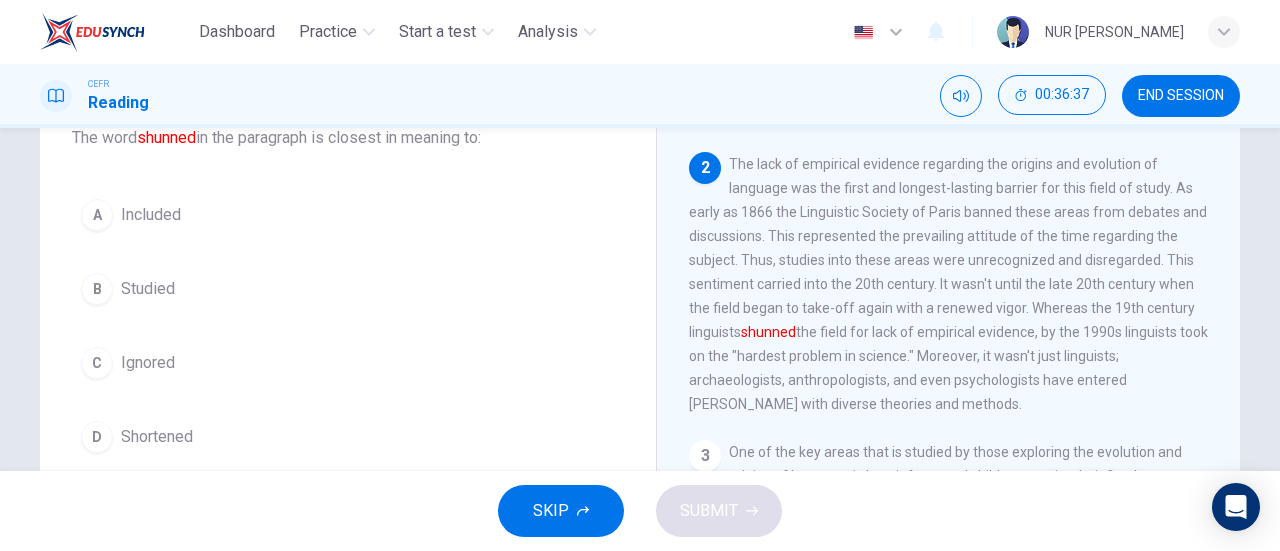 click on "C" at bounding box center (97, 363) 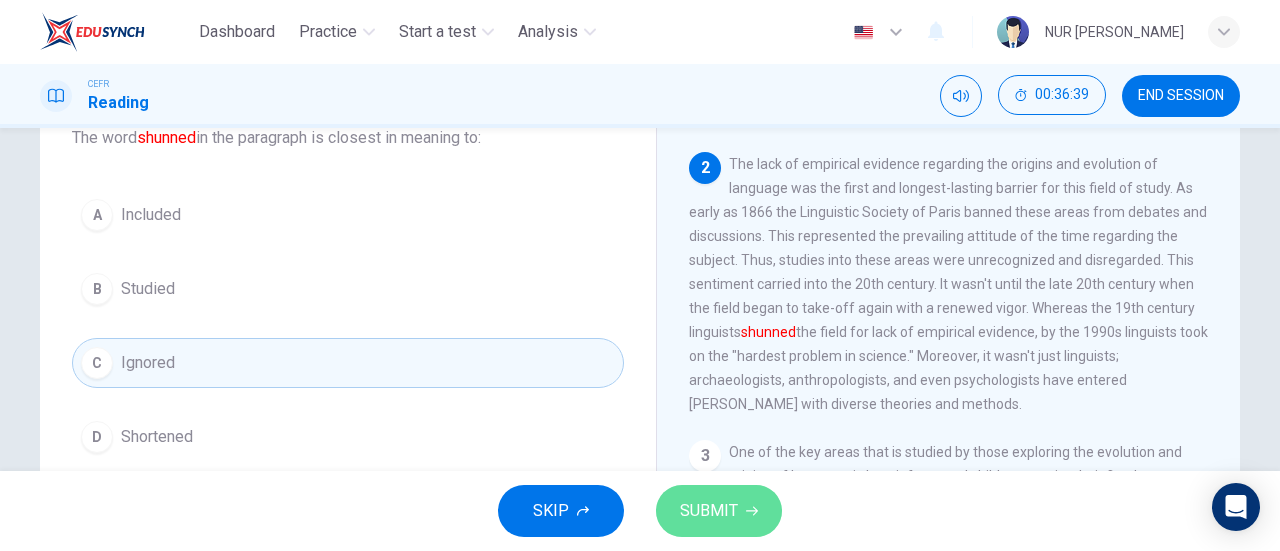 click on "SUBMIT" at bounding box center (719, 511) 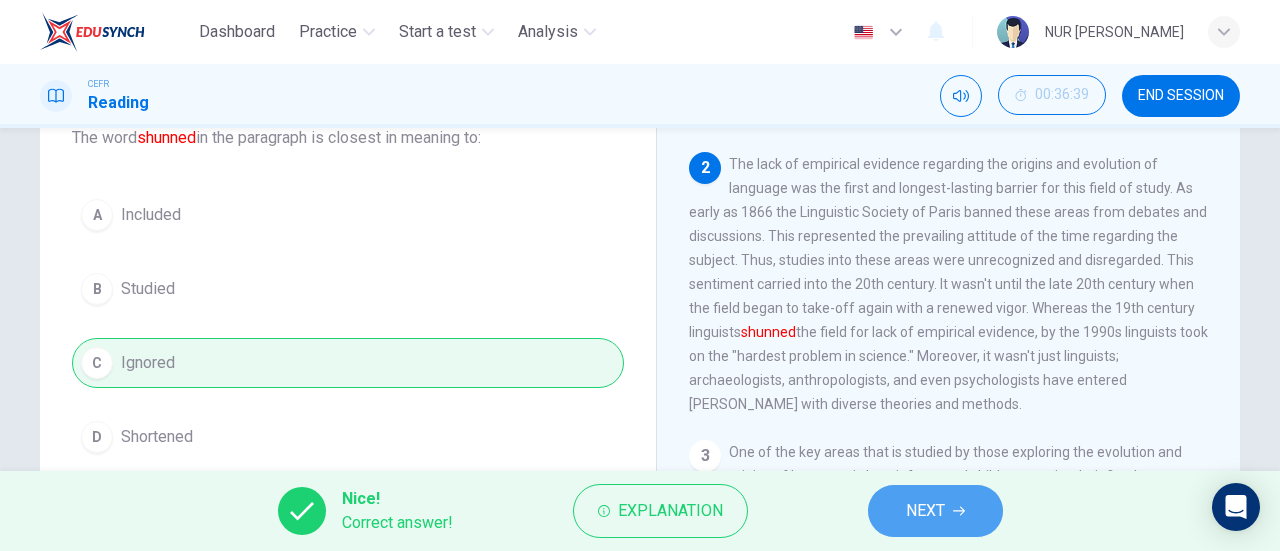 click on "NEXT" at bounding box center [935, 511] 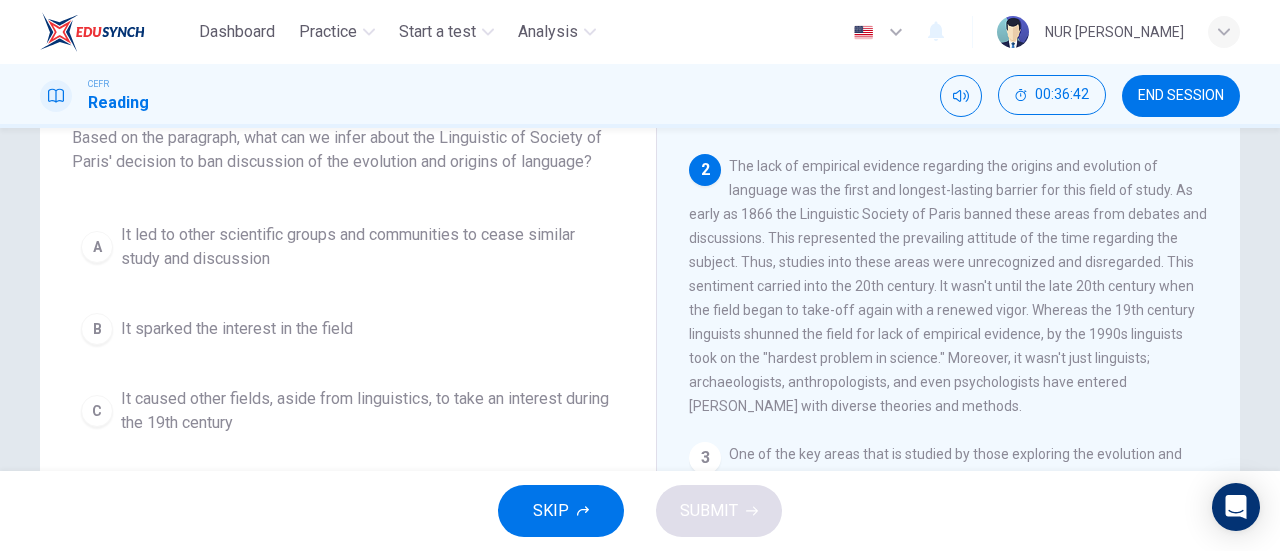 scroll, scrollTop: 224, scrollLeft: 0, axis: vertical 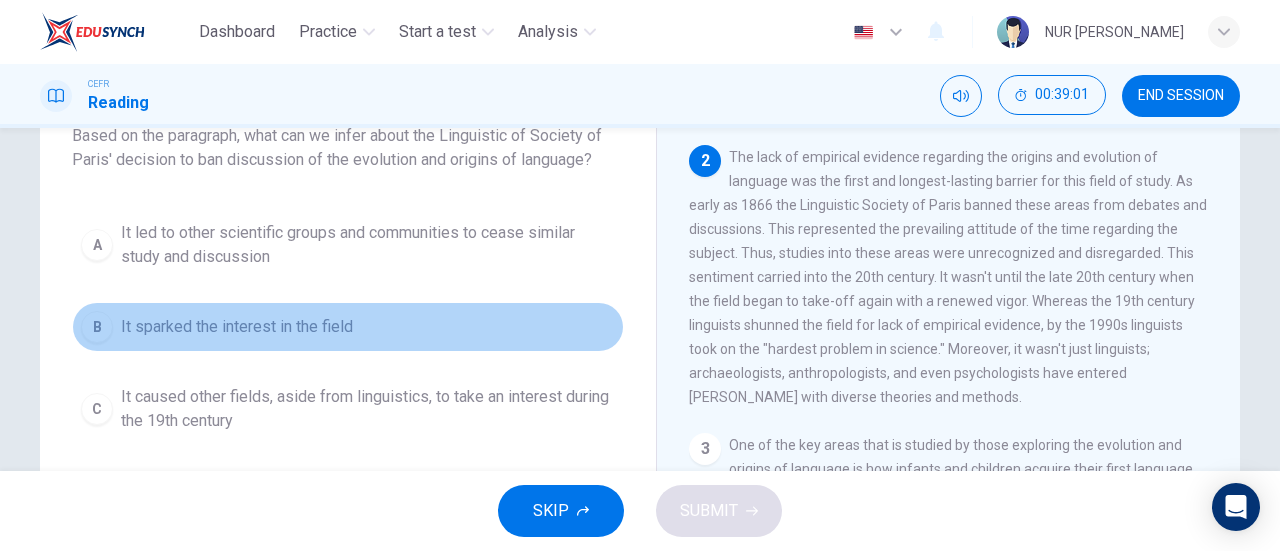 click on "It sparked the interest in the field" at bounding box center (237, 327) 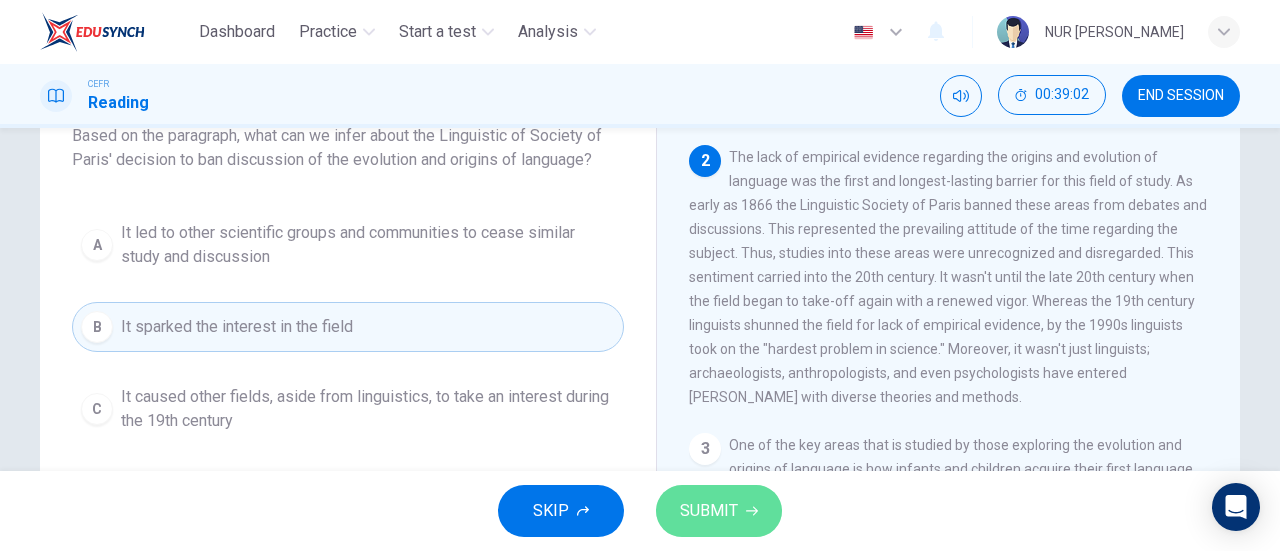 click on "SUBMIT" at bounding box center [709, 511] 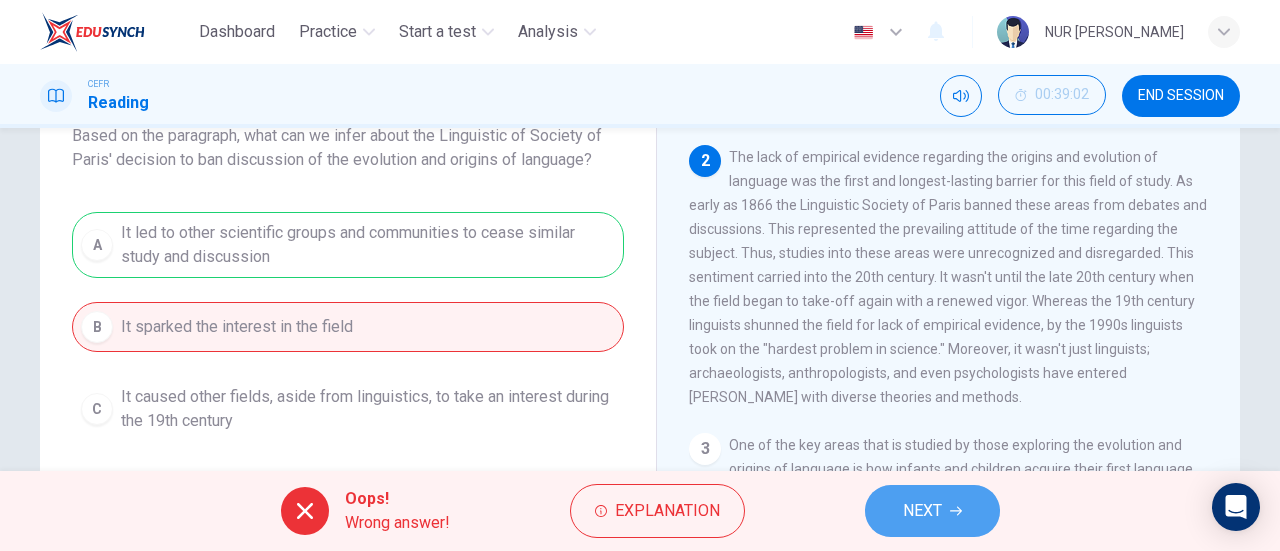 click on "NEXT" at bounding box center [922, 511] 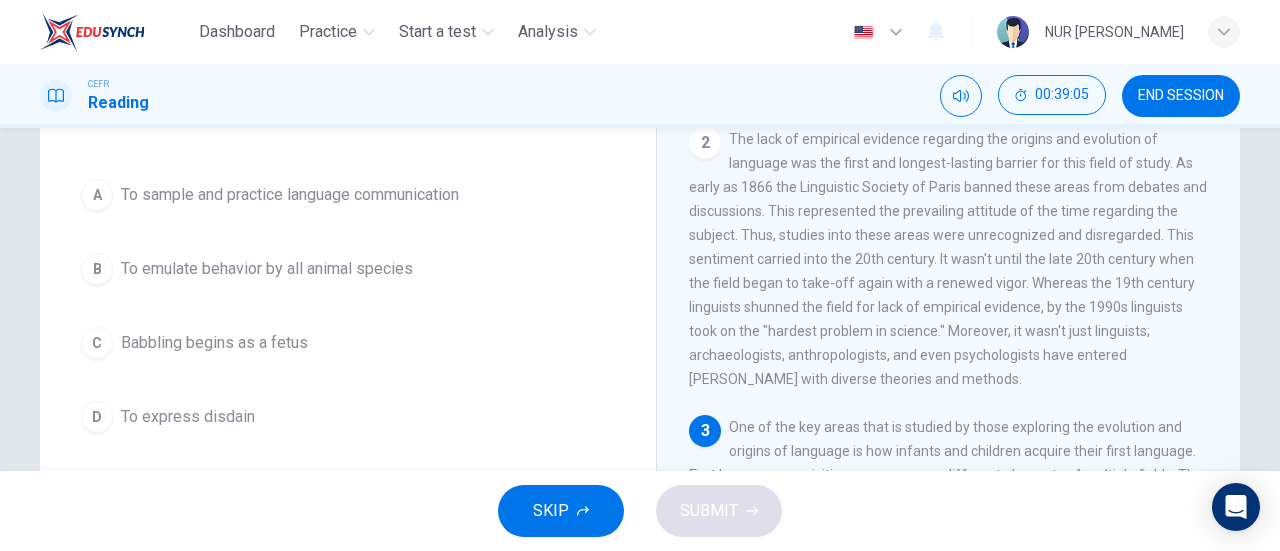 scroll, scrollTop: 155, scrollLeft: 0, axis: vertical 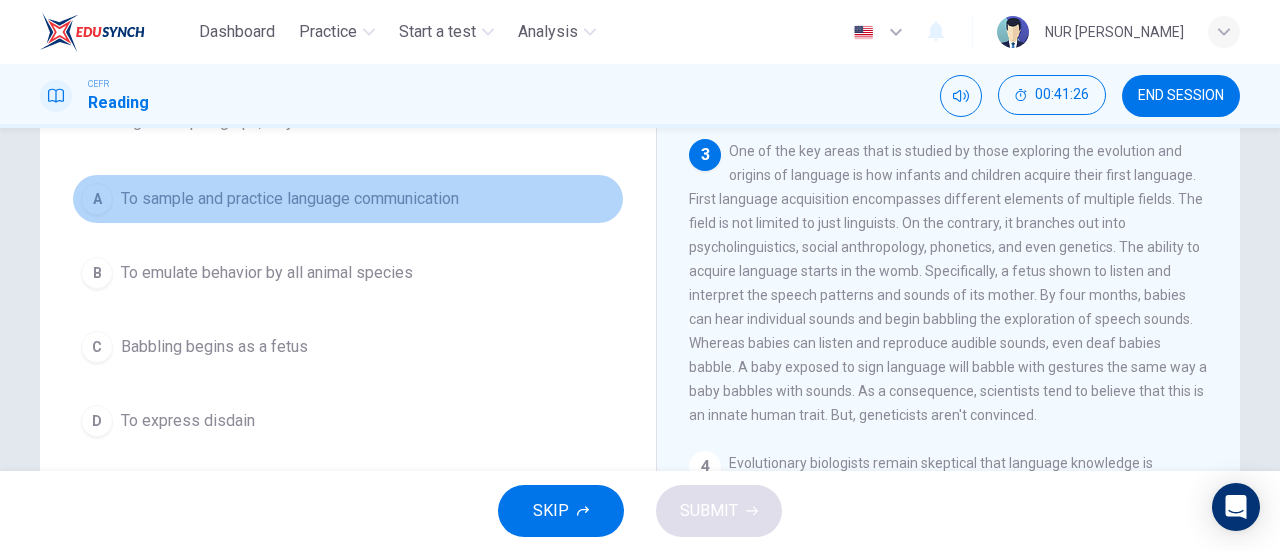 click on "A" at bounding box center [97, 199] 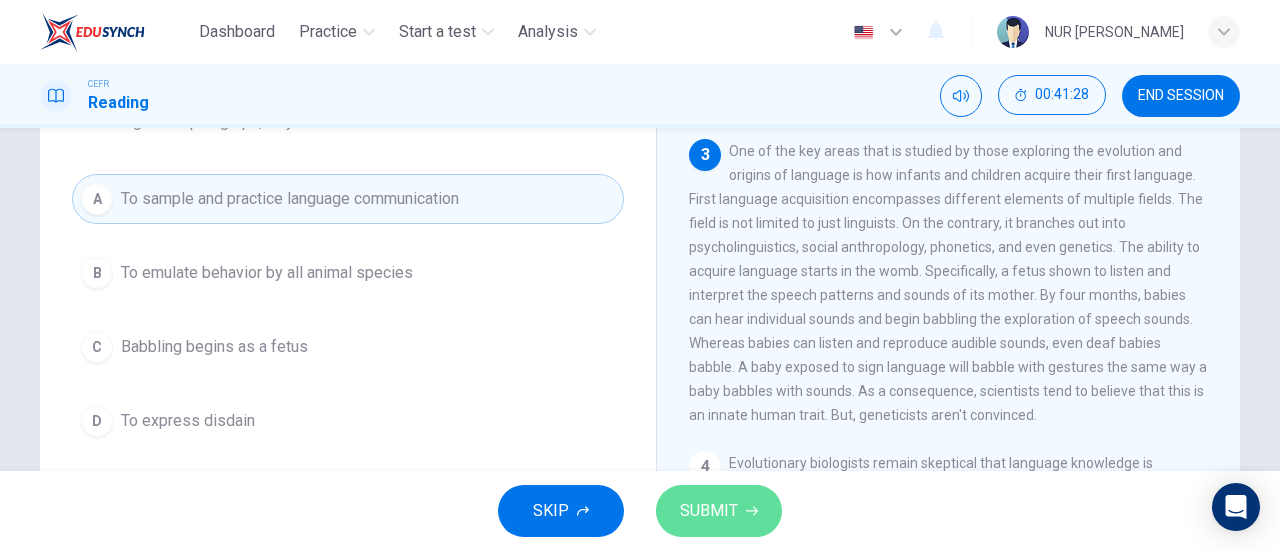 click on "SUBMIT" at bounding box center [719, 511] 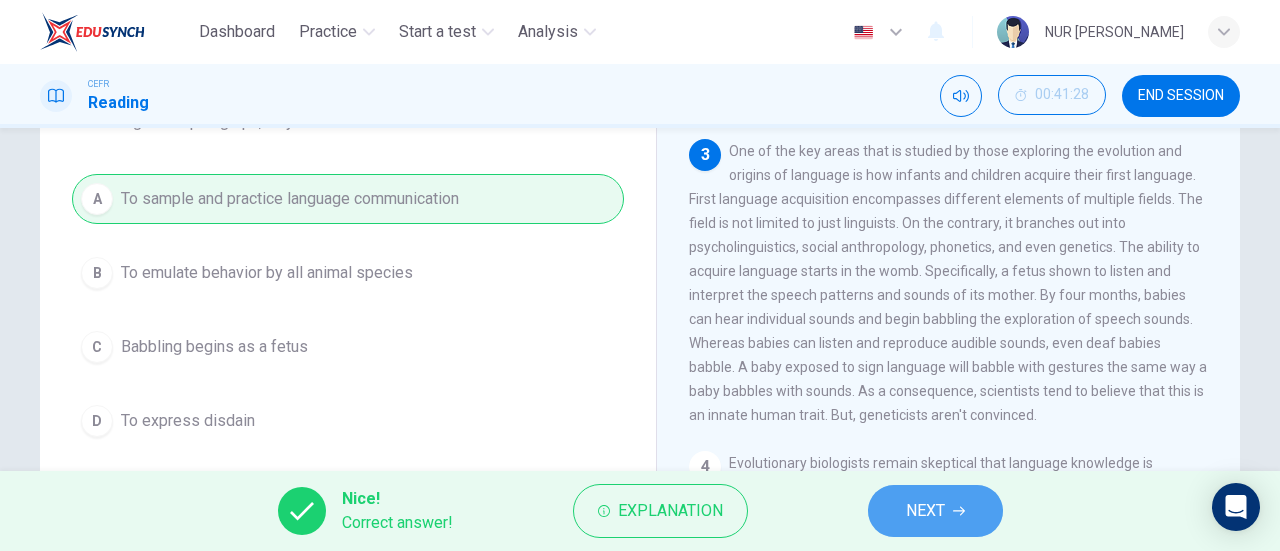 click on "NEXT" at bounding box center (935, 511) 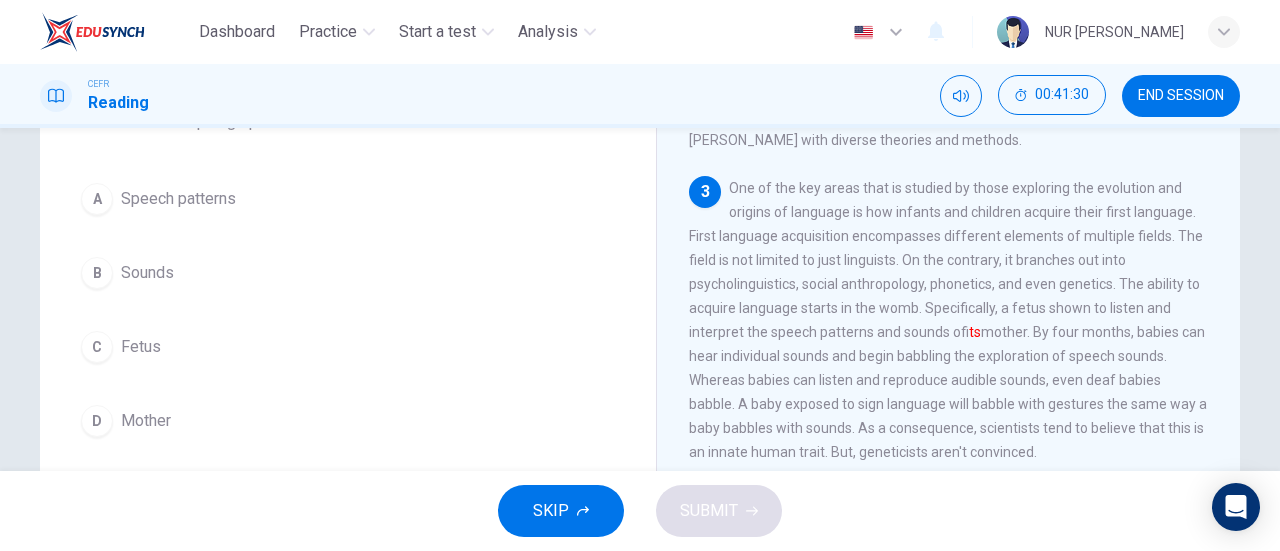 scroll, scrollTop: 483, scrollLeft: 0, axis: vertical 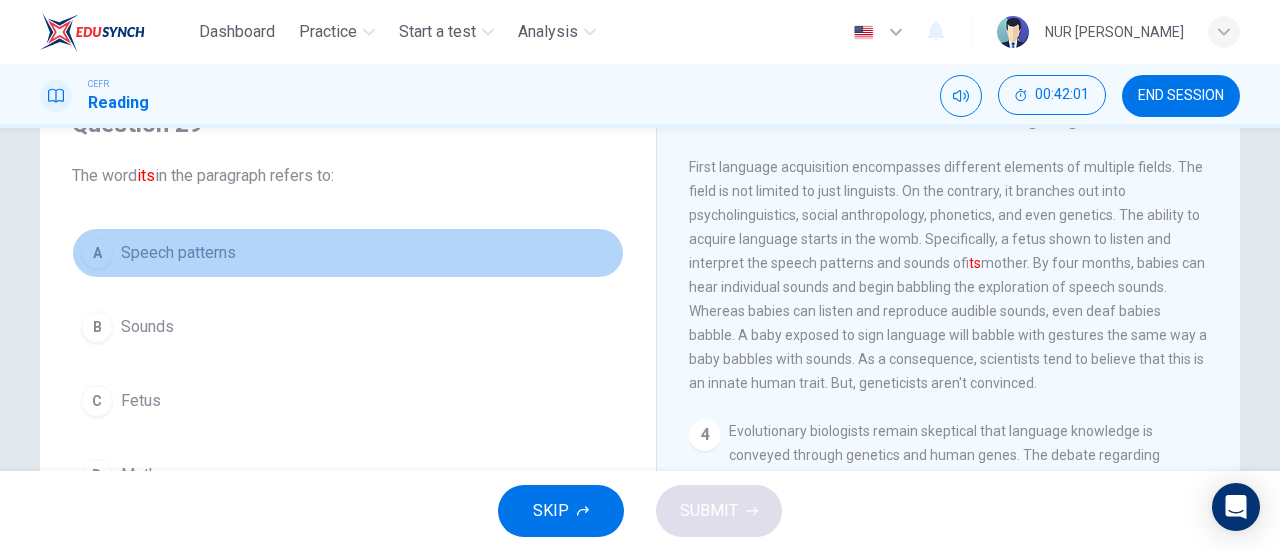 click on "A" at bounding box center (97, 253) 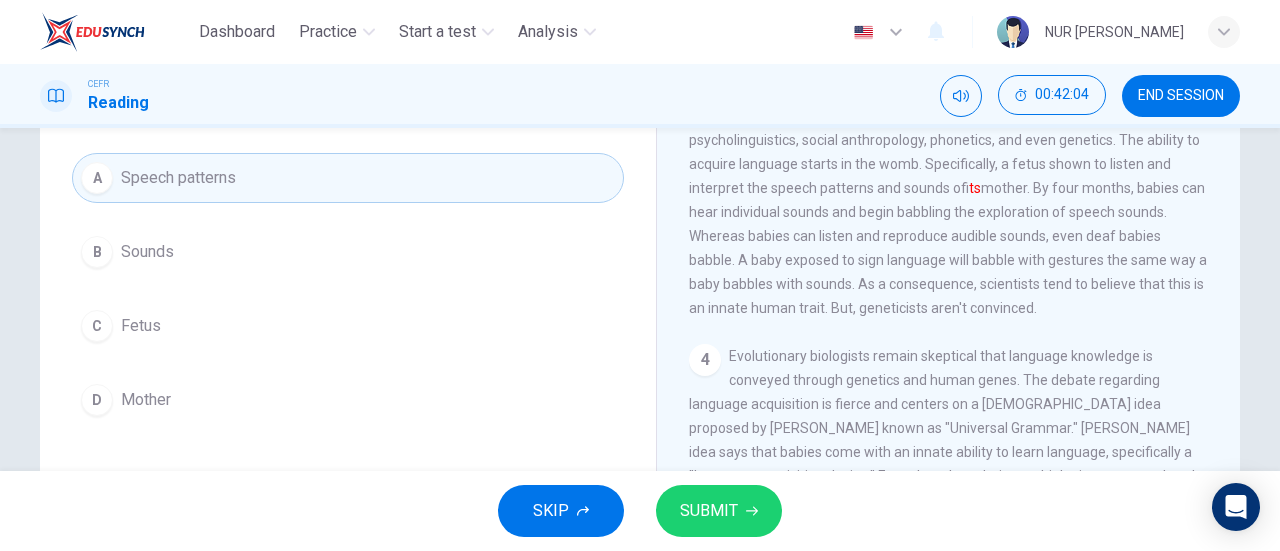 scroll, scrollTop: 174, scrollLeft: 0, axis: vertical 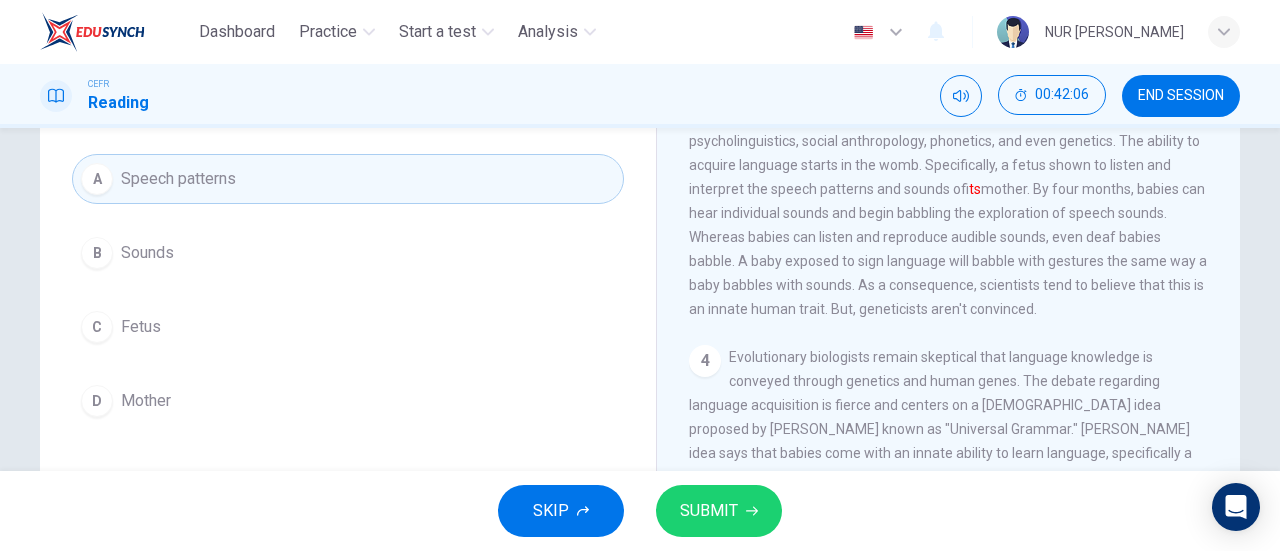click on "SUBMIT" at bounding box center [709, 511] 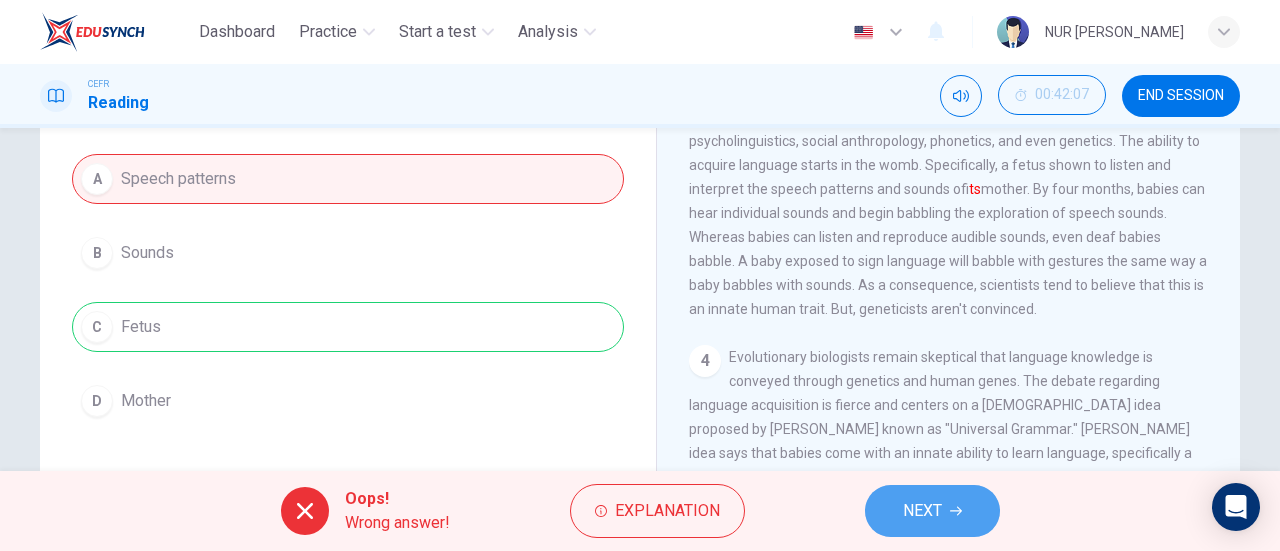 click on "NEXT" at bounding box center (932, 511) 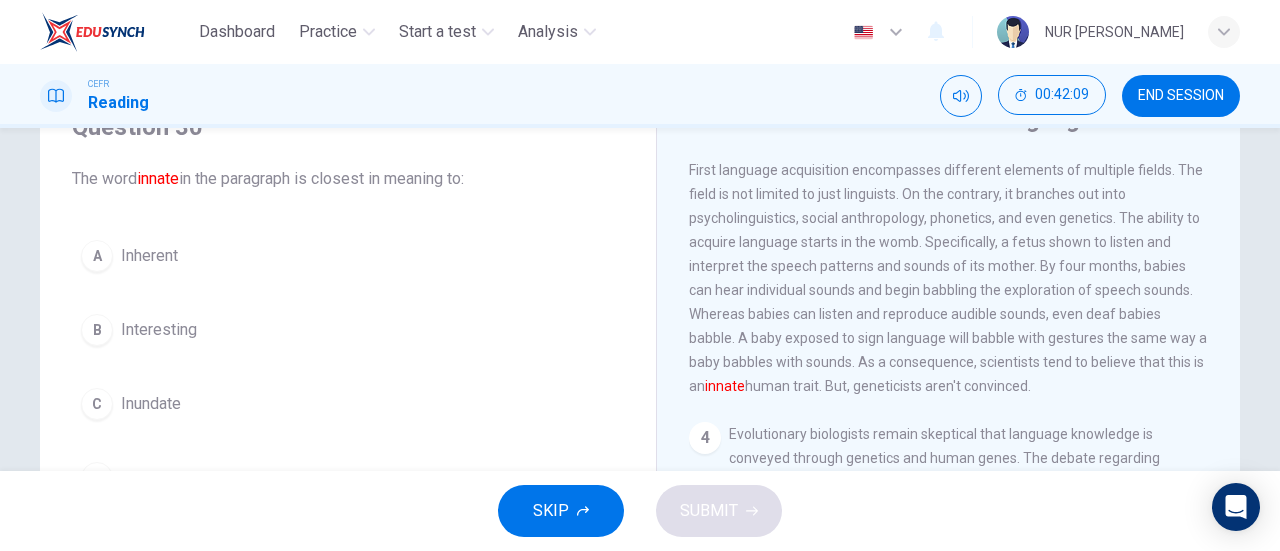 scroll, scrollTop: 107, scrollLeft: 0, axis: vertical 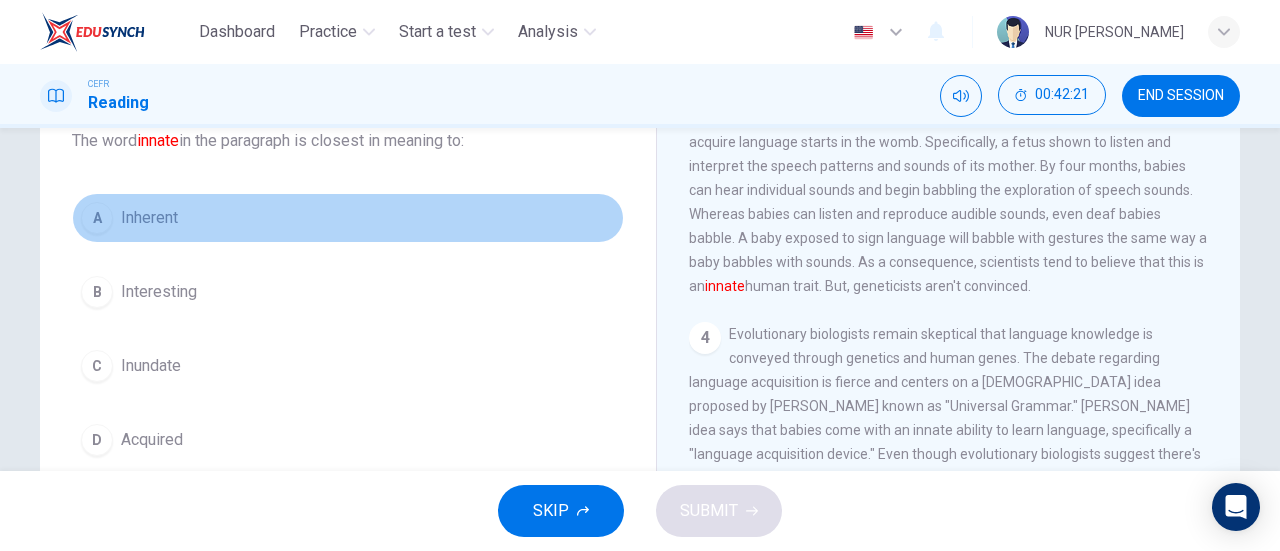 click on "A" at bounding box center (97, 218) 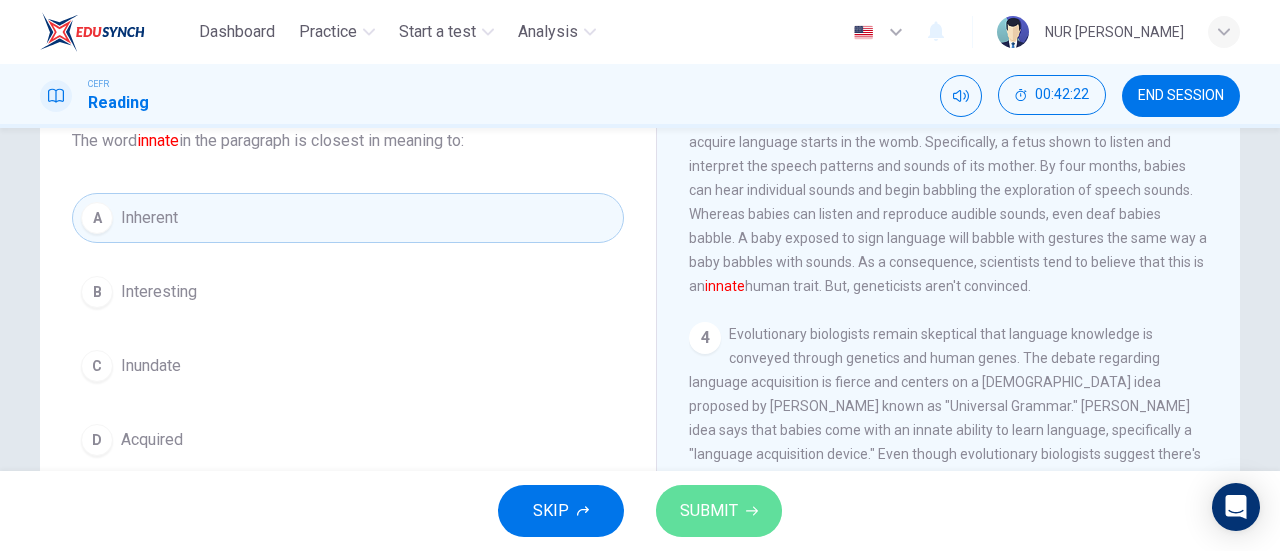 click on "SUBMIT" at bounding box center [709, 511] 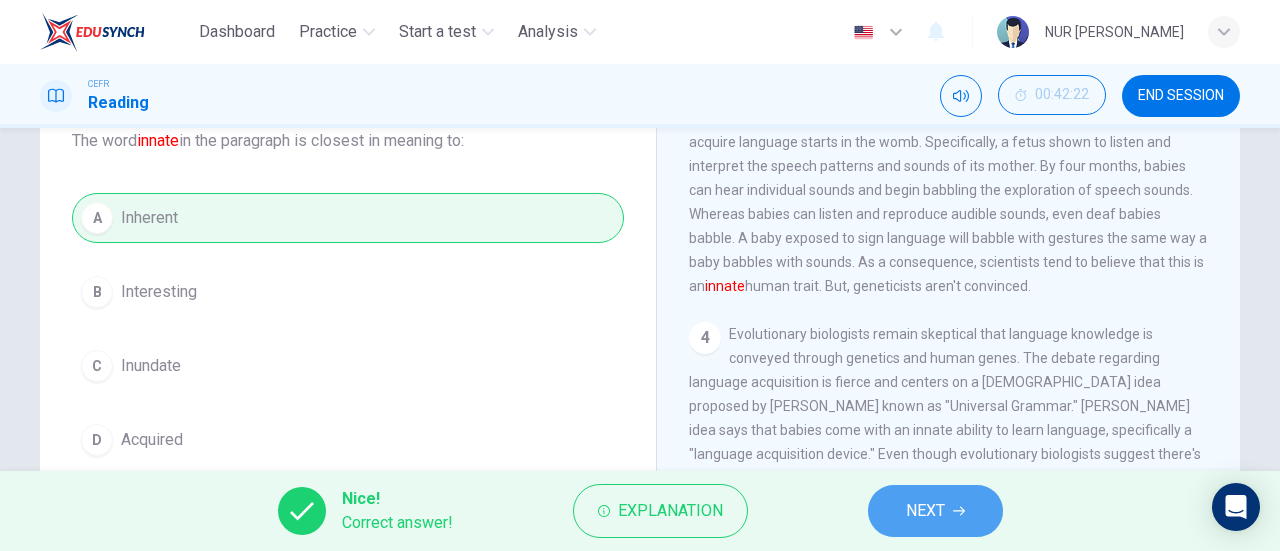 click on "NEXT" at bounding box center [935, 511] 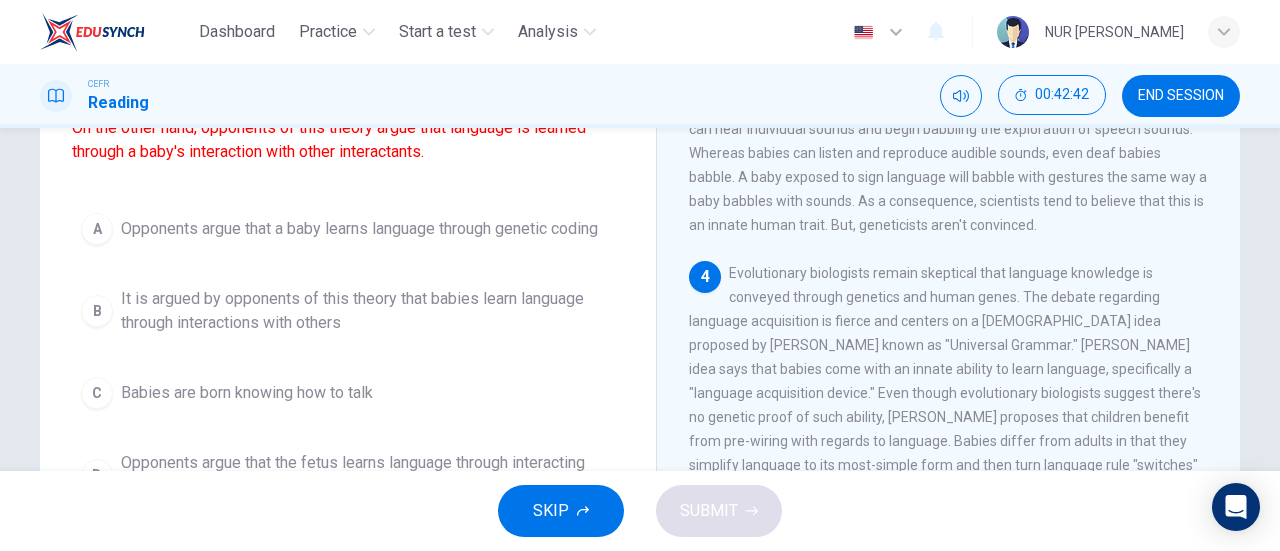 scroll, scrollTop: 195, scrollLeft: 0, axis: vertical 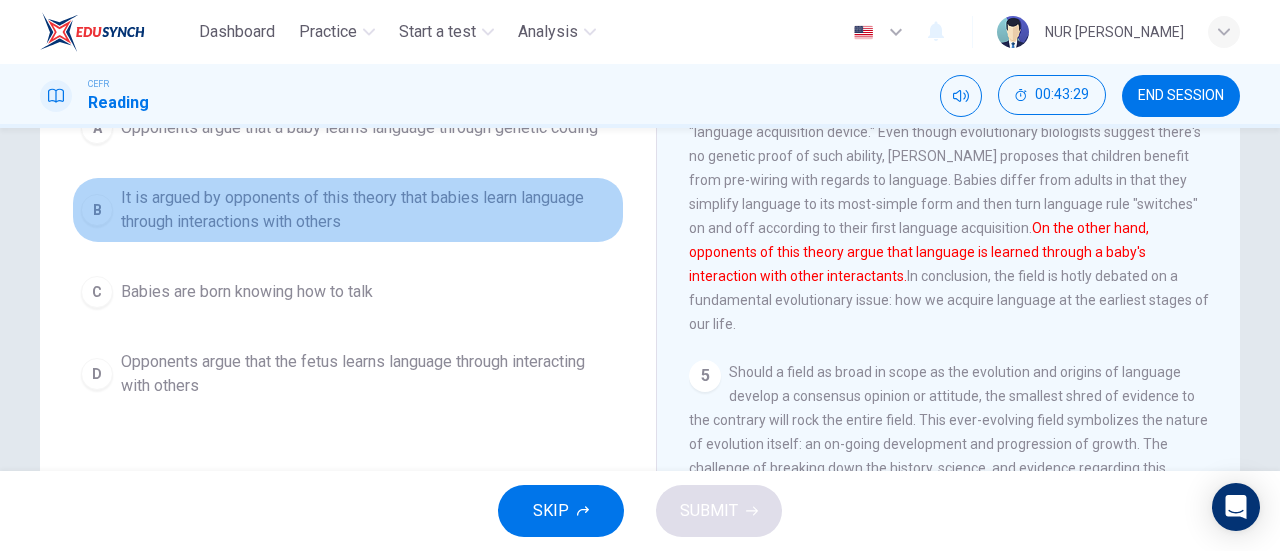 click on "B" at bounding box center (97, 210) 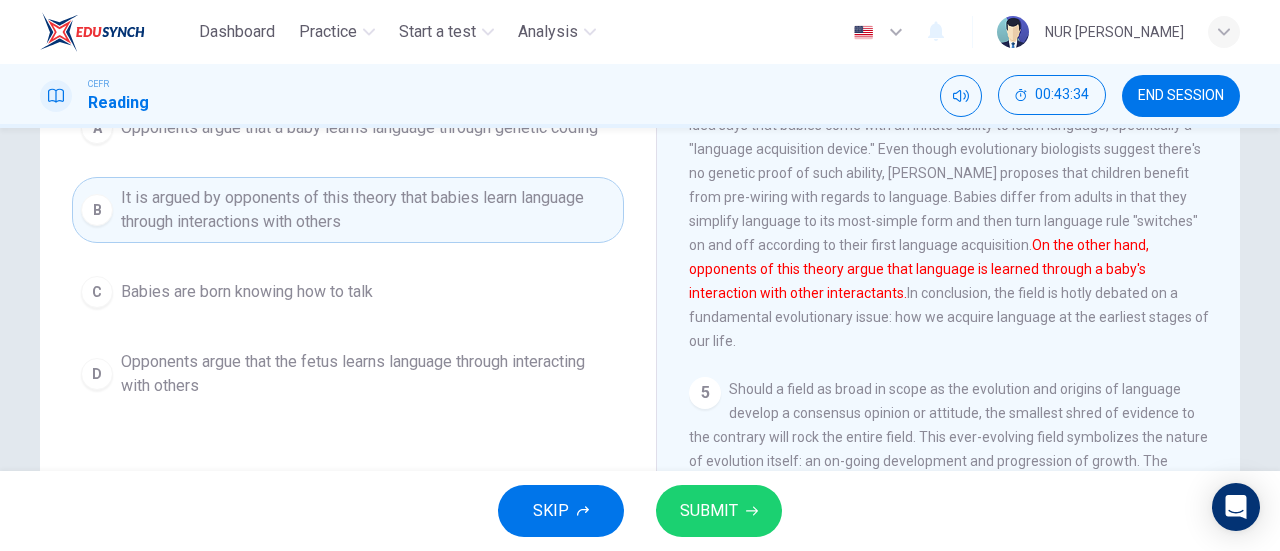 scroll, scrollTop: 805, scrollLeft: 0, axis: vertical 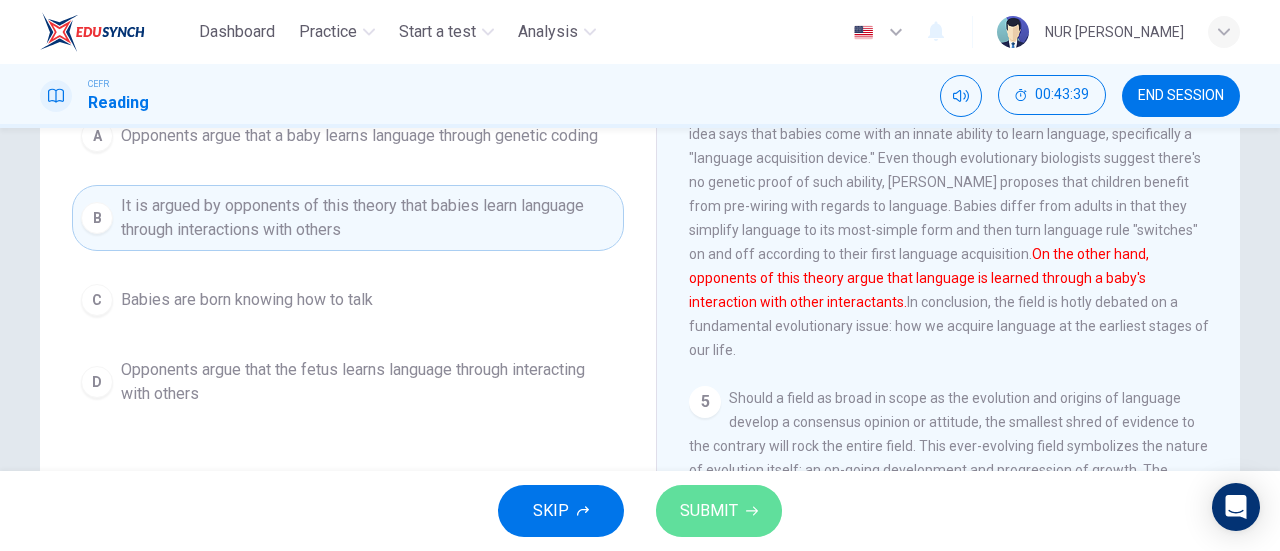 click on "SUBMIT" at bounding box center [709, 511] 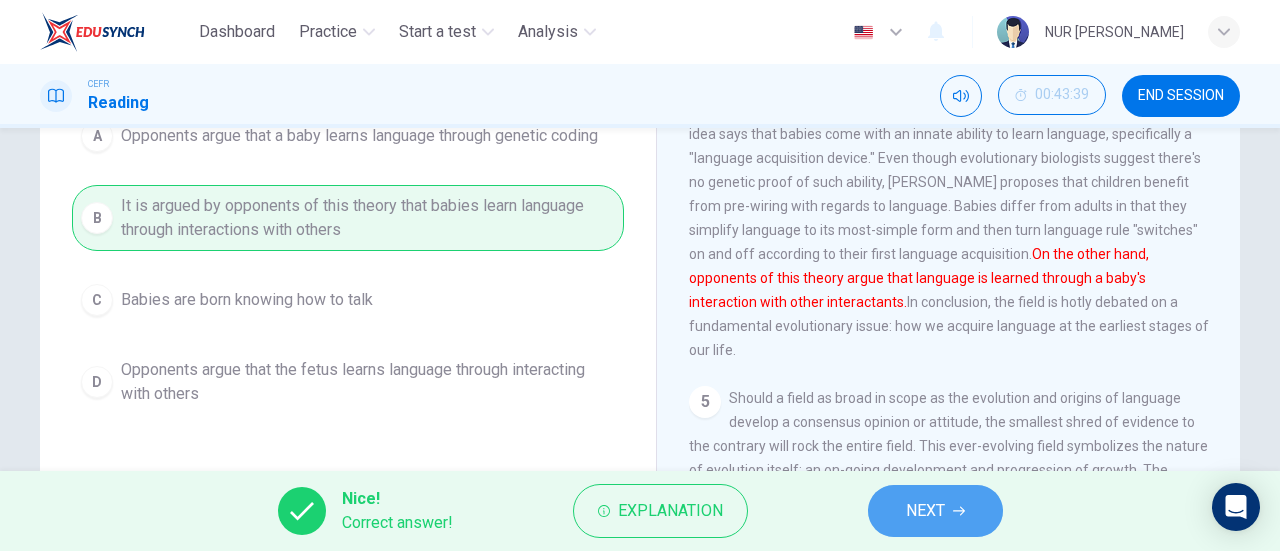 click on "NEXT" at bounding box center [935, 511] 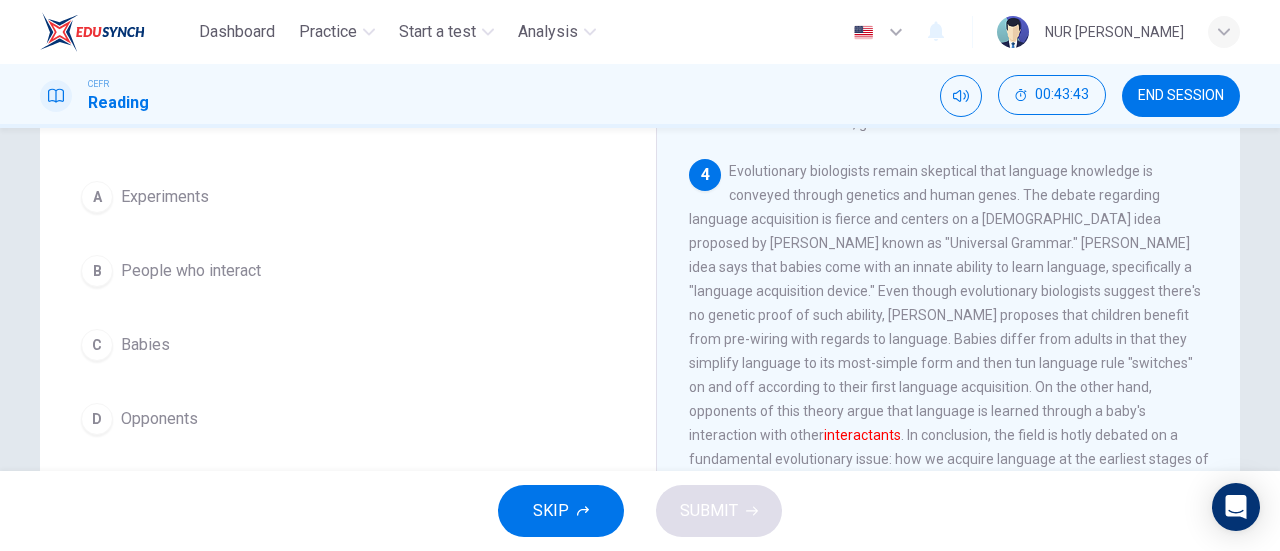 scroll, scrollTop: 155, scrollLeft: 0, axis: vertical 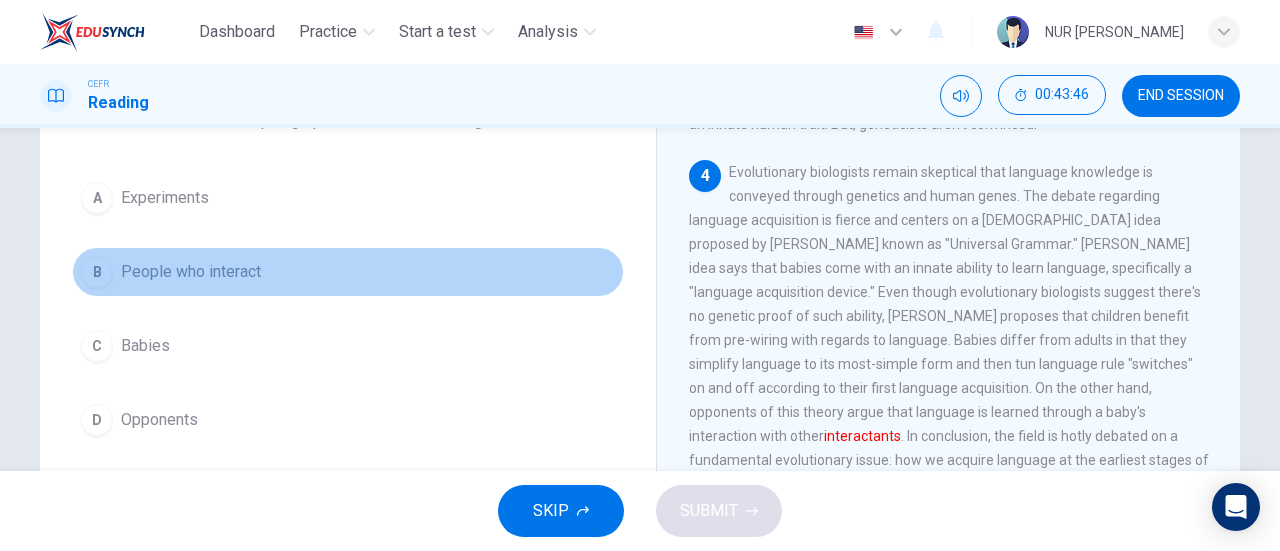 click on "B People who interact" at bounding box center (348, 272) 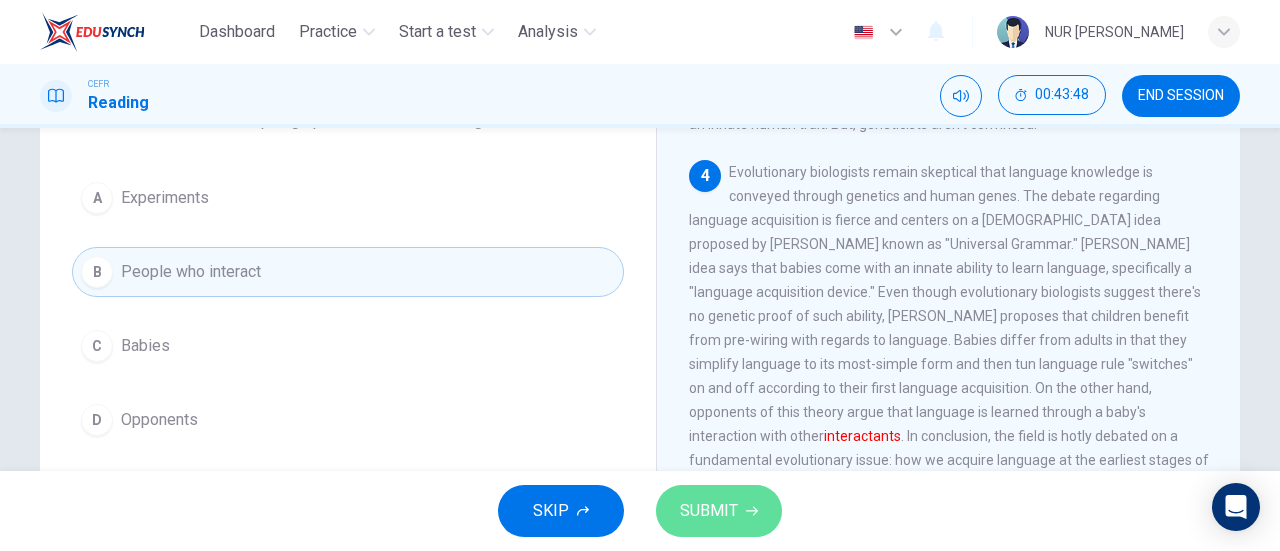 click on "SUBMIT" at bounding box center [719, 511] 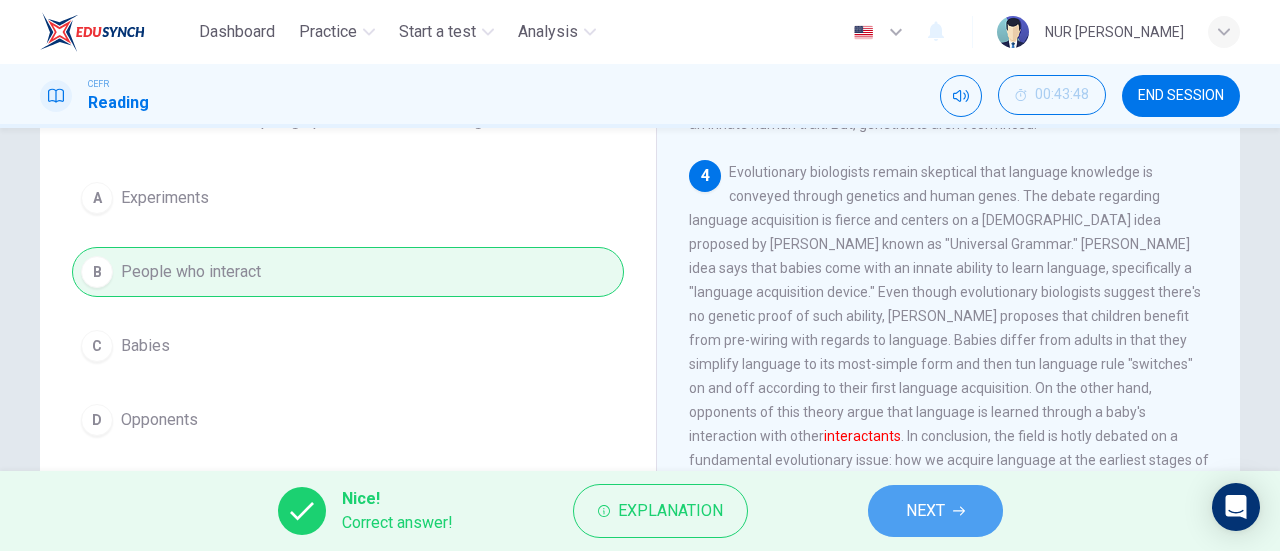 click on "NEXT" at bounding box center [925, 511] 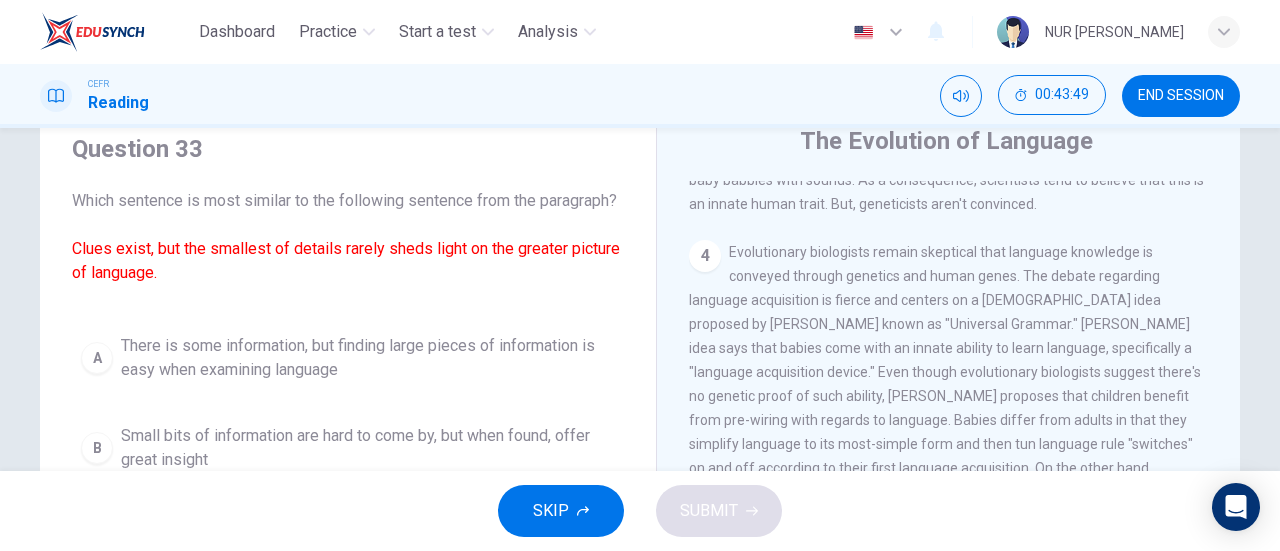 scroll, scrollTop: 73, scrollLeft: 0, axis: vertical 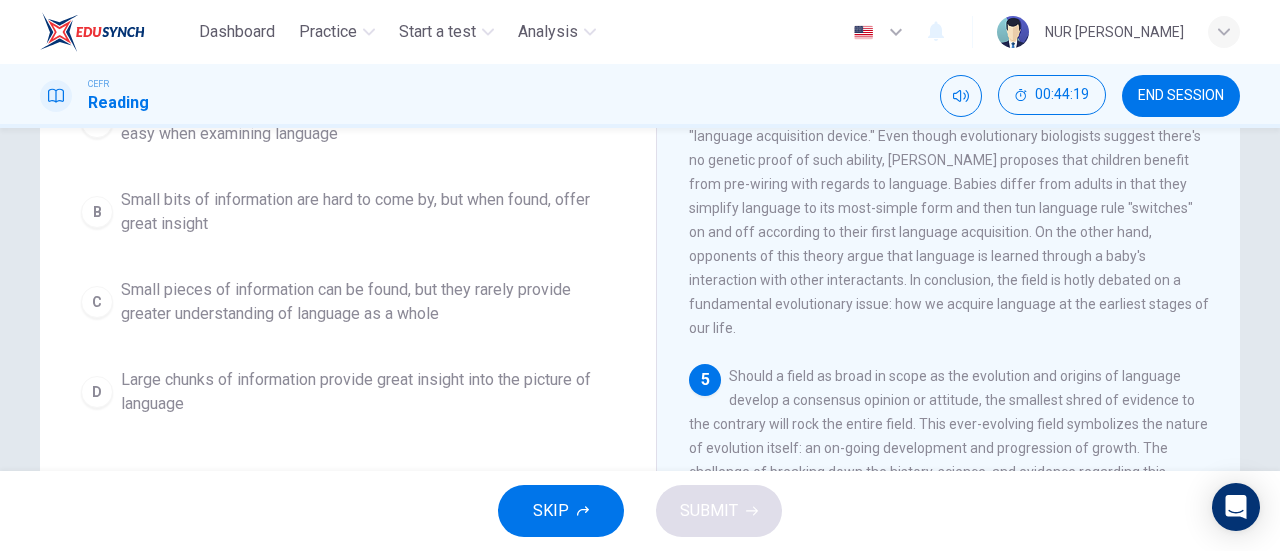 click on "C" at bounding box center [97, 302] 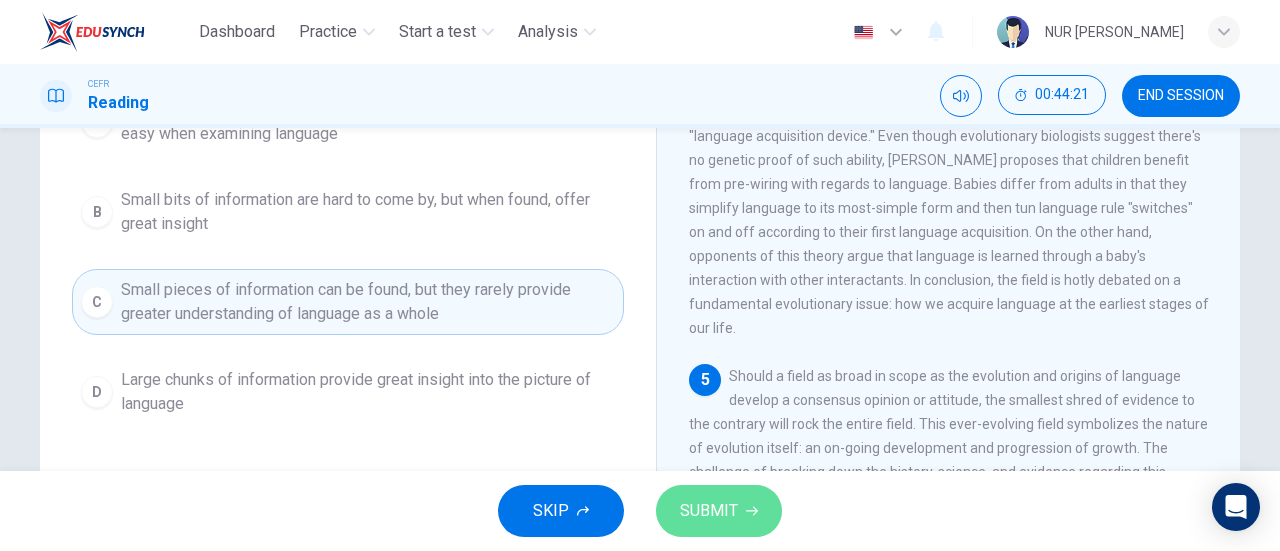click on "SUBMIT" at bounding box center (709, 511) 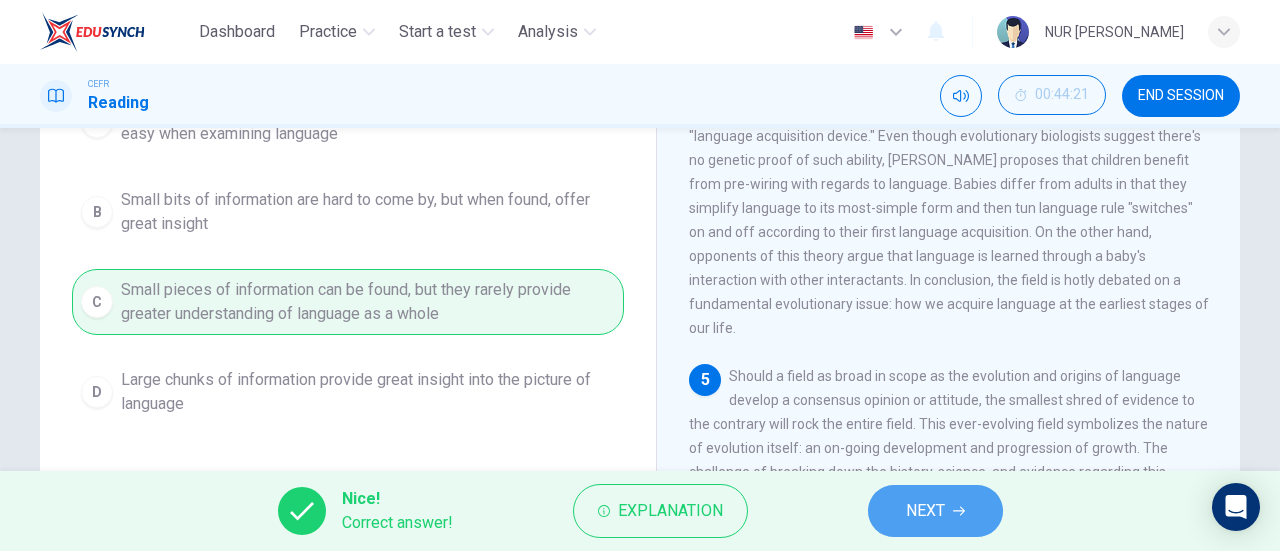 click on "NEXT" at bounding box center (935, 511) 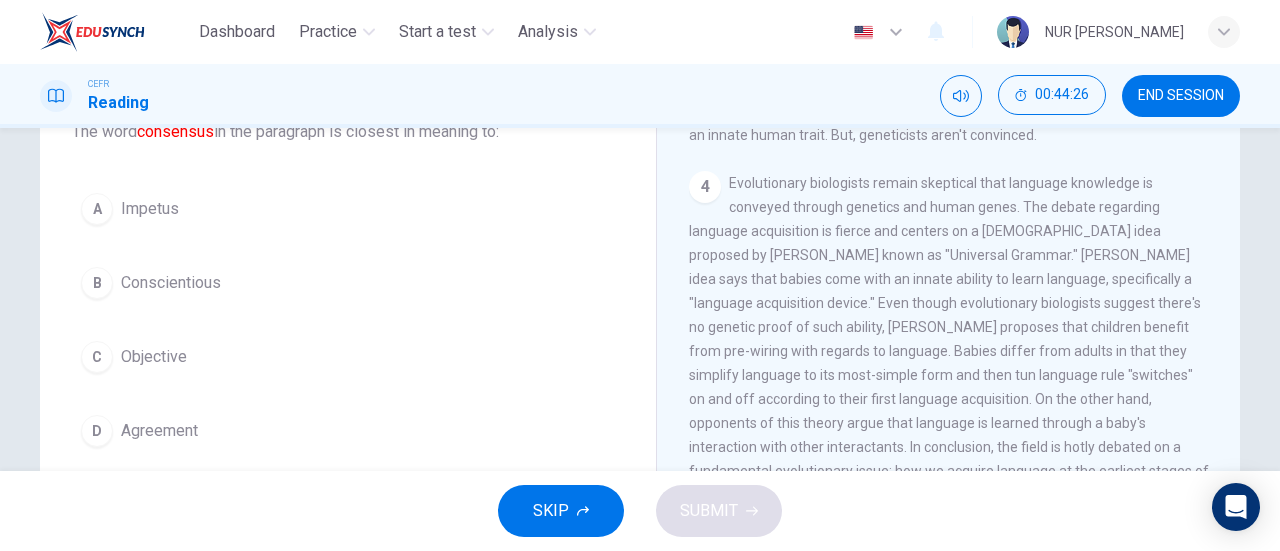 scroll, scrollTop: 162, scrollLeft: 0, axis: vertical 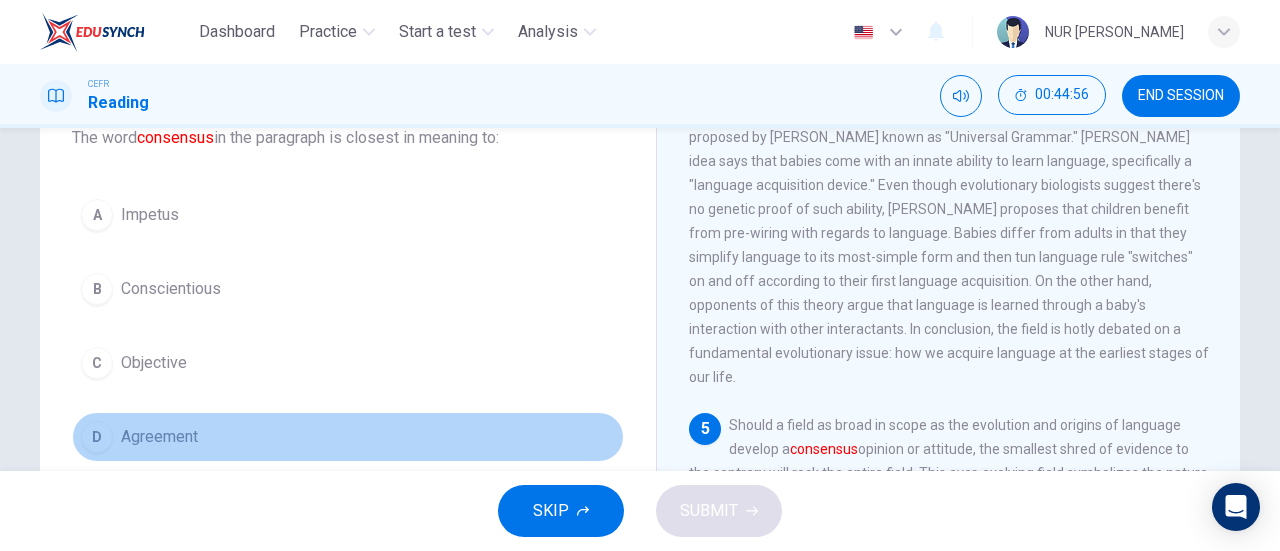 click on "D" at bounding box center [97, 437] 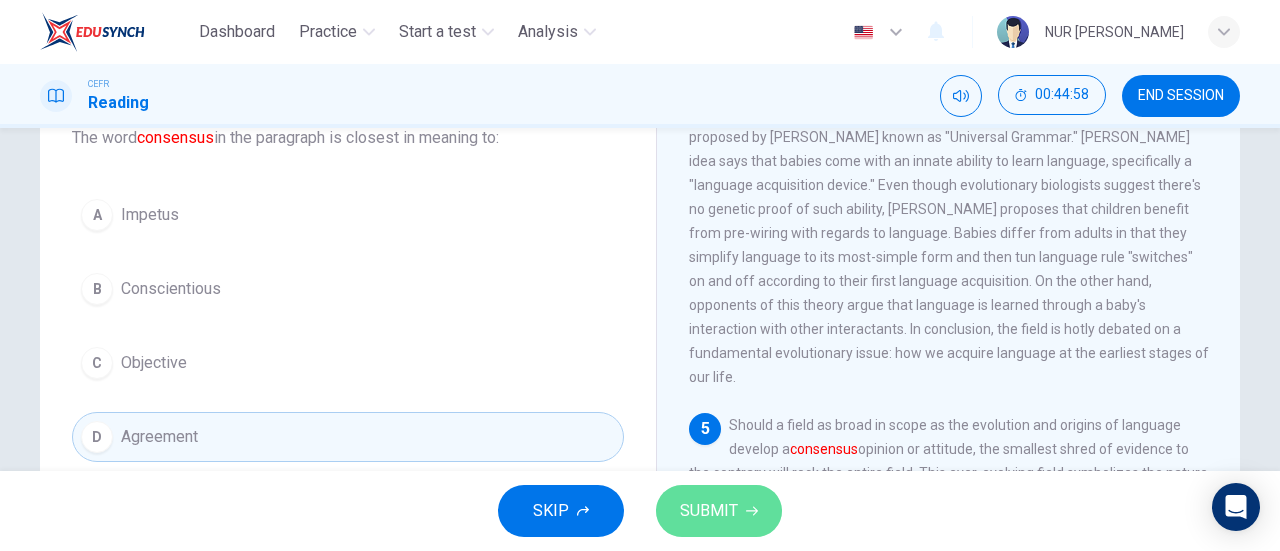 click on "SUBMIT" at bounding box center [709, 511] 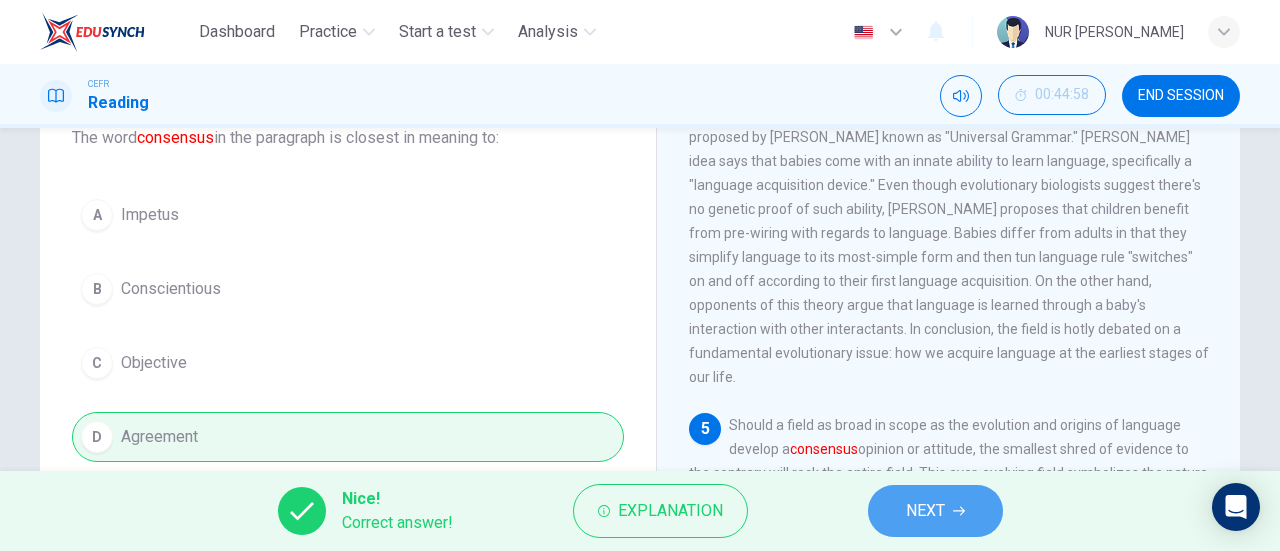 click on "NEXT" at bounding box center (935, 511) 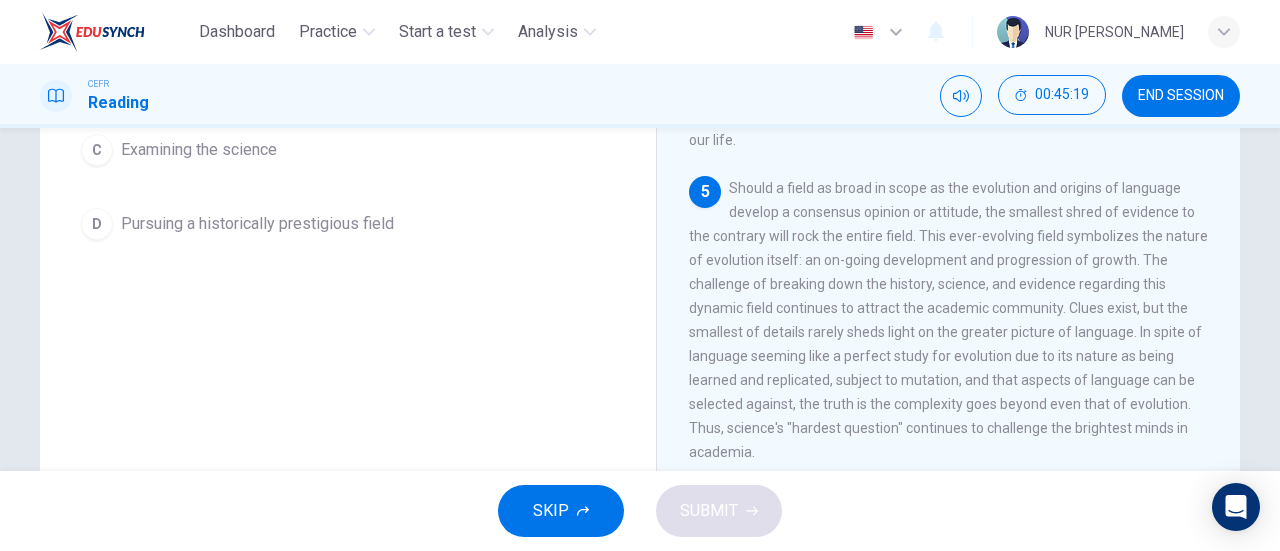 scroll, scrollTop: 377, scrollLeft: 0, axis: vertical 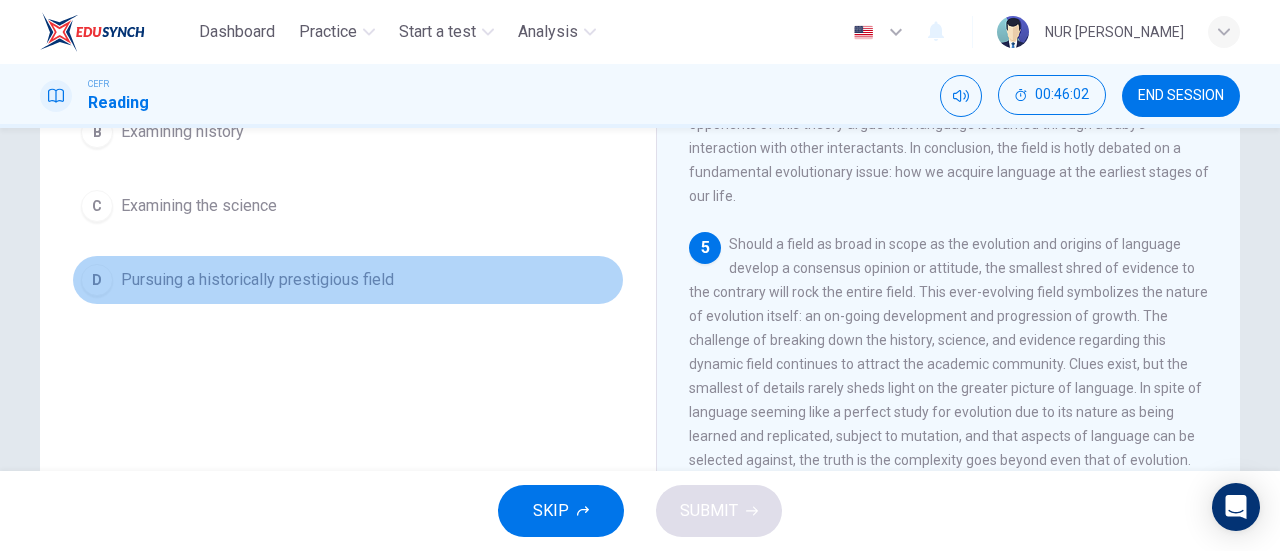 click on "D" at bounding box center (97, 280) 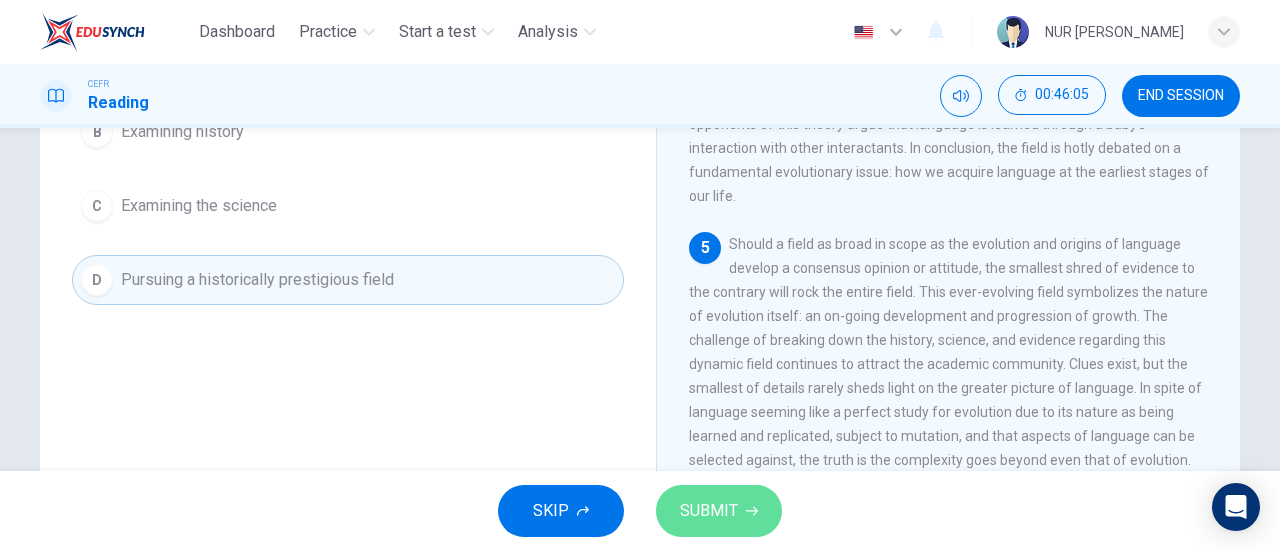 click on "SUBMIT" at bounding box center [709, 511] 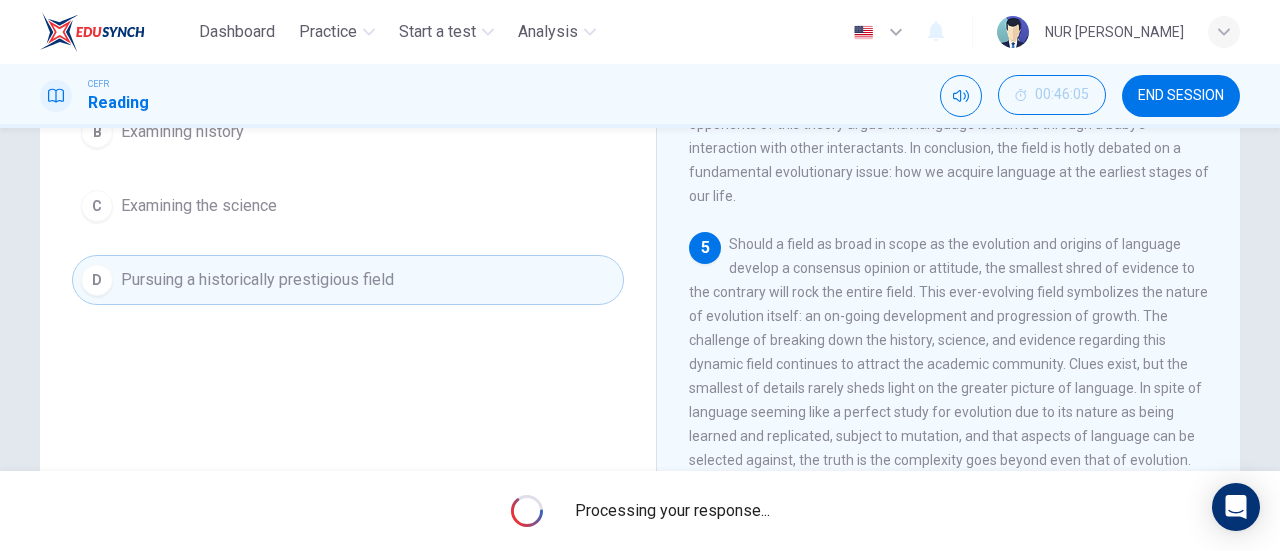 scroll, scrollTop: 867, scrollLeft: 0, axis: vertical 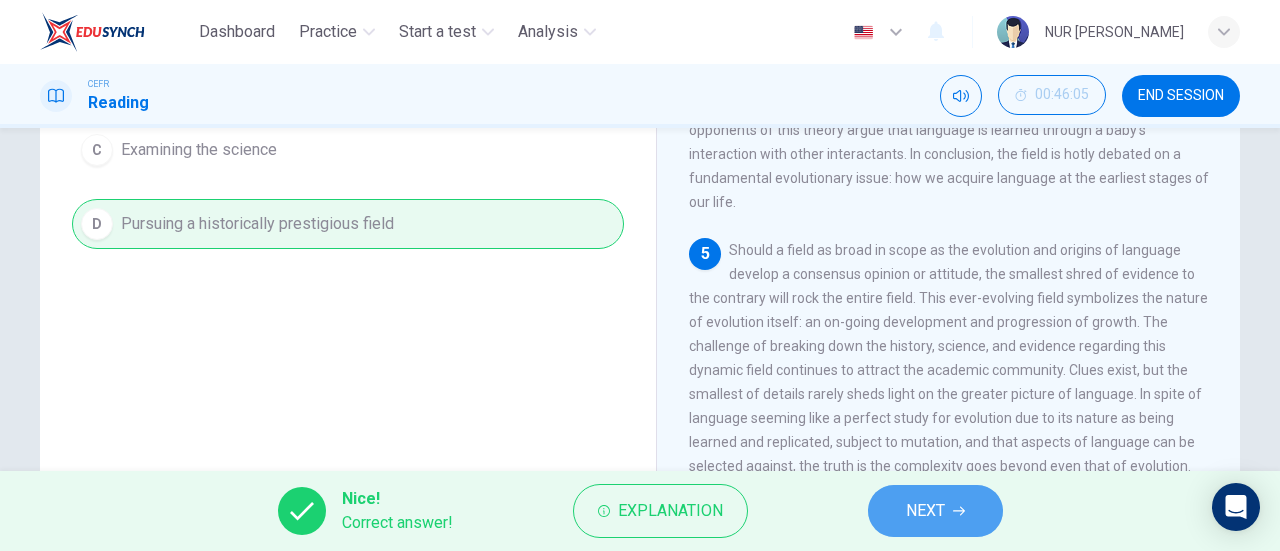 click on "NEXT" at bounding box center [925, 511] 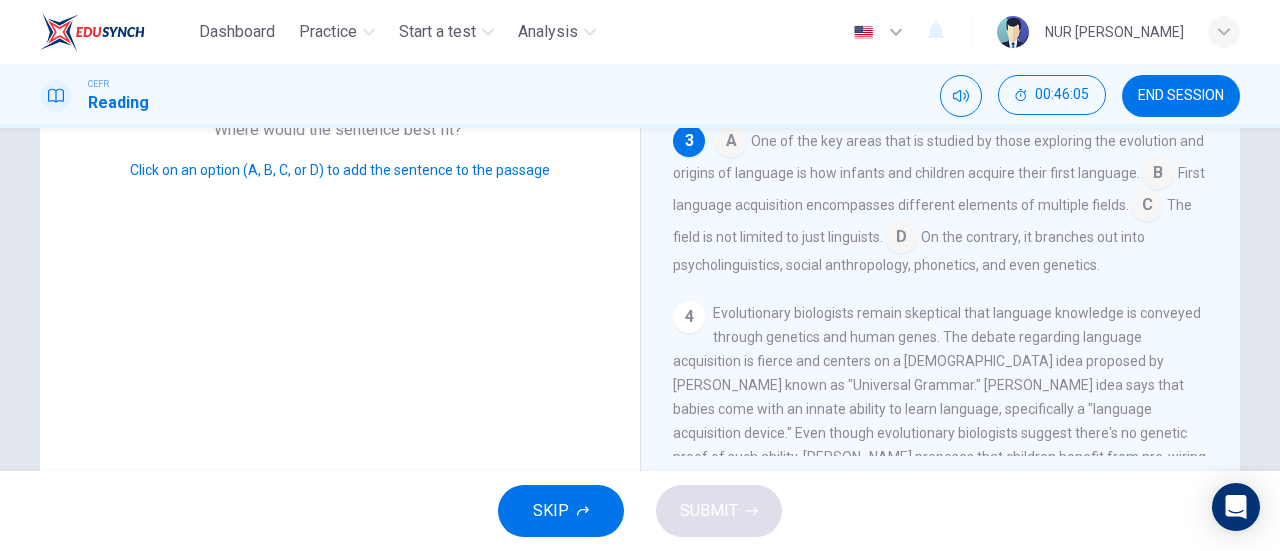 scroll, scrollTop: 335, scrollLeft: 0, axis: vertical 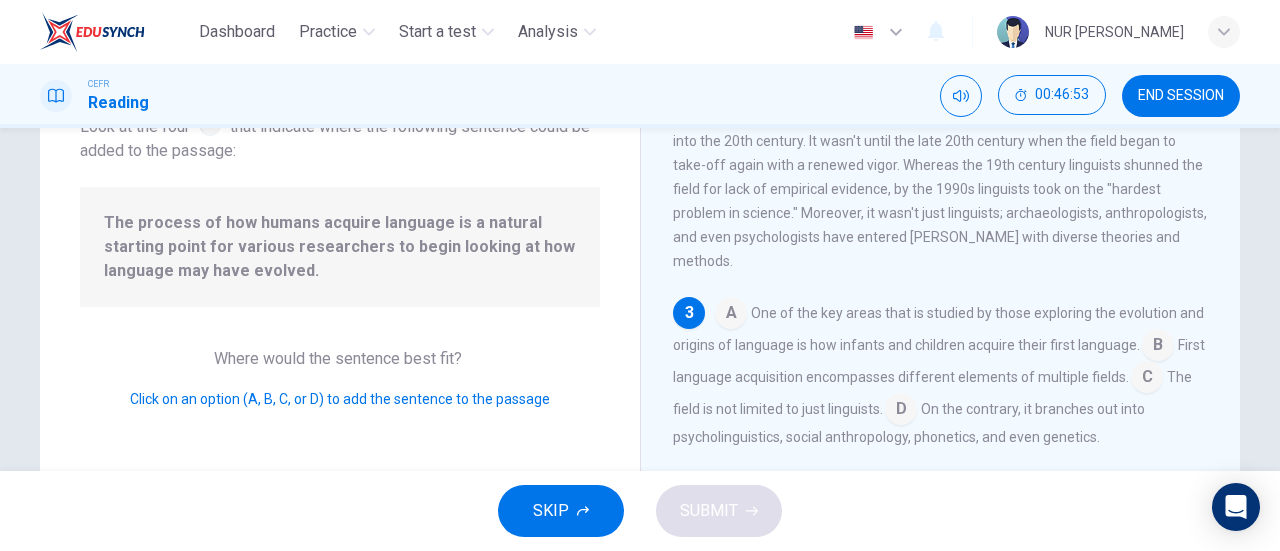 click at bounding box center [901, 411] 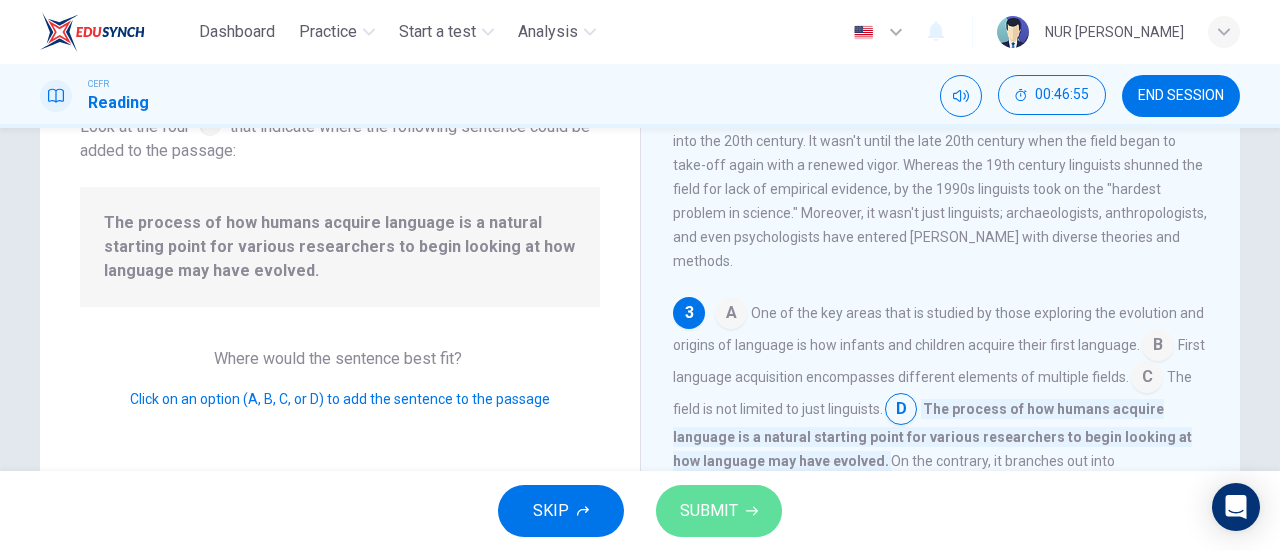 click on "SUBMIT" at bounding box center [719, 511] 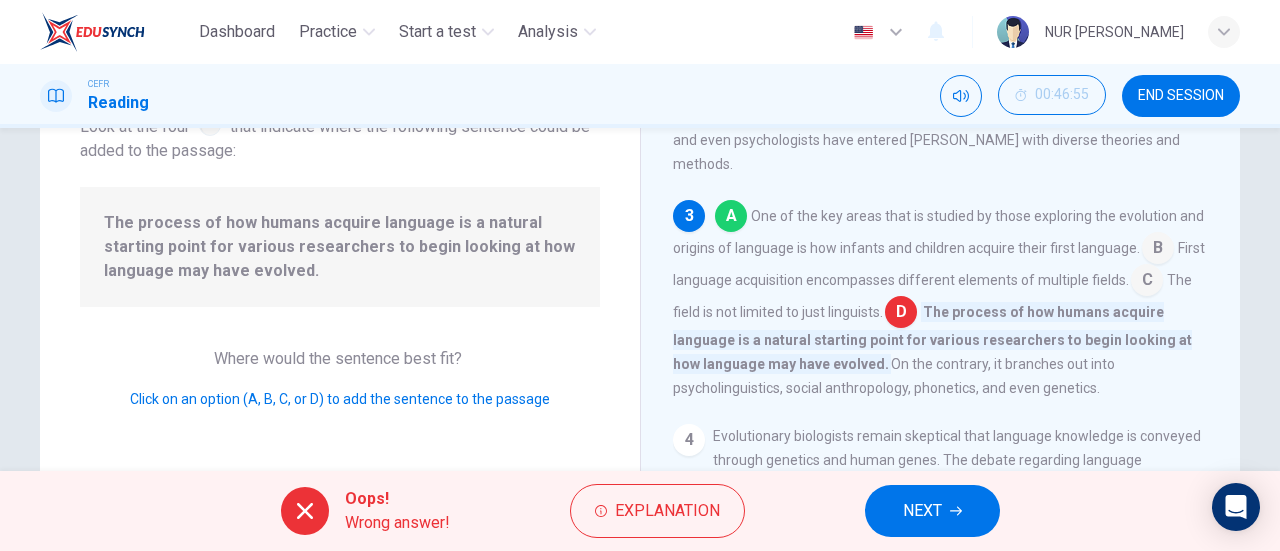 scroll, scrollTop: 463, scrollLeft: 0, axis: vertical 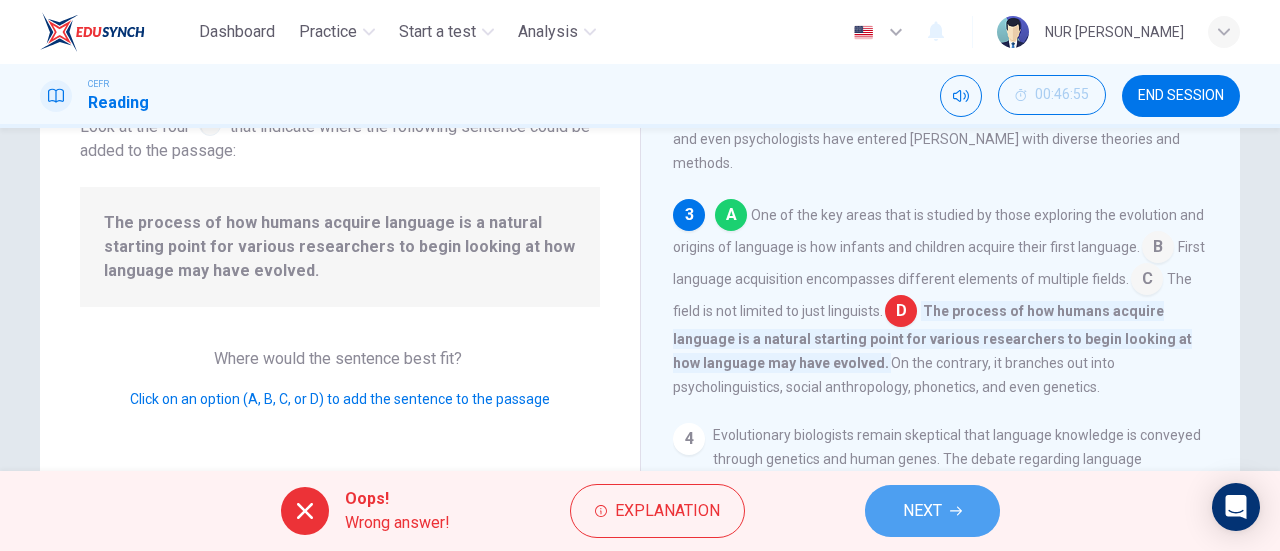 click on "NEXT" at bounding box center [932, 511] 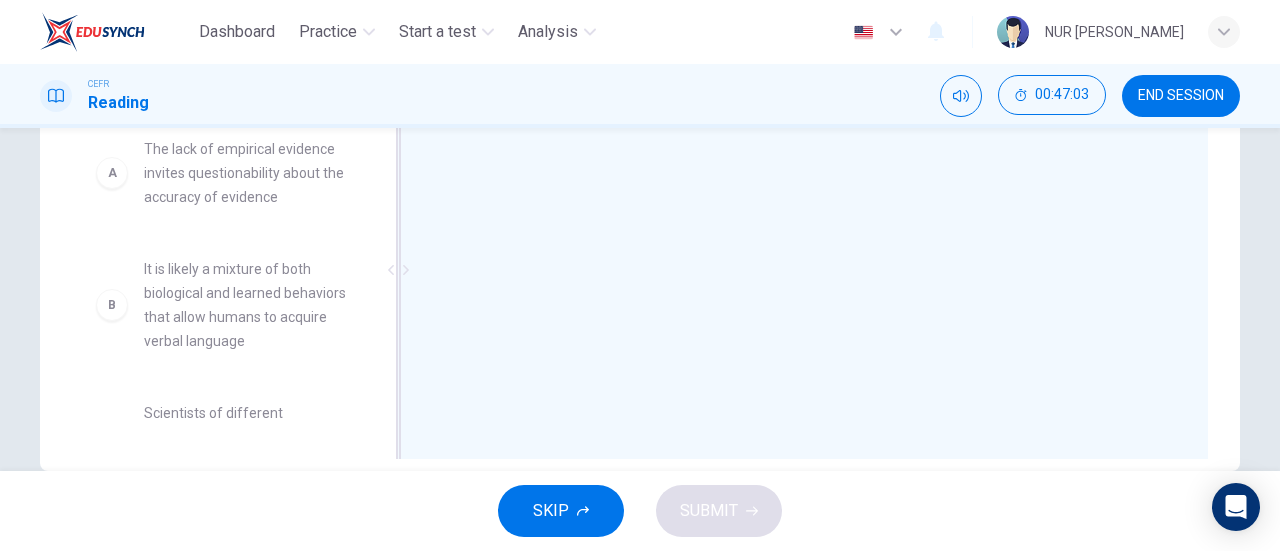 scroll, scrollTop: 404, scrollLeft: 0, axis: vertical 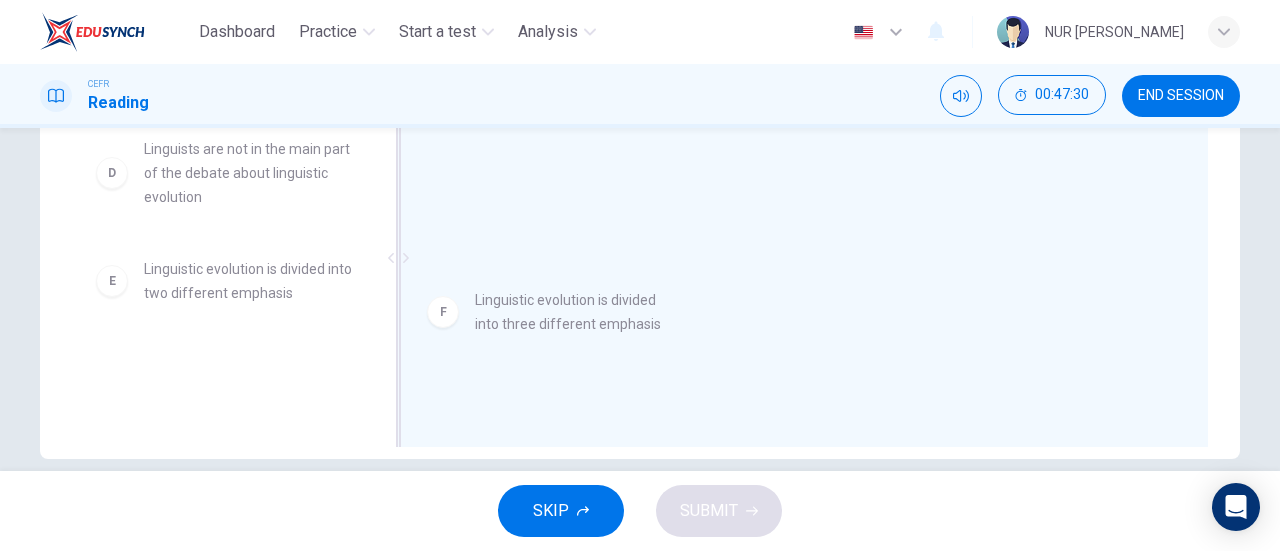 drag, startPoint x: 236, startPoint y: 389, endPoint x: 645, endPoint y: 317, distance: 415.28906 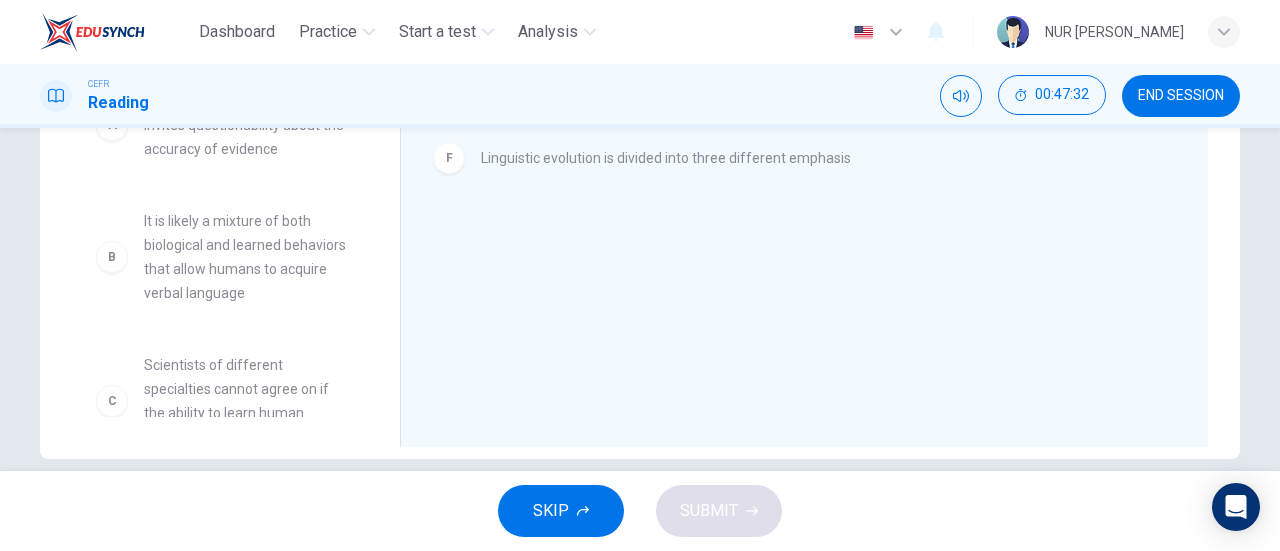 scroll, scrollTop: 0, scrollLeft: 0, axis: both 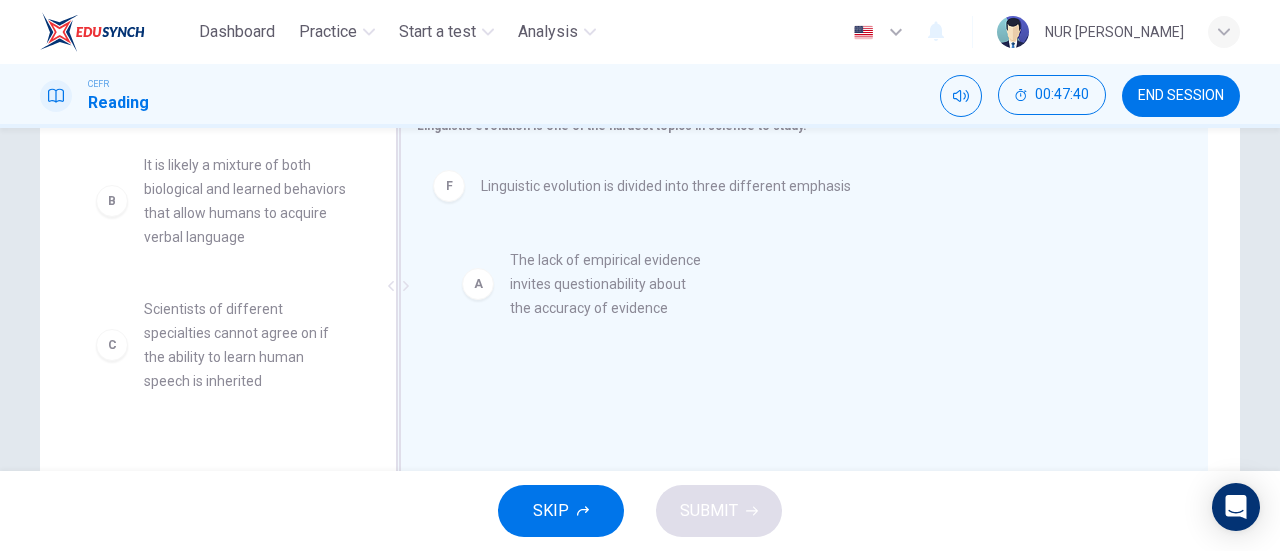 drag, startPoint x: 242, startPoint y: 191, endPoint x: 621, endPoint y: 288, distance: 391.21606 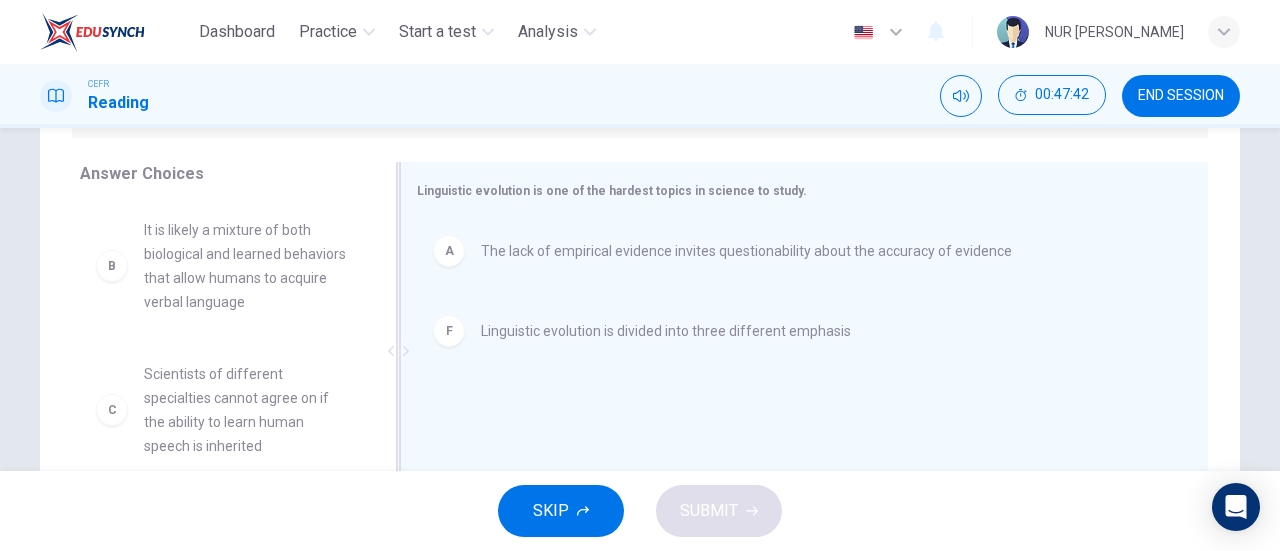 scroll, scrollTop: 357, scrollLeft: 0, axis: vertical 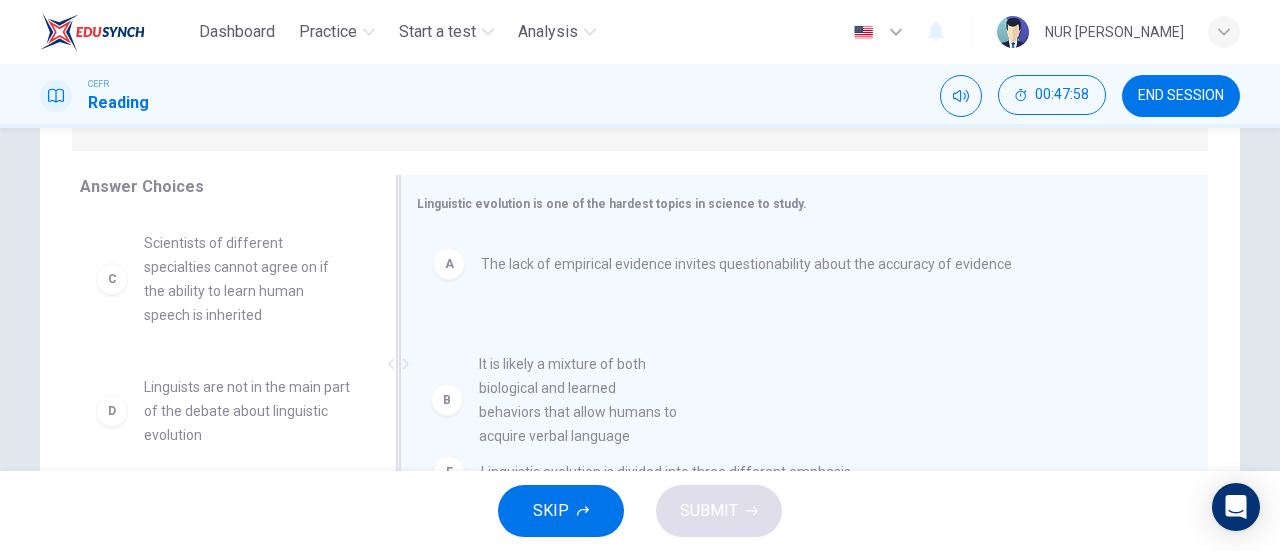 drag, startPoint x: 224, startPoint y: 283, endPoint x: 576, endPoint y: 413, distance: 375.2386 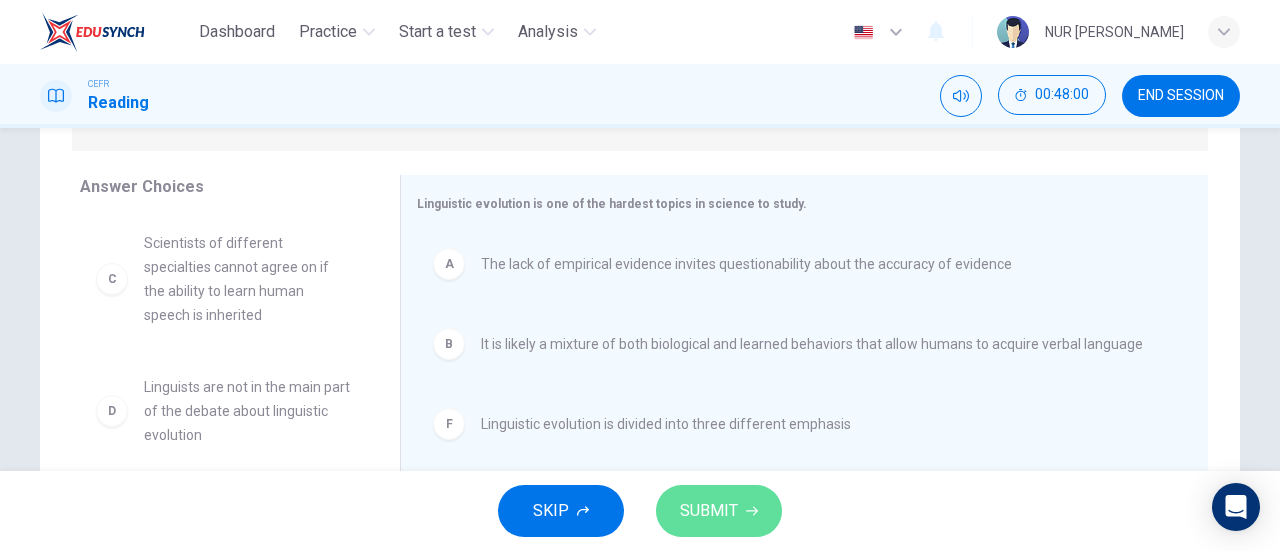 click on "SUBMIT" at bounding box center (709, 511) 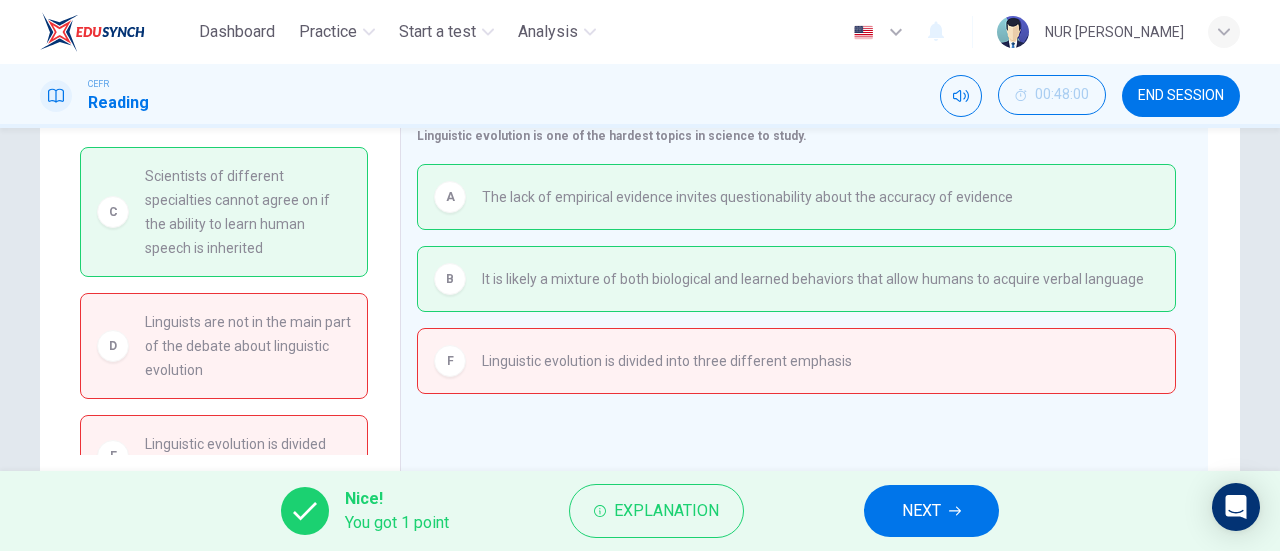 scroll, scrollTop: 365, scrollLeft: 0, axis: vertical 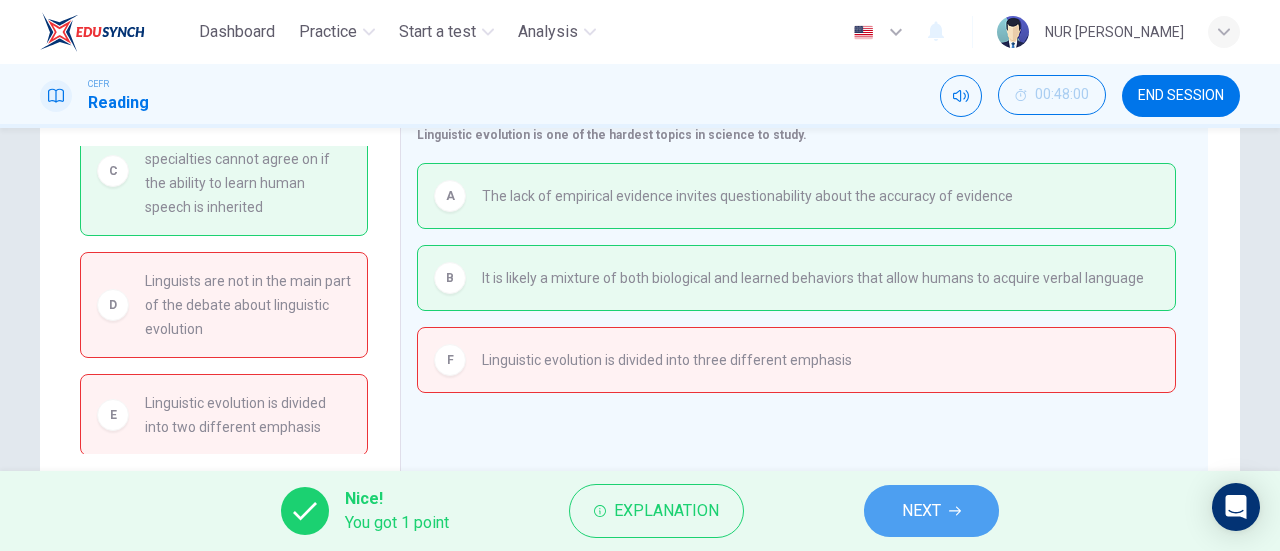 click on "NEXT" at bounding box center (931, 511) 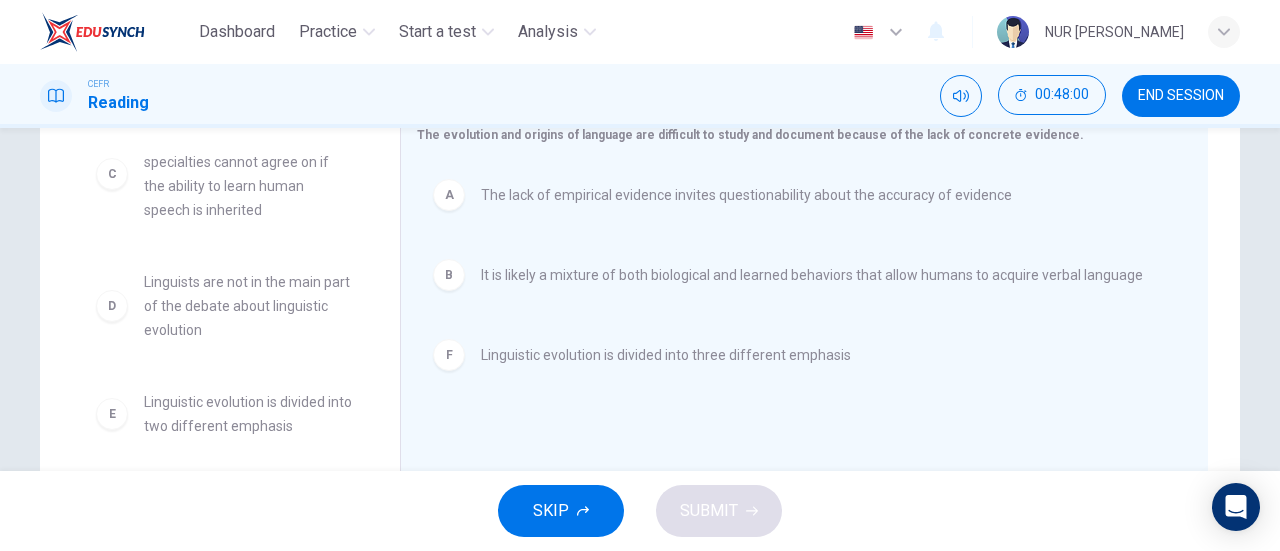 scroll, scrollTop: 36, scrollLeft: 0, axis: vertical 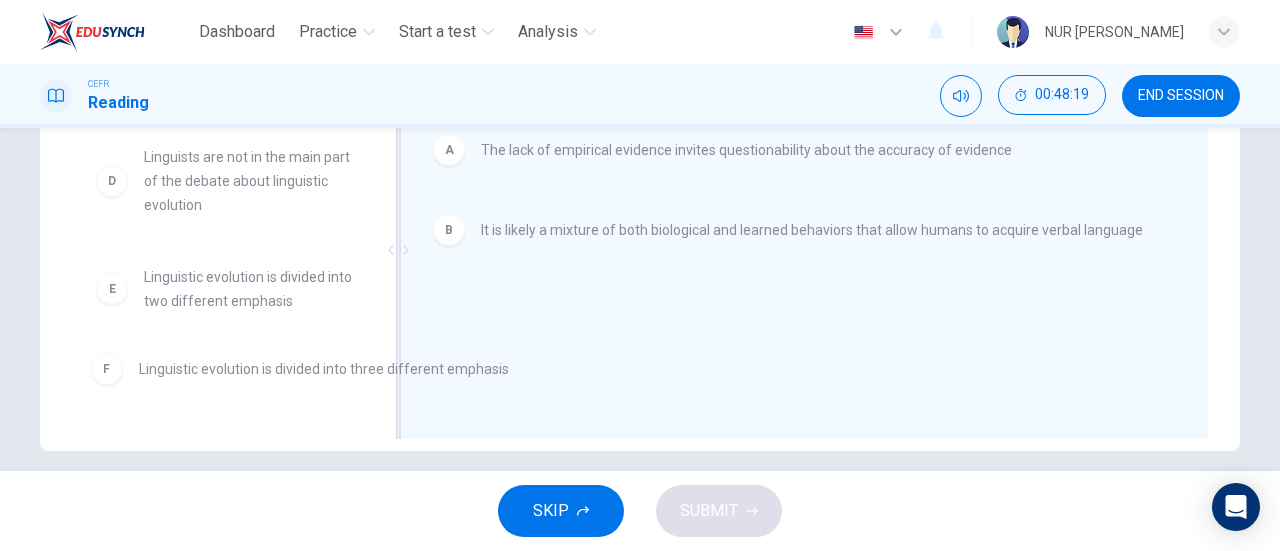 drag, startPoint x: 746, startPoint y: 311, endPoint x: 398, endPoint y: 371, distance: 353.13452 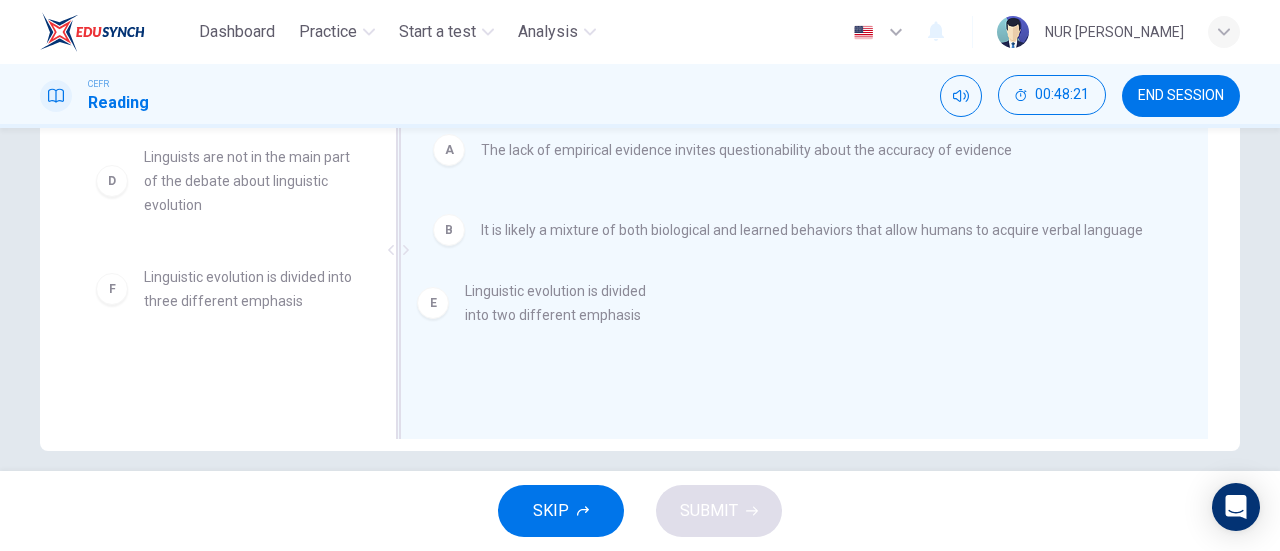 drag, startPoint x: 292, startPoint y: 307, endPoint x: 633, endPoint y: 325, distance: 341.47473 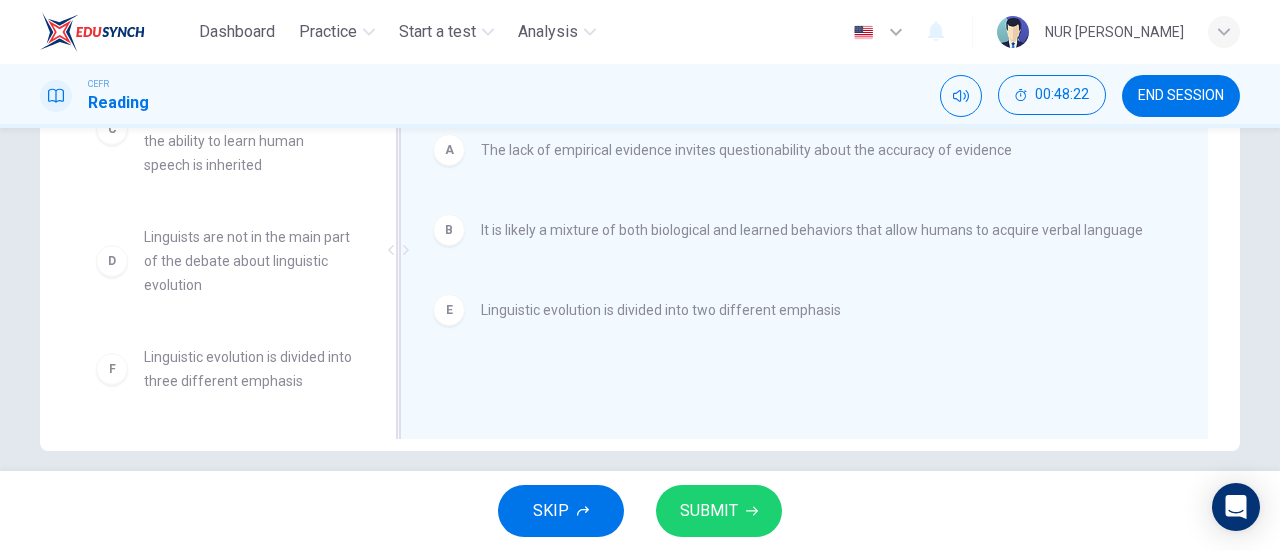 scroll, scrollTop: 36, scrollLeft: 0, axis: vertical 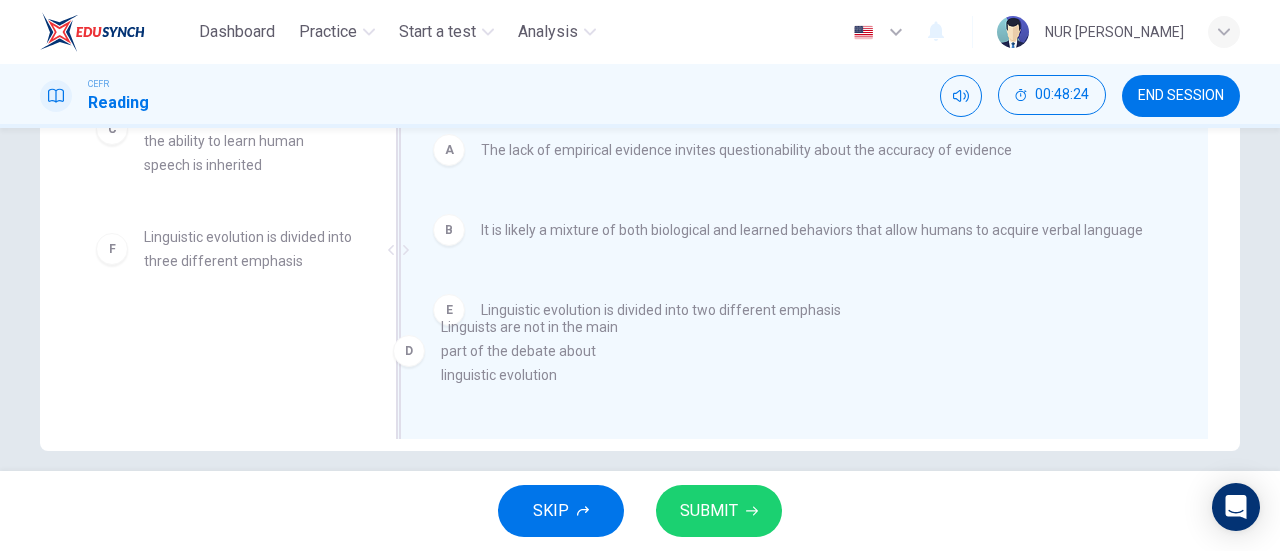 drag, startPoint x: 265, startPoint y: 285, endPoint x: 572, endPoint y: 379, distance: 321.06854 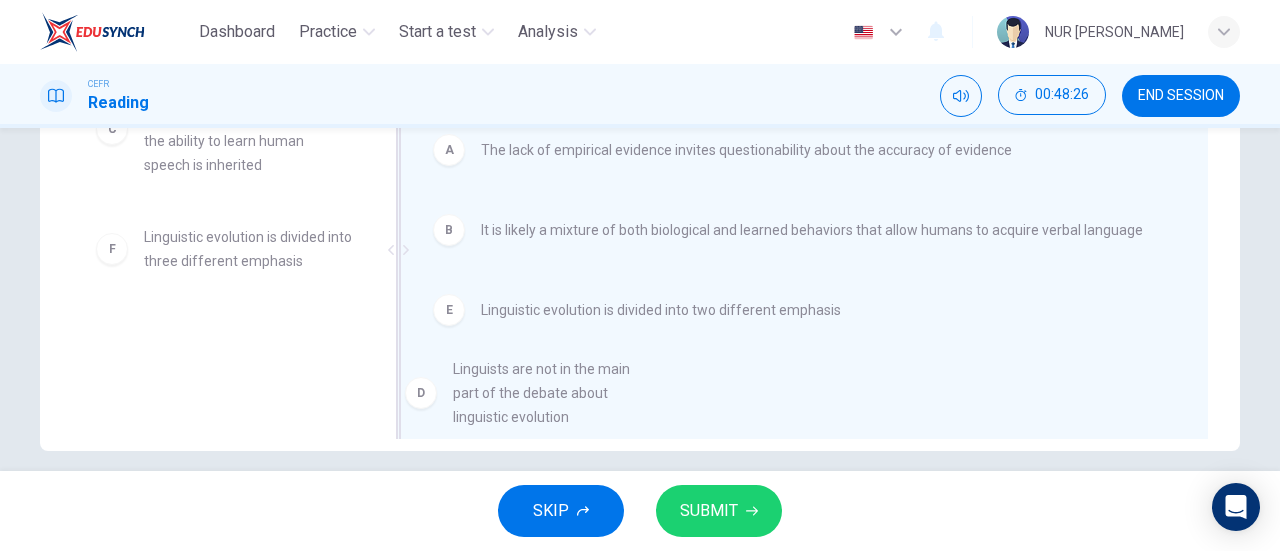 drag, startPoint x: 222, startPoint y: 263, endPoint x: 546, endPoint y: 399, distance: 351.38583 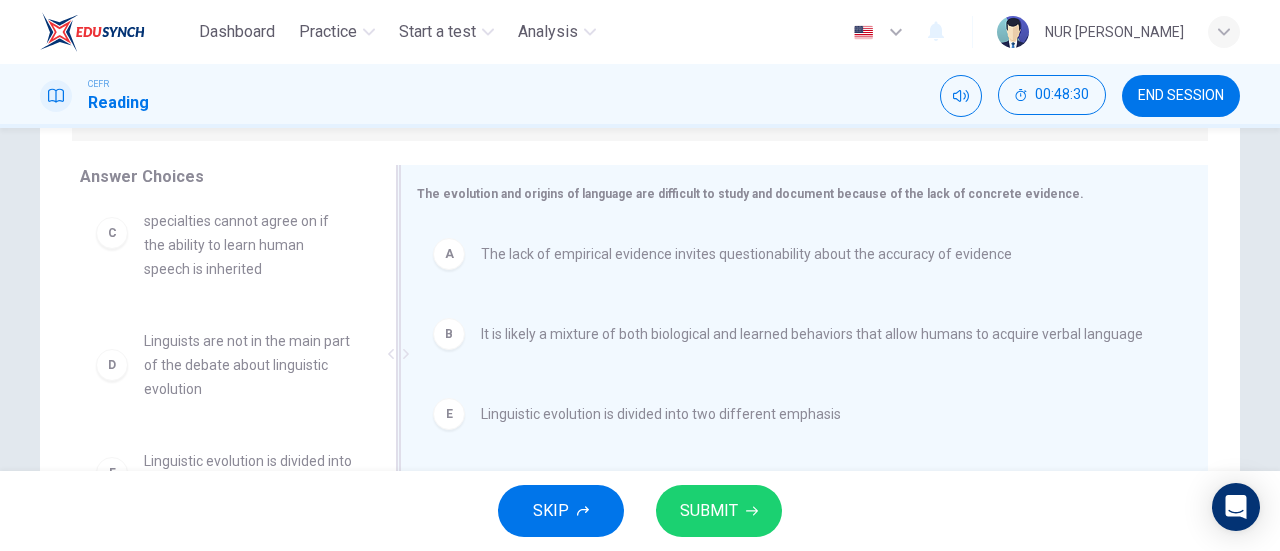 scroll, scrollTop: 314, scrollLeft: 0, axis: vertical 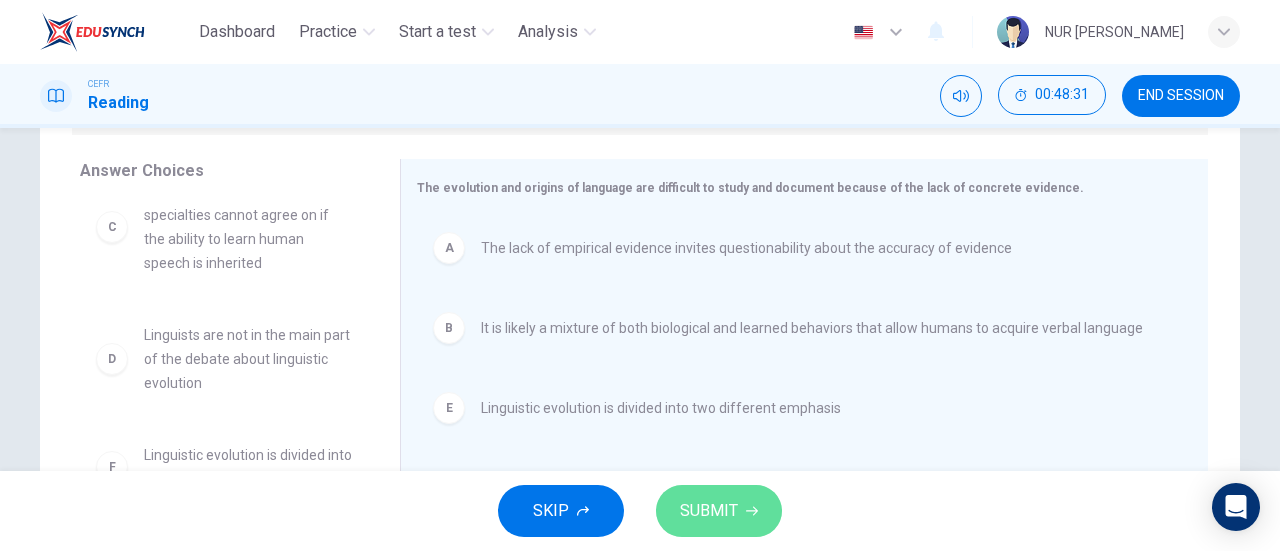 click on "SUBMIT" at bounding box center (709, 511) 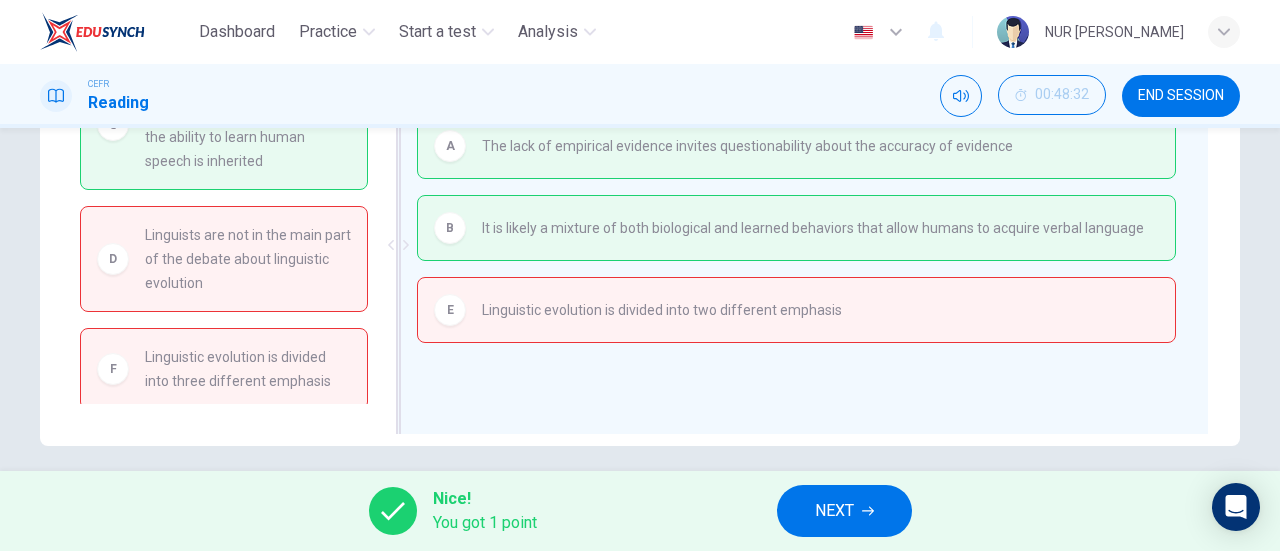 scroll, scrollTop: 424, scrollLeft: 0, axis: vertical 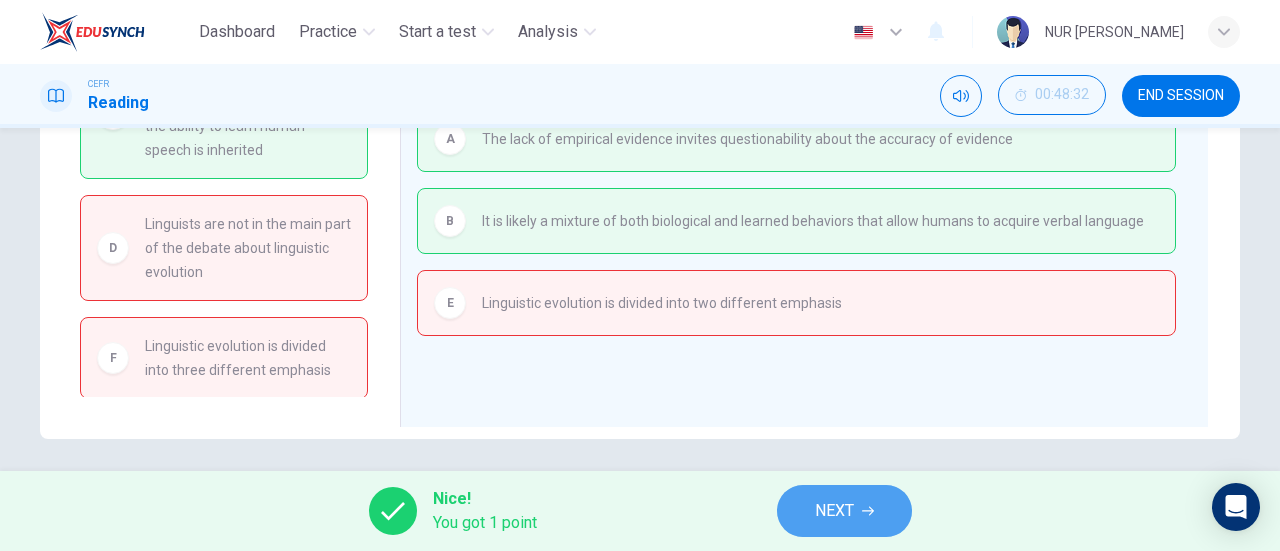 click on "NEXT" at bounding box center (834, 511) 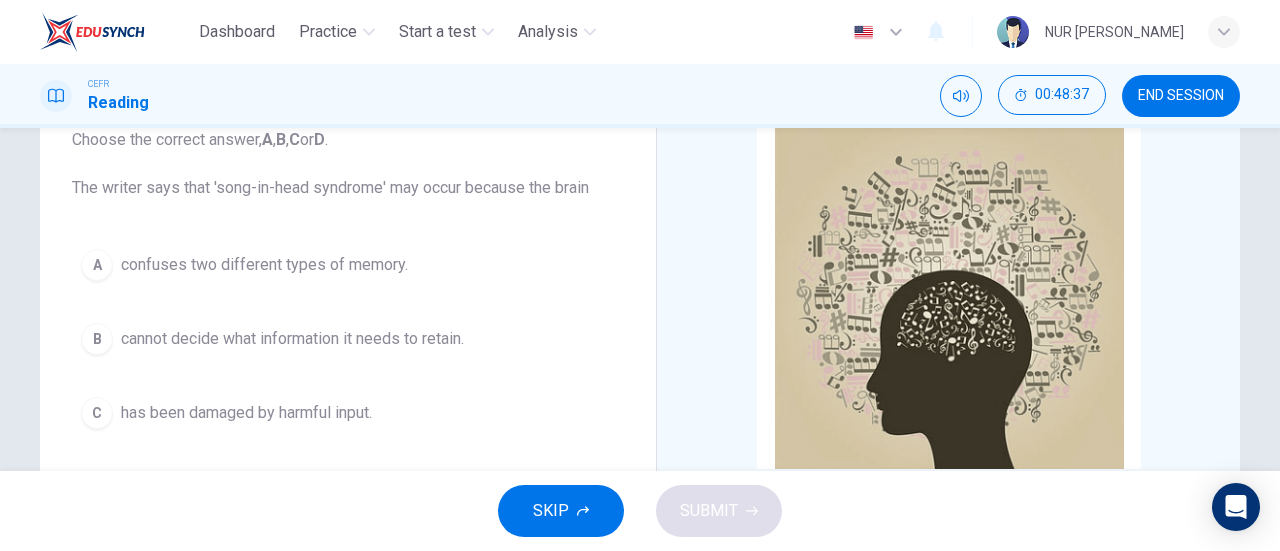 scroll, scrollTop: 141, scrollLeft: 0, axis: vertical 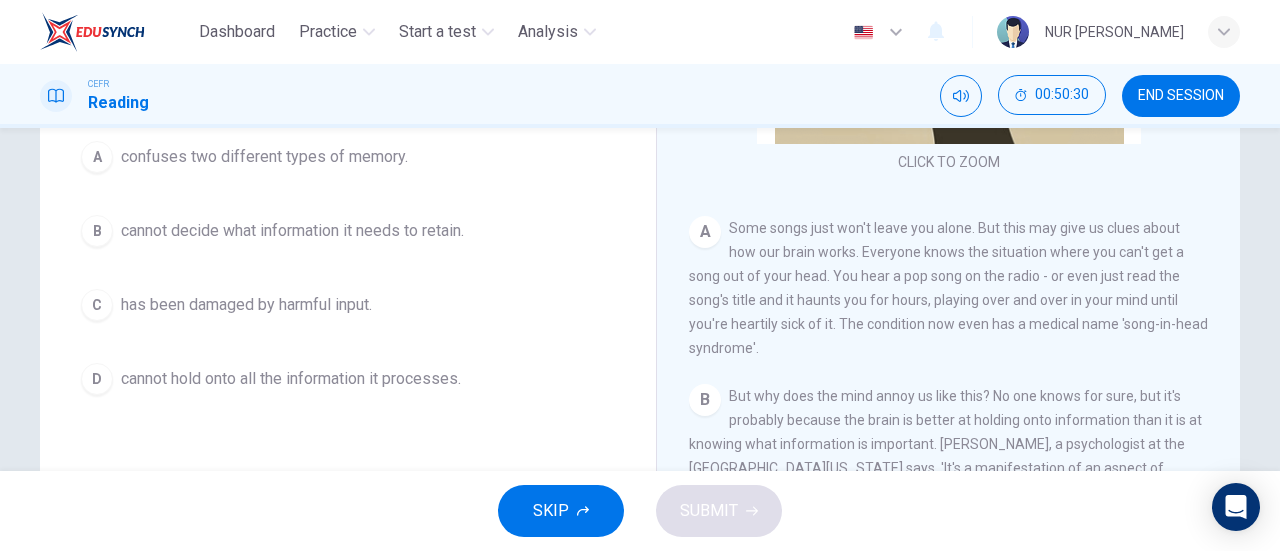 click on "B" at bounding box center (97, 231) 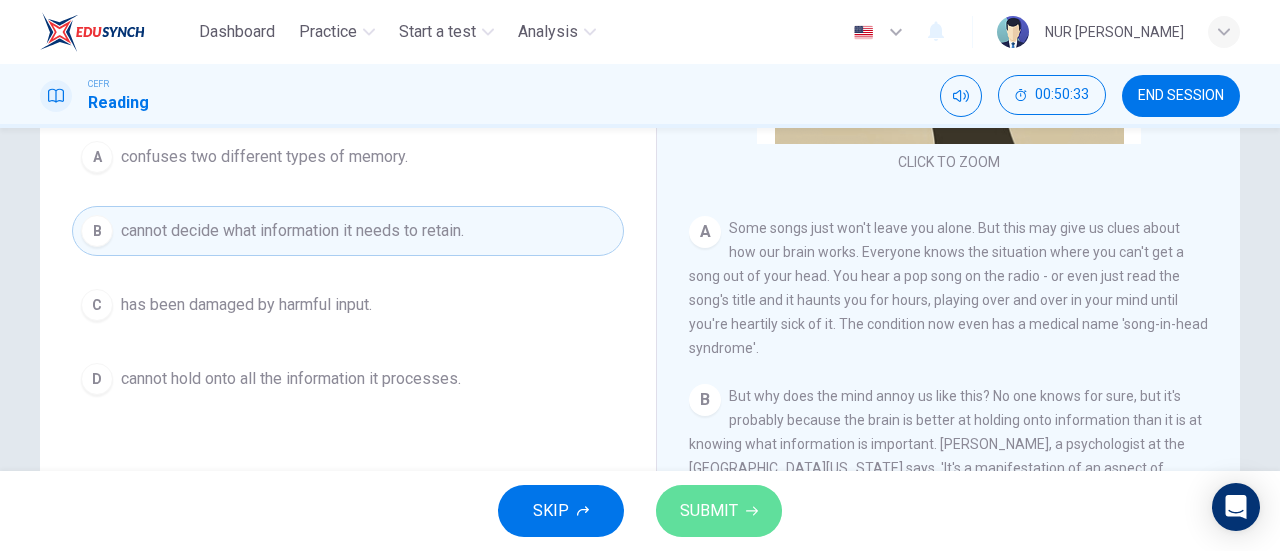 click on "SUBMIT" at bounding box center (709, 511) 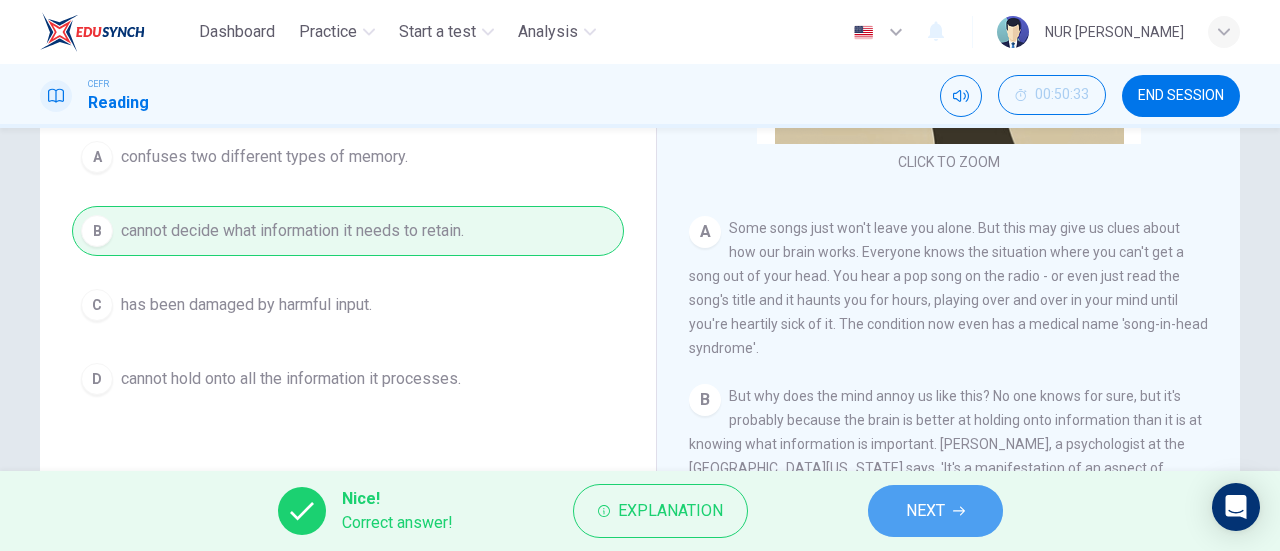 click on "NEXT" at bounding box center (925, 511) 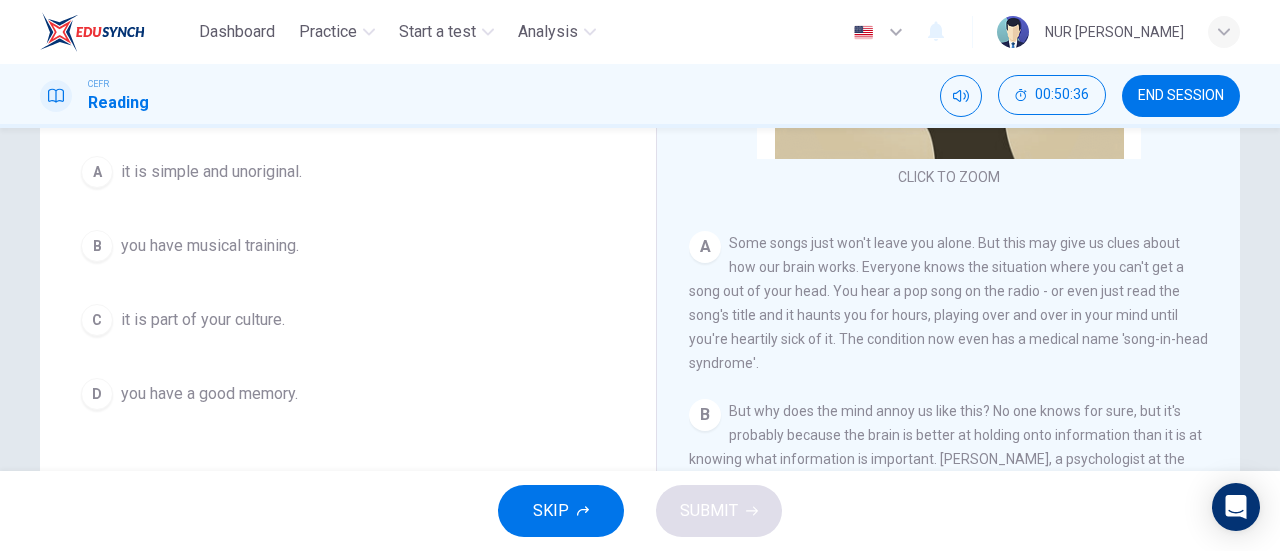 scroll, scrollTop: 230, scrollLeft: 0, axis: vertical 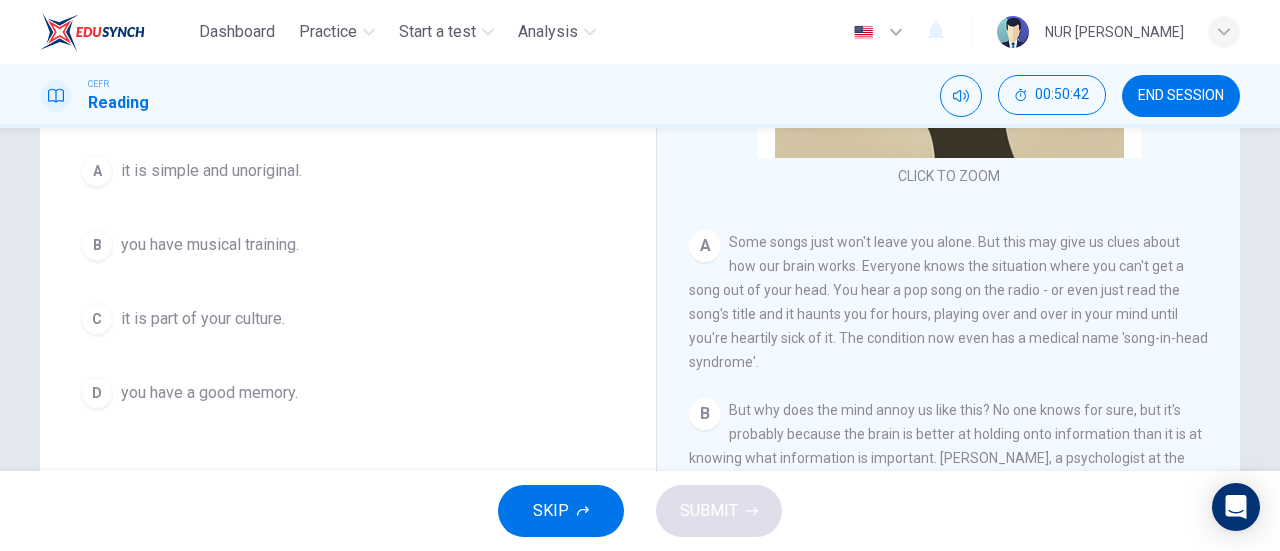 click on "A" at bounding box center [97, 171] 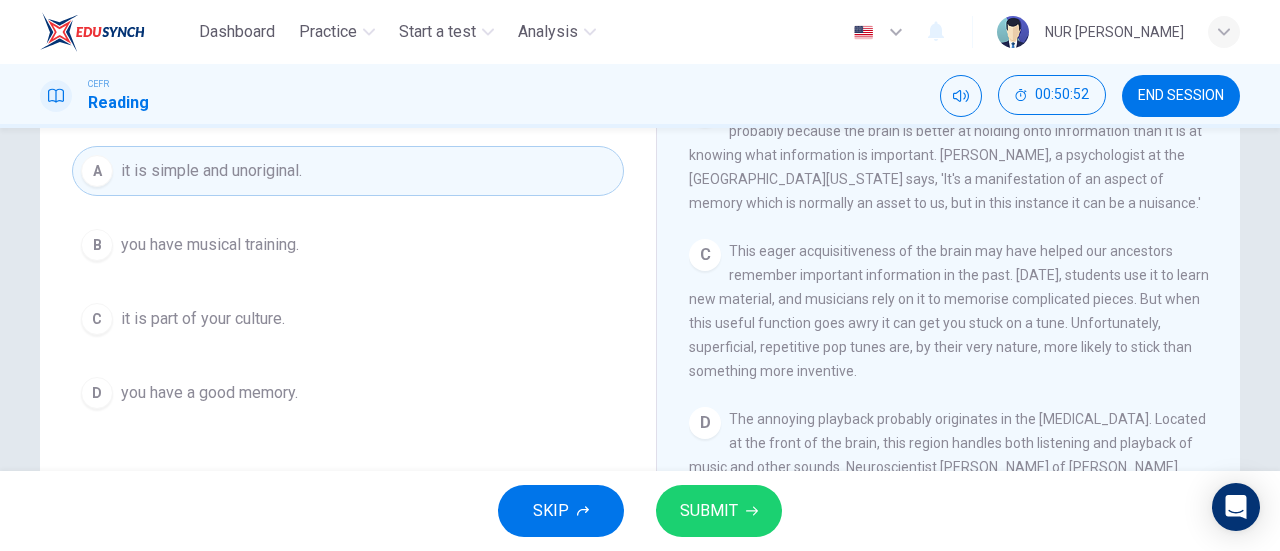 scroll, scrollTop: 523, scrollLeft: 0, axis: vertical 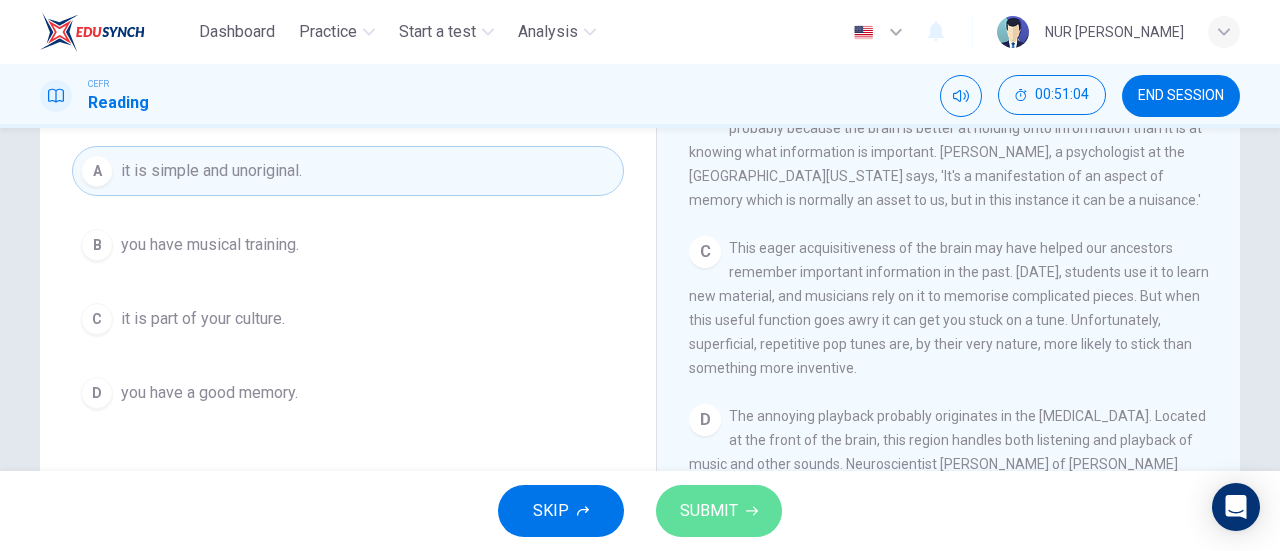 click on "SUBMIT" at bounding box center (719, 511) 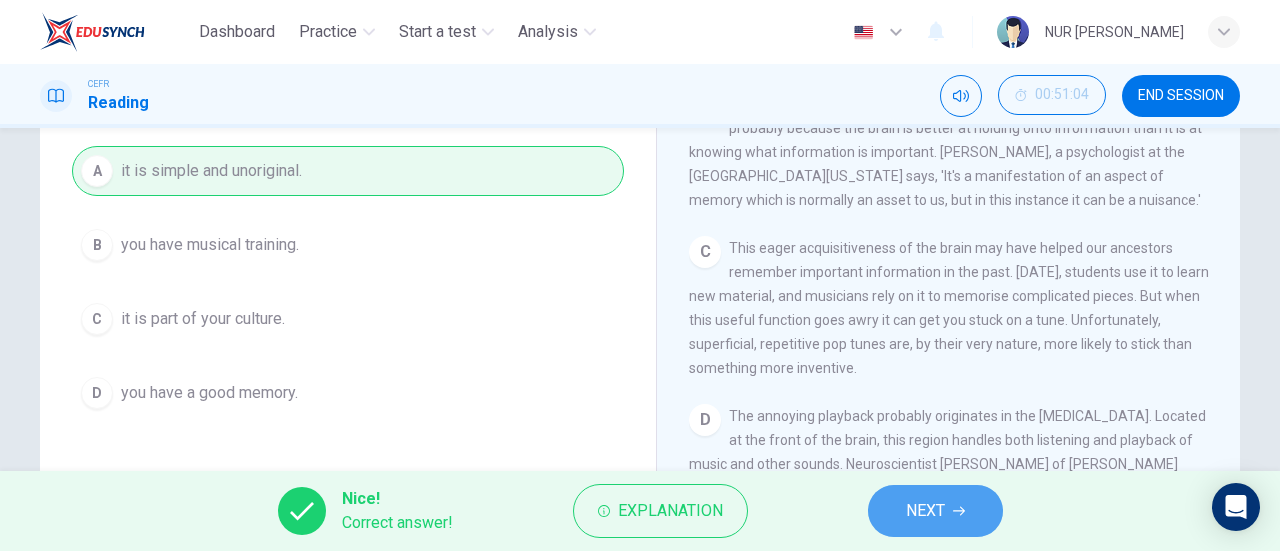 click on "NEXT" at bounding box center [935, 511] 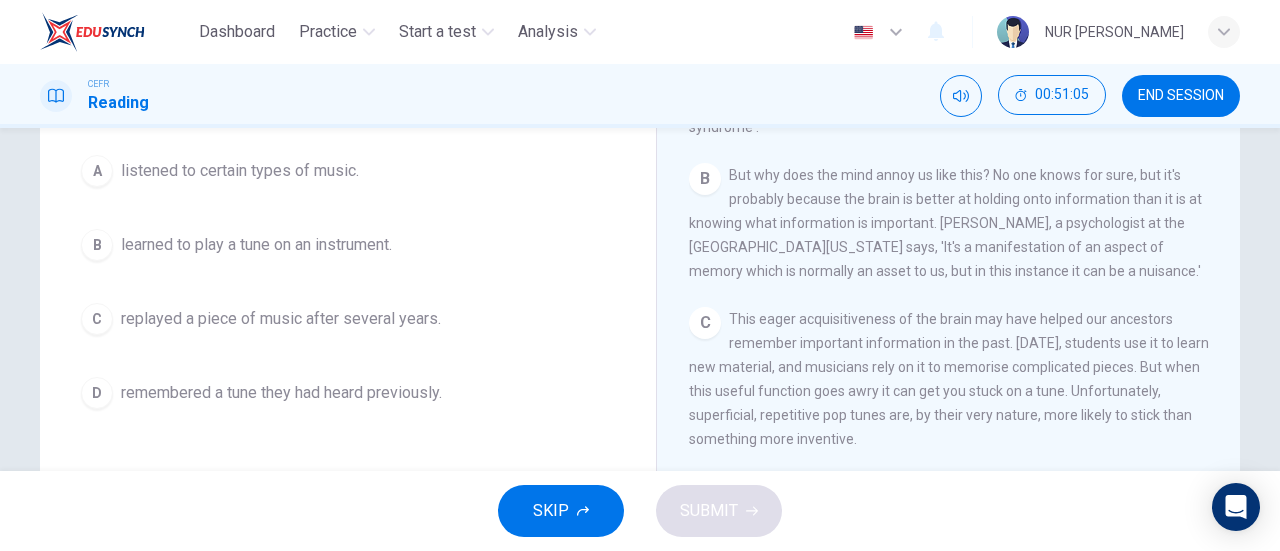 scroll, scrollTop: 476, scrollLeft: 0, axis: vertical 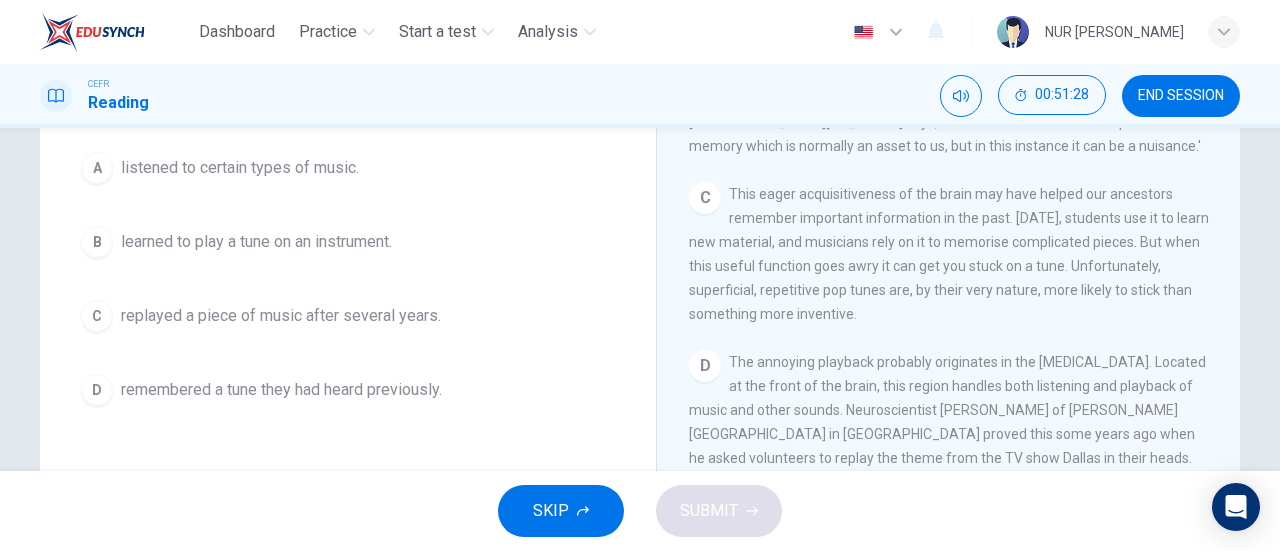 click on "This eager acquisitiveness of the brain may have helped our ancestors remember important information in the past. [DATE], students use it to learn new material, and musicians rely on it to memorise complicated pieces. But when this useful function goes awry it can get you stuck on a tune. Unfortunately, superficial, repetitive pop tunes are, by their very nature, more likely to stick than something more inventive." at bounding box center [949, 254] 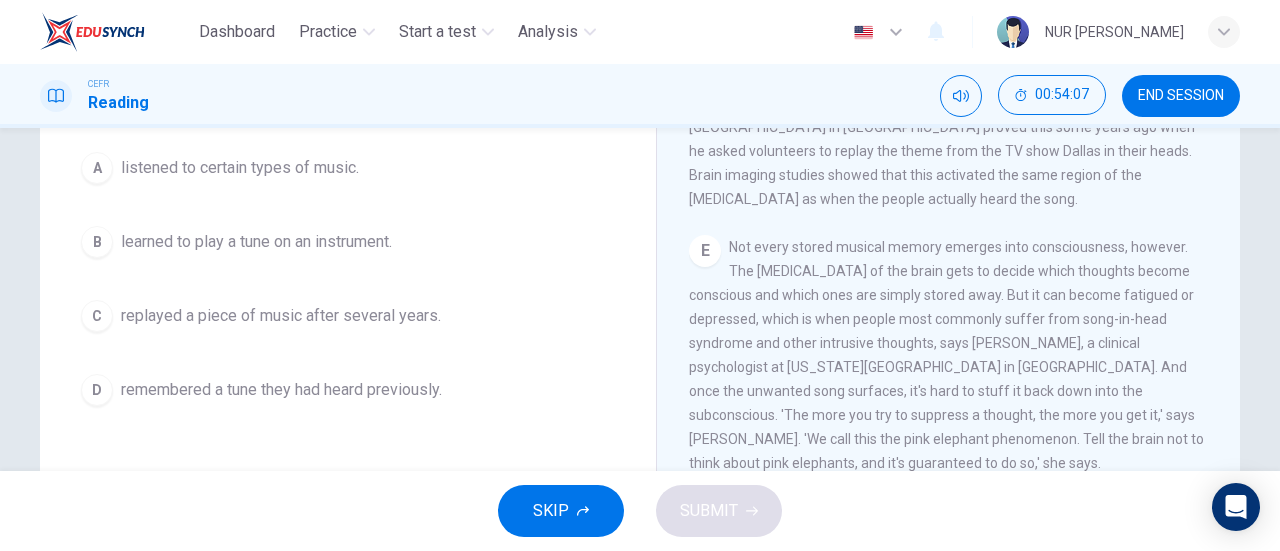 scroll, scrollTop: 875, scrollLeft: 0, axis: vertical 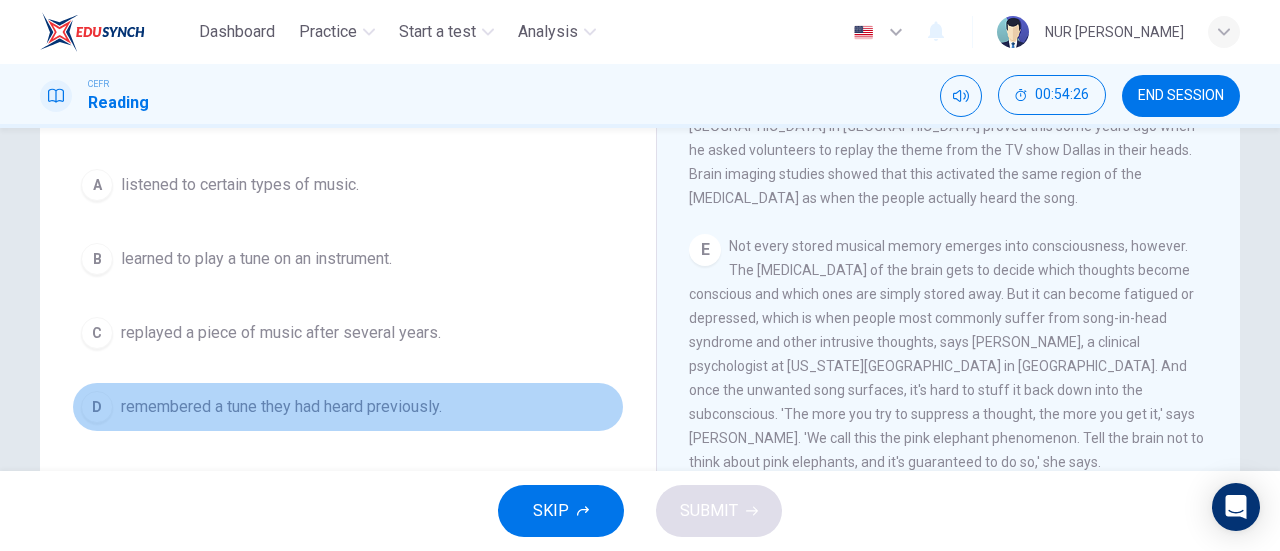 click on "D" at bounding box center (97, 407) 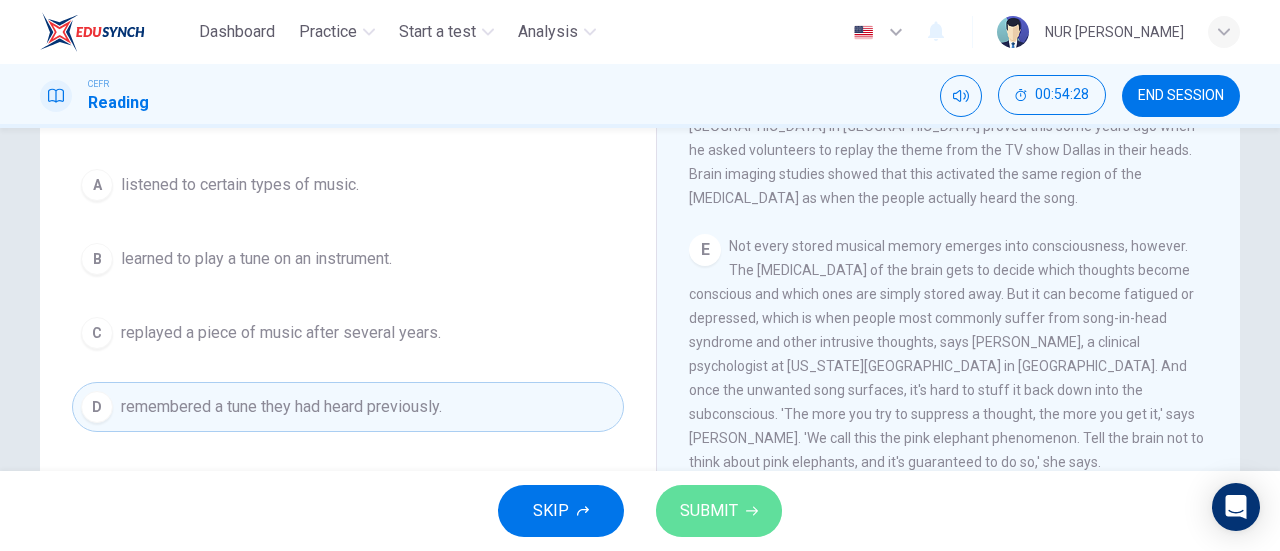 click on "SUBMIT" at bounding box center [719, 511] 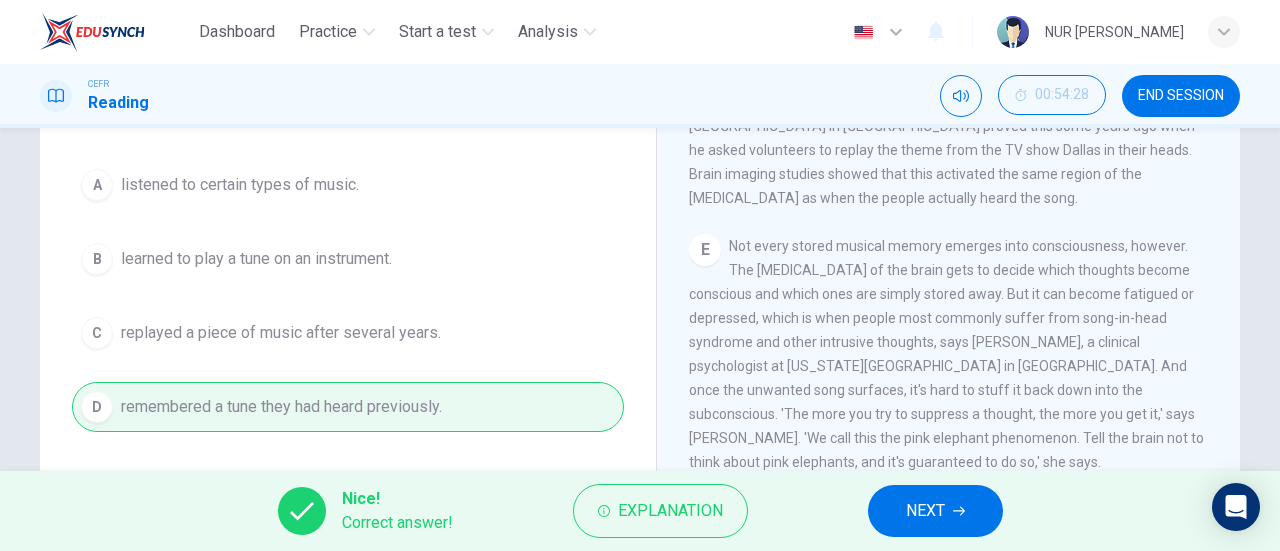 click on "NEXT" at bounding box center [935, 511] 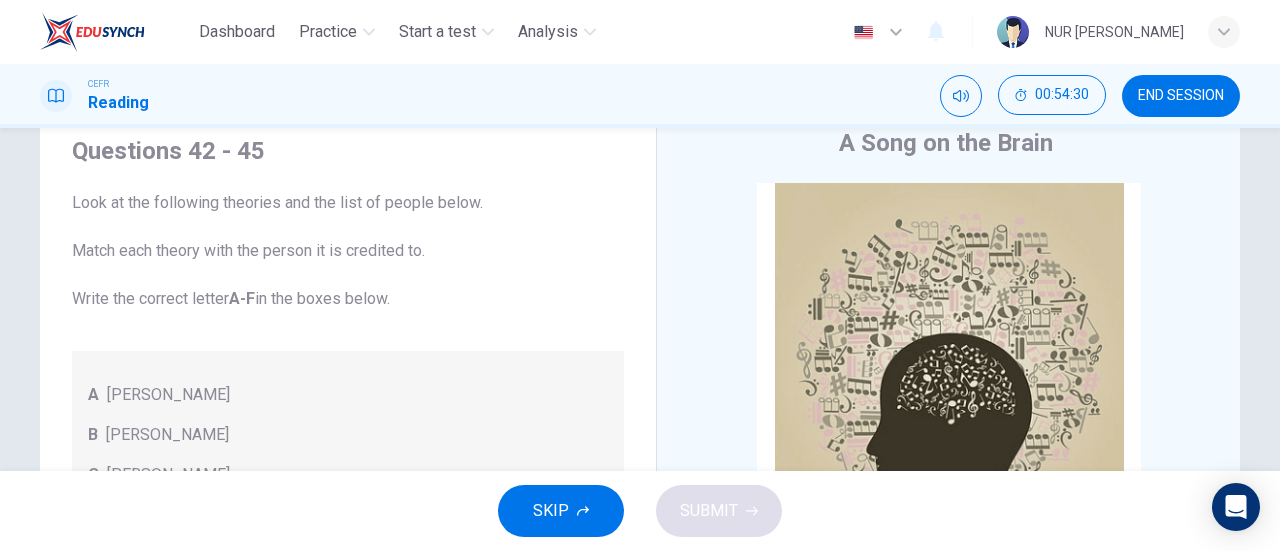 scroll, scrollTop: 70, scrollLeft: 0, axis: vertical 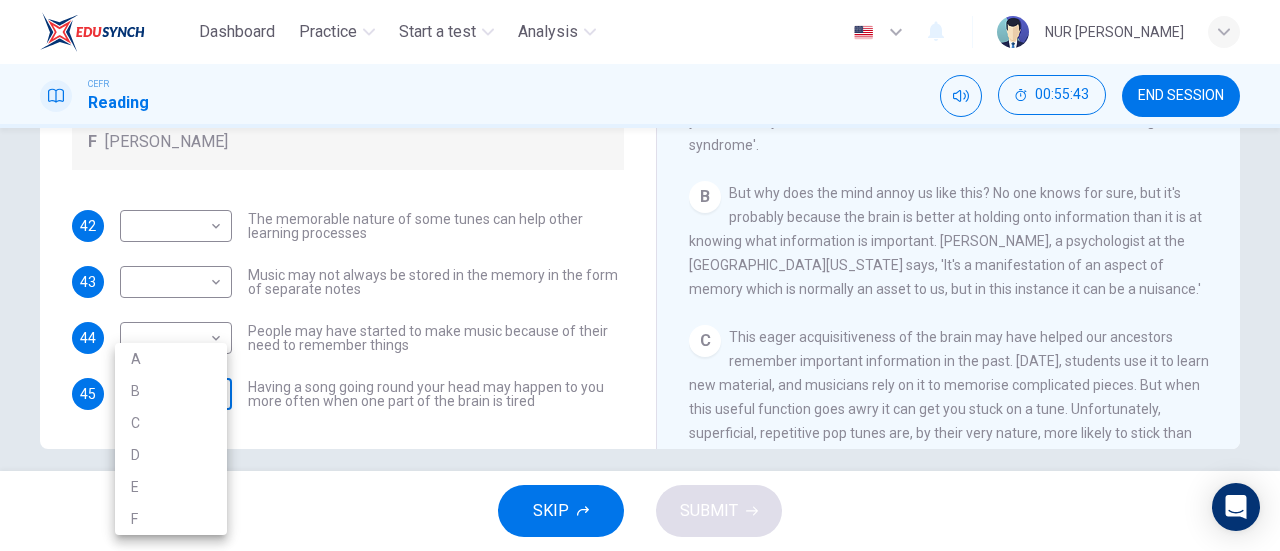 click on "Dashboard Practice Start a test Analysis English en ​ NUR [PERSON_NAME] CEFR Reading 00:55:43 END SESSION Questions 42 - 45 Look at the following theories and the list of people below.
Match each theory with the person it is credited to.
Write the correct letter  A-F  in the boxes below. A [PERSON_NAME] B [PERSON_NAME] C [PERSON_NAME] D [PERSON_NAME] E [PERSON_NAME] F [PERSON_NAME] 42 ​ ​ The memorable nature of some tunes can help other learning processes 43 ​ ​ Music may not always be stored in the memory in the form of separate notes 44 ​ ​ People may have started to make music because of their need to remember things 45 ​ ​ Having a song going round your head may happen to you more often when one part of the brain is tired A Song on the Brain CLICK TO ZOOM Click to Zoom A B C D E F G H I SKIP SUBMIT Dashboard Practice Start a test Analysis Notifications © Copyright  2025
A B C D E F" at bounding box center (640, 275) 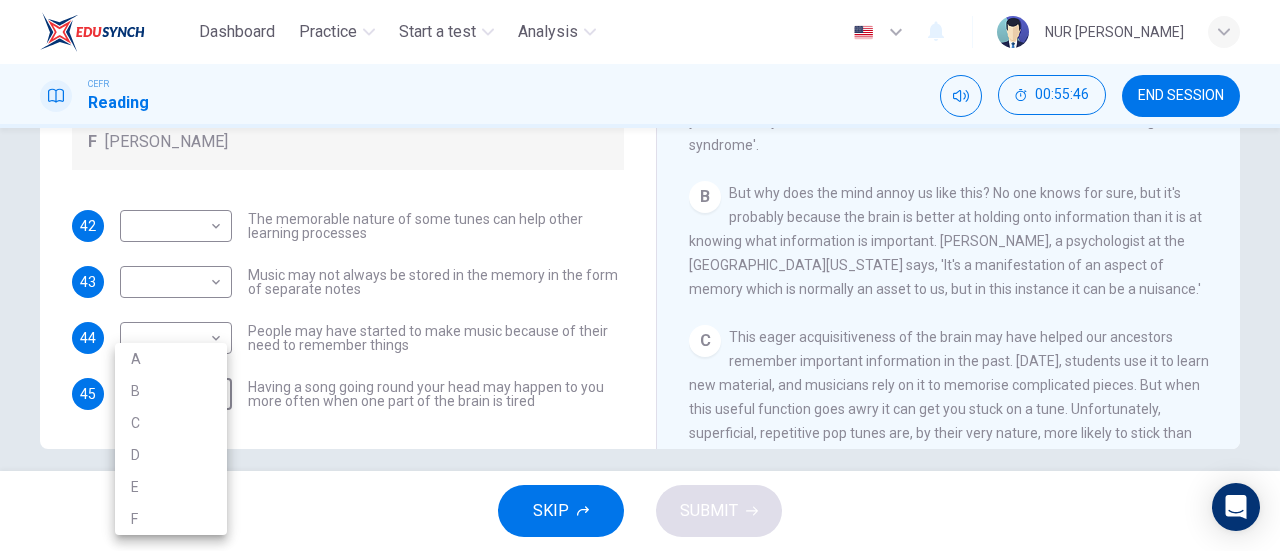 click at bounding box center (640, 275) 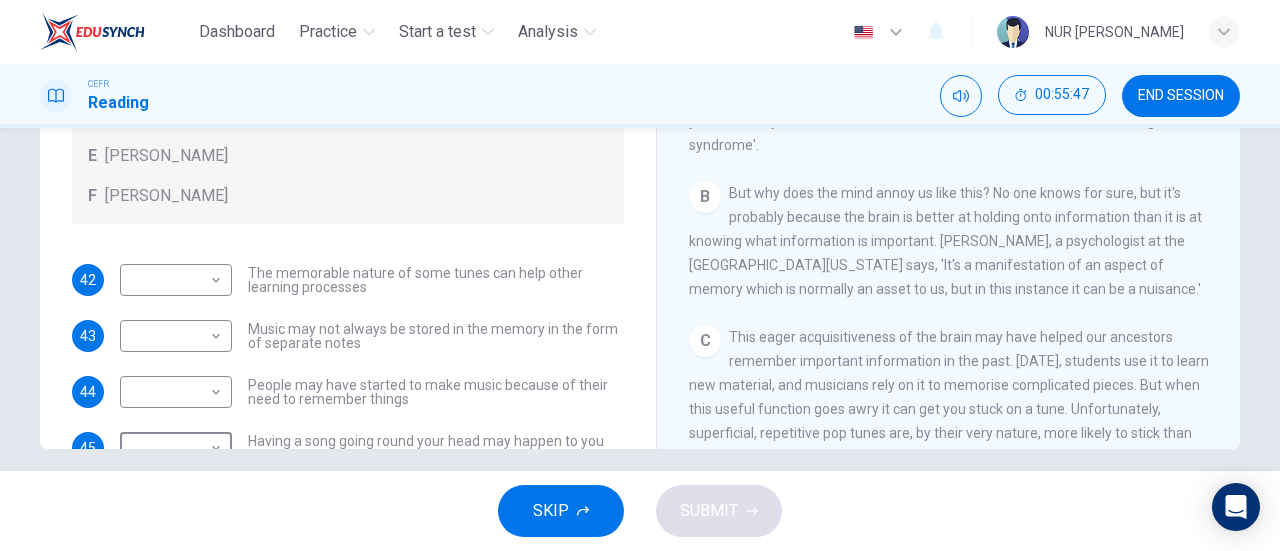 scroll, scrollTop: 112, scrollLeft: 0, axis: vertical 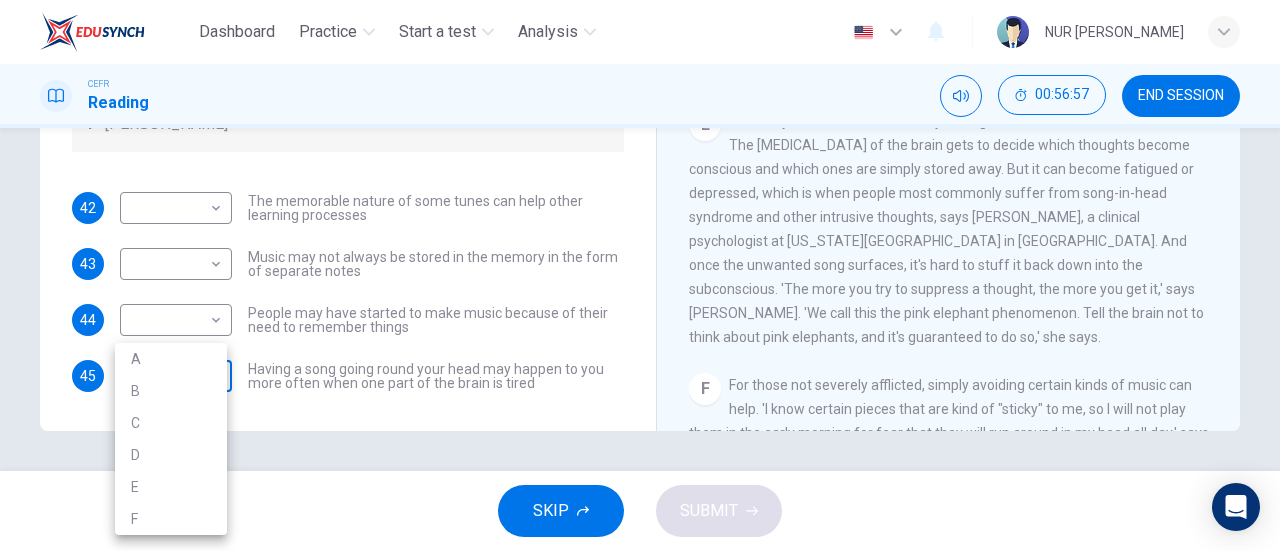 click on "Dashboard Practice Start a test Analysis English en ​ NUR [PERSON_NAME] CEFR Reading 00:56:57 END SESSION Questions 42 - 45 Look at the following theories and the list of people below.
Match each theory with the person it is credited to.
Write the correct letter  A-F  in the boxes below. A [PERSON_NAME] B [PERSON_NAME] C [PERSON_NAME] D [PERSON_NAME] E [PERSON_NAME] F [PERSON_NAME] 42 ​ ​ The memorable nature of some tunes can help other learning processes 43 ​ ​ Music may not always be stored in the memory in the form of separate notes 44 ​ ​ People may have started to make music because of their need to remember things 45 ​ ​ Having a song going round your head may happen to you more often when one part of the brain is tired A Song on the Brain CLICK TO ZOOM Click to Zoom A B C D E F G H I SKIP SUBMIT Dashboard Practice Start a test Analysis Notifications © Copyright  2025
A B C D E F" at bounding box center [640, 275] 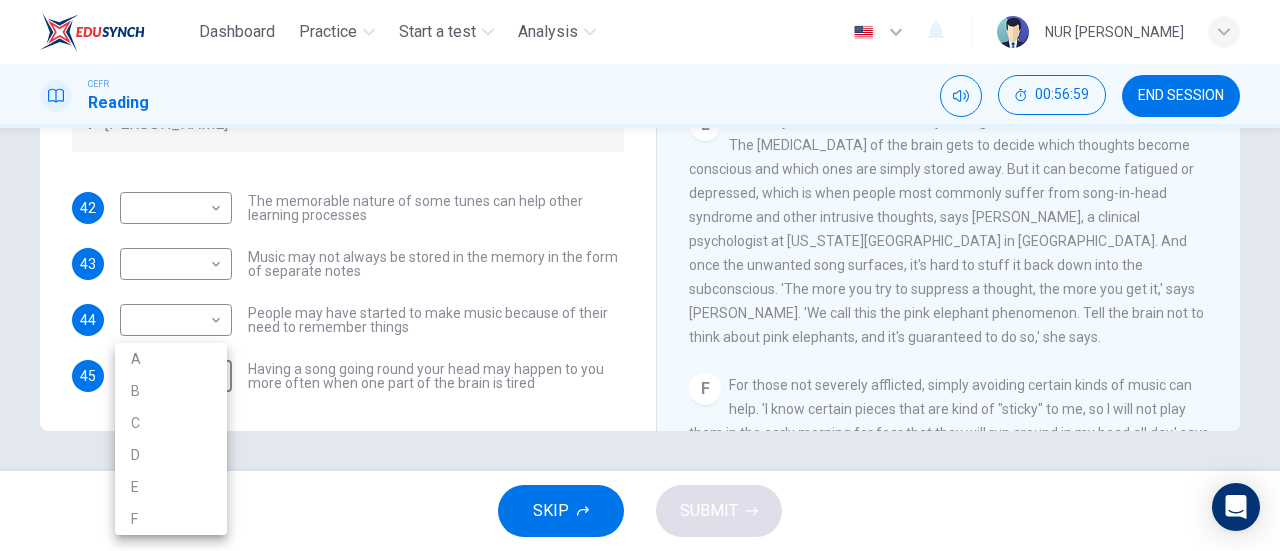 click at bounding box center (640, 275) 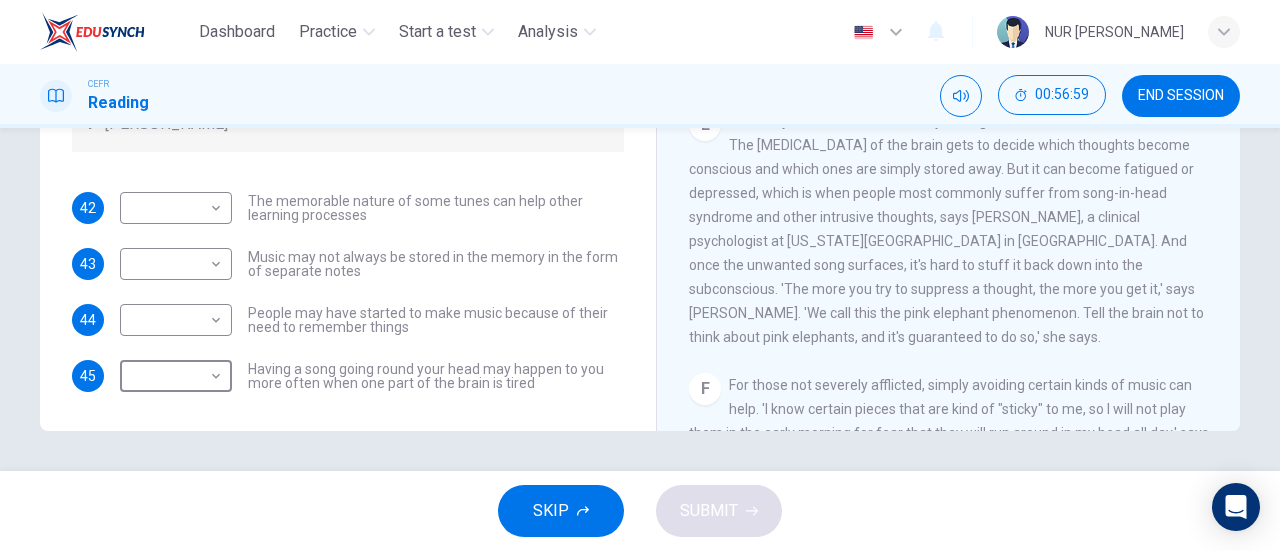 scroll, scrollTop: 0, scrollLeft: 0, axis: both 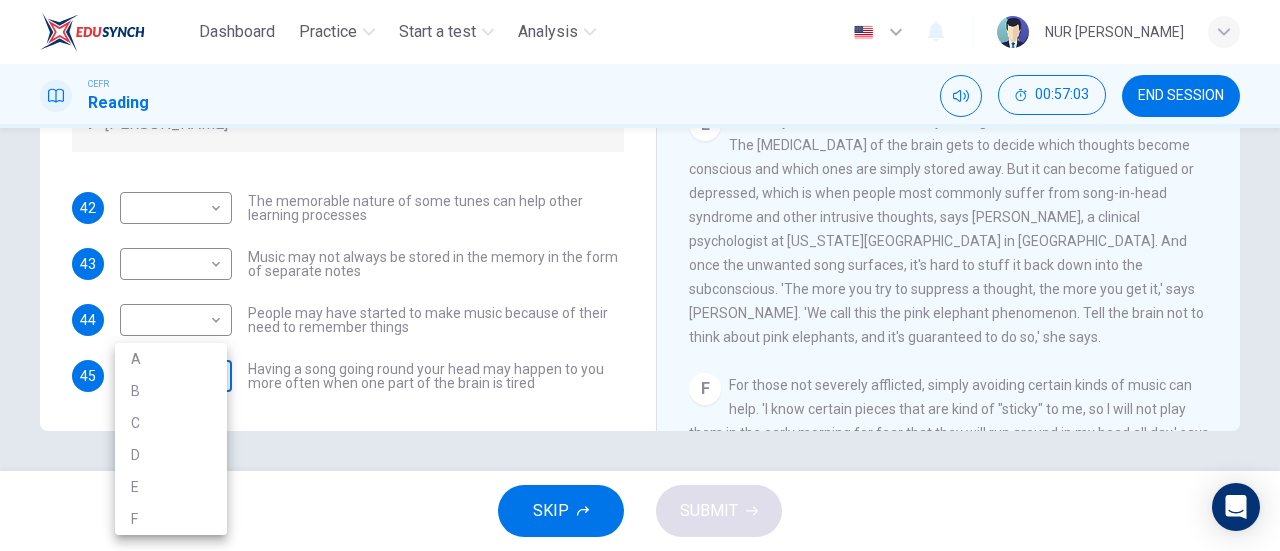 click on "Dashboard Practice Start a test Analysis English en ​ NUR [PERSON_NAME] CEFR Reading 00:57:03 END SESSION Questions 42 - 45 Look at the following theories and the list of people below.
Match each theory with the person it is credited to.
Write the correct letter  A-F  in the boxes below. A [PERSON_NAME] B [PERSON_NAME] C [PERSON_NAME] D [PERSON_NAME] E [PERSON_NAME] F [PERSON_NAME] 42 ​ ​ The memorable nature of some tunes can help other learning processes 43 ​ ​ Music may not always be stored in the memory in the form of separate notes 44 ​ ​ People may have started to make music because of their need to remember things 45 ​ ​ Having a song going round your head may happen to you more often when one part of the brain is tired A Song on the Brain CLICK TO ZOOM Click to Zoom A B C D E F G H I SKIP SUBMIT Dashboard Practice Start a test Analysis Notifications © Copyright  2025
A B C D E F" at bounding box center (640, 275) 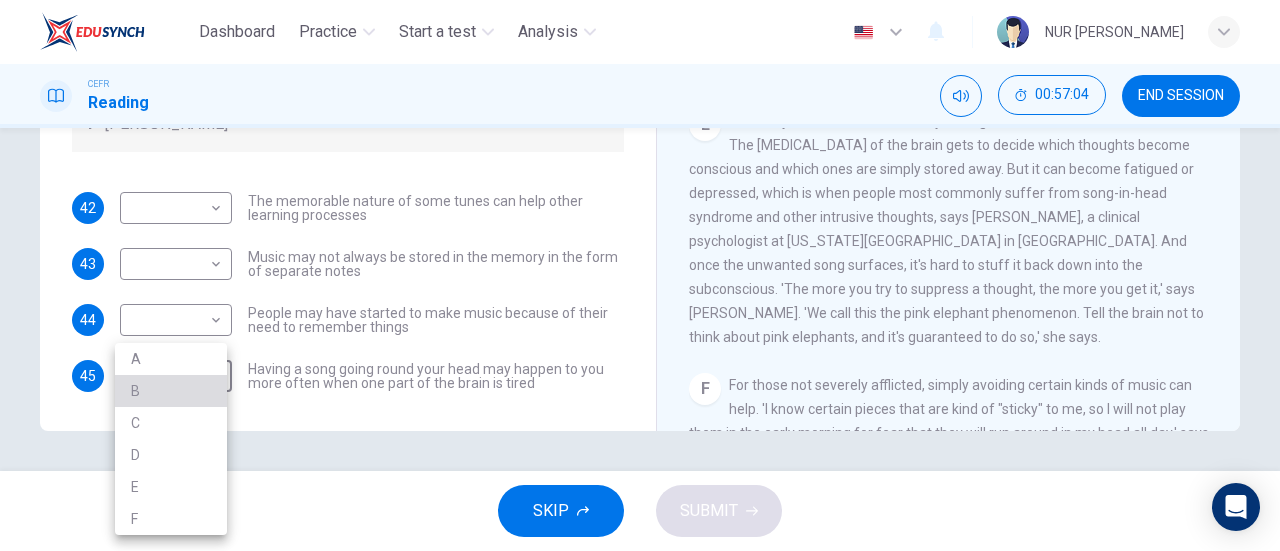 click on "B" at bounding box center (171, 391) 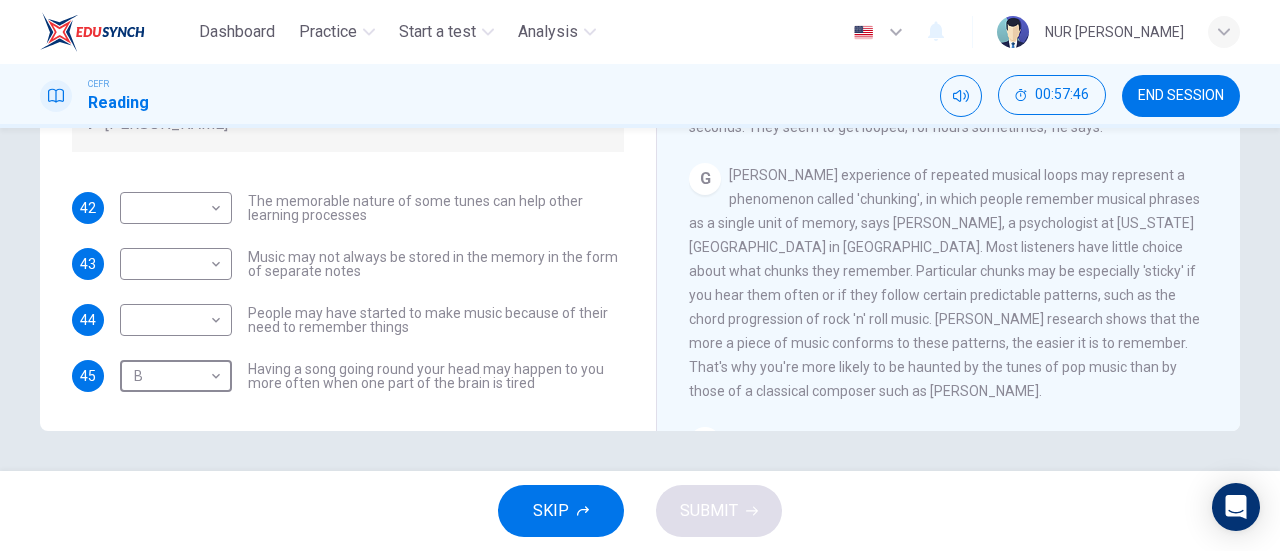scroll, scrollTop: 1235, scrollLeft: 0, axis: vertical 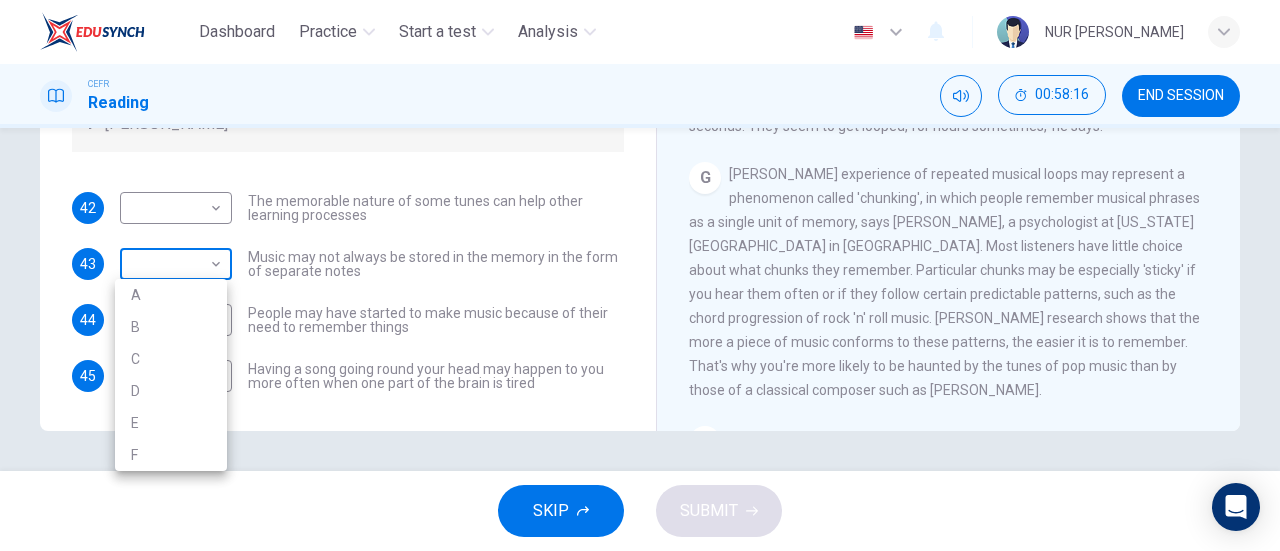 click on "Dashboard Practice Start a test Analysis English en ​ NUR [PERSON_NAME] CEFR Reading 00:58:16 END SESSION Questions 42 - 45 Look at the following theories and the list of people below.
Match each theory with the person it is credited to.
Write the correct letter  A-F  in the boxes below. A [PERSON_NAME] B [PERSON_NAME] C [PERSON_NAME] D [PERSON_NAME] E [PERSON_NAME] F [PERSON_NAME] 42 ​ ​ The memorable nature of some tunes can help other learning processes 43 ​ ​ Music may not always be stored in the memory in the form of separate notes 44 ​ ​ People may have started to make music because of their need to remember things 45 B B ​ Having a song going round your head may happen to you more often when one part of the brain is tired A Song on the Brain CLICK TO ZOOM Click to Zoom A B C D E F G H I SKIP SUBMIT Dashboard Practice Start a test Analysis Notifications © Copyright  2025
A B C D E F" at bounding box center (640, 275) 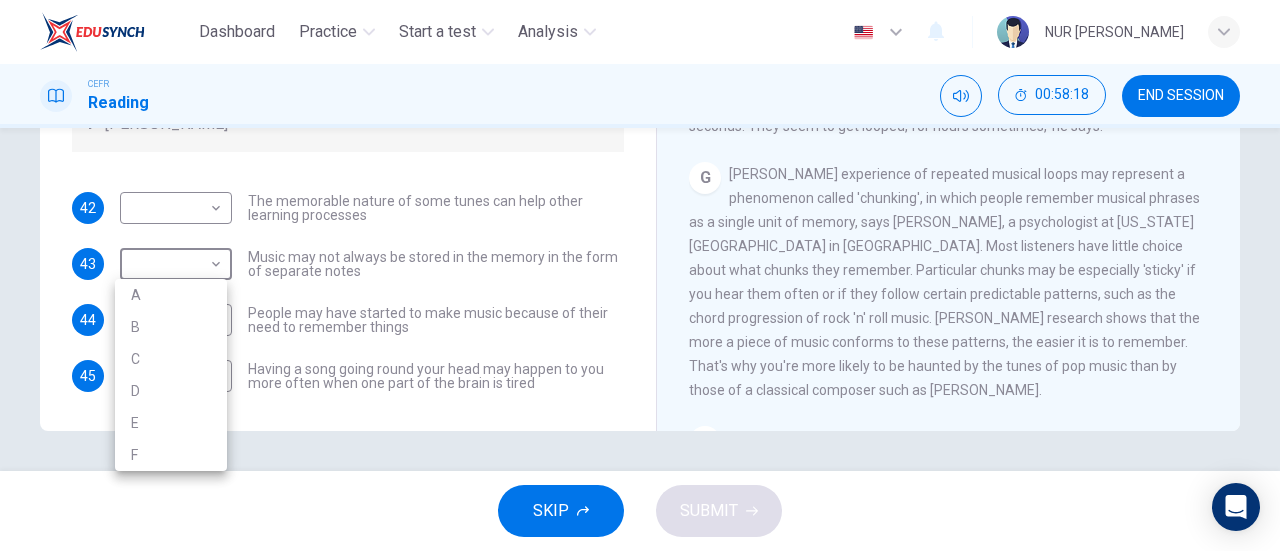 click at bounding box center (640, 275) 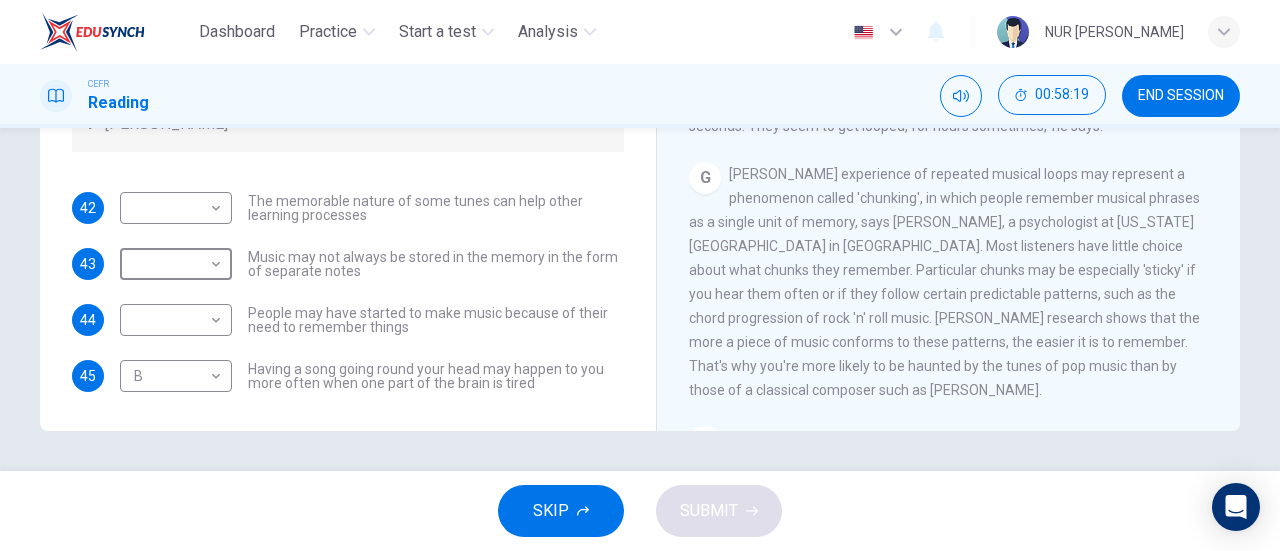 scroll, scrollTop: 0, scrollLeft: 0, axis: both 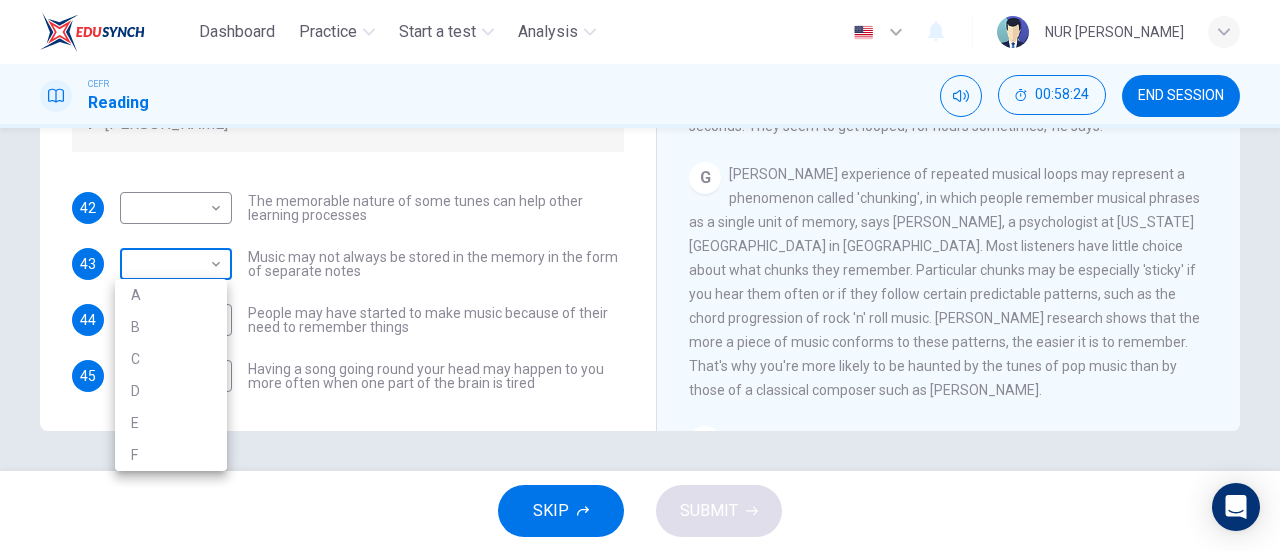 click on "Dashboard Practice Start a test Analysis English en ​ NUR [PERSON_NAME] CEFR Reading 00:58:24 END SESSION Questions 42 - 45 Look at the following theories and the list of people below.
Match each theory with the person it is credited to.
Write the correct letter  A-F  in the boxes below. A [PERSON_NAME] B [PERSON_NAME] C [PERSON_NAME] D [PERSON_NAME] E [PERSON_NAME] F [PERSON_NAME] 42 ​ ​ The memorable nature of some tunes can help other learning processes 43 ​ ​ Music may not always be stored in the memory in the form of separate notes 44 ​ ​ People may have started to make music because of their need to remember things 45 B B ​ Having a song going round your head may happen to you more often when one part of the brain is tired A Song on the Brain CLICK TO ZOOM Click to Zoom A B C D E F G H I SKIP SUBMIT Dashboard Practice Start a test Analysis Notifications © Copyright  2025
A B C D E F" at bounding box center [640, 275] 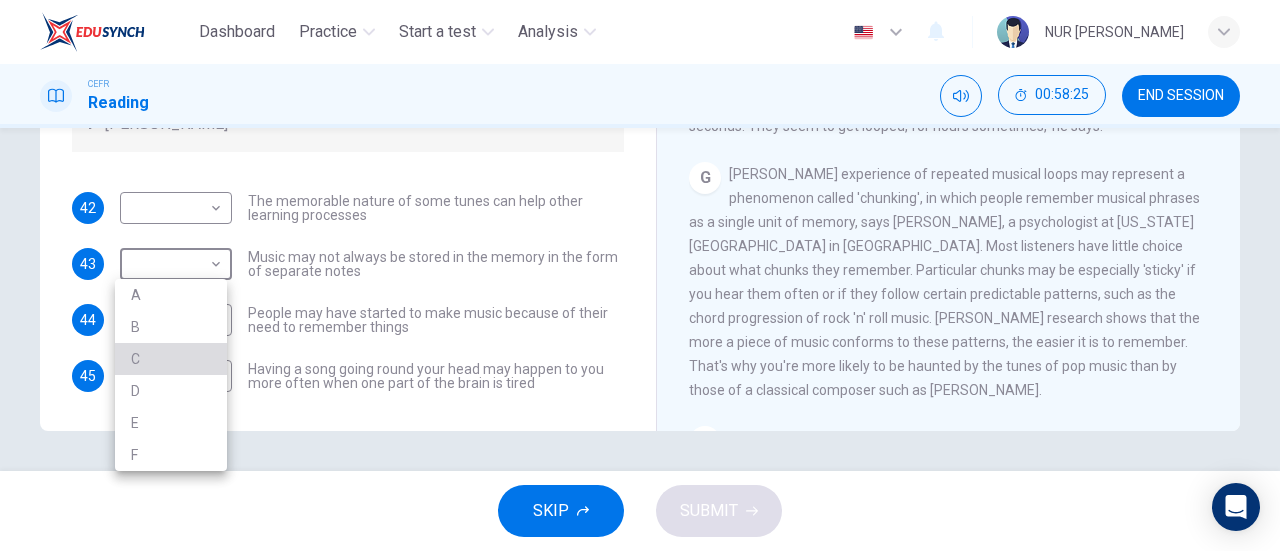click on "C" at bounding box center [171, 359] 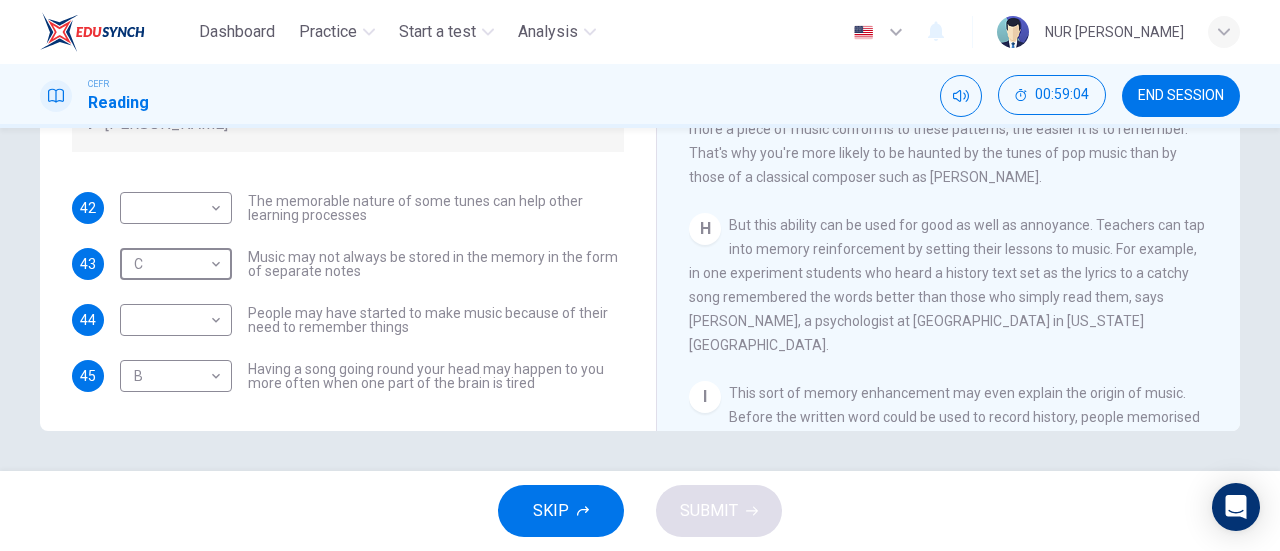 scroll, scrollTop: 1454, scrollLeft: 0, axis: vertical 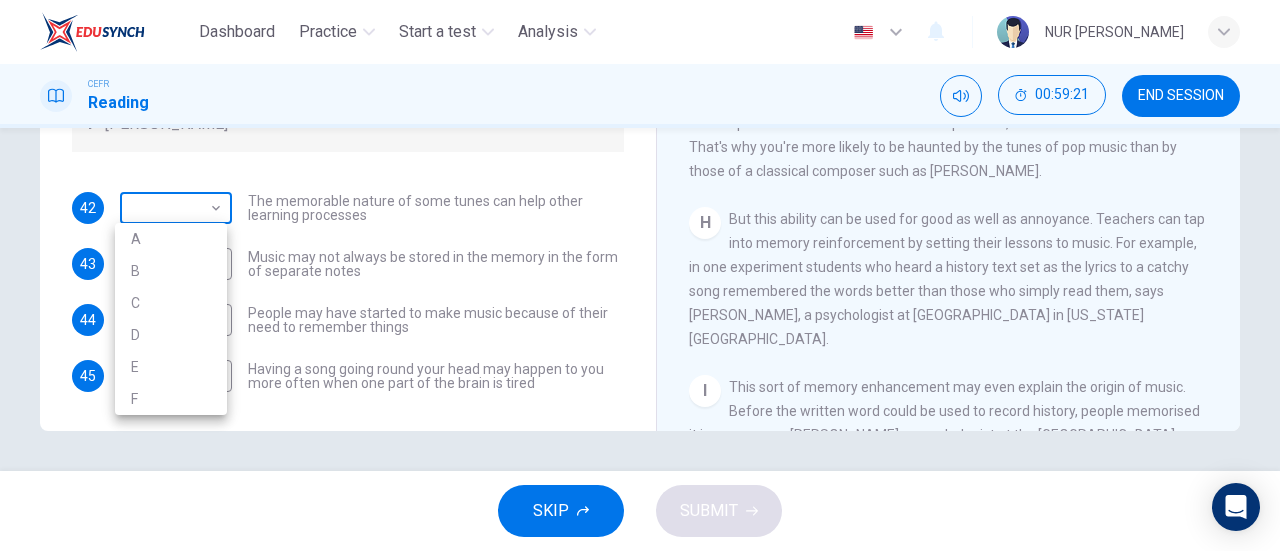 click on "Dashboard Practice Start a test Analysis English en ​ NUR [PERSON_NAME] CEFR Reading 00:59:21 END SESSION Questions 42 - 45 Look at the following theories and the list of people below.
Match each theory with the person it is credited to.
Write the correct letter  A-F  in the boxes below. A [PERSON_NAME] B [PERSON_NAME] C [PERSON_NAME] D [PERSON_NAME] E [PERSON_NAME] F [PERSON_NAME] 42 ​ ​ The memorable nature of some tunes can help other learning processes 43 C C ​ Music may not always be stored in the memory in the form of separate notes 44 ​ ​ People may have started to make music because of their need to remember things 45 B B ​ Having a song going round your head may happen to you more often when one part of the brain is tired A Song on the Brain CLICK TO ZOOM Click to Zoom A B C D E F G H I SKIP SUBMIT Dashboard Practice Start a test Analysis Notifications © Copyright  2025
A B C D E F" at bounding box center [640, 275] 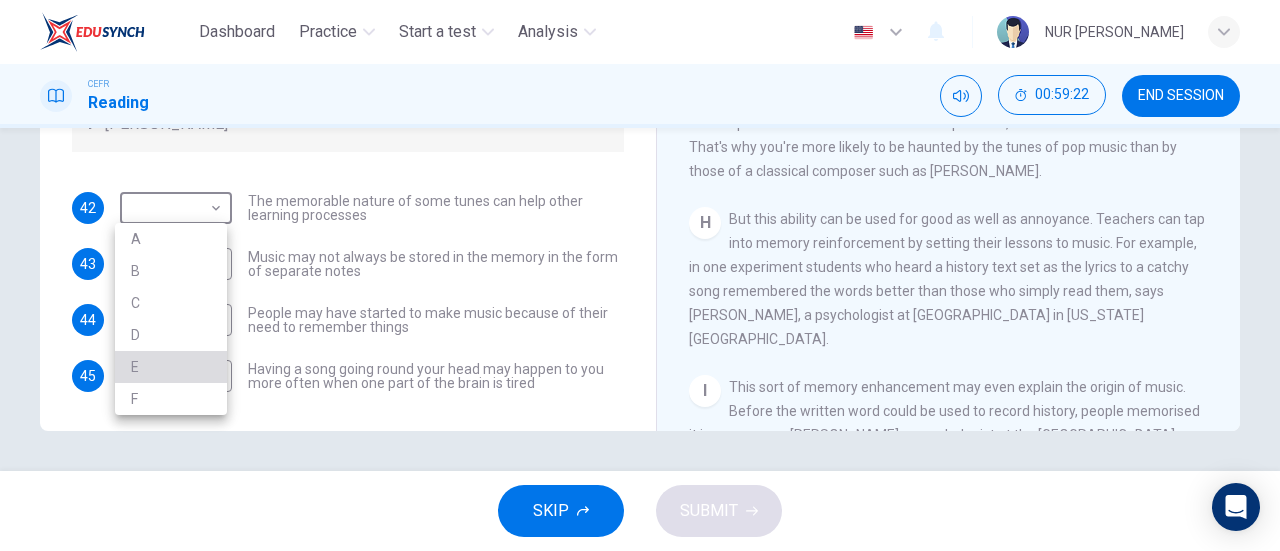 click on "E" at bounding box center [171, 367] 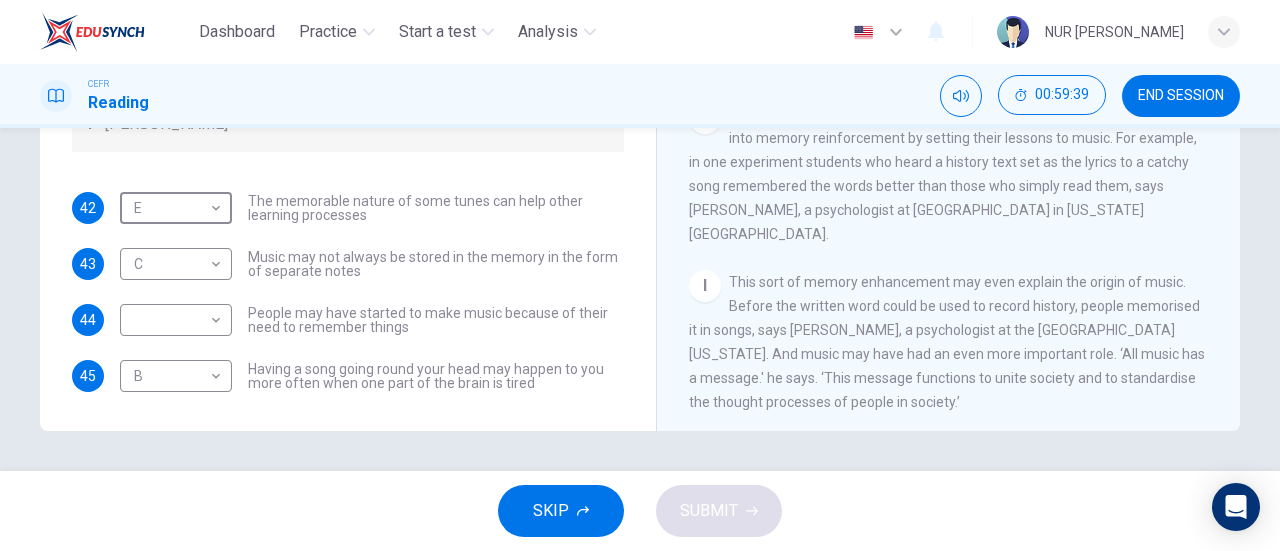 scroll, scrollTop: 1584, scrollLeft: 0, axis: vertical 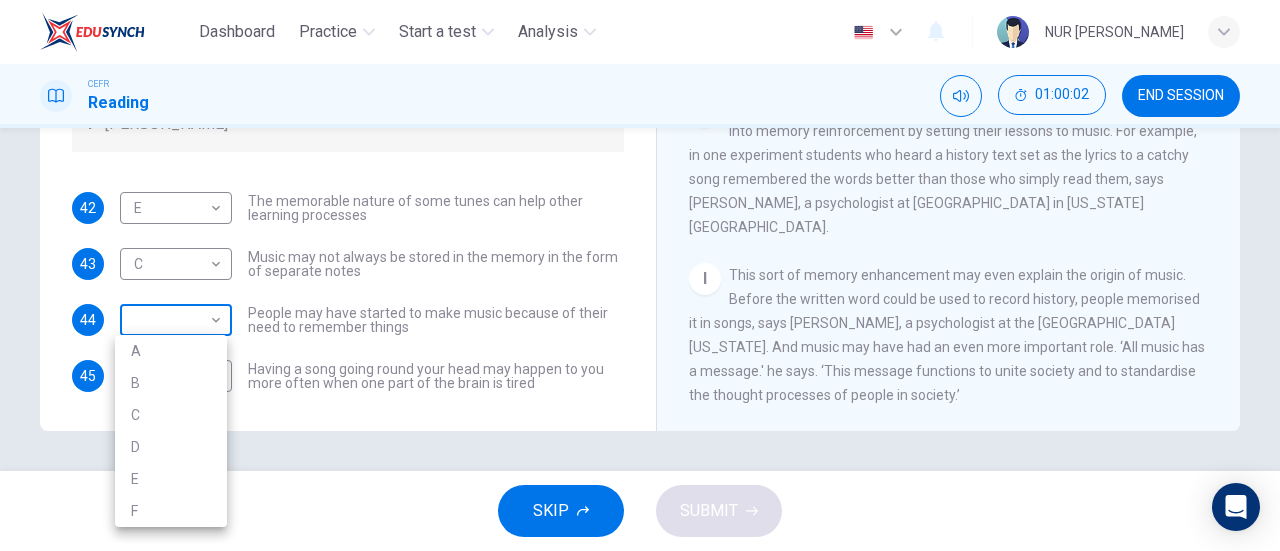 click on "Dashboard Practice Start a test Analysis English en ​ NUR [PERSON_NAME] CEFR Reading 01:00:02 END SESSION Questions 42 - 45 Look at the following theories and the list of people below.
Match each theory with the person it is credited to.
Write the correct letter  A-F  in the boxes below. A [PERSON_NAME] B [PERSON_NAME] C [PERSON_NAME] D [PERSON_NAME] E [PERSON_NAME] F [PERSON_NAME] 42 E E ​ The memorable nature of some tunes can help other learning processes 43 C C ​ Music may not always be stored in the memory in the form of separate notes 44 ​ ​ People may have started to make music because of their need to remember things 45 B B ​ Having a song going round your head may happen to you more often when one part of the brain is tired A Song on the Brain CLICK TO ZOOM Click to Zoom A B C D E F G H I SKIP SUBMIT Dashboard Practice Start a test Analysis Notifications © Copyright  2025
A B C D E F" at bounding box center [640, 275] 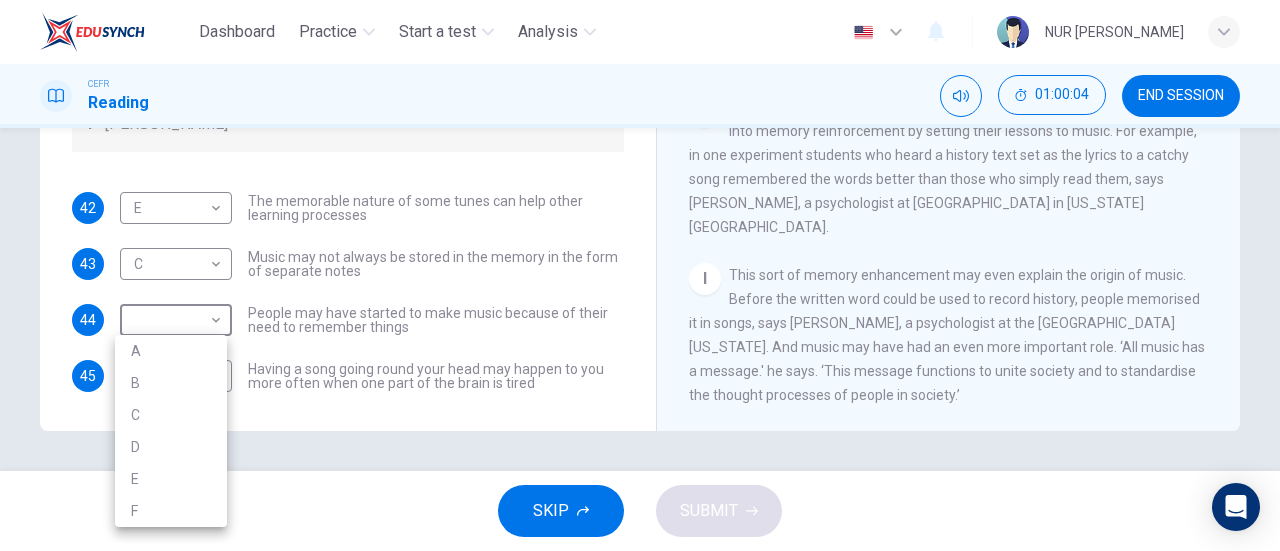click at bounding box center (640, 275) 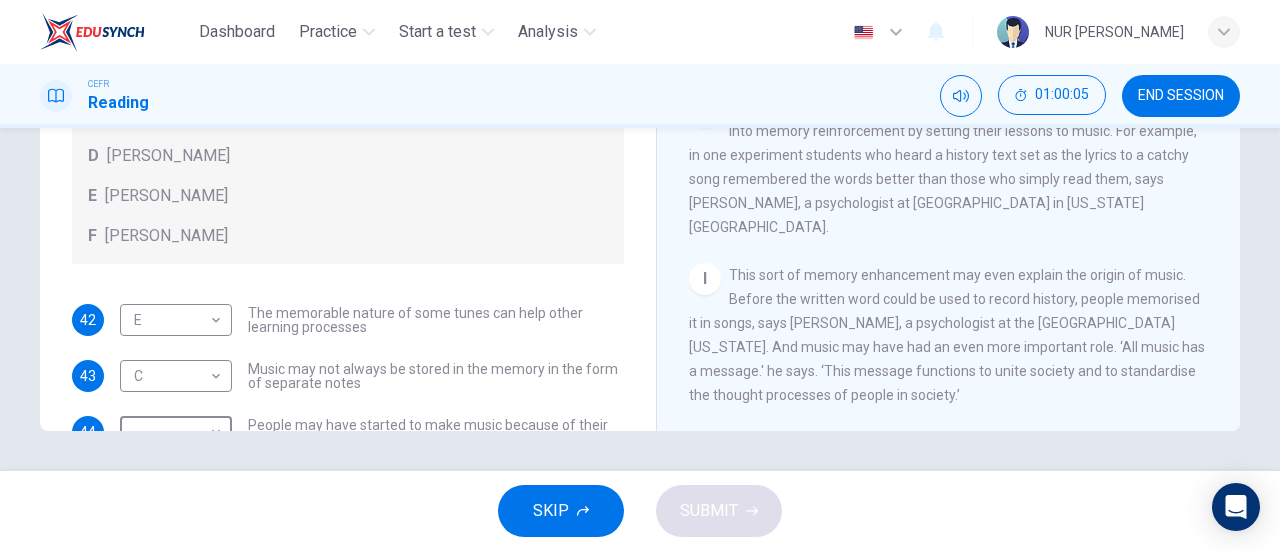 scroll, scrollTop: 112, scrollLeft: 0, axis: vertical 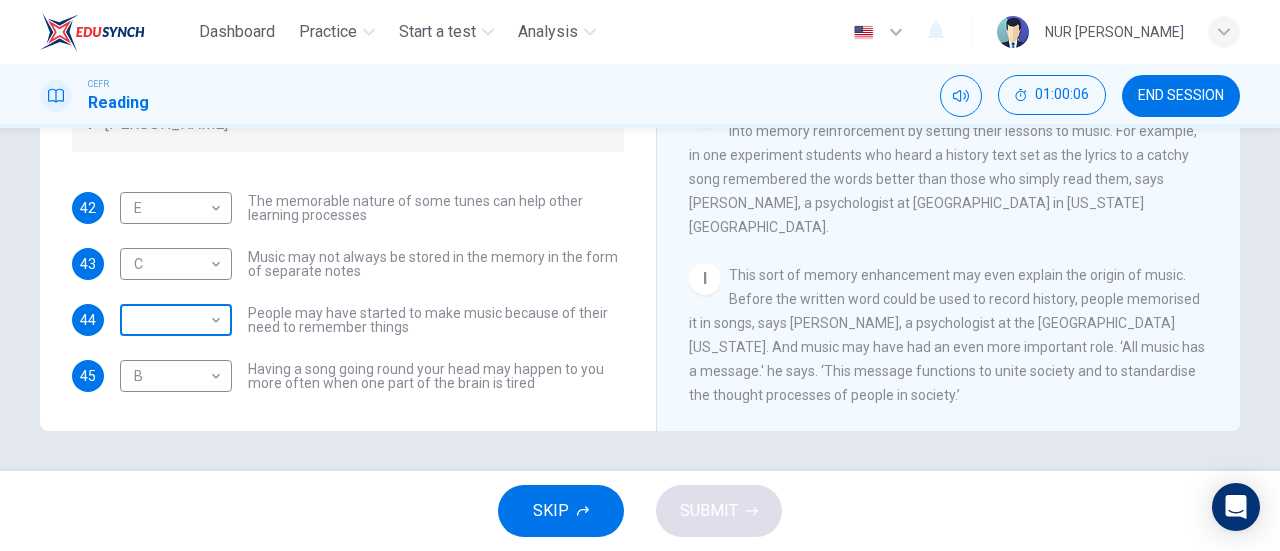 click on "Dashboard Practice Start a test Analysis English en ​ NUR [PERSON_NAME] CEFR Reading 01:00:06 END SESSION Questions 42 - 45 Look at the following theories and the list of people below.
Match each theory with the person it is credited to.
Write the correct letter  A-F  in the boxes below. A [PERSON_NAME] B [PERSON_NAME] C [PERSON_NAME] D [PERSON_NAME] E [PERSON_NAME] F [PERSON_NAME] 42 E E ​ The memorable nature of some tunes can help other learning processes 43 C C ​ Music may not always be stored in the memory in the form of separate notes 44 ​ ​ People may have started to make music because of their need to remember things 45 B B ​ Having a song going round your head may happen to you more often when one part of the brain is tired A Song on the Brain CLICK TO ZOOM Click to Zoom A B C D E F G H I SKIP SUBMIT Dashboard Practice Start a test Analysis Notifications © Copyright  2025" at bounding box center [640, 275] 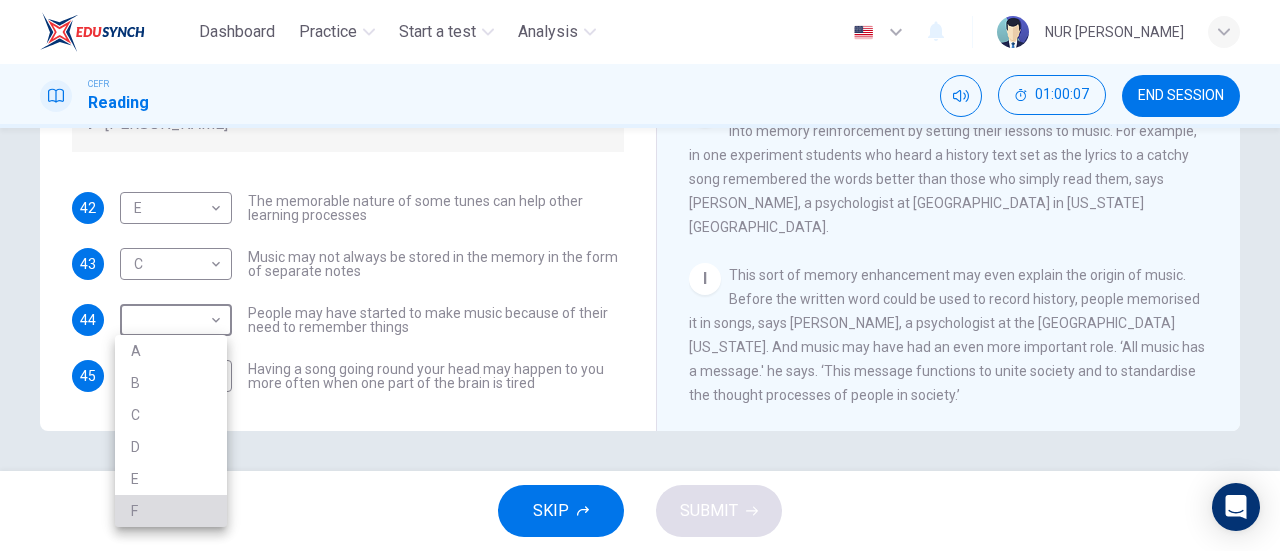 click on "F" at bounding box center (171, 511) 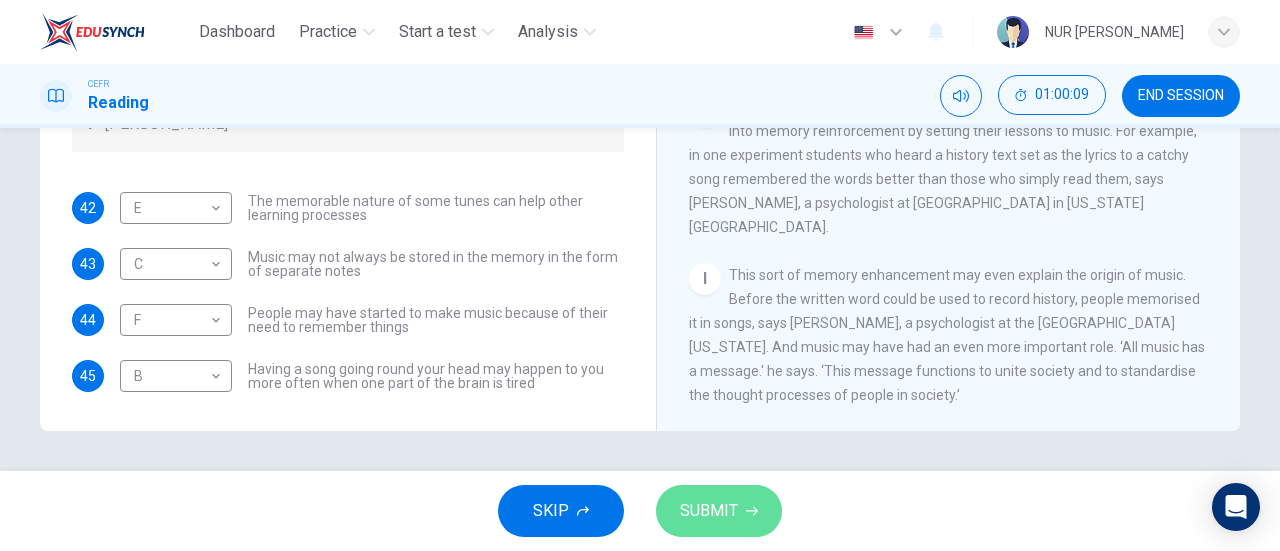 click on "SUBMIT" at bounding box center [719, 511] 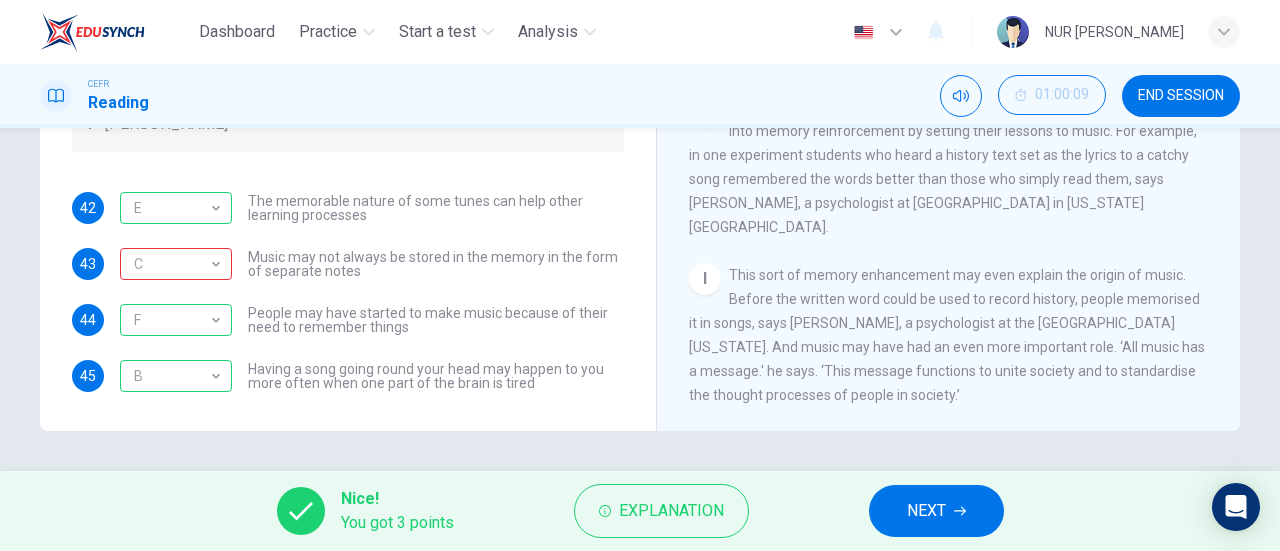 scroll, scrollTop: 0, scrollLeft: 0, axis: both 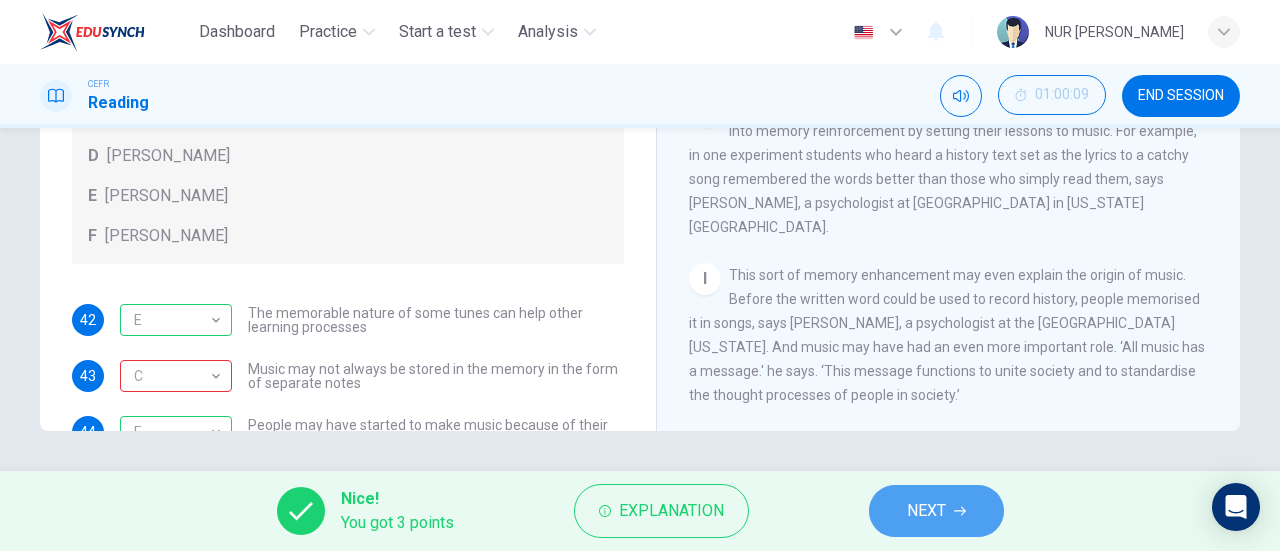 click on "NEXT" at bounding box center [926, 511] 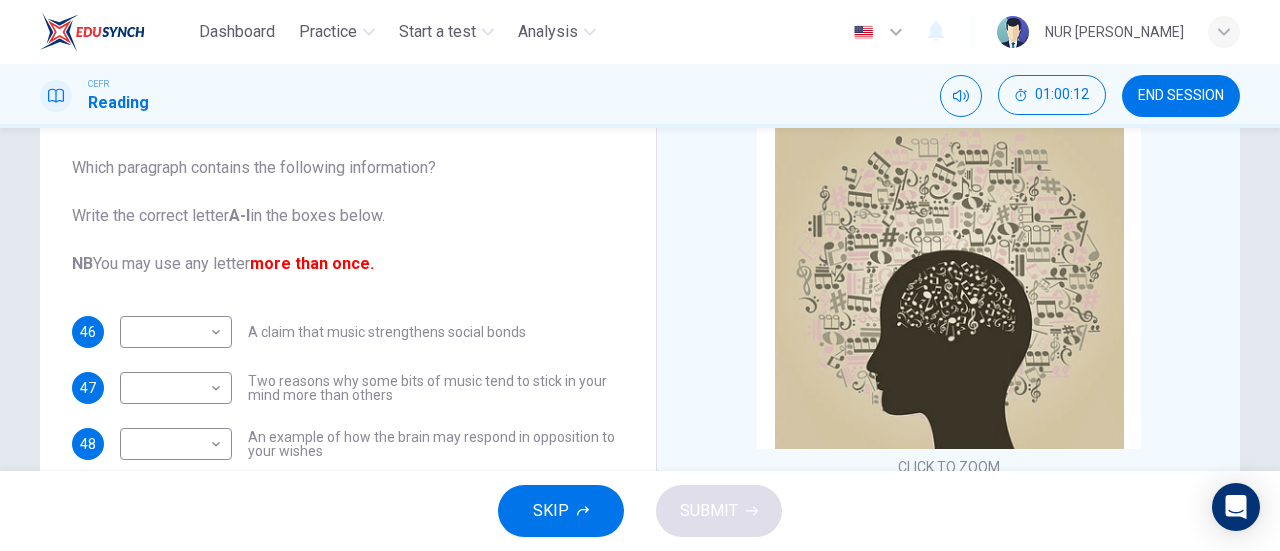 scroll, scrollTop: 114, scrollLeft: 0, axis: vertical 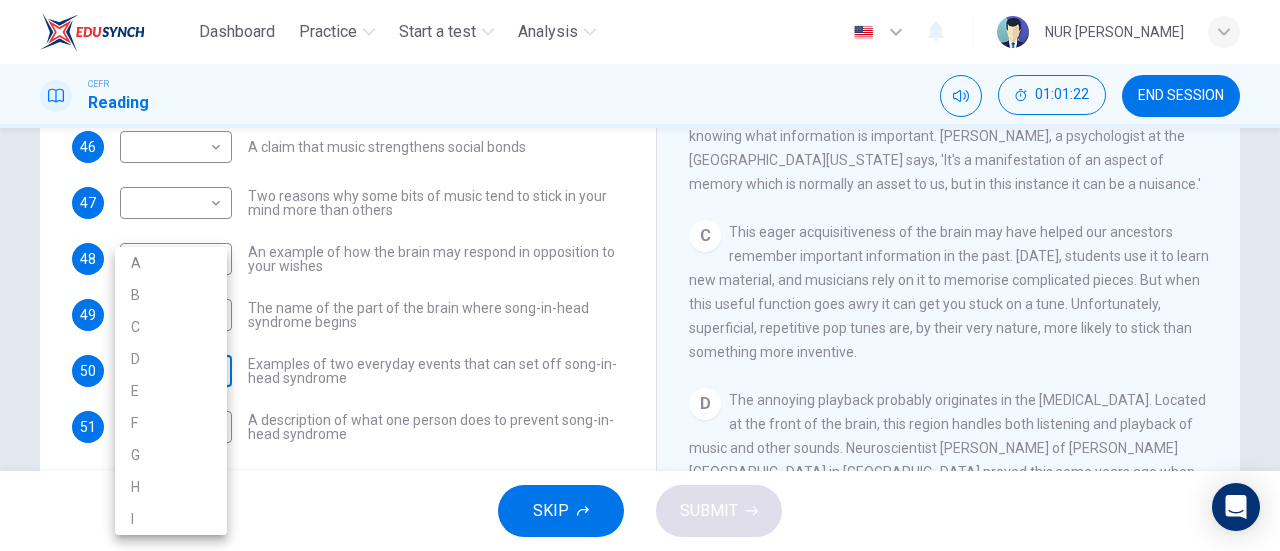 click on "Dashboard Practice Start a test Analysis English en ​ NUR [PERSON_NAME] CEFR Reading 01:01:22 END SESSION Questions 46 - 51 The Reading Passage has nine paragraphs labelled  A-l .
Which paragraph contains the following information?
Write the correct letter  A-l  in the boxes below.
NB  You may use any letter  more than once. 46 ​ ​ A claim that music strengthens social bonds 47 ​ ​ Two reasons why some bits of music tend to stick in your mind more than others 48 ​ ​ An example of how the brain may respond in opposition to your wishes 49 ​ ​ The name of the part of the brain where song-in-head syndrome begins 50 ​ ​ Examples of two everyday events that can set off song-in-head syndrome 51 ​ ​ A description of what one person does to prevent song-in-head syndrome A Song on the Brain CLICK TO ZOOM Click to Zoom A B C D E F G H I SKIP SUBMIT Dashboard Practice Start a test Analysis Notifications © Copyright  2025
A B C D E F G H I" at bounding box center [640, 275] 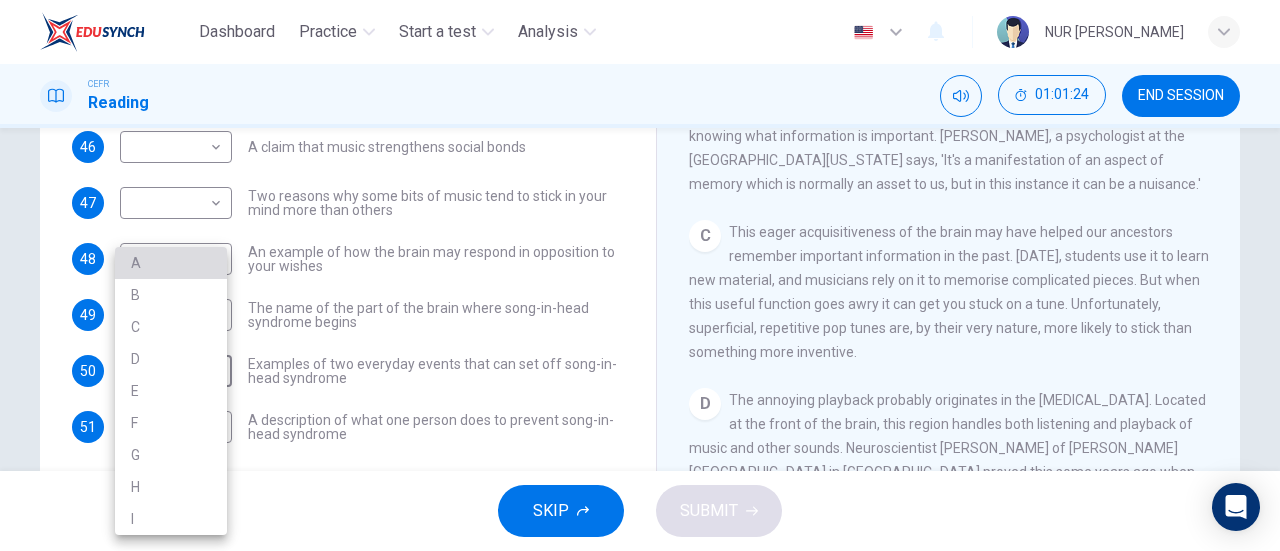 click on "A" at bounding box center (171, 263) 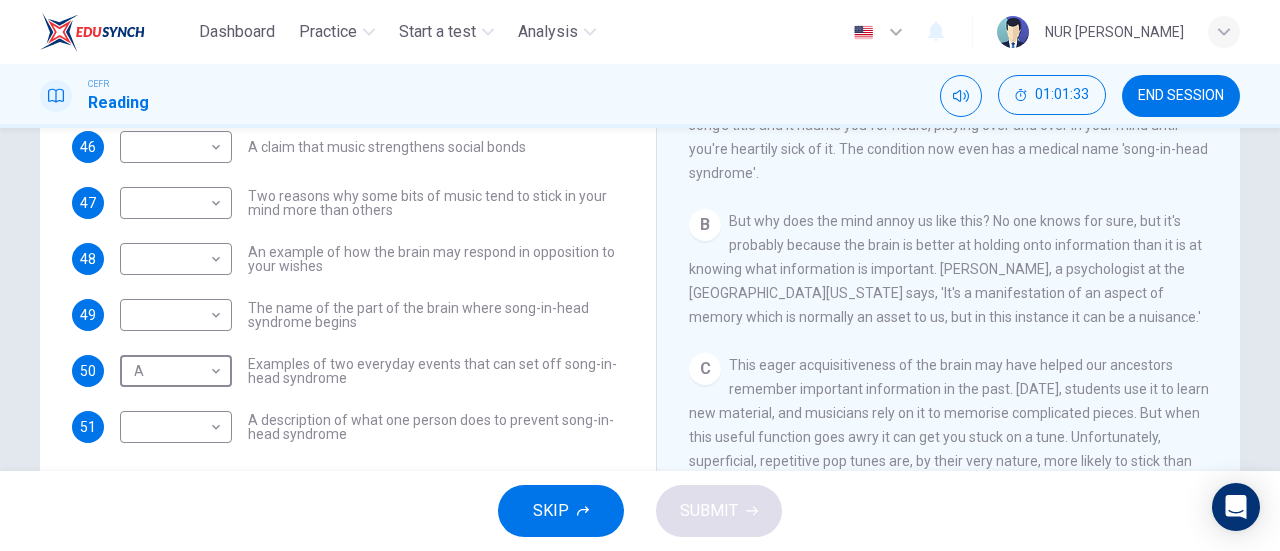 scroll, scrollTop: 299, scrollLeft: 0, axis: vertical 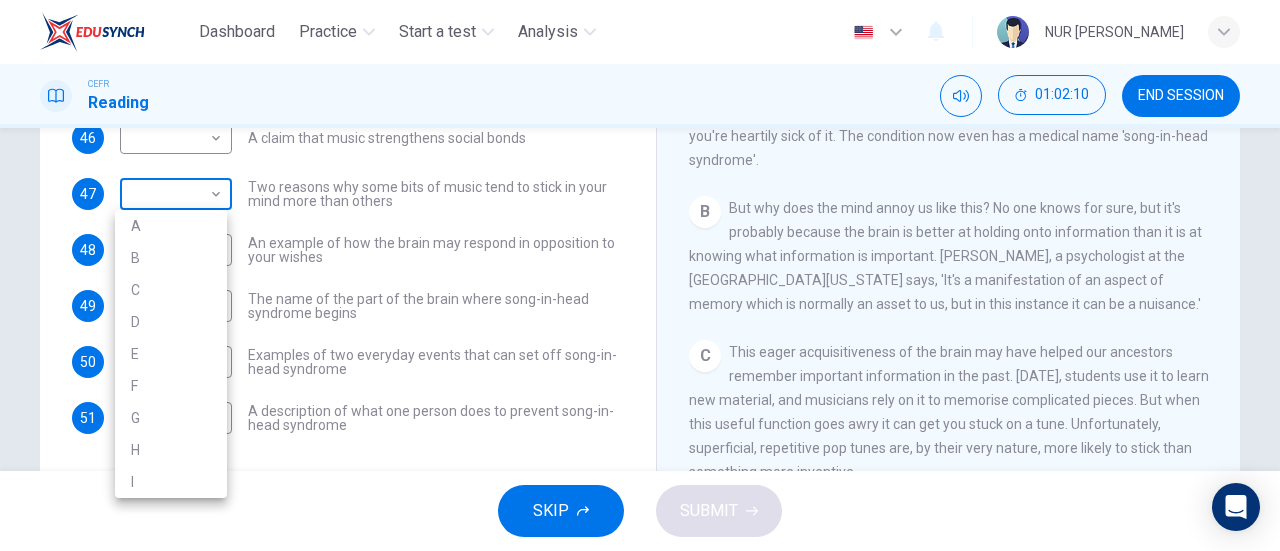 click on "Dashboard Practice Start a test Analysis English en ​ NUR [PERSON_NAME] CEFR Reading 01:02:10 END SESSION Questions 46 - 51 The Reading Passage has nine paragraphs labelled  A-l .
Which paragraph contains the following information?
Write the correct letter  A-l  in the boxes below.
NB  You may use any letter  more than once. 46 ​ ​ A claim that music strengthens social bonds 47 ​ ​ Two reasons why some bits of music tend to stick in your mind more than others 48 ​ ​ An example of how the brain may respond in opposition to your wishes 49 ​ ​ The name of the part of the brain where song-in-head syndrome begins 50 A A ​ Examples of two everyday events that can set off song-in-head syndrome 51 ​ ​ A description of what one person does to prevent song-in-head syndrome A Song on the Brain CLICK TO ZOOM Click to Zoom A B C D E F G H I SKIP SUBMIT Dashboard Practice Start a test Analysis Notifications © Copyright  2025
A B C D E F G H I" at bounding box center [640, 275] 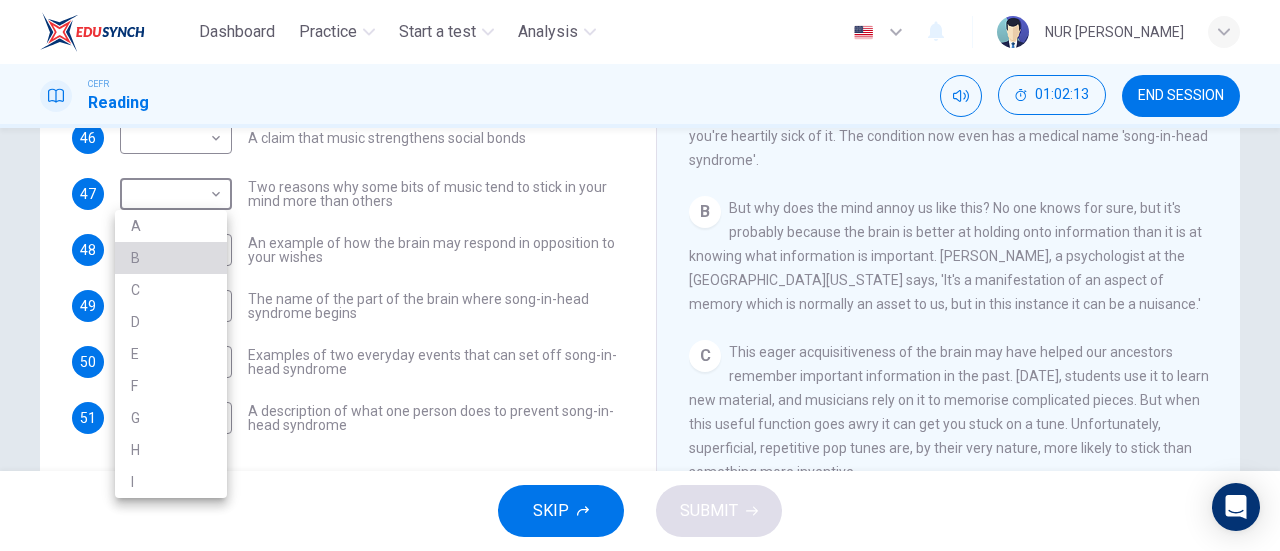 click on "B" at bounding box center [171, 258] 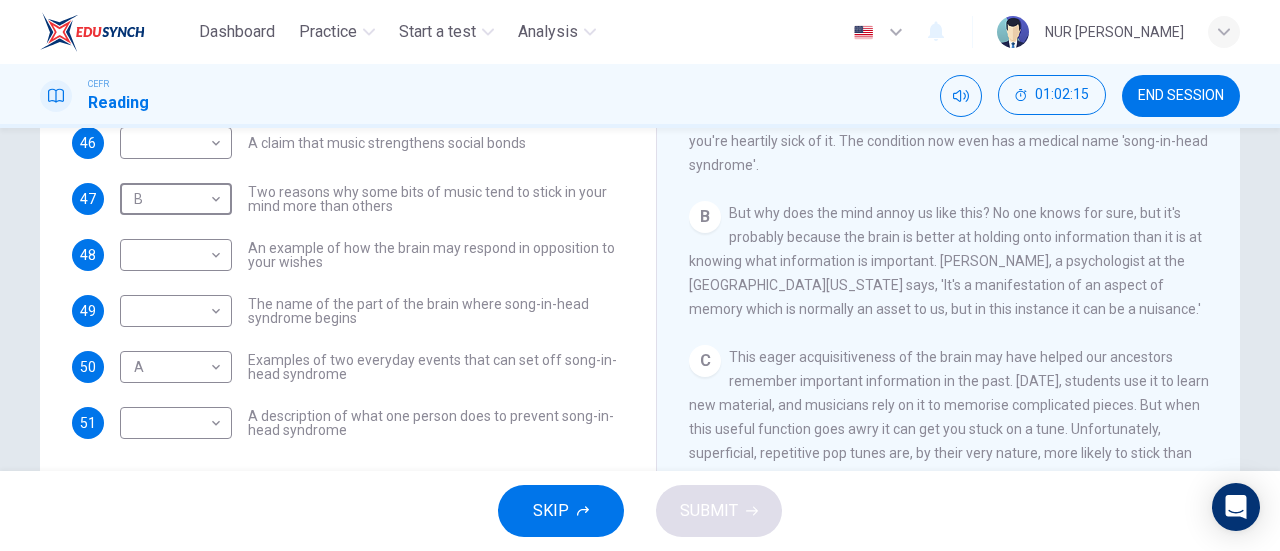 scroll, scrollTop: 344, scrollLeft: 0, axis: vertical 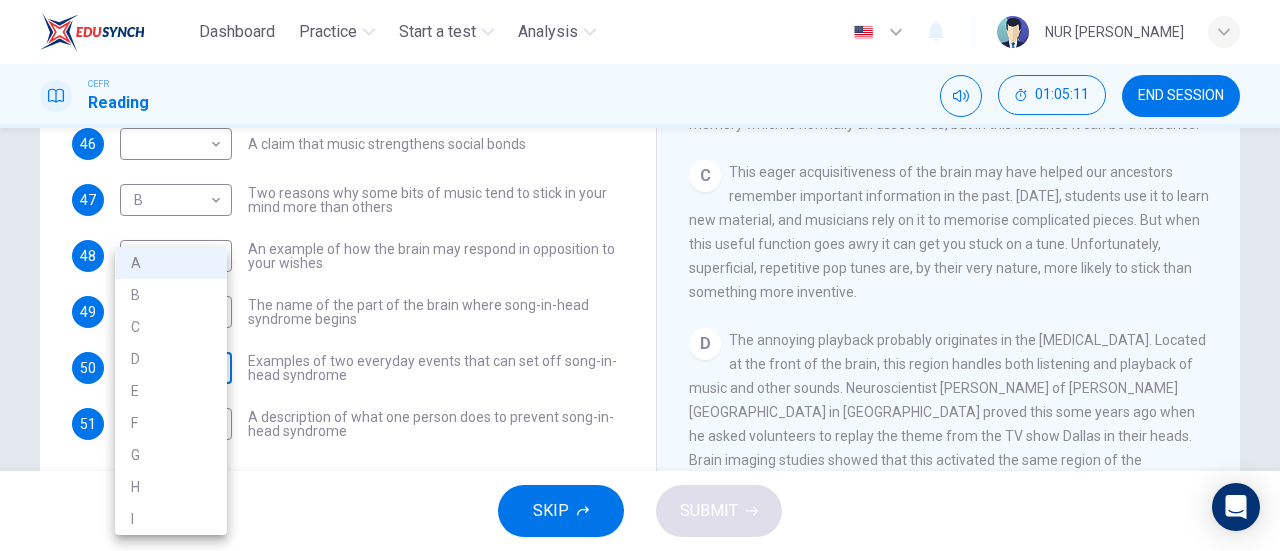 click on "Dashboard Practice Start a test Analysis English en ​ NUR [PERSON_NAME] CEFR Reading 01:05:11 END SESSION Questions 46 - 51 The Reading Passage has nine paragraphs labelled  A-l .
Which paragraph contains the following information?
Write the correct letter  A-l  in the boxes below.
NB  You may use any letter  more than once. 46 ​ ​ A claim that music strengthens social bonds 47 B B ​ Two reasons why some bits of music tend to stick in your mind more than others 48 ​ ​ An example of how the brain may respond in opposition to your wishes 49 ​ ​ The name of the part of the brain where song-in-head syndrome begins 50 A A ​ Examples of two everyday events that can set off song-in-head syndrome 51 ​ ​ A description of what one person does to prevent song-in-head syndrome A Song on the Brain CLICK TO ZOOM Click to Zoom A B C D E F G H I SKIP SUBMIT Dashboard Practice Start a test Analysis Notifications © Copyright  2025
A B C D E F G H I" at bounding box center (640, 275) 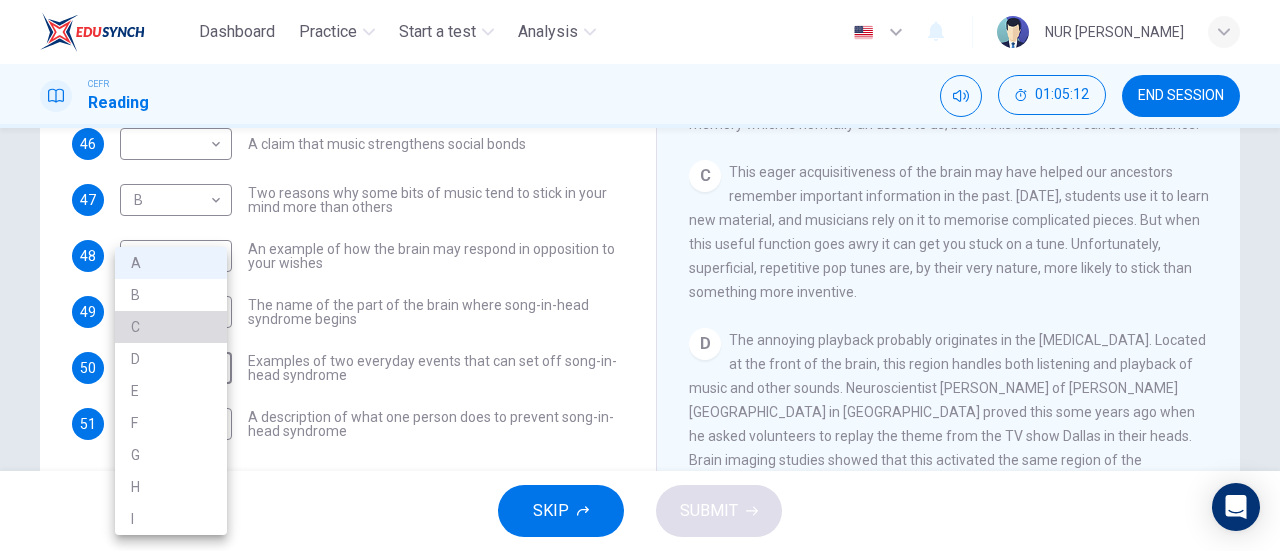 click on "C" at bounding box center (171, 327) 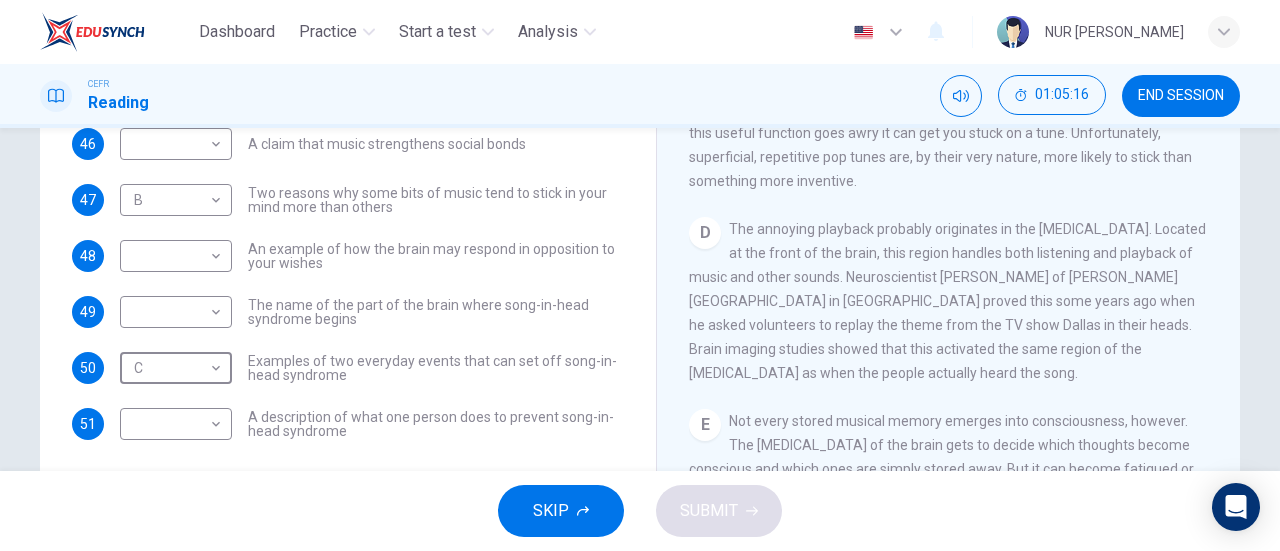 scroll, scrollTop: 616, scrollLeft: 0, axis: vertical 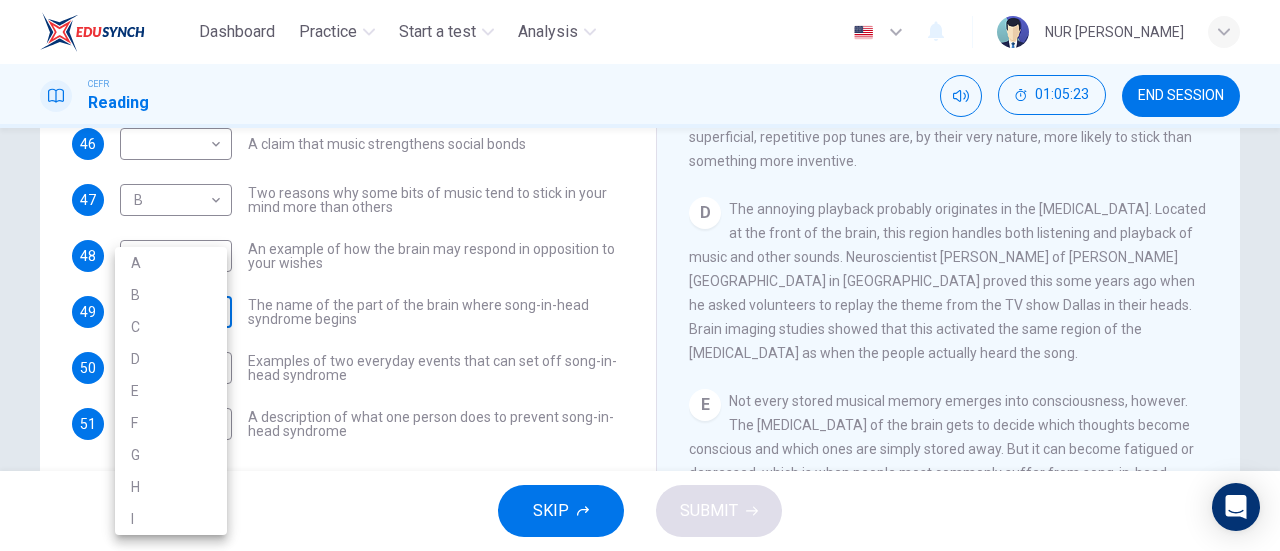 click on "Dashboard Practice Start a test Analysis English en ​ NUR [PERSON_NAME] CEFR Reading 01:05:23 END SESSION Questions 46 - 51 The Reading Passage has nine paragraphs labelled  A-l .
Which paragraph contains the following information?
Write the correct letter  A-l  in the boxes below.
NB  You may use any letter  more than once. 46 ​ ​ A claim that music strengthens social bonds 47 B B ​ Two reasons why some bits of music tend to stick in your mind more than others 48 ​ ​ An example of how the brain may respond in opposition to your wishes 49 ​ ​ The name of the part of the brain where song-in-head syndrome begins 50 C C ​ Examples of two everyday events that can set off song-in-head syndrome 51 ​ ​ A description of what one person does to prevent song-in-head syndrome A Song on the Brain CLICK TO ZOOM Click to Zoom A B C D E F G H I SKIP SUBMIT Dashboard Practice Start a test Analysis Notifications © Copyright  2025
A B C D E F G H I" at bounding box center (640, 275) 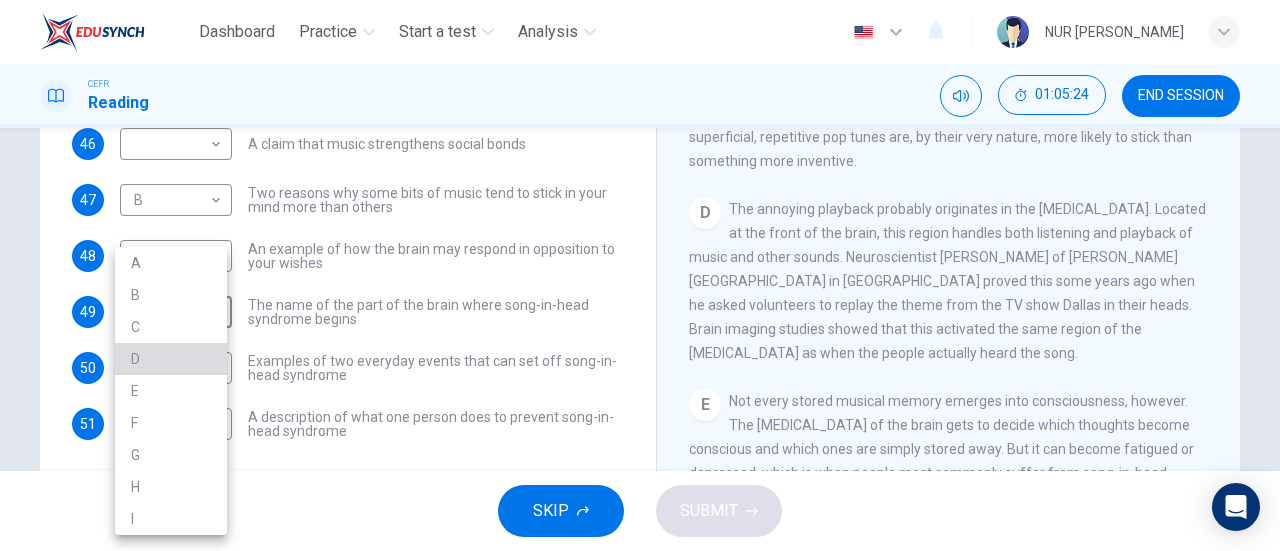 click on "D" at bounding box center [171, 359] 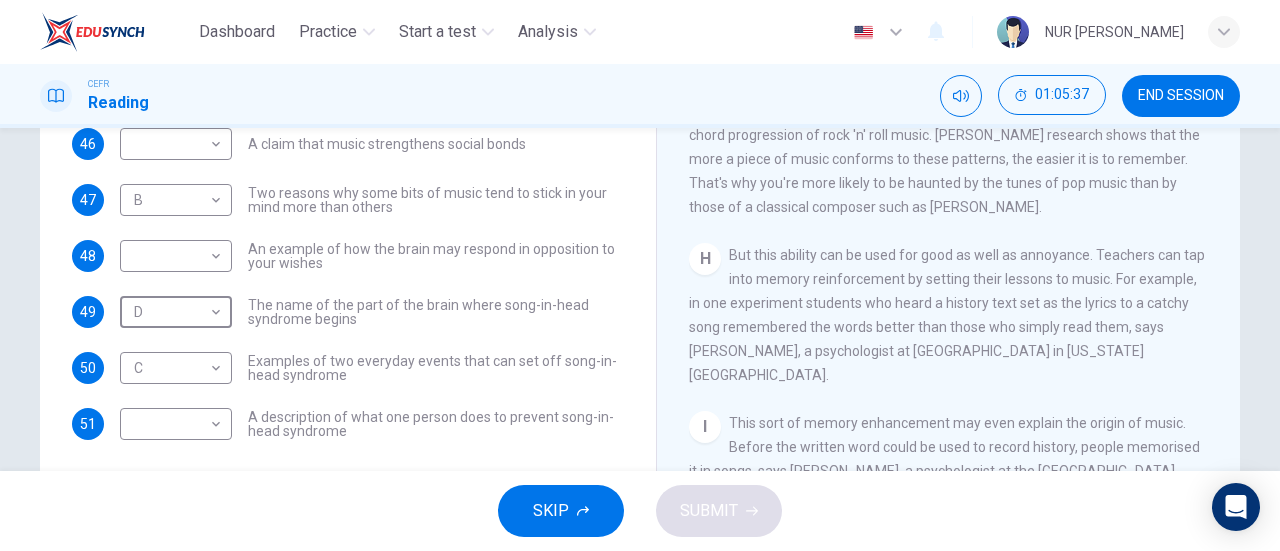 scroll, scrollTop: 1584, scrollLeft: 0, axis: vertical 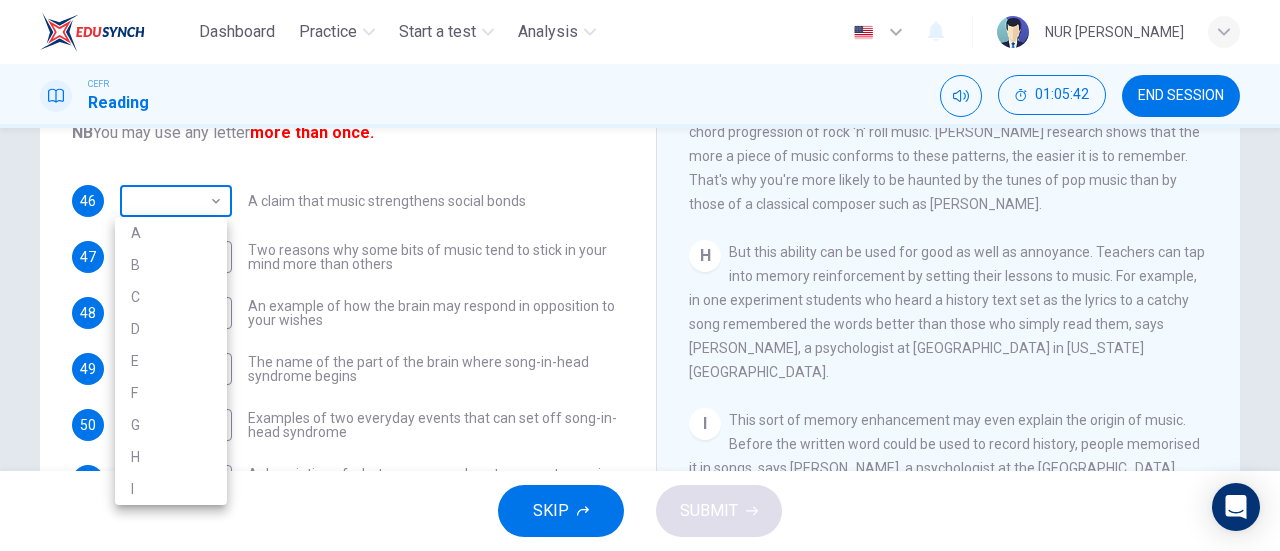 click on "Dashboard Practice Start a test Analysis English en ​ NUR [PERSON_NAME] CEFR Reading 01:05:42 END SESSION Questions 46 - 51 The Reading Passage has nine paragraphs labelled  A-l .
Which paragraph contains the following information?
Write the correct letter  A-l  in the boxes below.
NB  You may use any letter  more than once. 46 ​ ​ A claim that music strengthens social bonds 47 B B ​ Two reasons why some bits of music tend to stick in your mind more than others 48 ​ ​ An example of how the brain may respond in opposition to your wishes 49 D D ​ The name of the part of the brain where song-in-head syndrome begins 50 C C ​ Examples of two everyday events that can set off song-in-head syndrome 51 ​ ​ A description of what one person does to prevent song-in-head syndrome A Song on the Brain CLICK TO ZOOM Click to Zoom A B C D E F G H I SKIP SUBMIT Dashboard Practice Start a test Analysis Notifications © Copyright  2025
A B C D E F G H I" at bounding box center (640, 275) 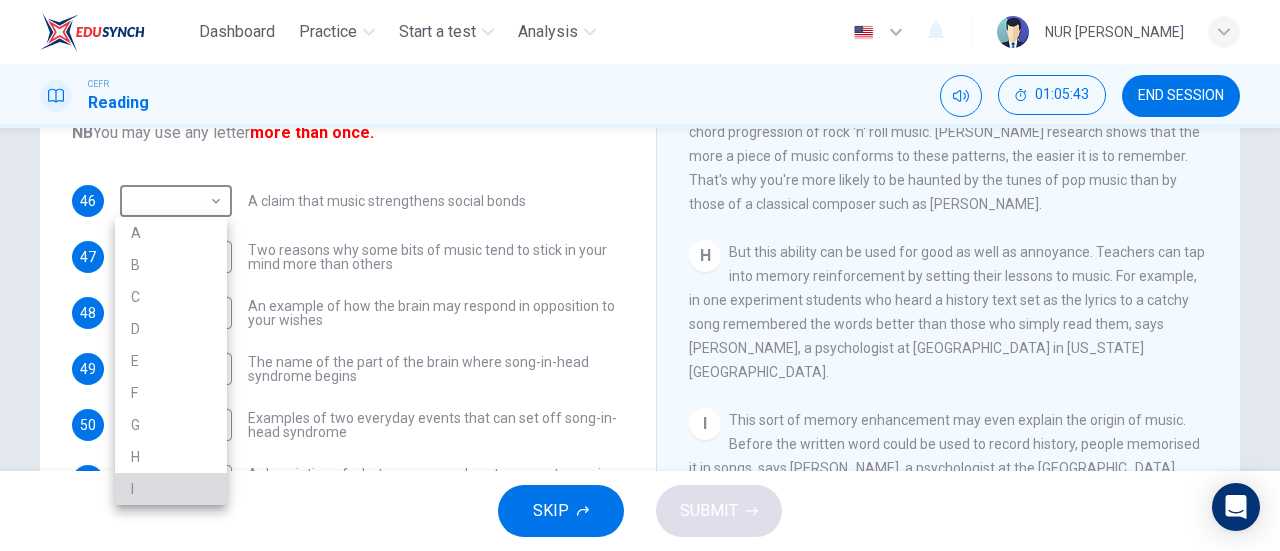 click on "I" at bounding box center [171, 489] 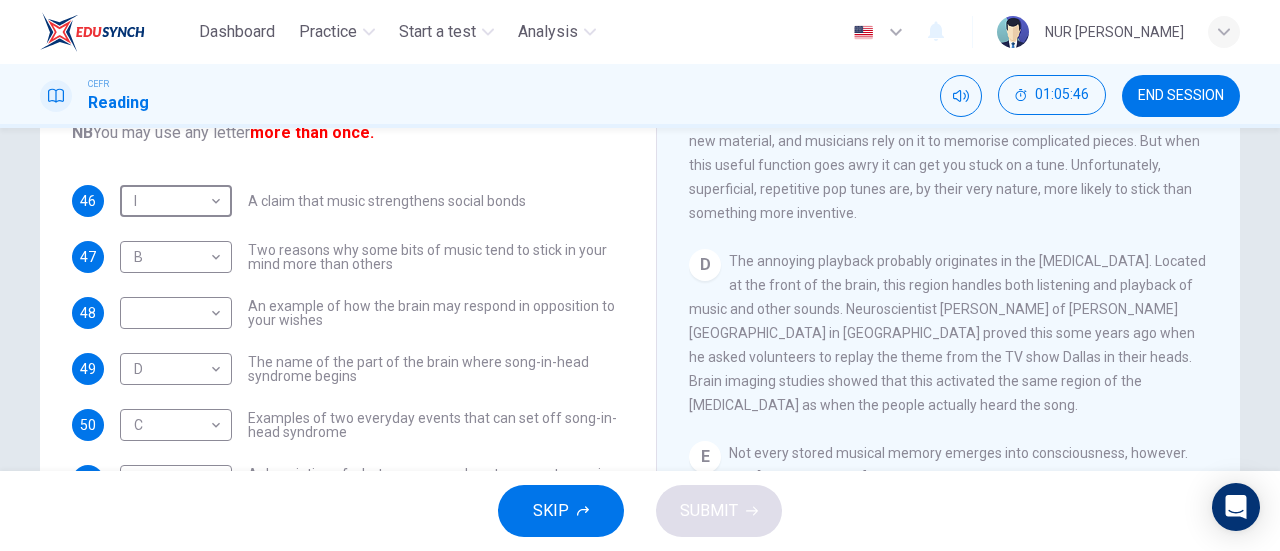 scroll, scrollTop: 620, scrollLeft: 0, axis: vertical 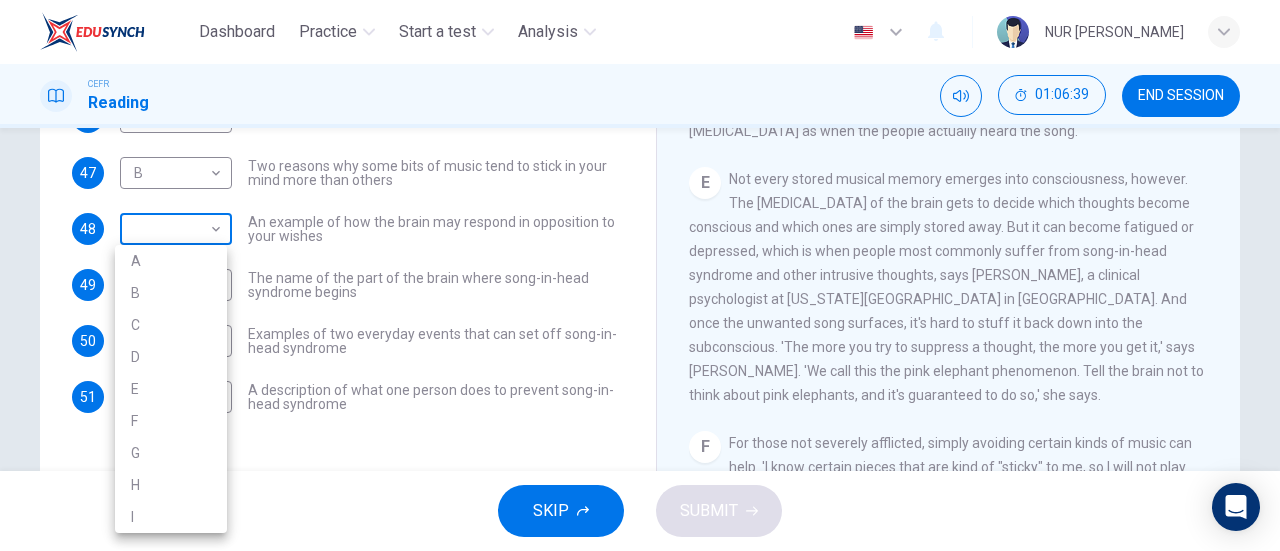 click on "Dashboard Practice Start a test Analysis English en ​ NUR [PERSON_NAME] CEFR Reading 01:06:39 END SESSION Questions 46 - 51 The Reading Passage has nine paragraphs labelled  A-l .
Which paragraph contains the following information?
Write the correct letter  A-l  in the boxes below.
NB  You may use any letter  more than once. 46 I I ​ A claim that music strengthens social bonds 47 B B ​ Two reasons why some bits of music tend to stick in your mind more than others 48 ​ ​ An example of how the brain may respond in opposition to your wishes 49 D D ​ The name of the part of the brain where song-in-head syndrome begins 50 C C ​ Examples of two everyday events that can set off song-in-head syndrome 51 ​ ​ A description of what one person does to prevent song-in-head syndrome A Song on the Brain CLICK TO ZOOM Click to Zoom A B C D E F G H I SKIP SUBMIT Dashboard Practice Start a test Analysis Notifications © Copyright  2025
A B C D E F G H I" at bounding box center [640, 275] 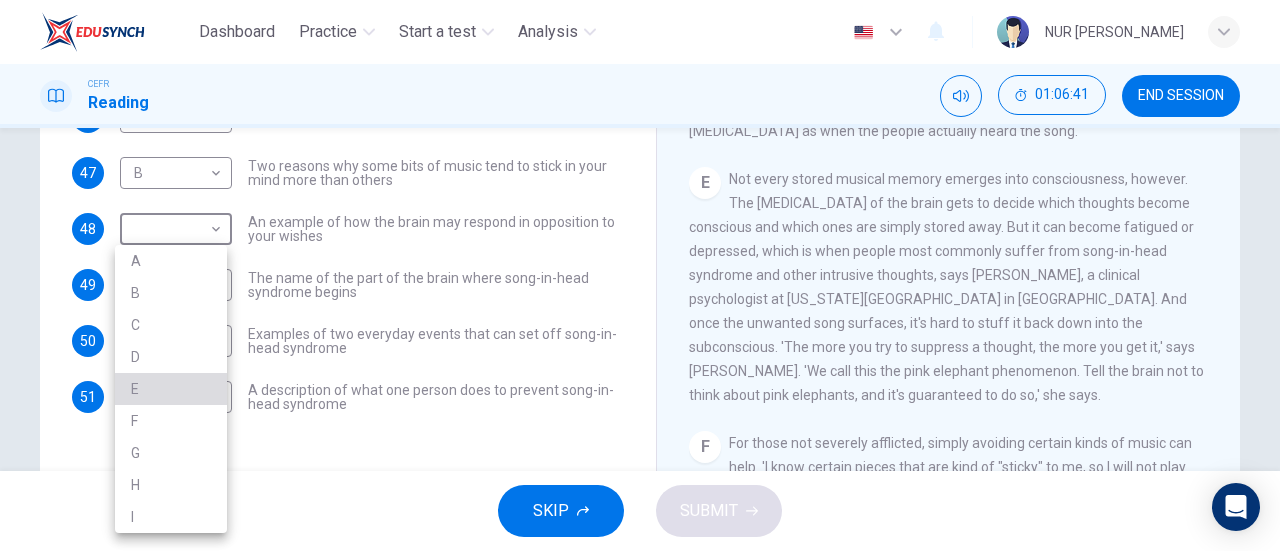 click on "E" at bounding box center [171, 389] 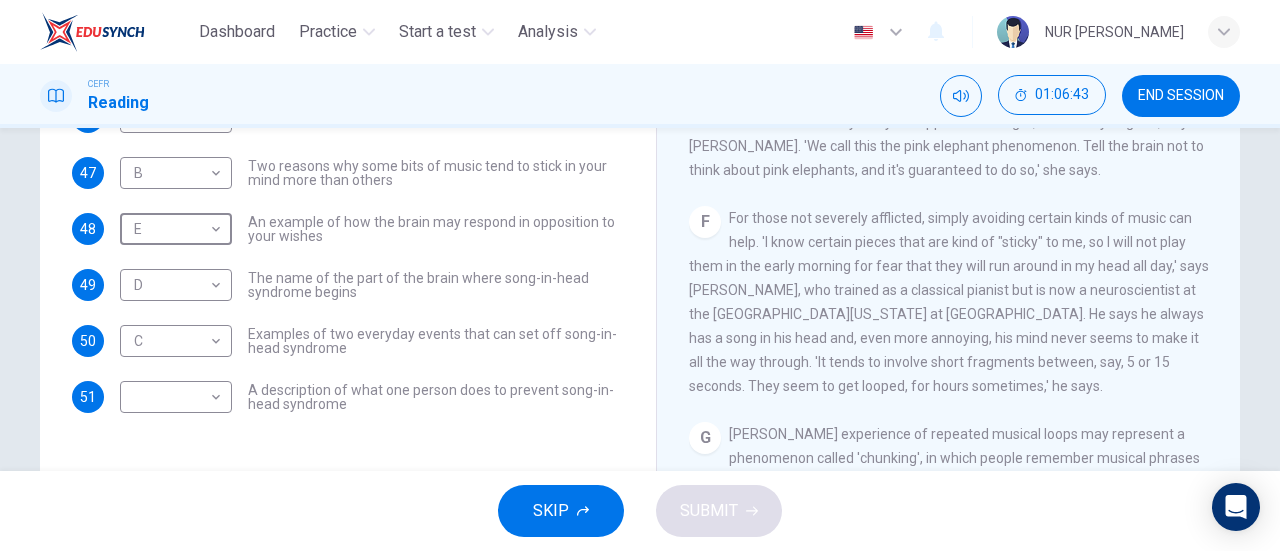 scroll, scrollTop: 1057, scrollLeft: 0, axis: vertical 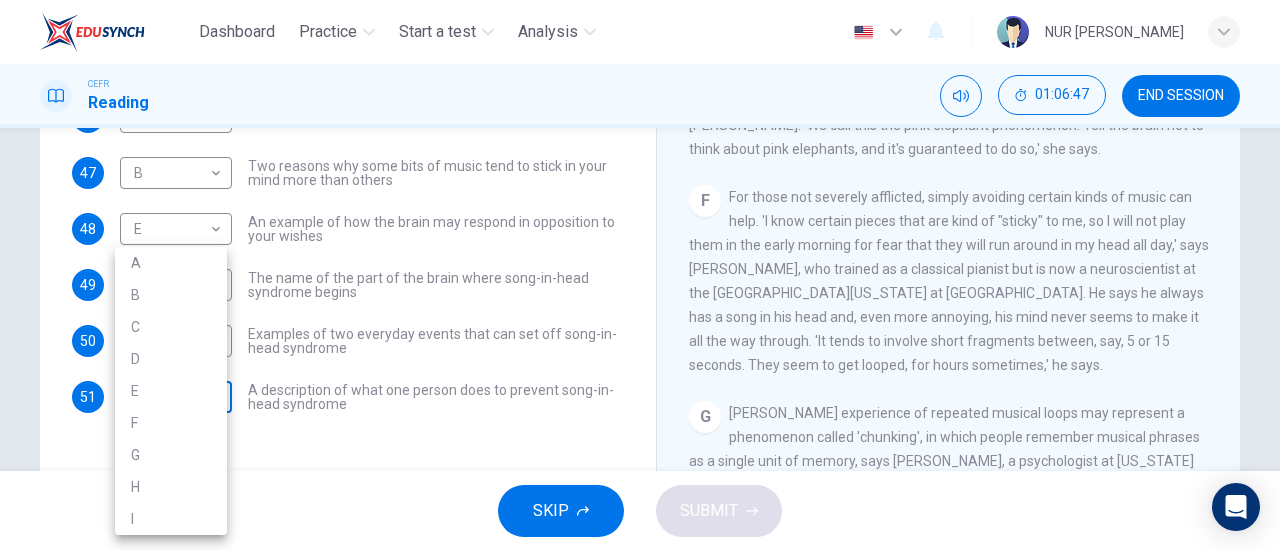 click on "Dashboard Practice Start a test Analysis English en ​ NUR [PERSON_NAME] CEFR Reading 01:06:47 END SESSION Questions 46 - 51 The Reading Passage has nine paragraphs labelled  A-l .
Which paragraph contains the following information?
Write the correct letter  A-l  in the boxes below.
NB  You may use any letter  more than once. 46 I I ​ A claim that music strengthens social bonds 47 B B ​ Two reasons why some bits of music tend to stick in your mind more than others 48 E E ​ An example of how the brain may respond in opposition to your wishes 49 D D ​ The name of the part of the brain where song-in-head syndrome begins 50 C C ​ Examples of two everyday events that can set off song-in-head syndrome 51 ​ ​ A description of what one person does to prevent song-in-head syndrome A Song on the Brain CLICK TO ZOOM Click to Zoom A B C D E F G H I SKIP SUBMIT Dashboard Practice Start a test Analysis Notifications © Copyright  2025
A B C D E F G H I" at bounding box center [640, 275] 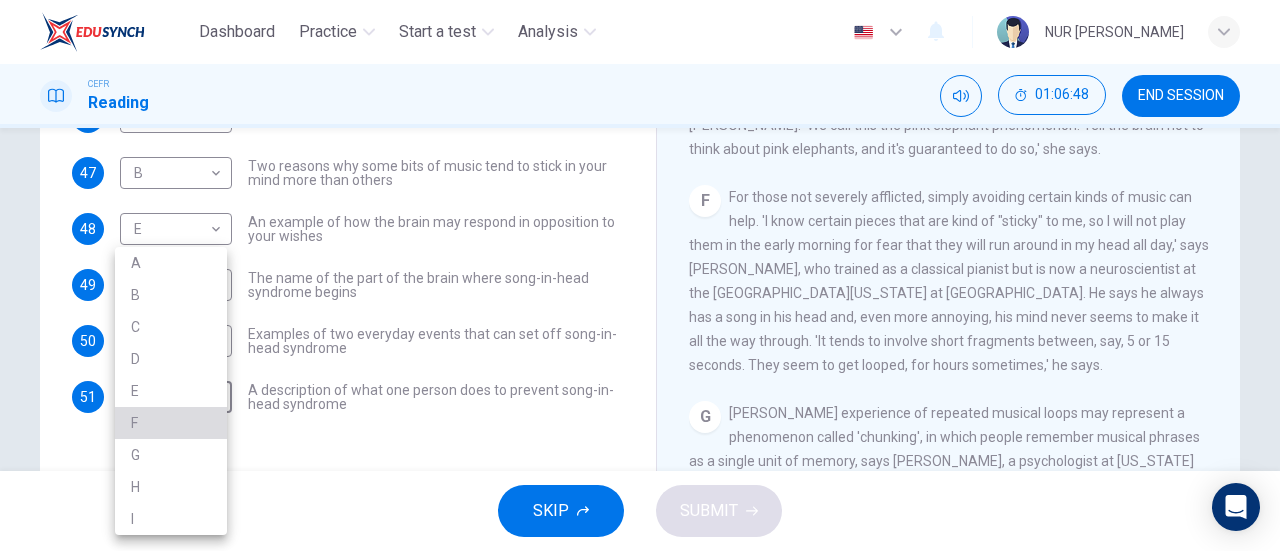 click on "F" at bounding box center (171, 423) 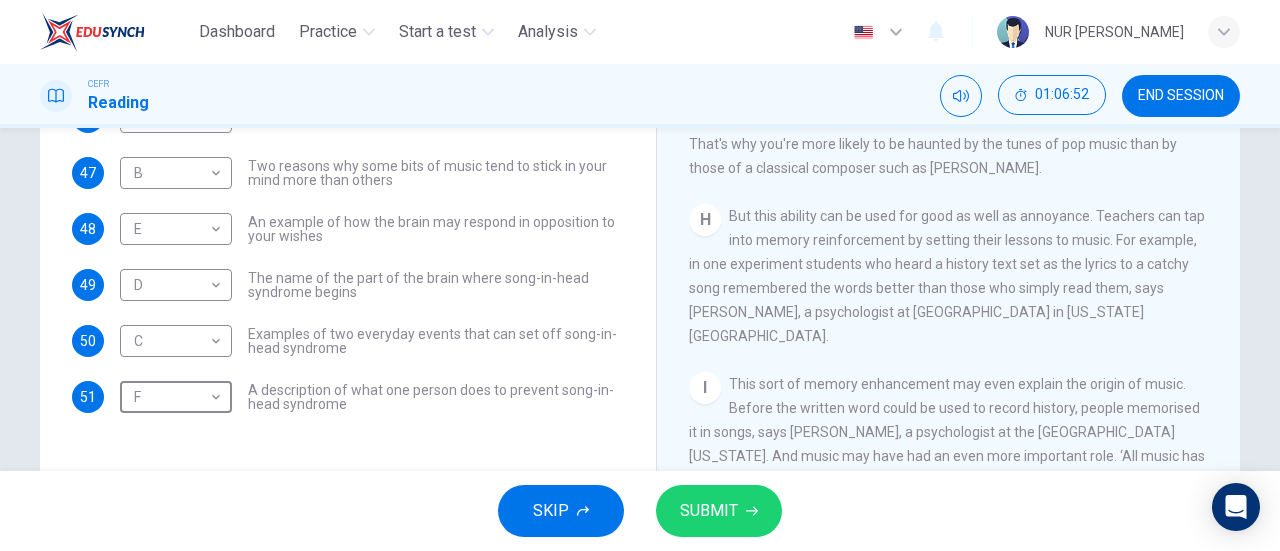 scroll, scrollTop: 1519, scrollLeft: 0, axis: vertical 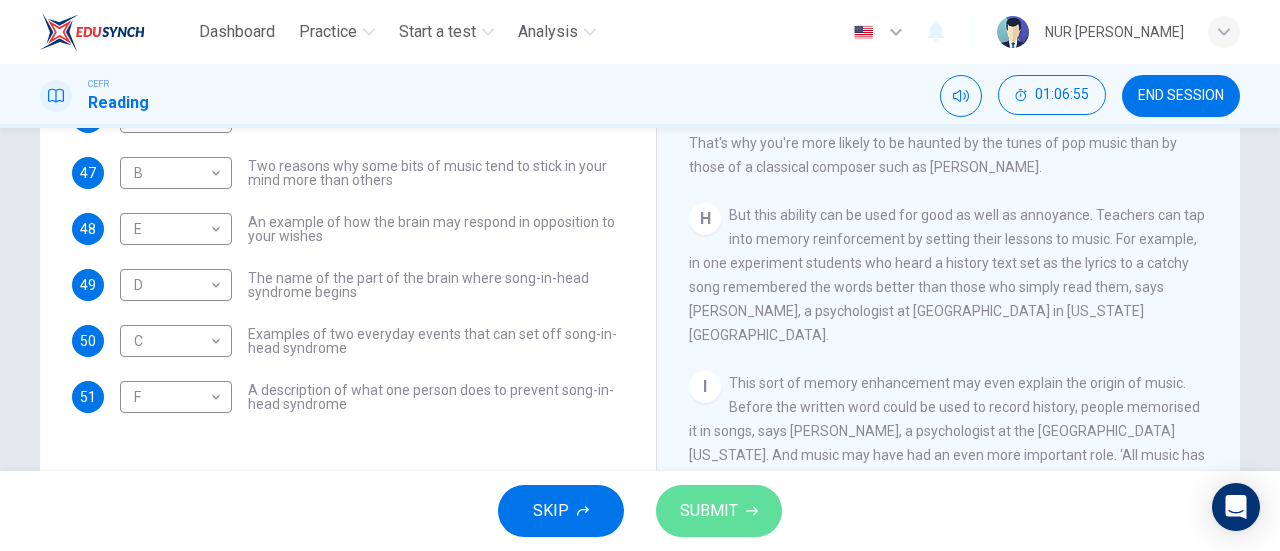 click on "SUBMIT" at bounding box center (709, 511) 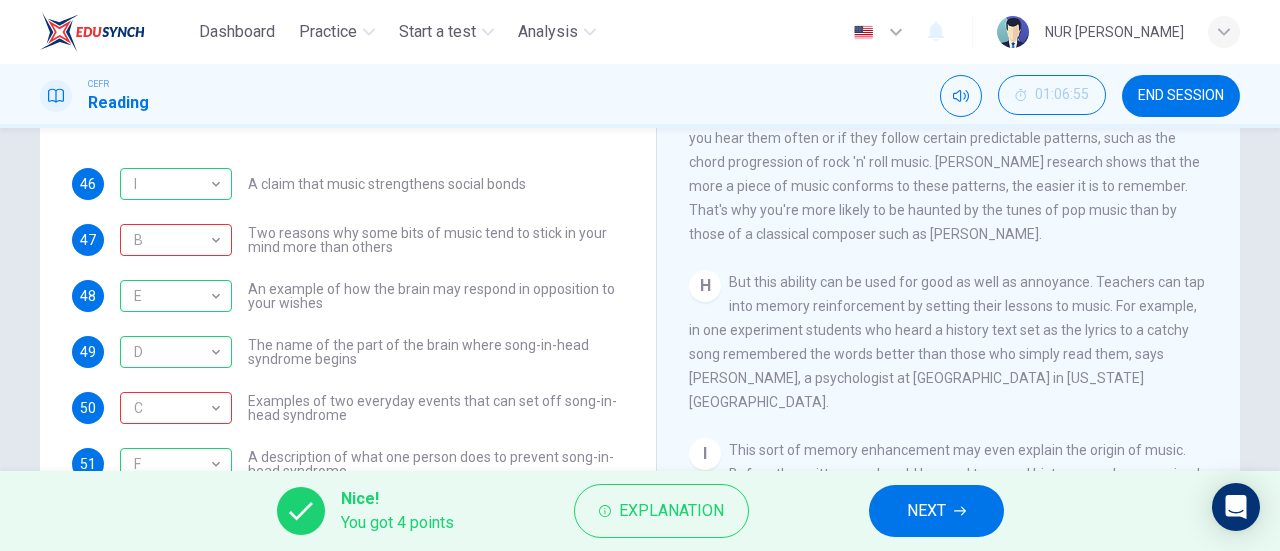 scroll, scrollTop: 335, scrollLeft: 0, axis: vertical 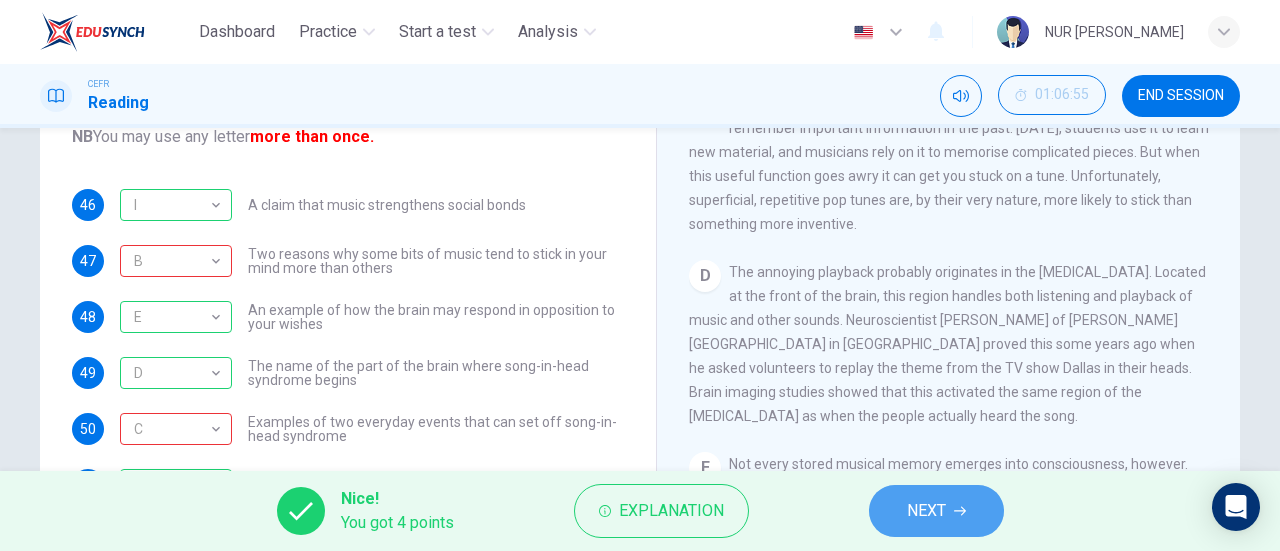 click on "NEXT" at bounding box center [926, 511] 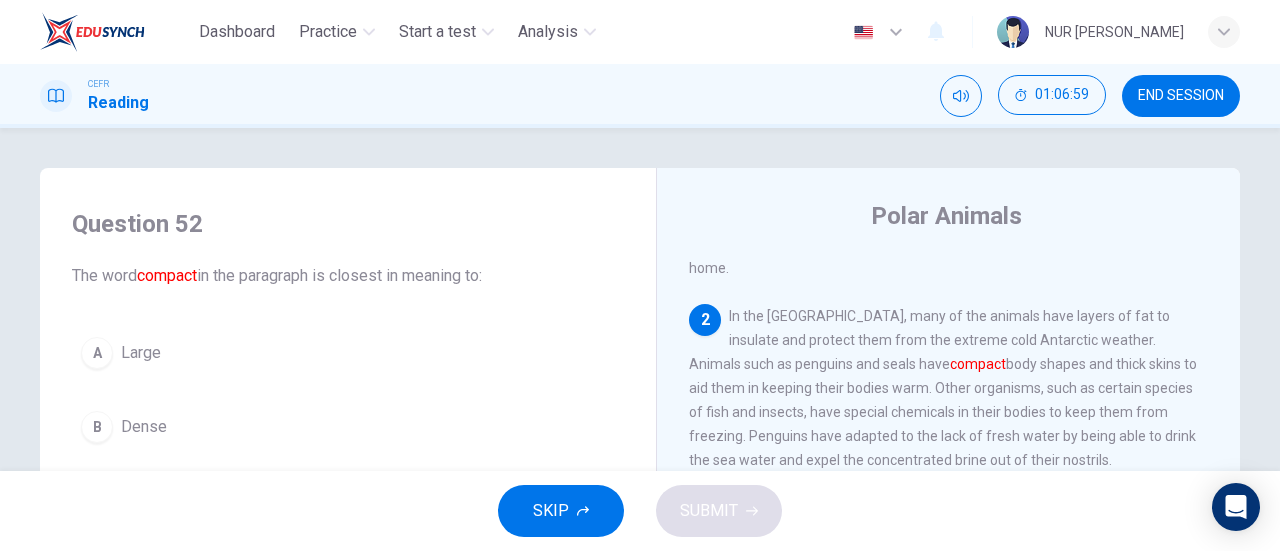 scroll, scrollTop: 121, scrollLeft: 0, axis: vertical 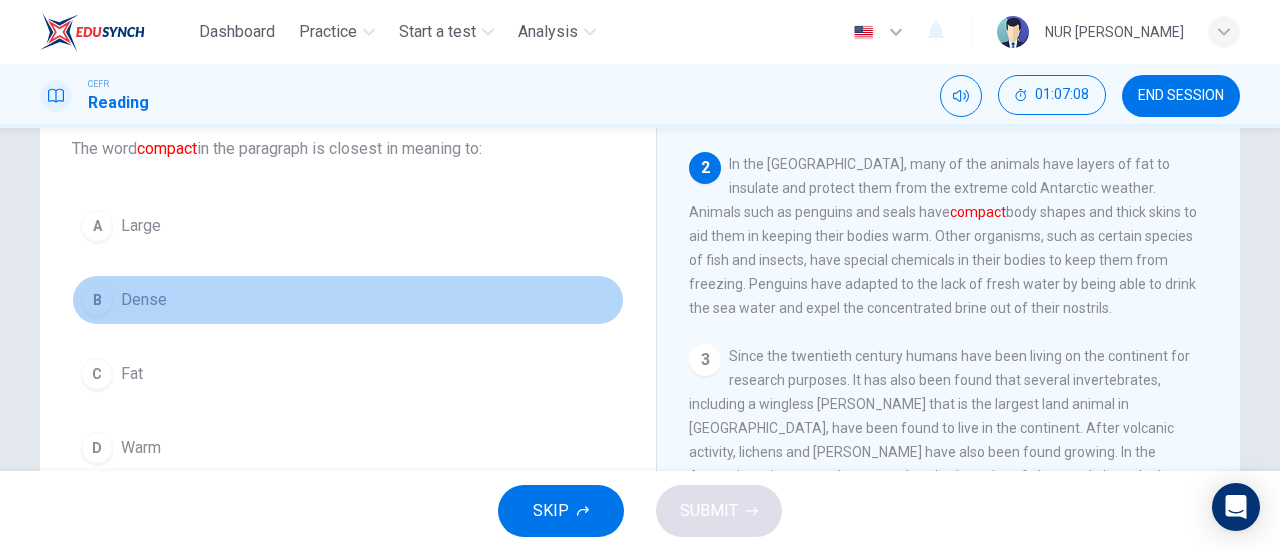 click on "B" at bounding box center [97, 300] 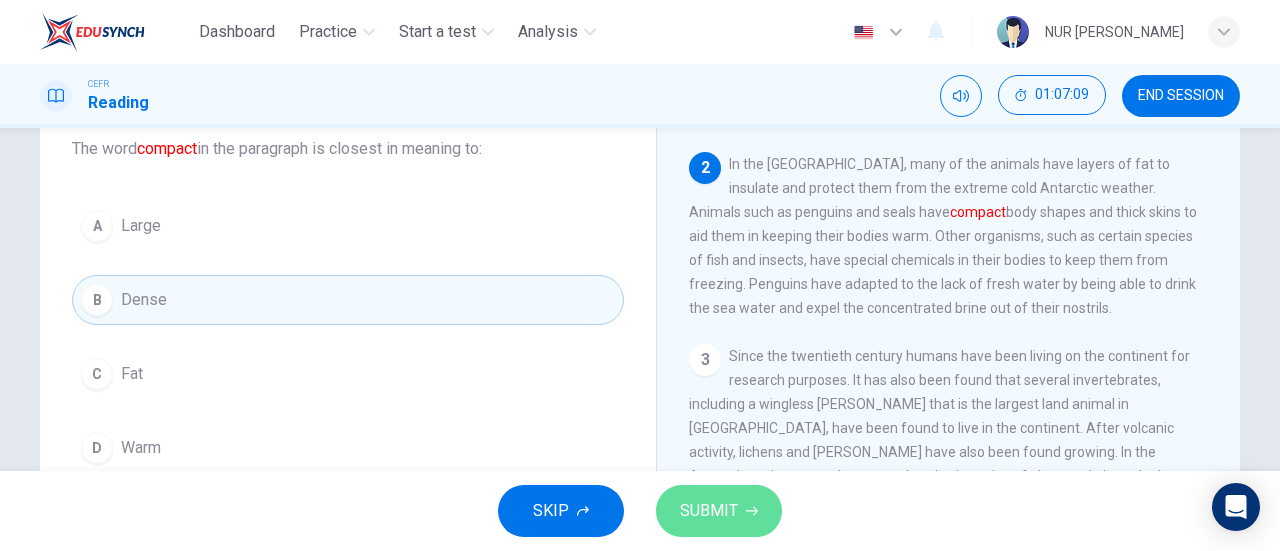 click on "SUBMIT" at bounding box center (709, 511) 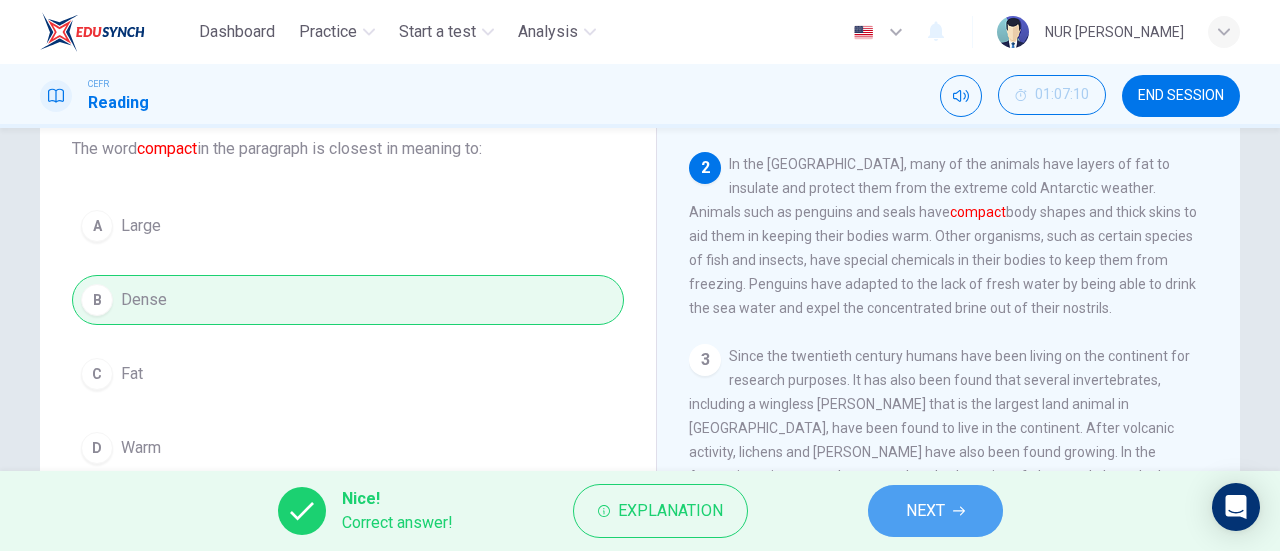 click on "NEXT" at bounding box center [925, 511] 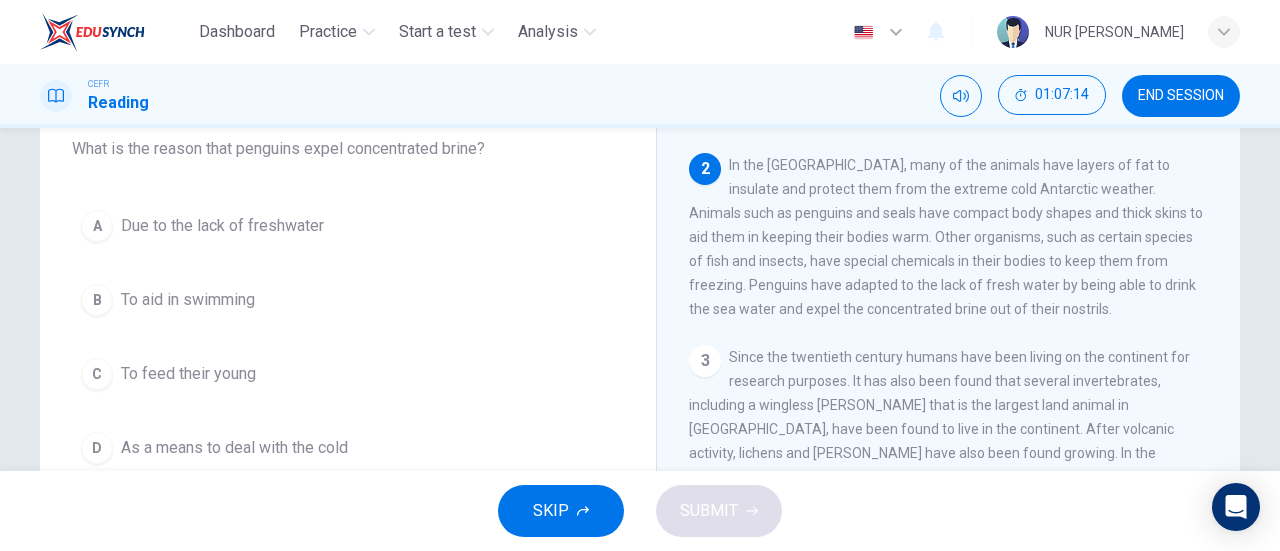 scroll, scrollTop: 119, scrollLeft: 0, axis: vertical 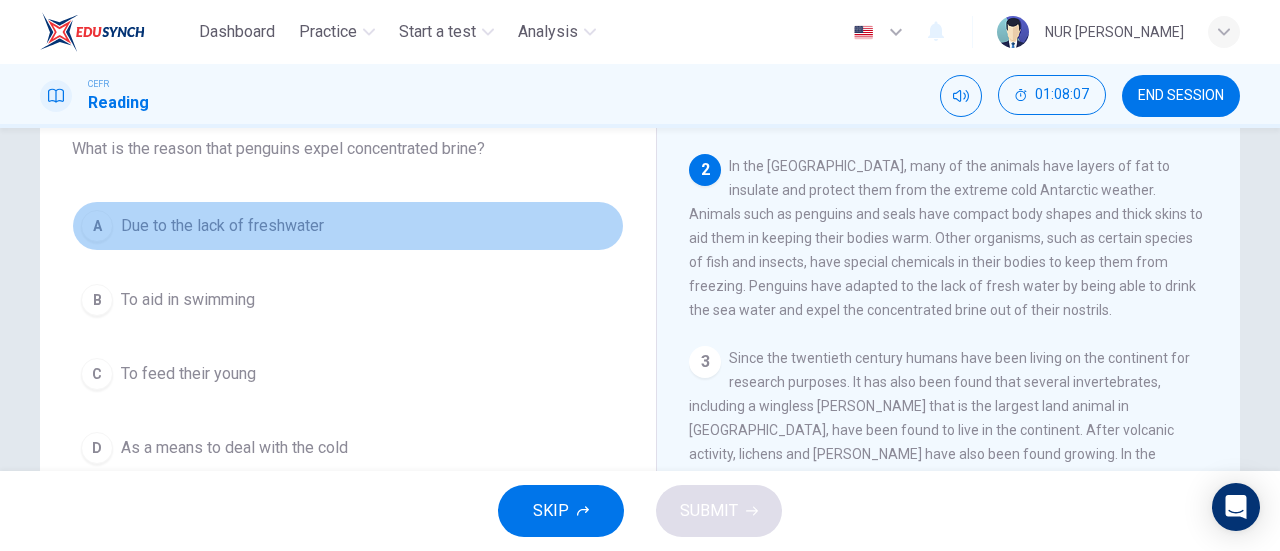 click on "A" at bounding box center [97, 226] 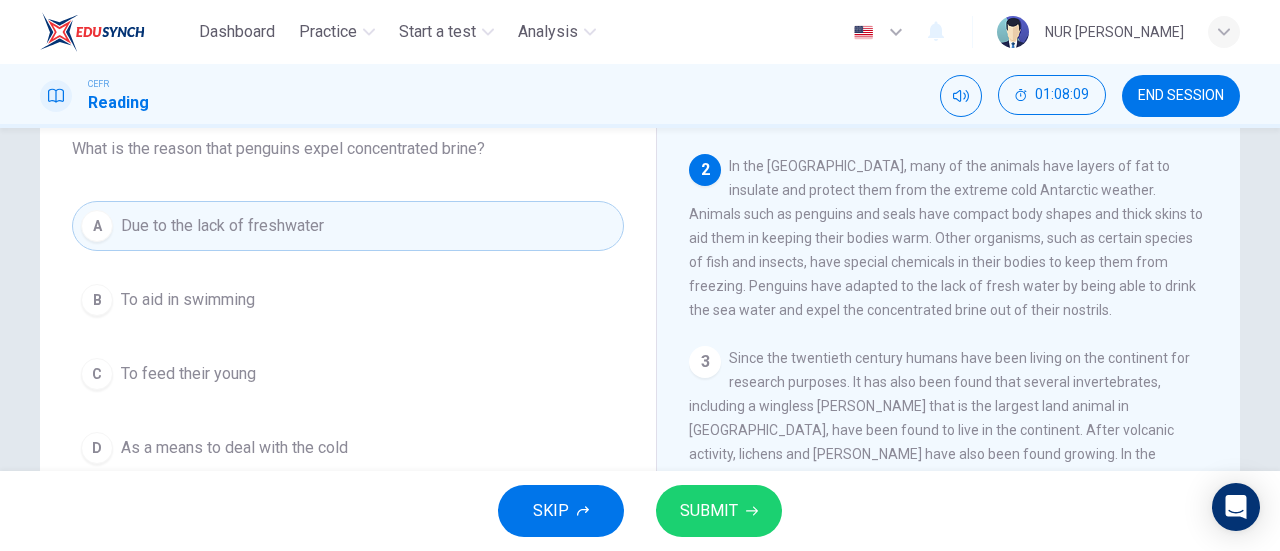 click on "SUBMIT" at bounding box center [709, 511] 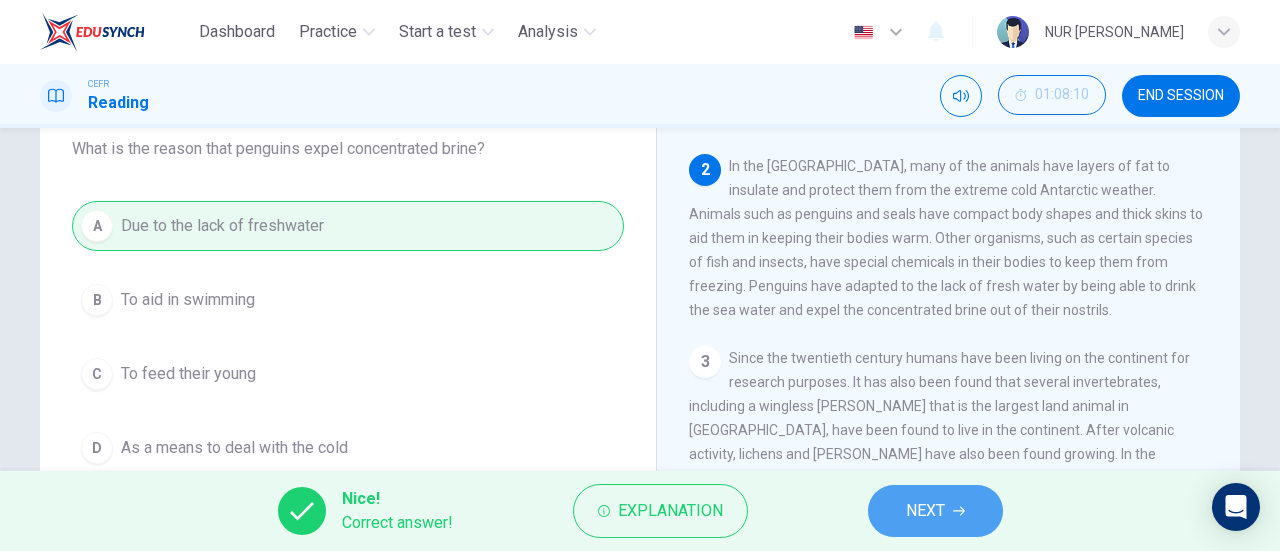 click on "NEXT" at bounding box center (925, 511) 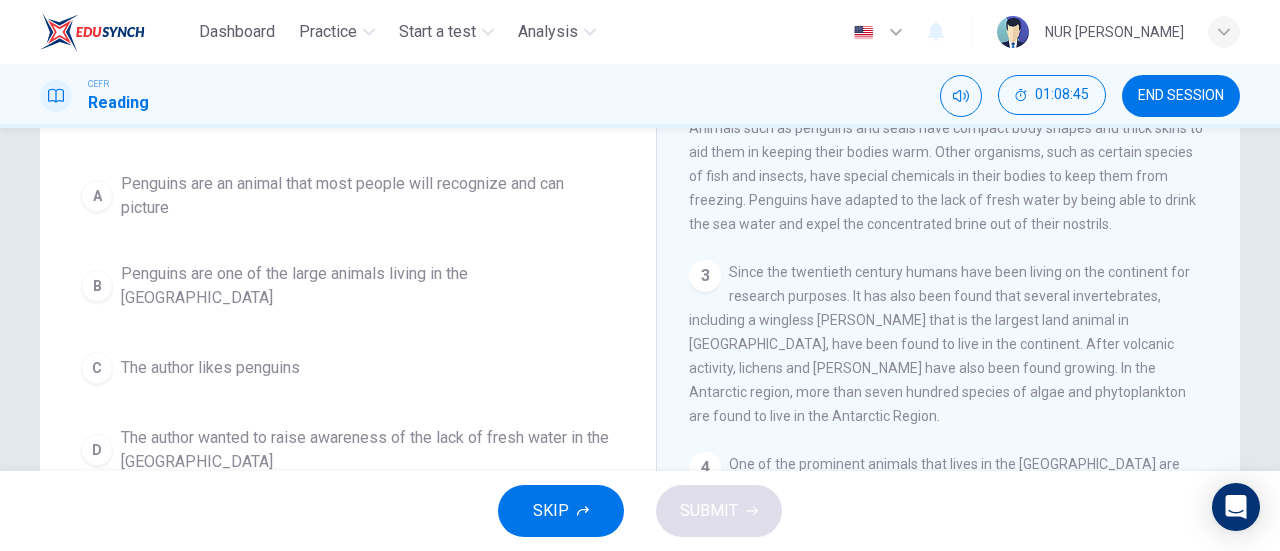 scroll, scrollTop: 212, scrollLeft: 0, axis: vertical 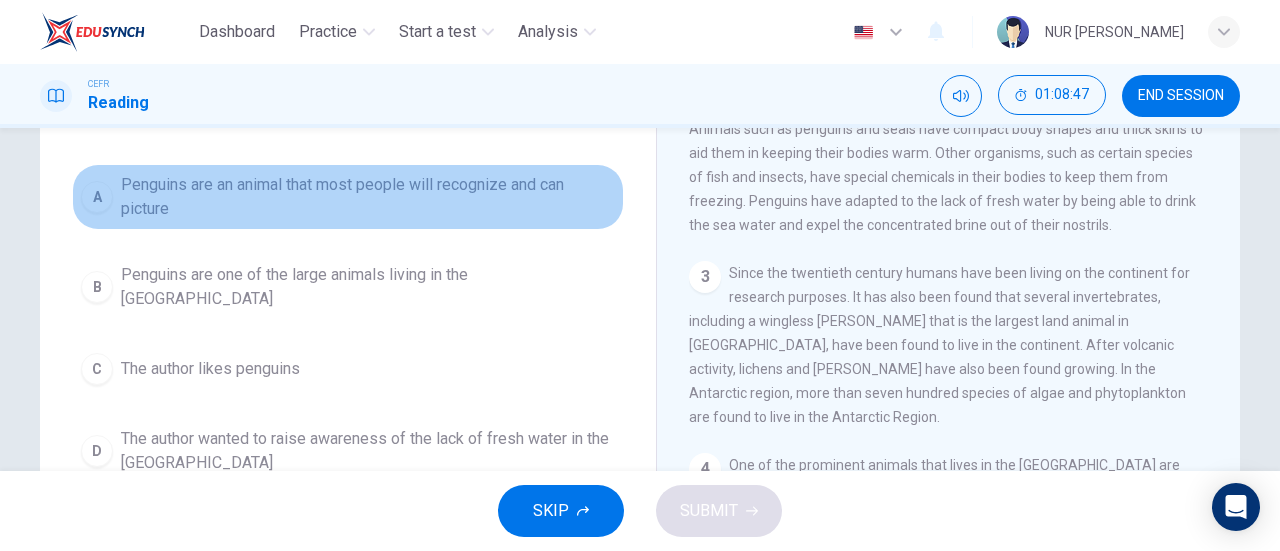 click on "A" at bounding box center (97, 197) 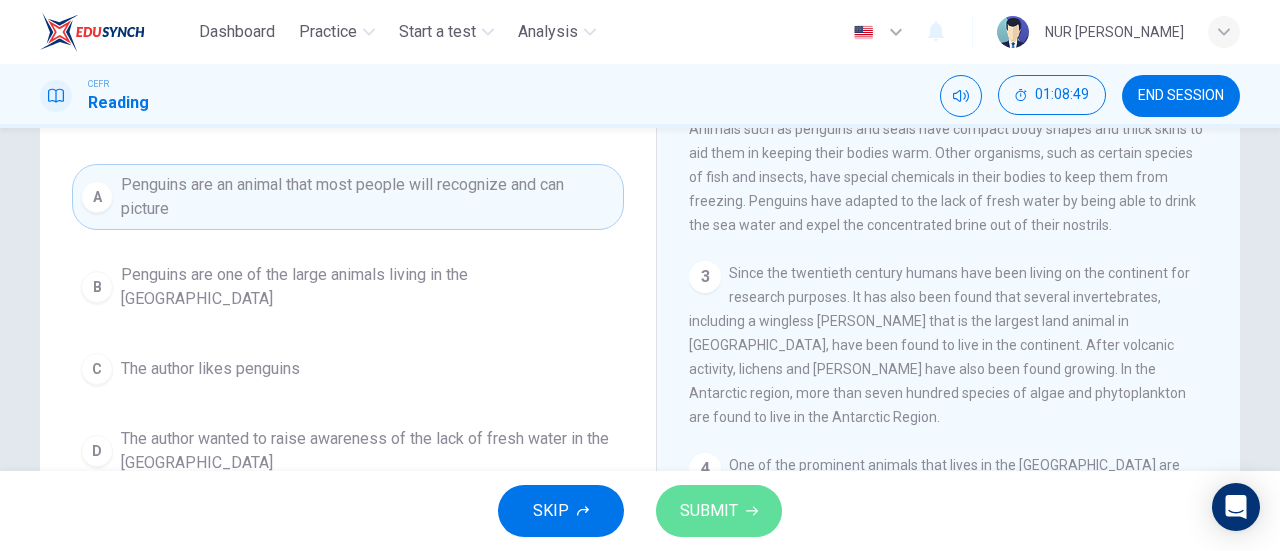 click on "SUBMIT" at bounding box center [709, 511] 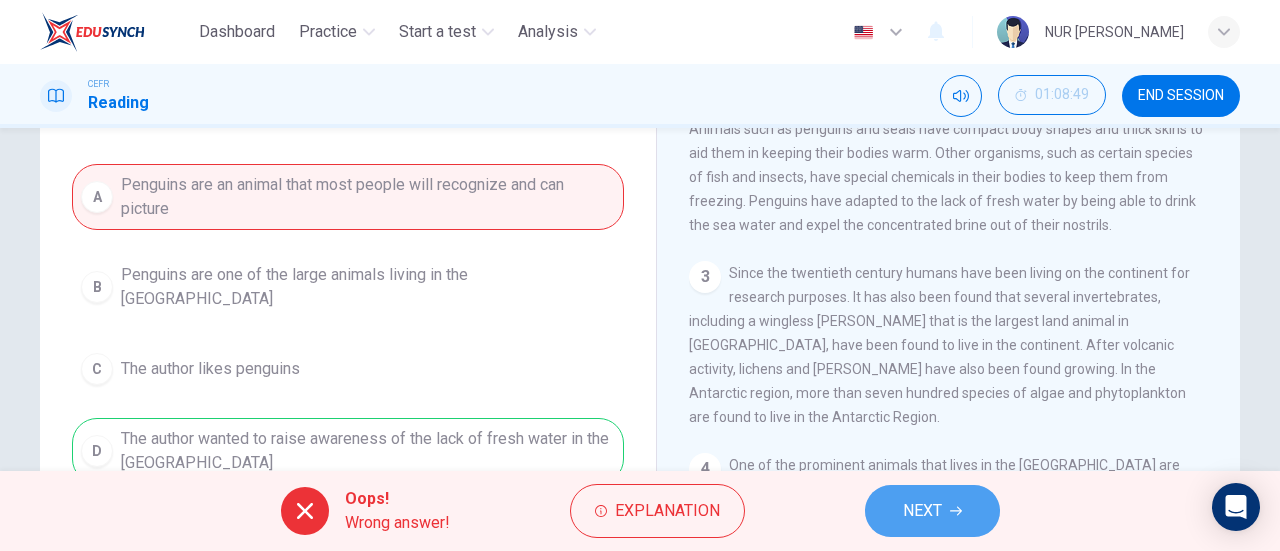 click on "NEXT" at bounding box center [932, 511] 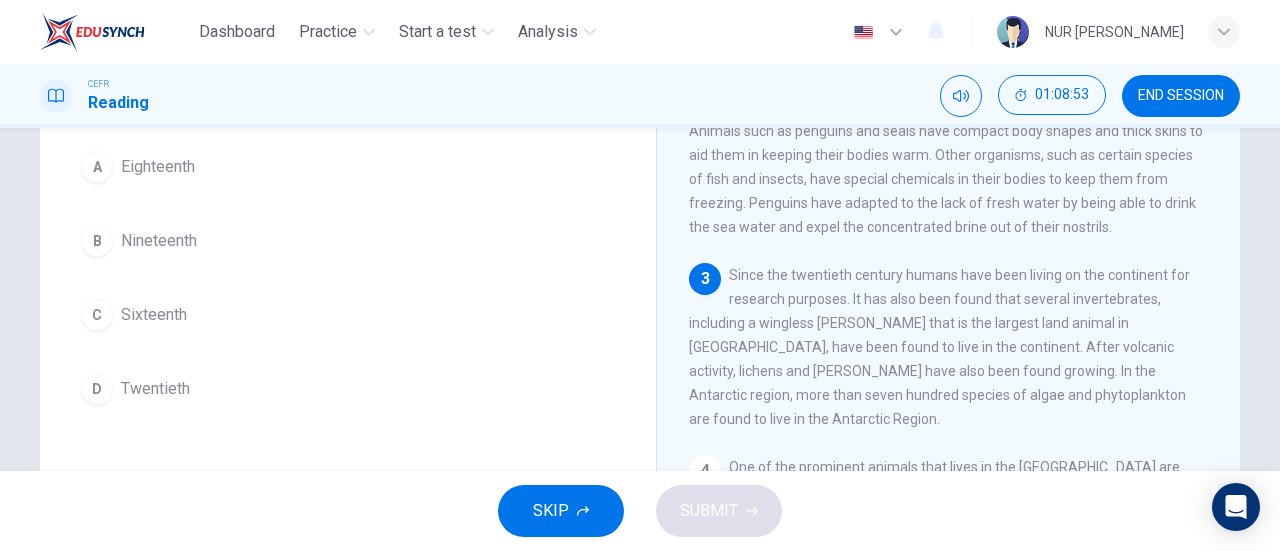 scroll, scrollTop: 211, scrollLeft: 0, axis: vertical 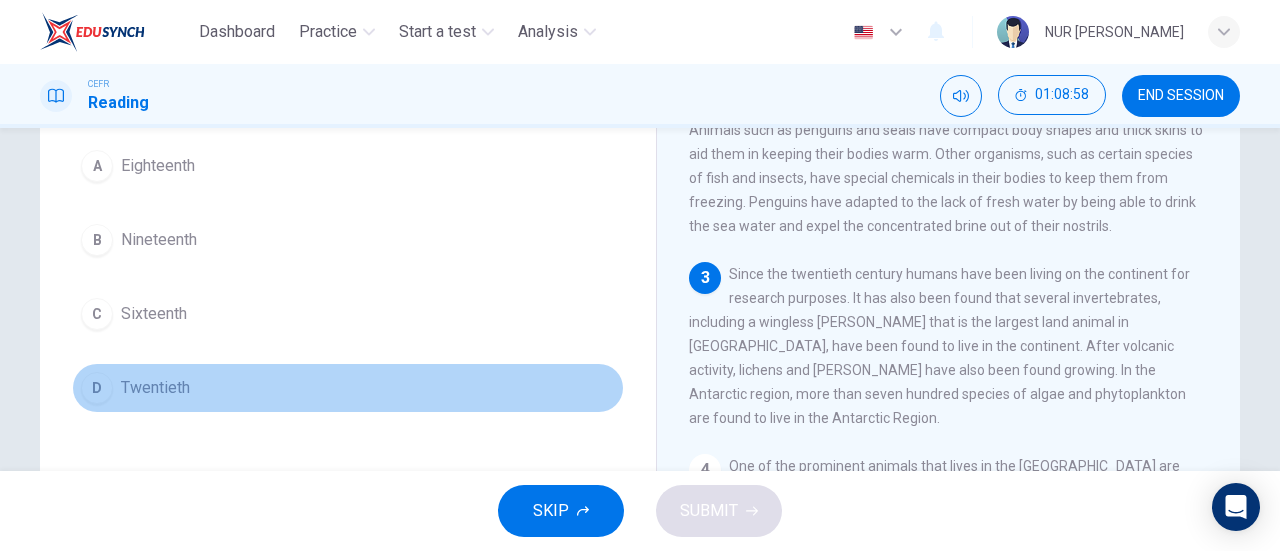 click on "D" at bounding box center [97, 388] 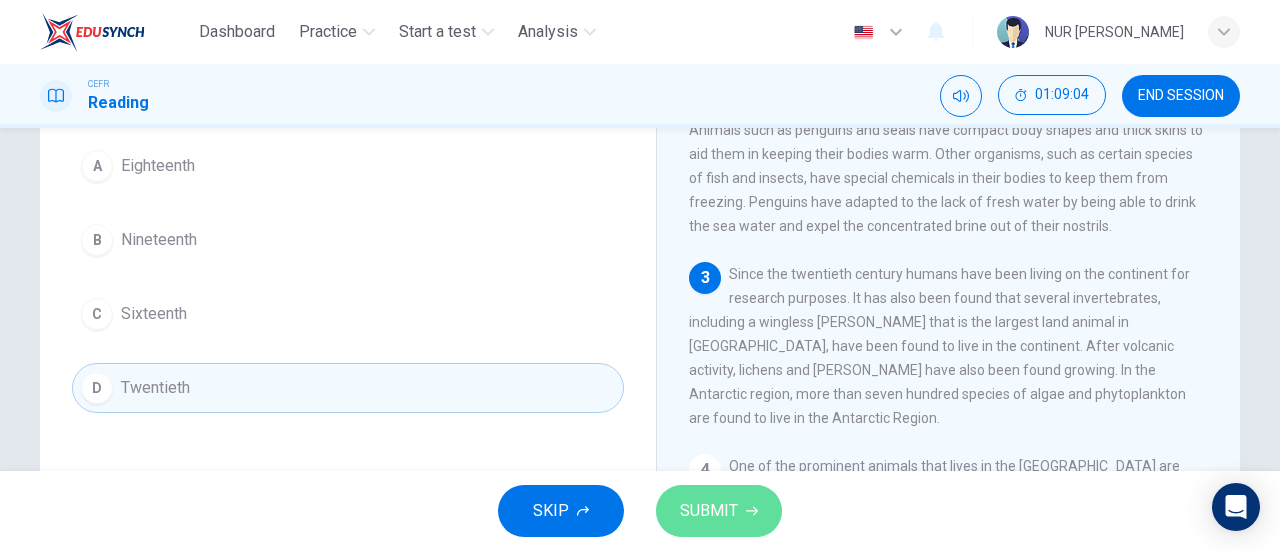 click on "SUBMIT" at bounding box center [709, 511] 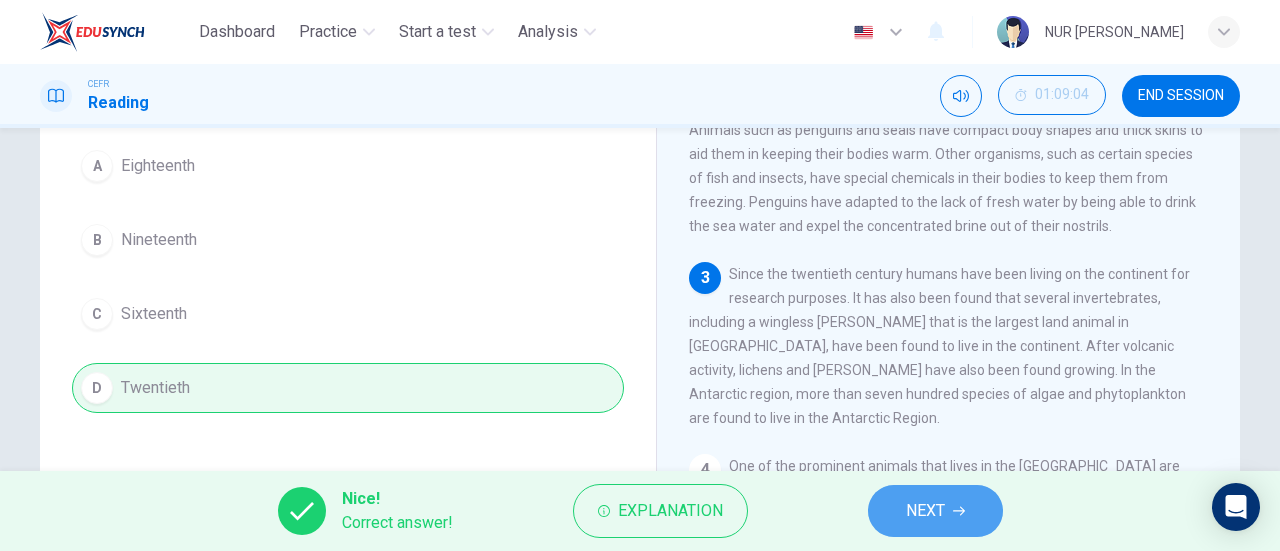 click on "NEXT" at bounding box center (935, 511) 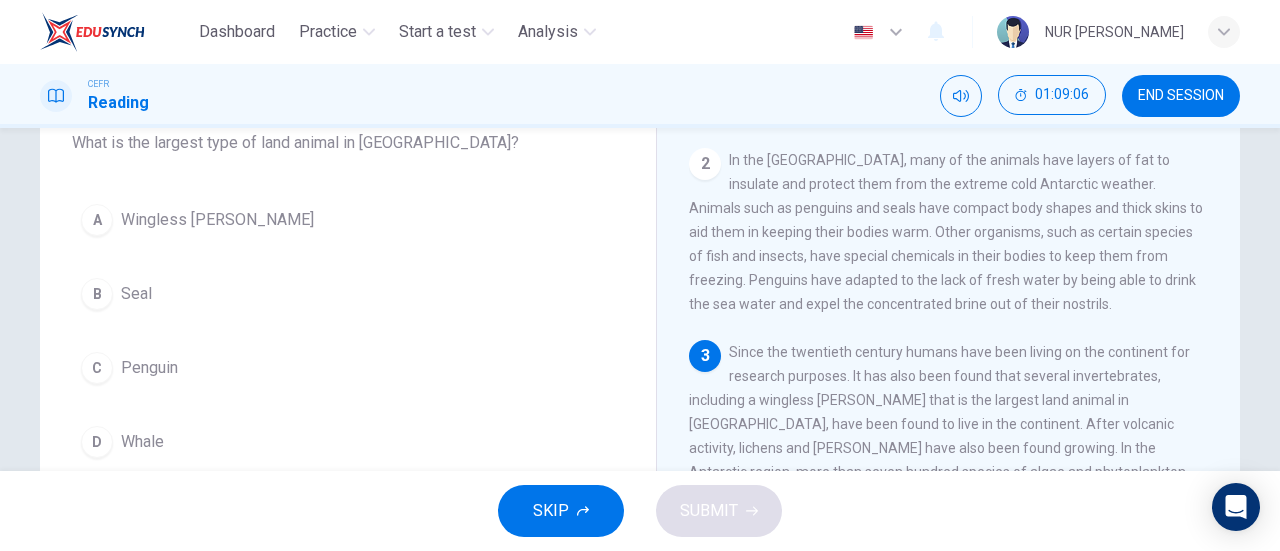 scroll, scrollTop: 156, scrollLeft: 0, axis: vertical 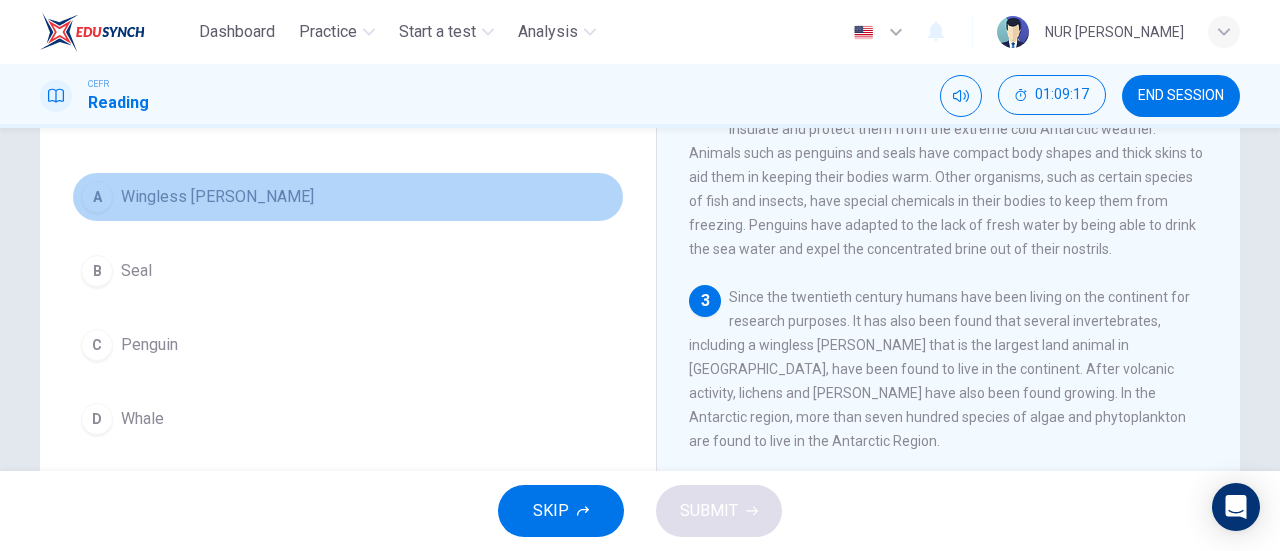 click on "Wingless [PERSON_NAME]" at bounding box center [217, 197] 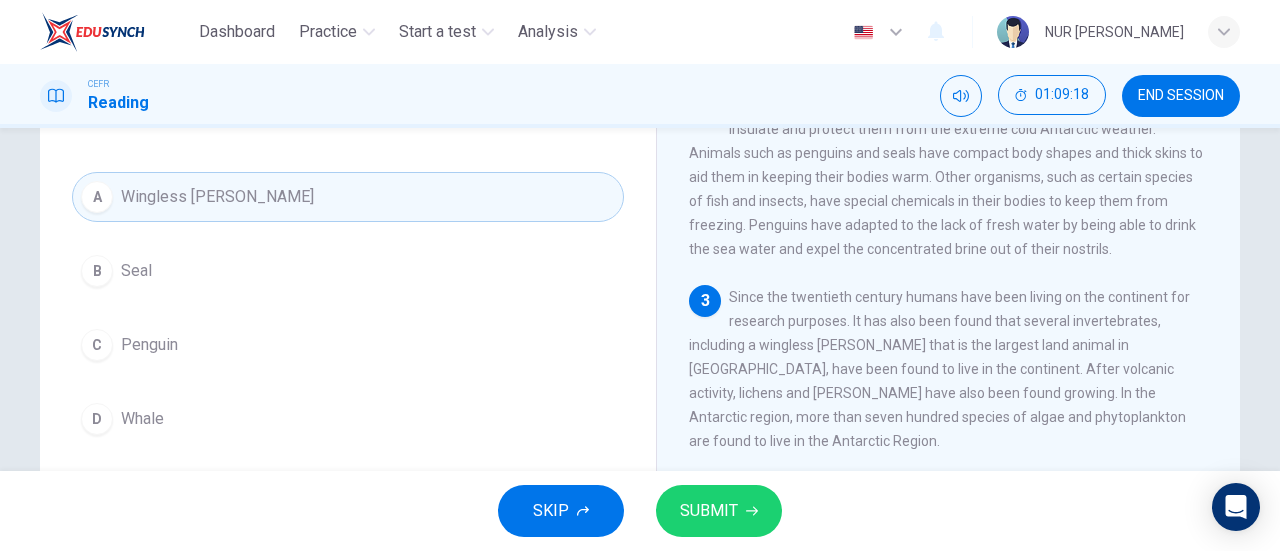 click on "SUBMIT" at bounding box center [719, 511] 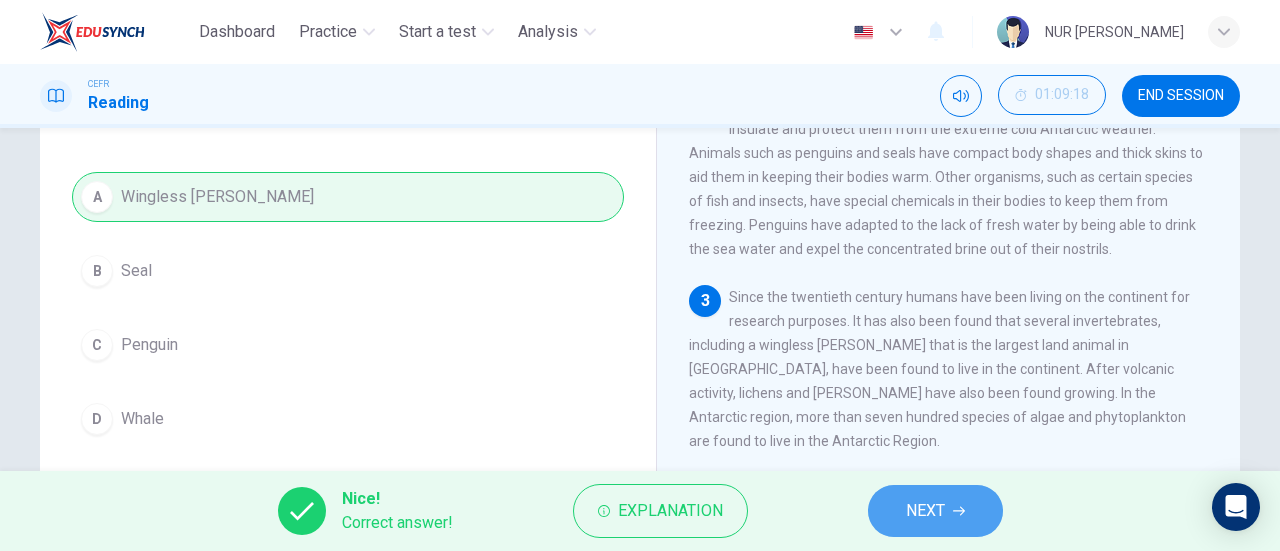 click on "NEXT" at bounding box center (925, 511) 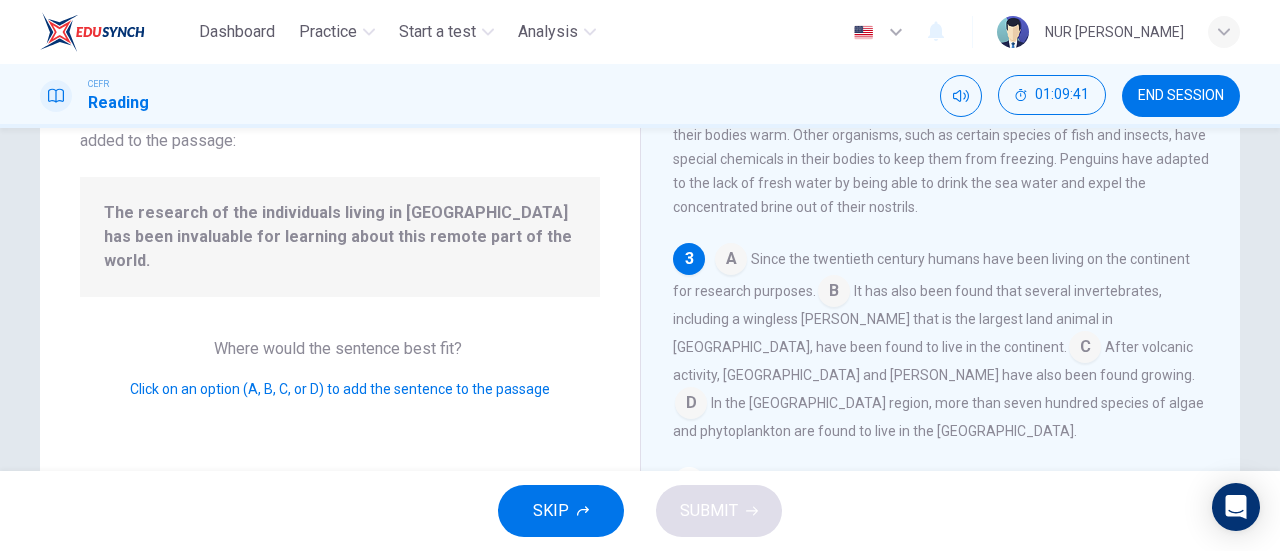 scroll, scrollTop: 170, scrollLeft: 0, axis: vertical 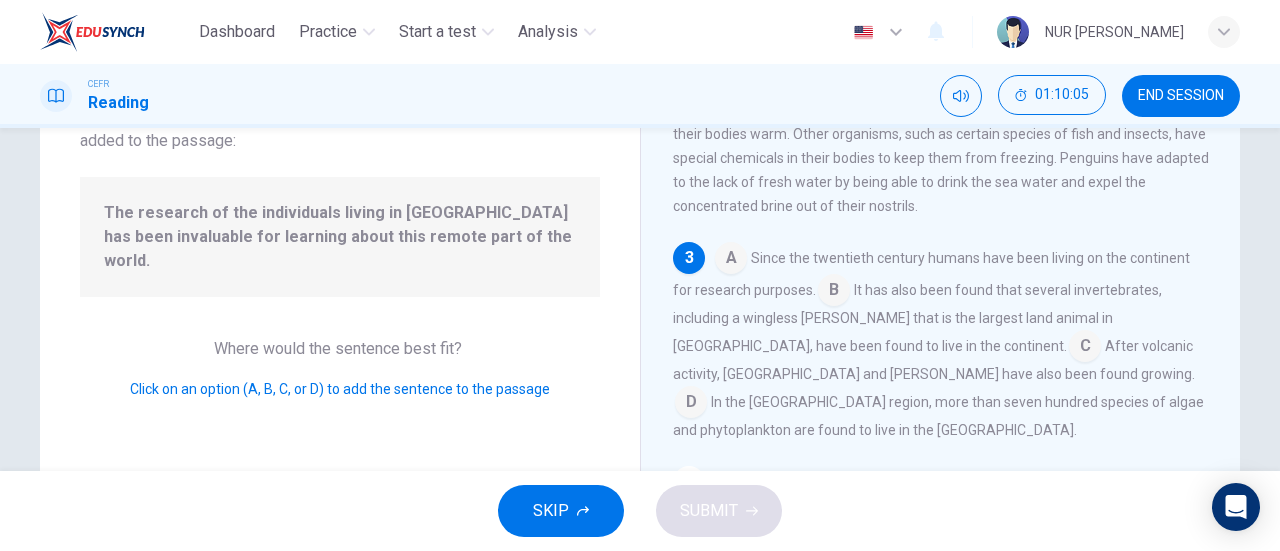 click at bounding box center (834, 292) 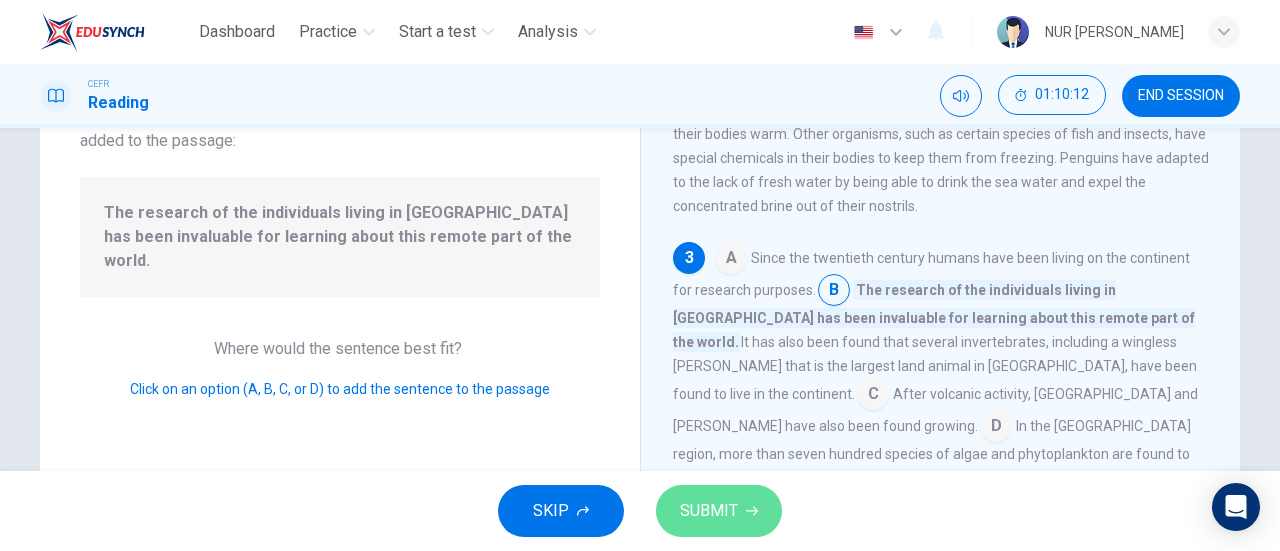 click on "SUBMIT" at bounding box center (719, 511) 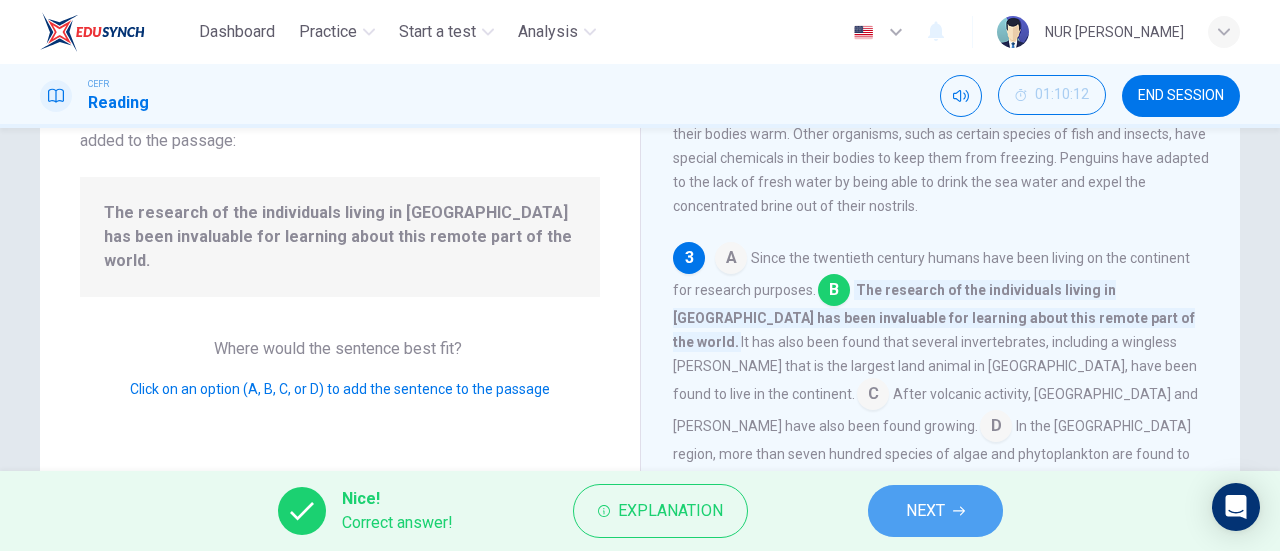 click on "NEXT" at bounding box center [925, 511] 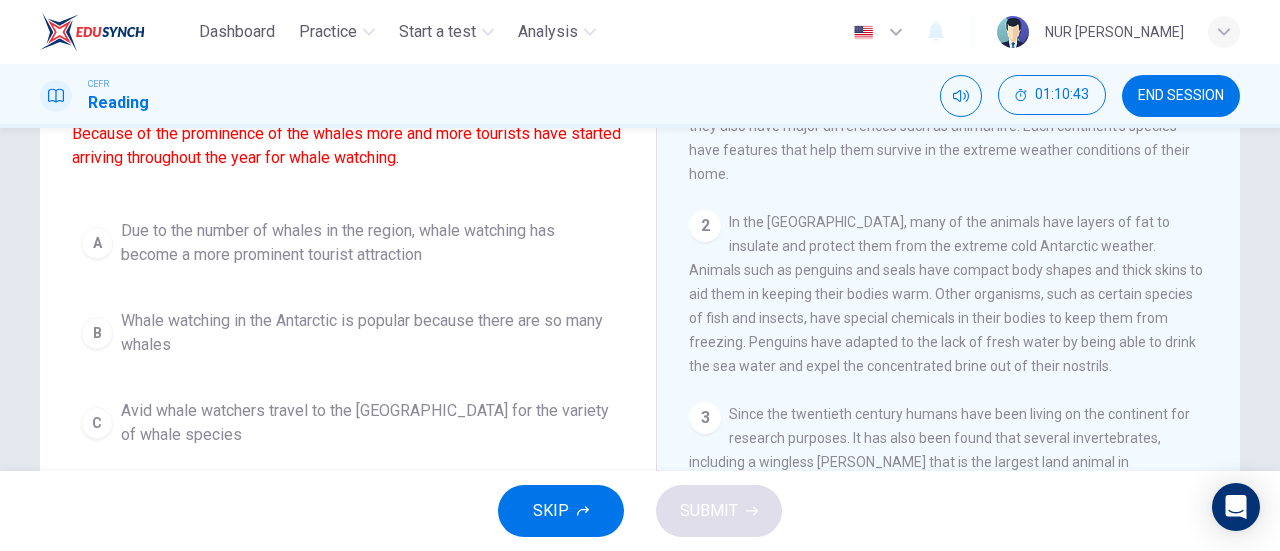 scroll, scrollTop: 187, scrollLeft: 0, axis: vertical 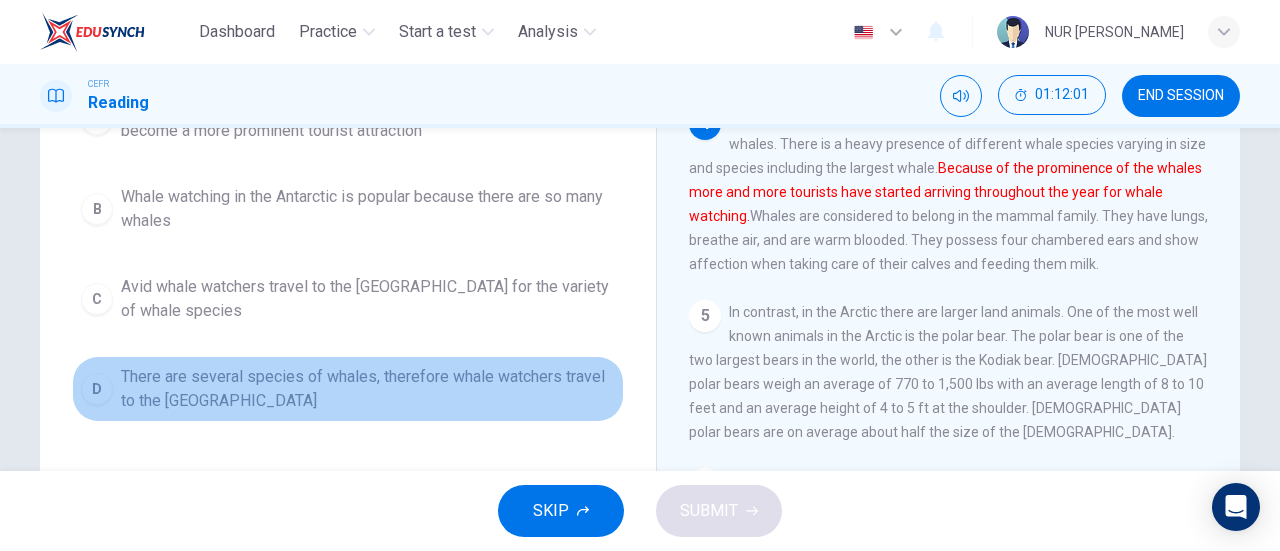 click on "D" at bounding box center (97, 389) 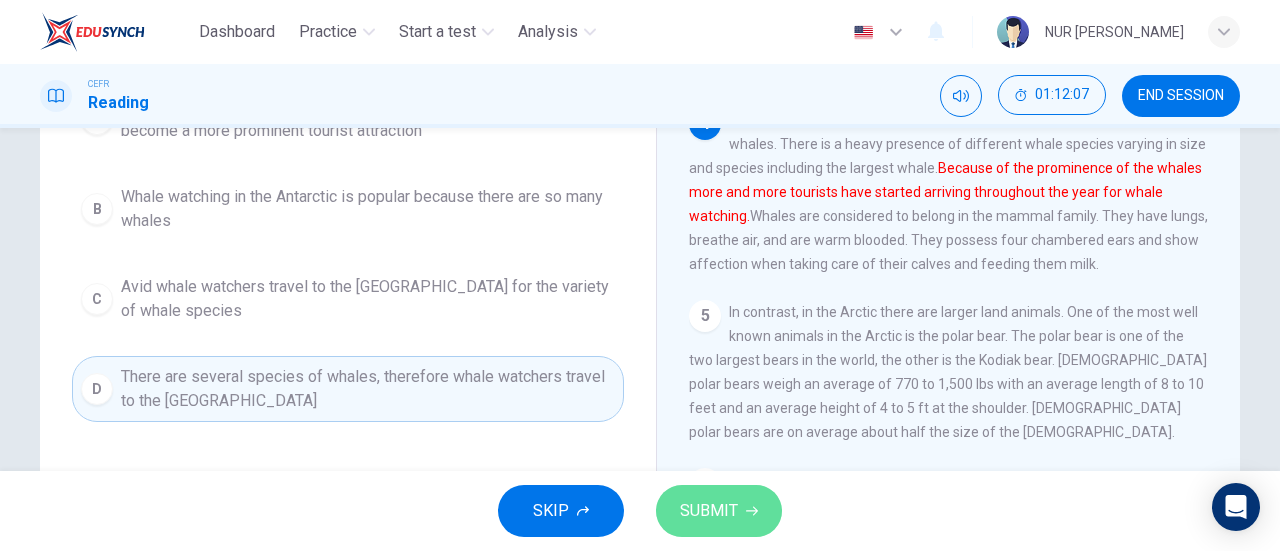 click on "SUBMIT" at bounding box center [709, 511] 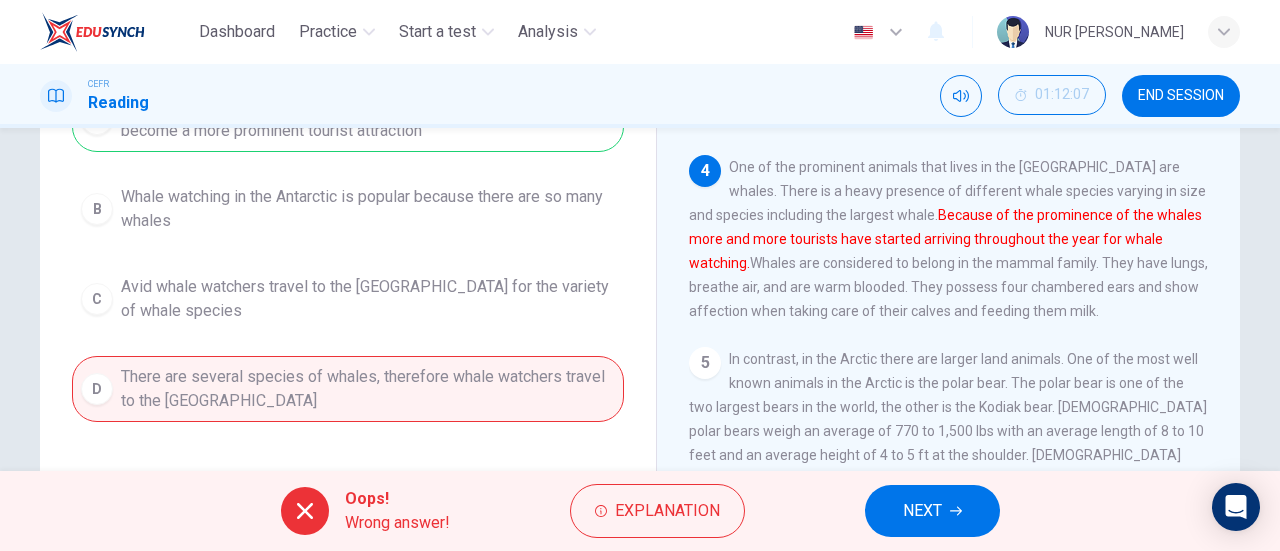 scroll, scrollTop: 314, scrollLeft: 0, axis: vertical 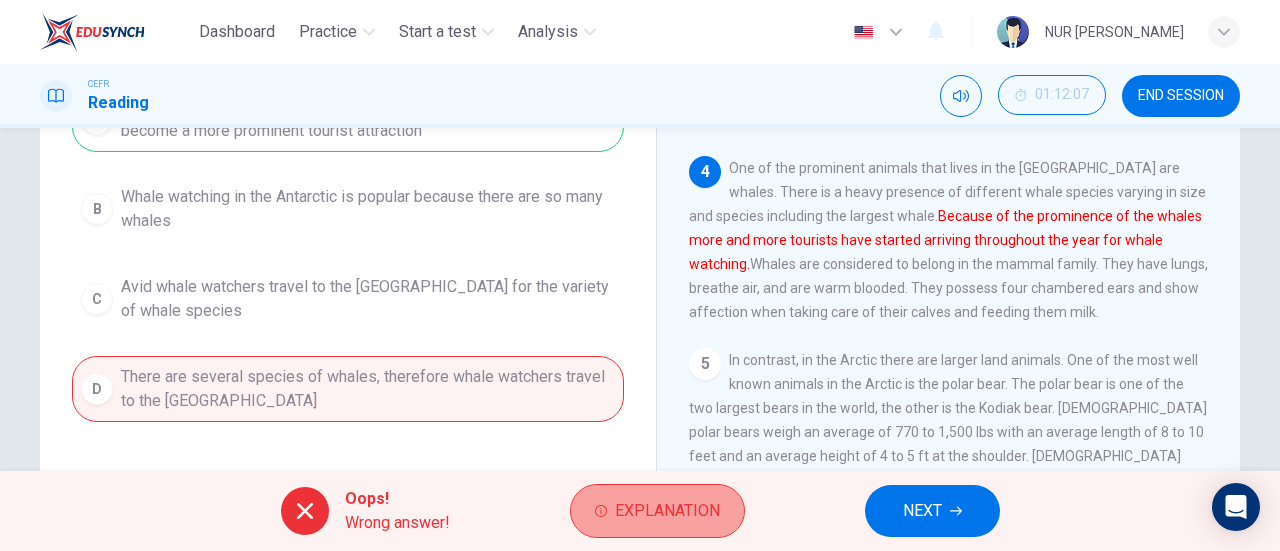 click on "Explanation" at bounding box center (667, 511) 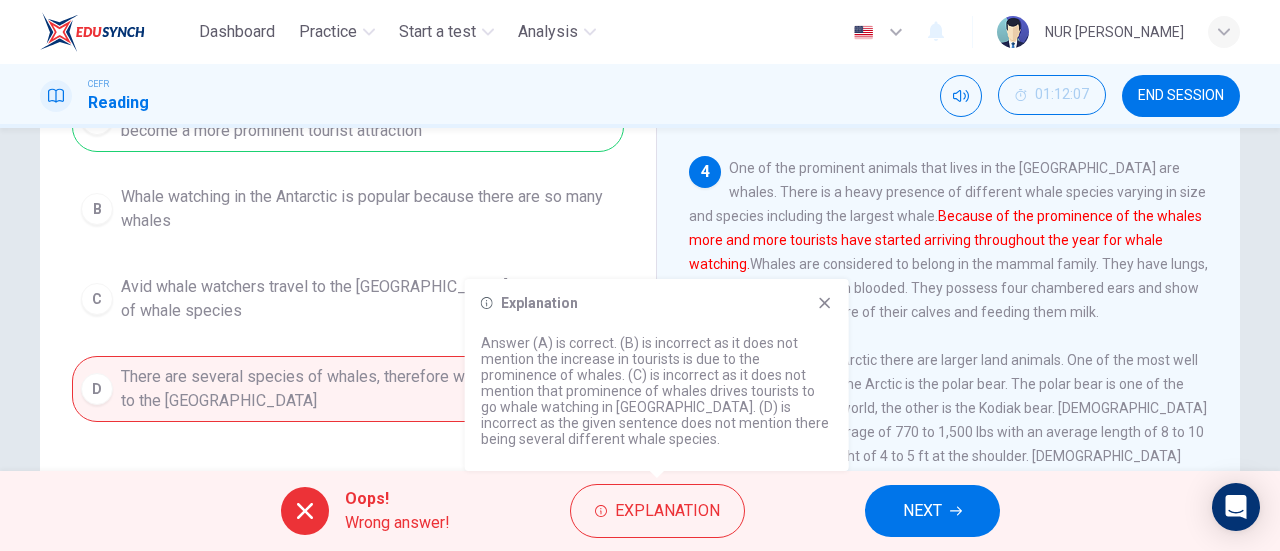 click 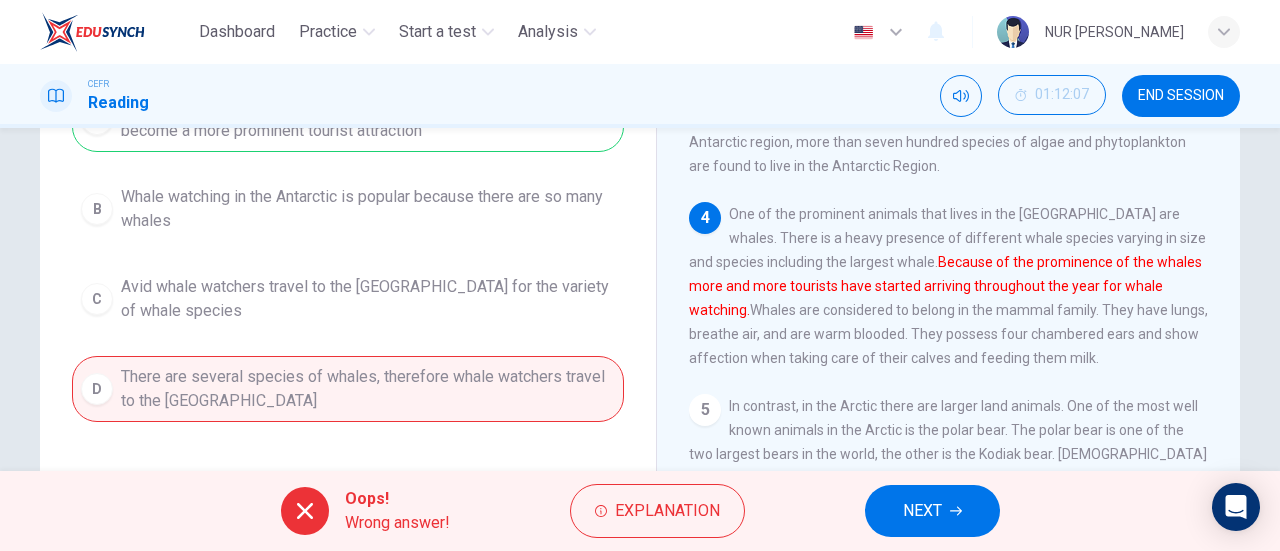 scroll, scrollTop: 267, scrollLeft: 0, axis: vertical 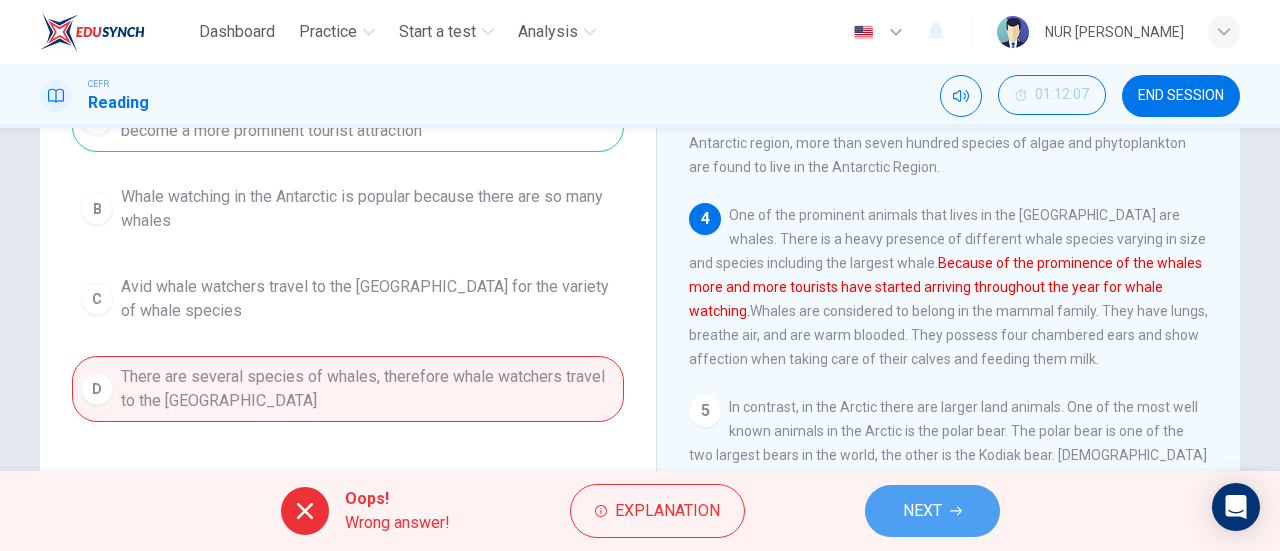 click on "NEXT" at bounding box center (922, 511) 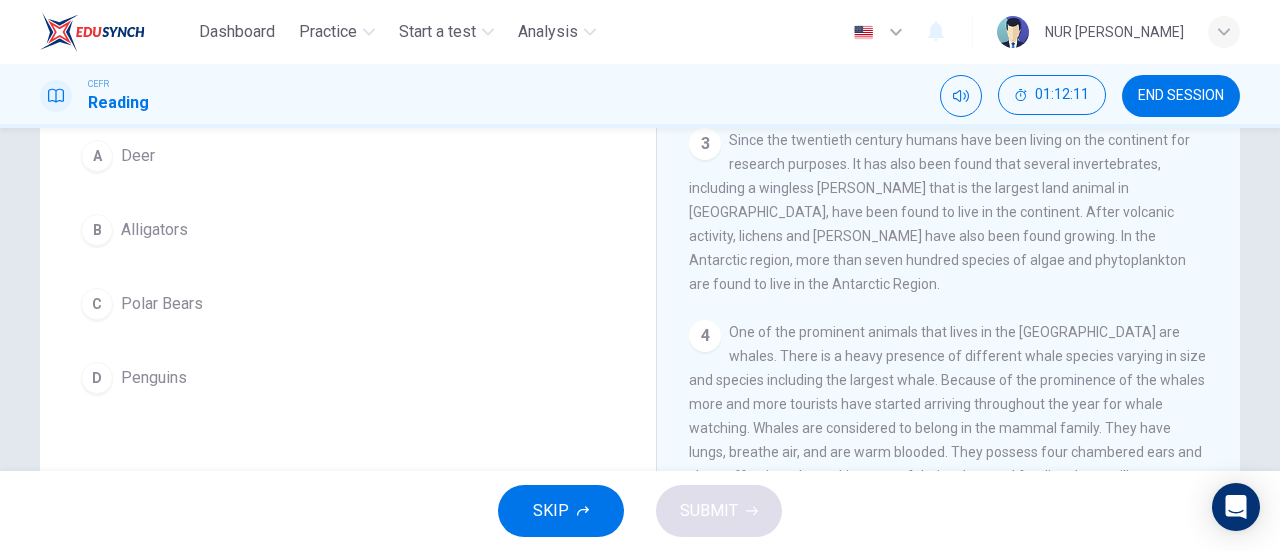 scroll, scrollTop: 198, scrollLeft: 0, axis: vertical 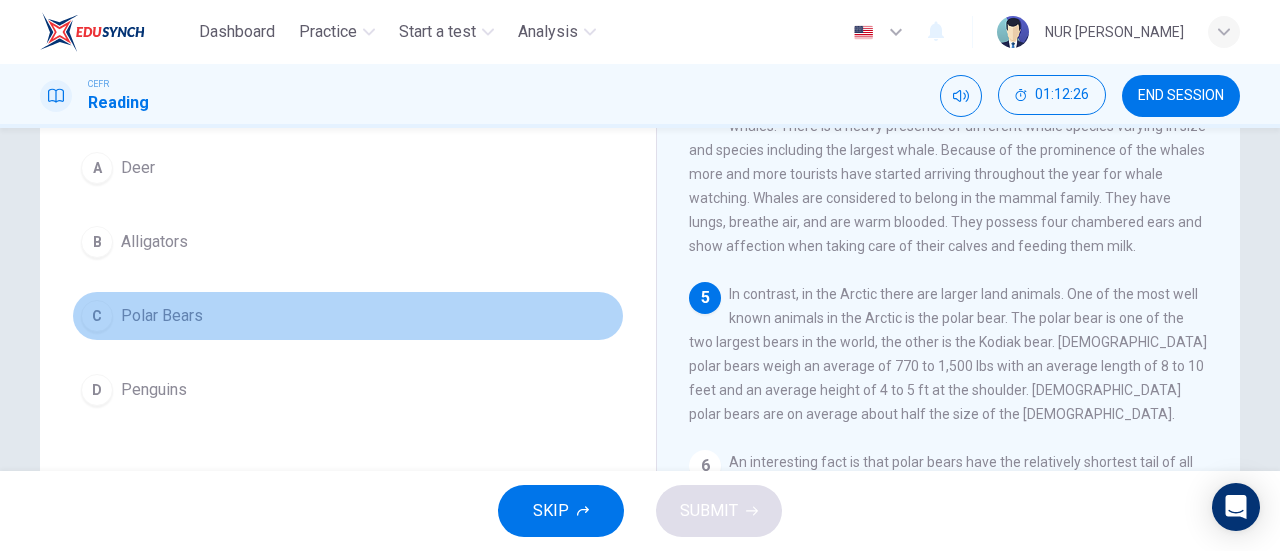 click on "C" at bounding box center (97, 316) 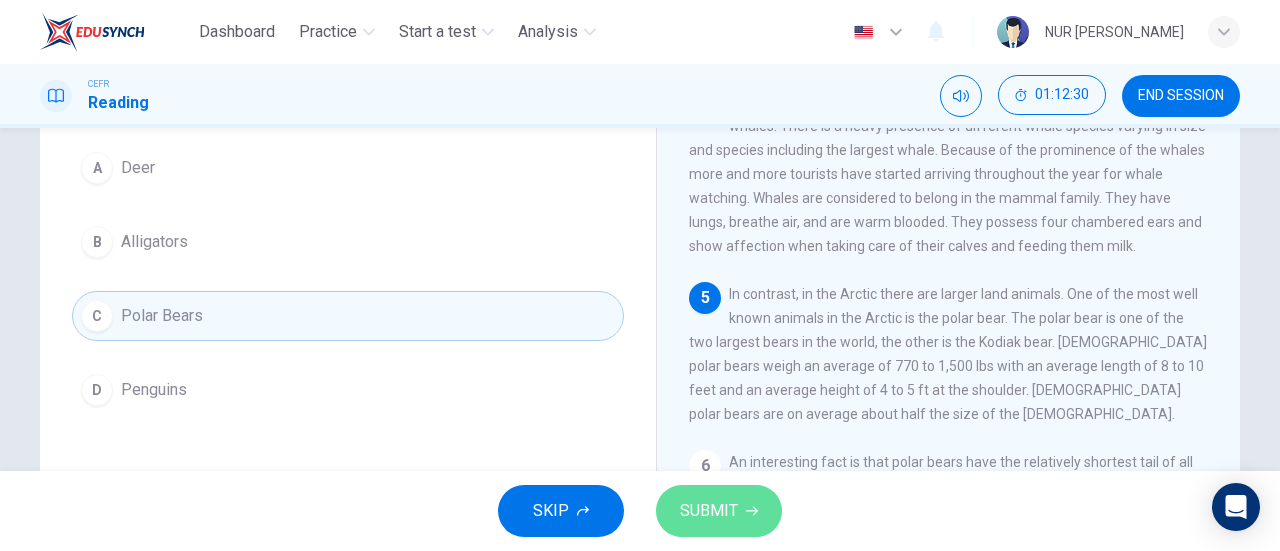 click on "SUBMIT" at bounding box center [709, 511] 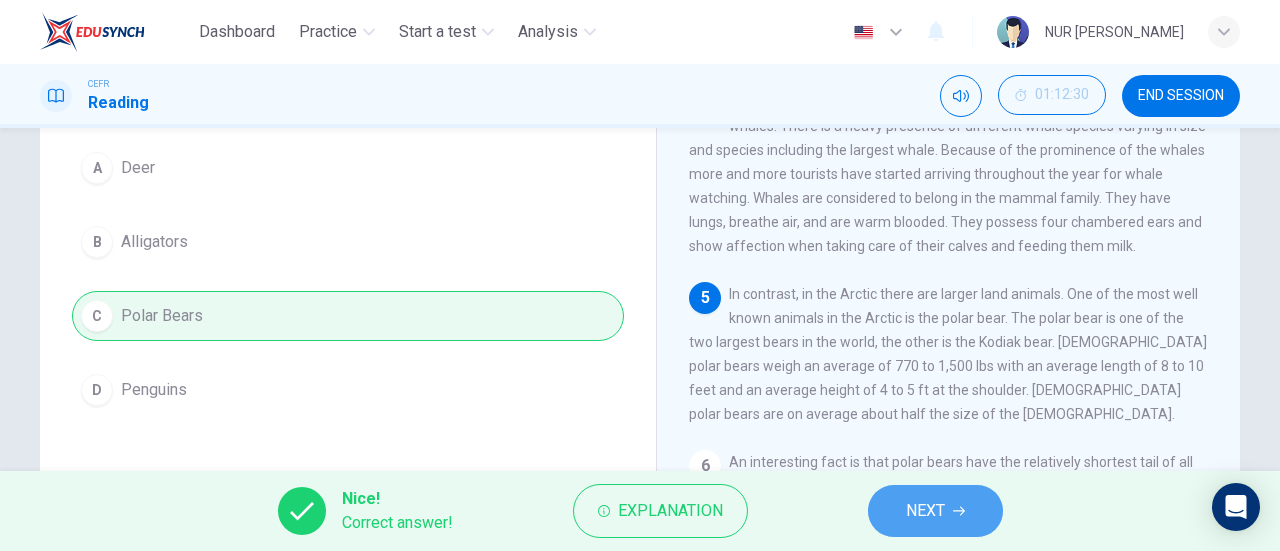 click on "NEXT" at bounding box center (935, 511) 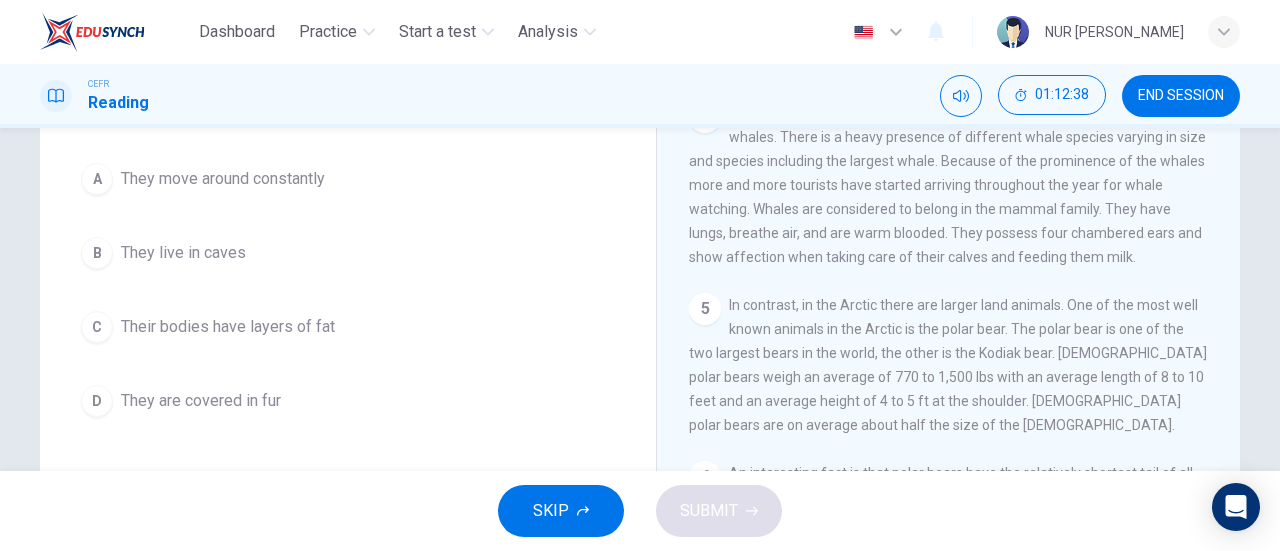 scroll, scrollTop: 175, scrollLeft: 0, axis: vertical 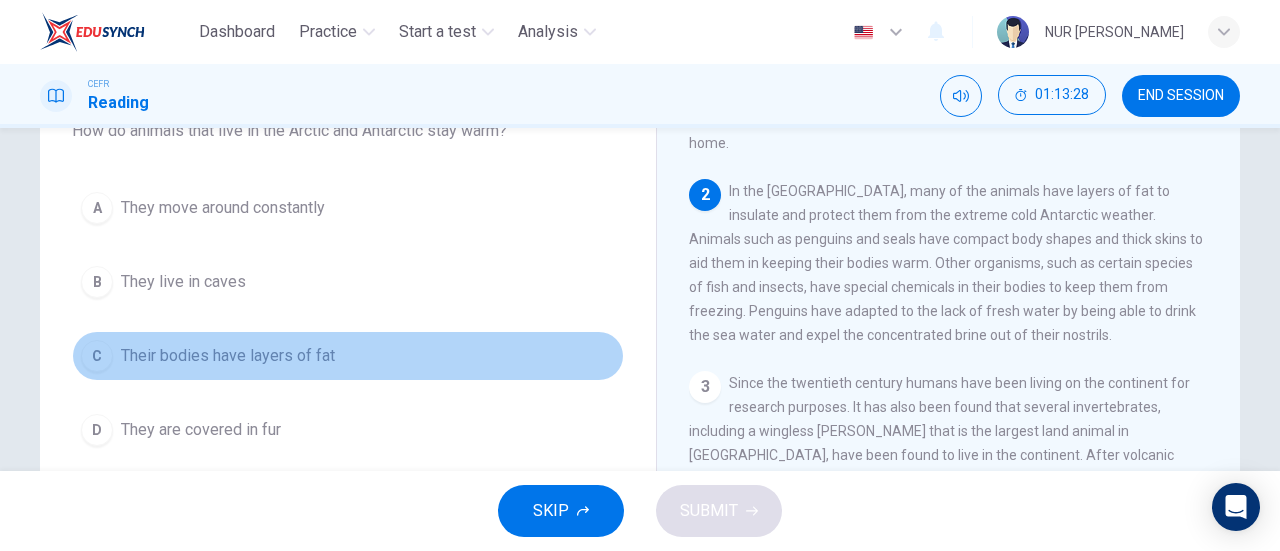 click on "C" at bounding box center (97, 356) 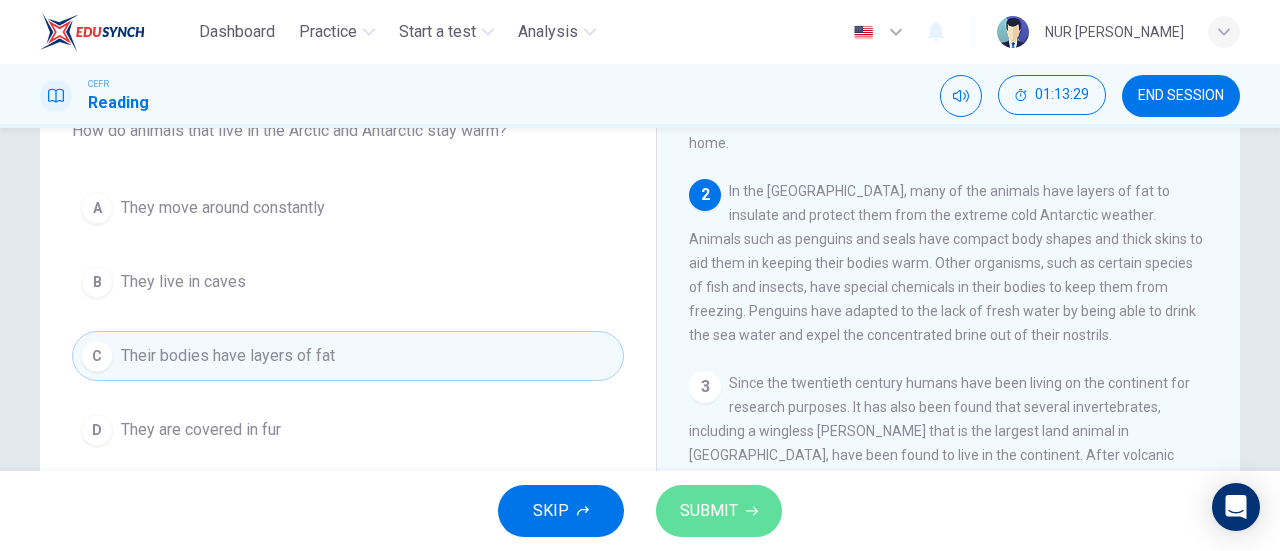 click on "SUBMIT" at bounding box center (709, 511) 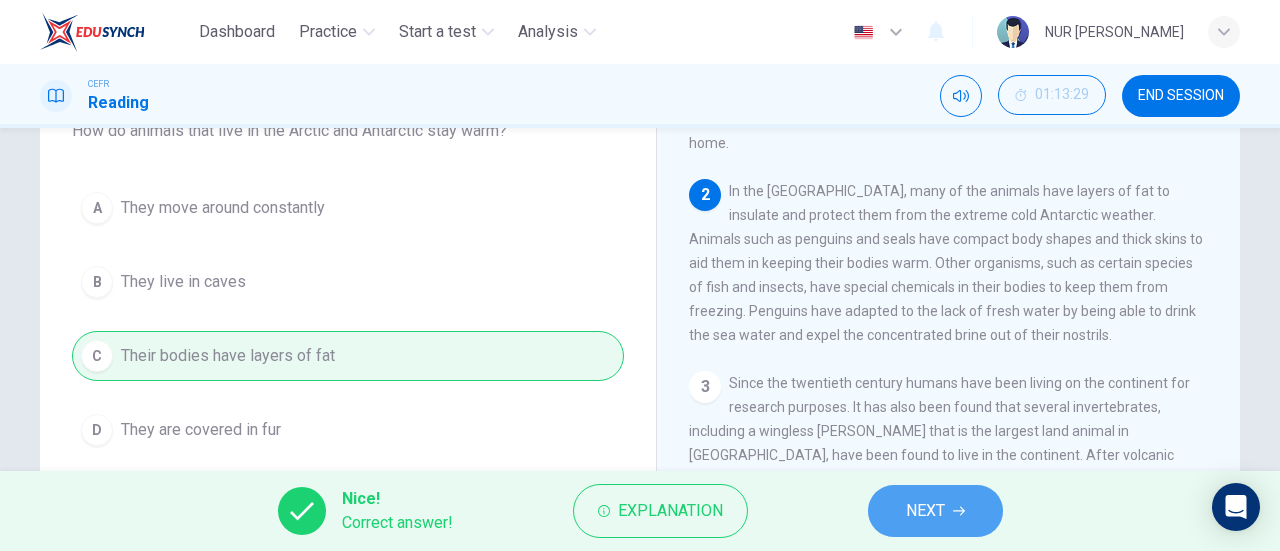 click on "NEXT" at bounding box center [935, 511] 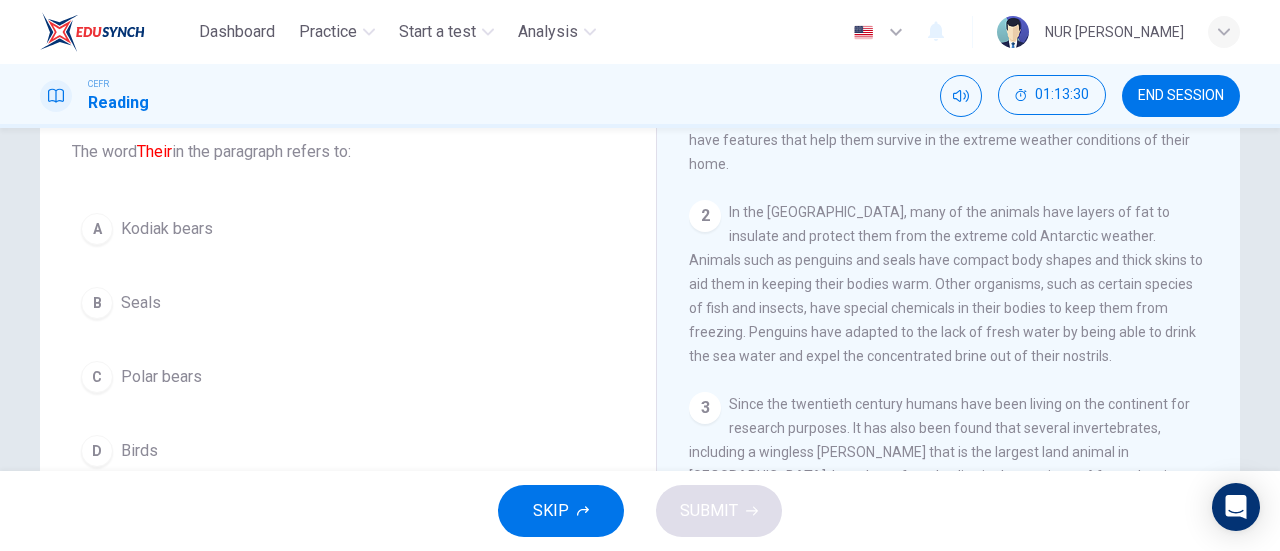 scroll, scrollTop: 123, scrollLeft: 0, axis: vertical 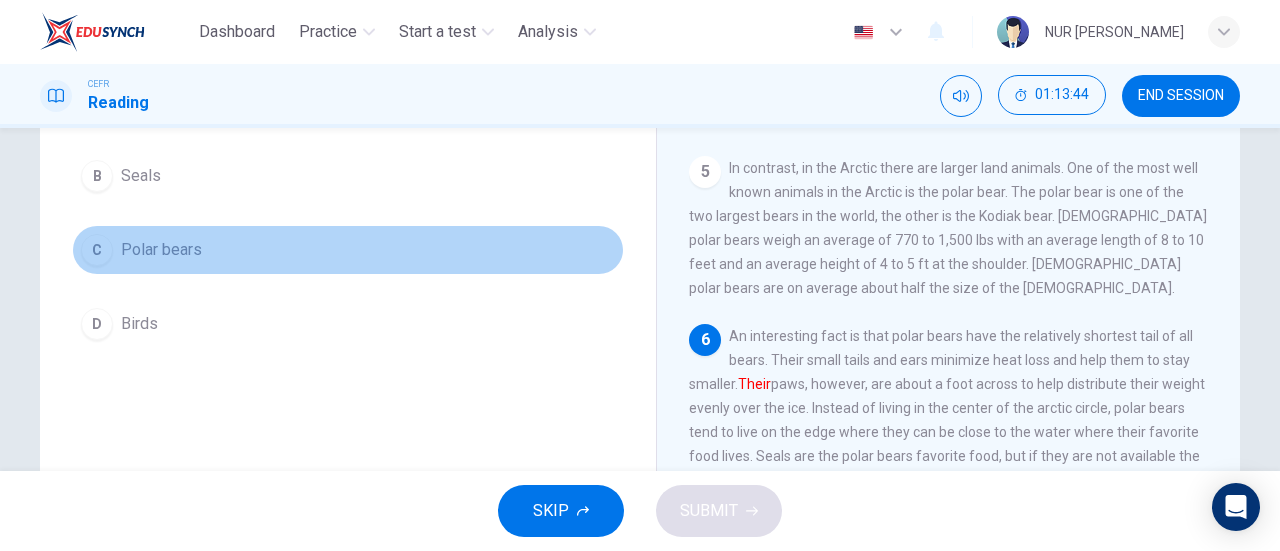 click on "C" at bounding box center (97, 250) 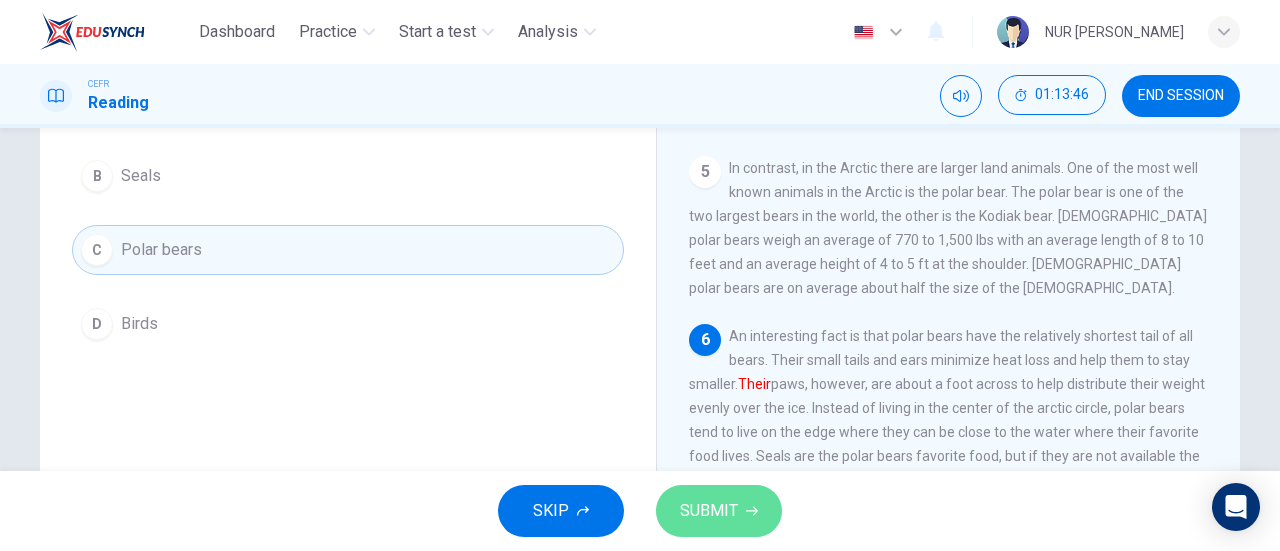 click on "SUBMIT" at bounding box center [709, 511] 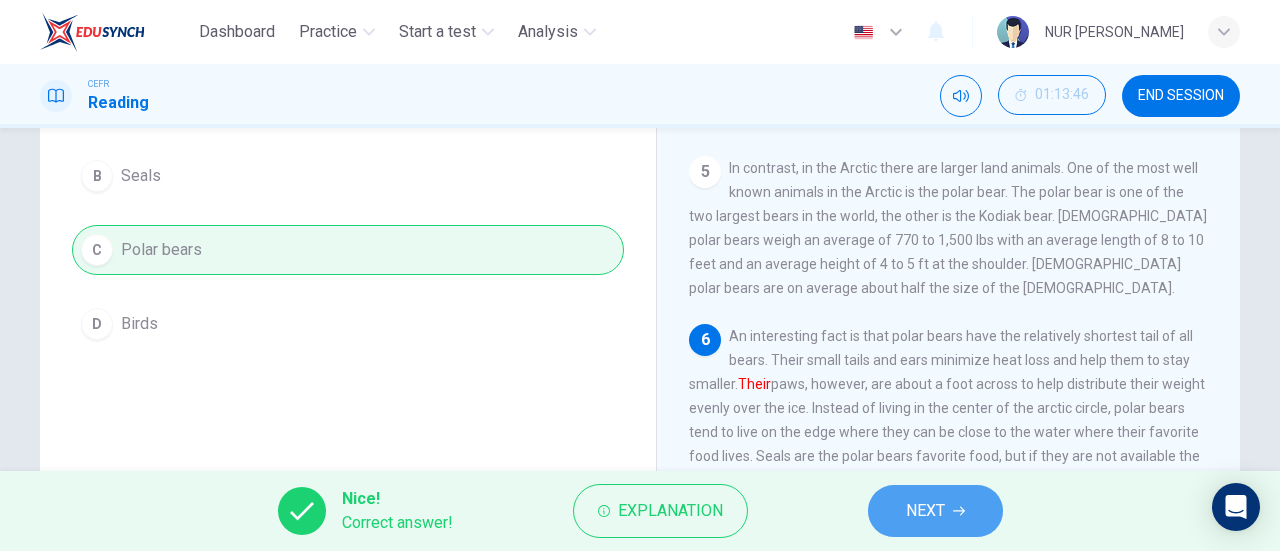 click 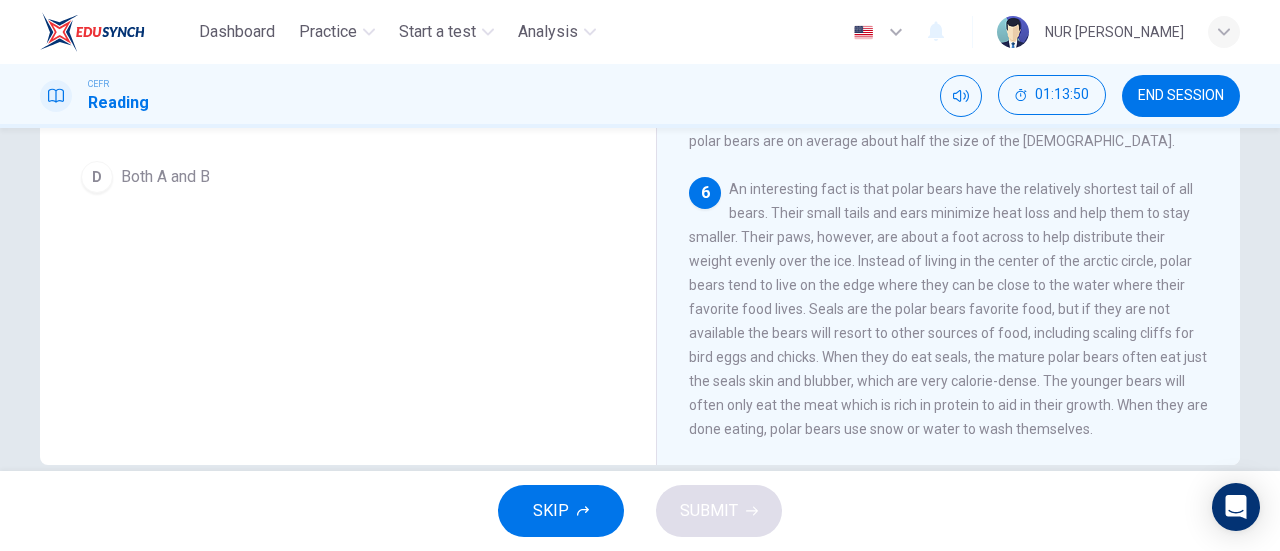 scroll, scrollTop: 432, scrollLeft: 0, axis: vertical 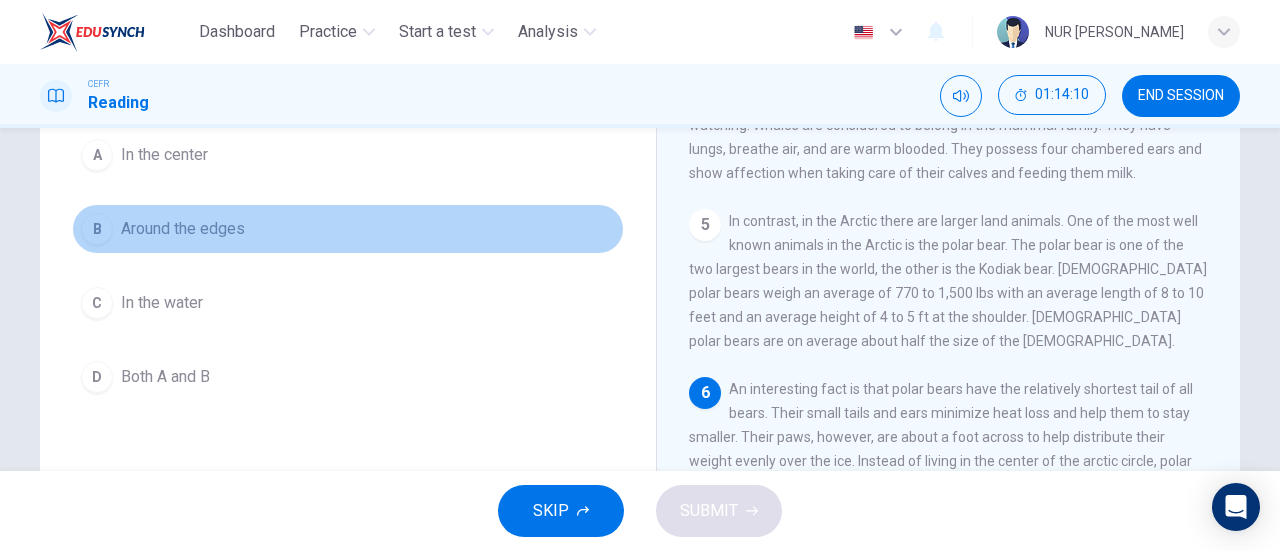 click on "B" at bounding box center (97, 229) 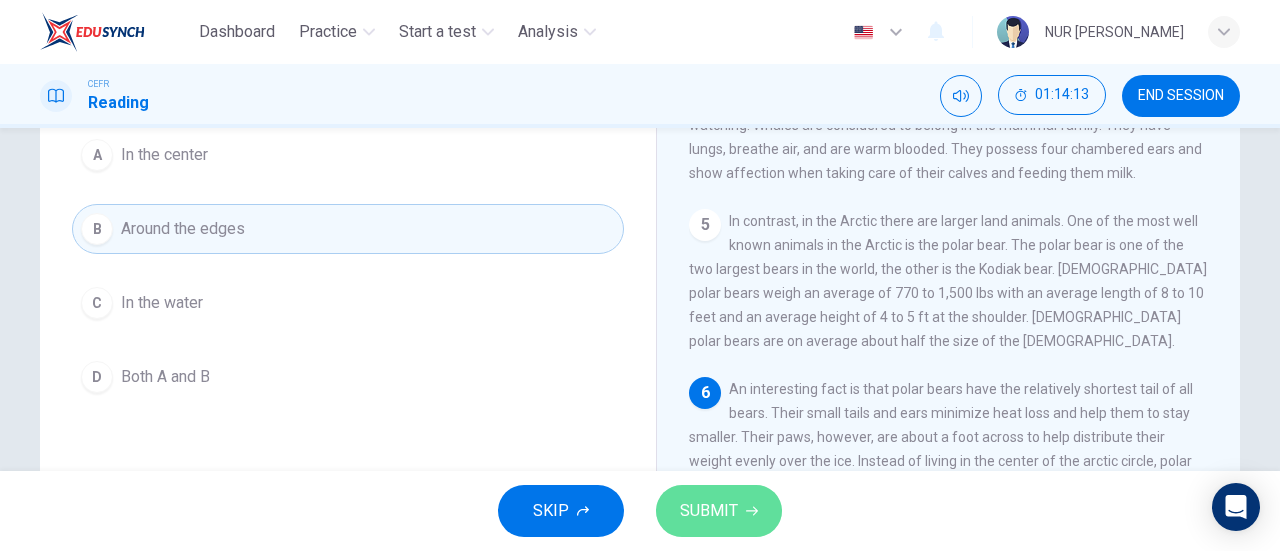 click on "SUBMIT" at bounding box center [709, 511] 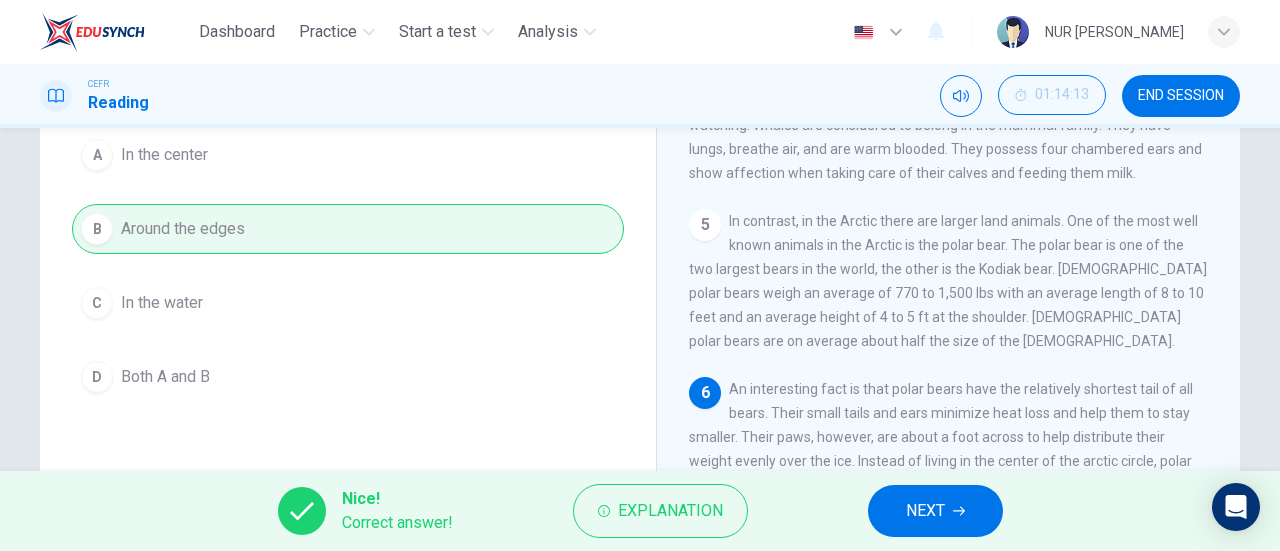 click on "NEXT" at bounding box center (925, 511) 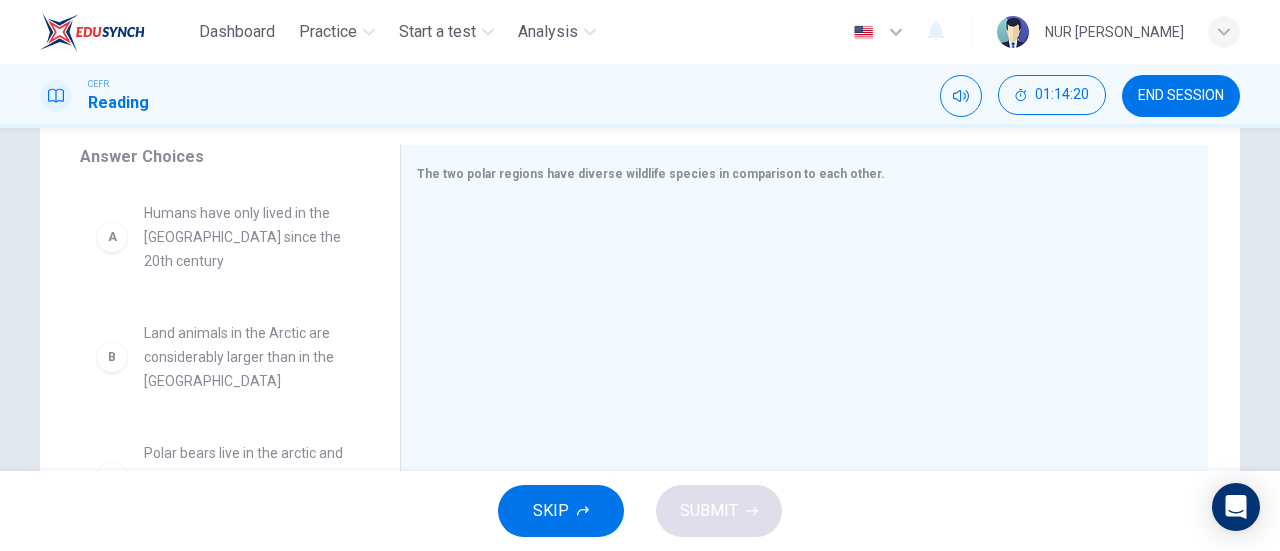 scroll, scrollTop: 331, scrollLeft: 0, axis: vertical 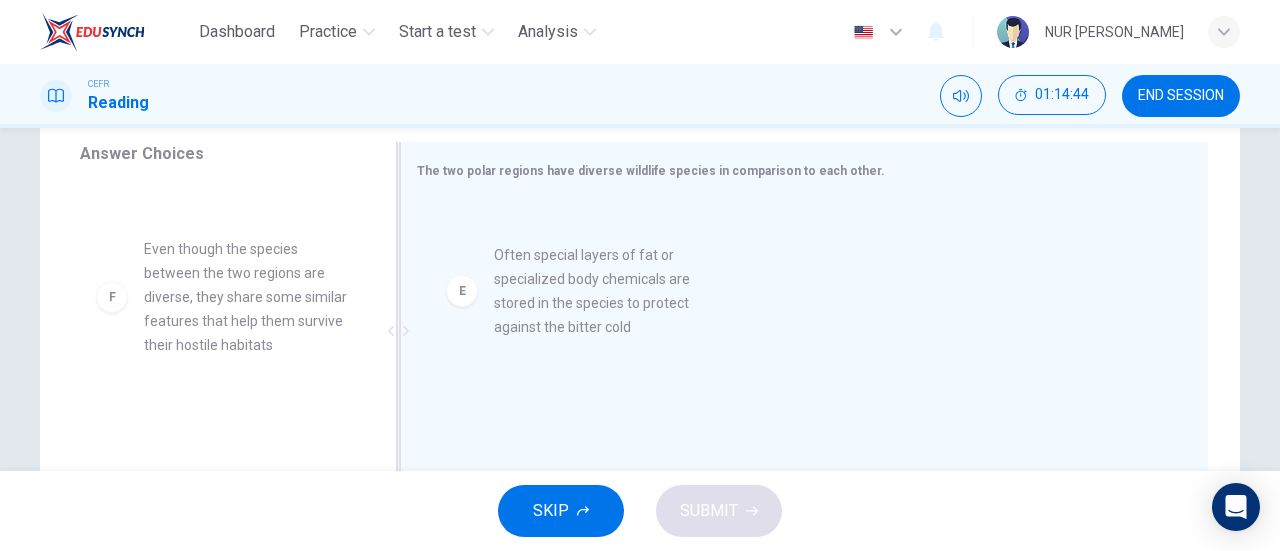 drag, startPoint x: 264, startPoint y: 251, endPoint x: 629, endPoint y: 285, distance: 366.58014 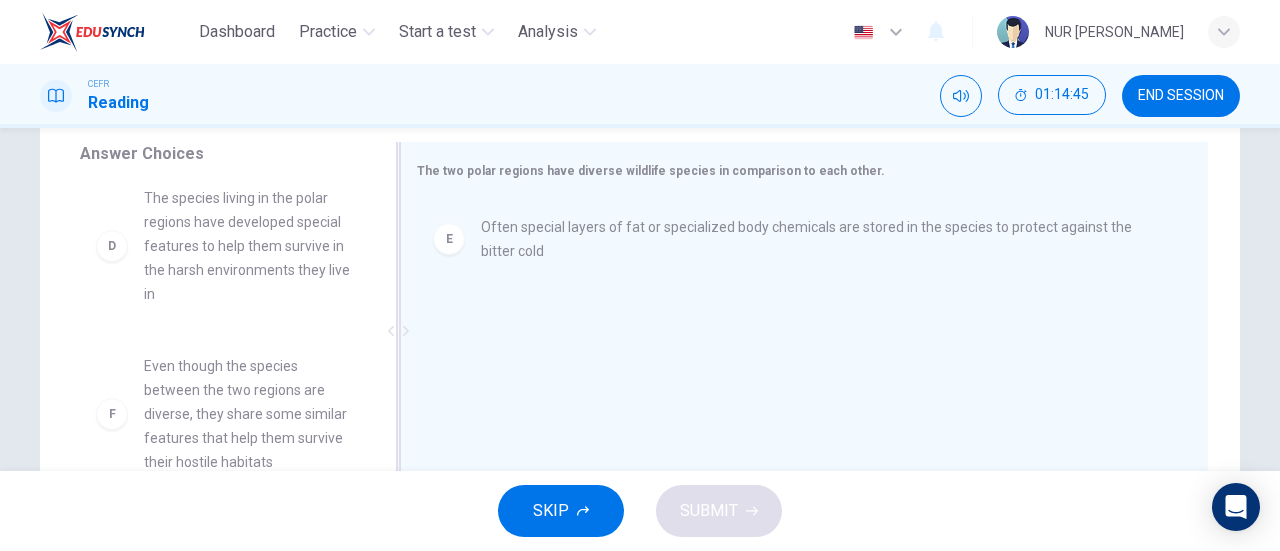 scroll, scrollTop: 348, scrollLeft: 0, axis: vertical 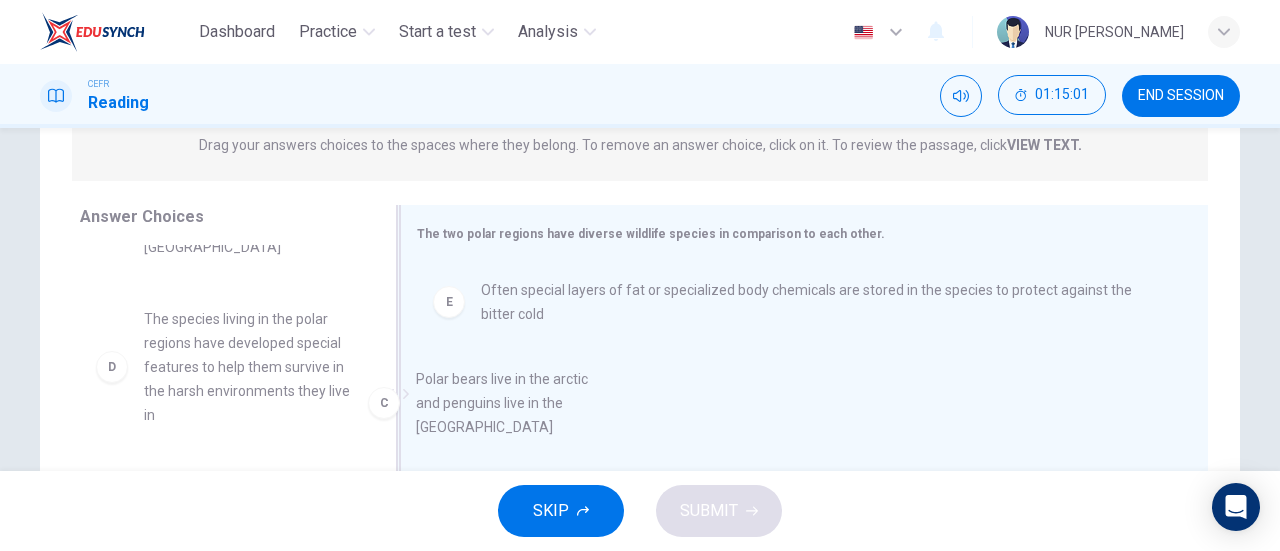 drag, startPoint x: 273, startPoint y: 299, endPoint x: 556, endPoint y: 387, distance: 296.36633 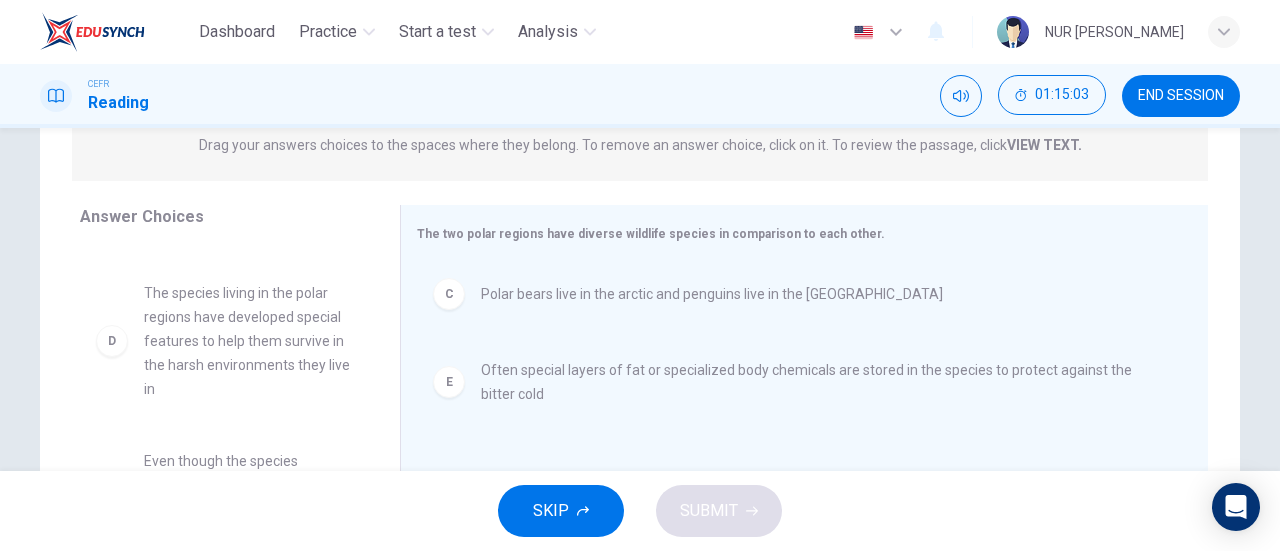 scroll, scrollTop: 222, scrollLeft: 0, axis: vertical 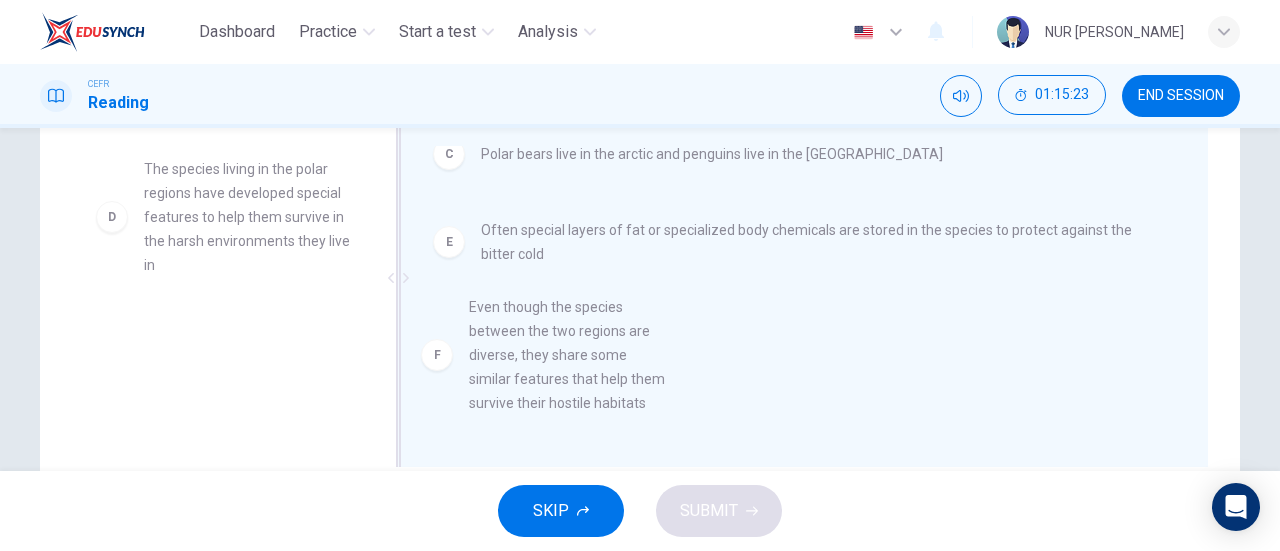 drag, startPoint x: 258, startPoint y: 362, endPoint x: 599, endPoint y: 357, distance: 341.03665 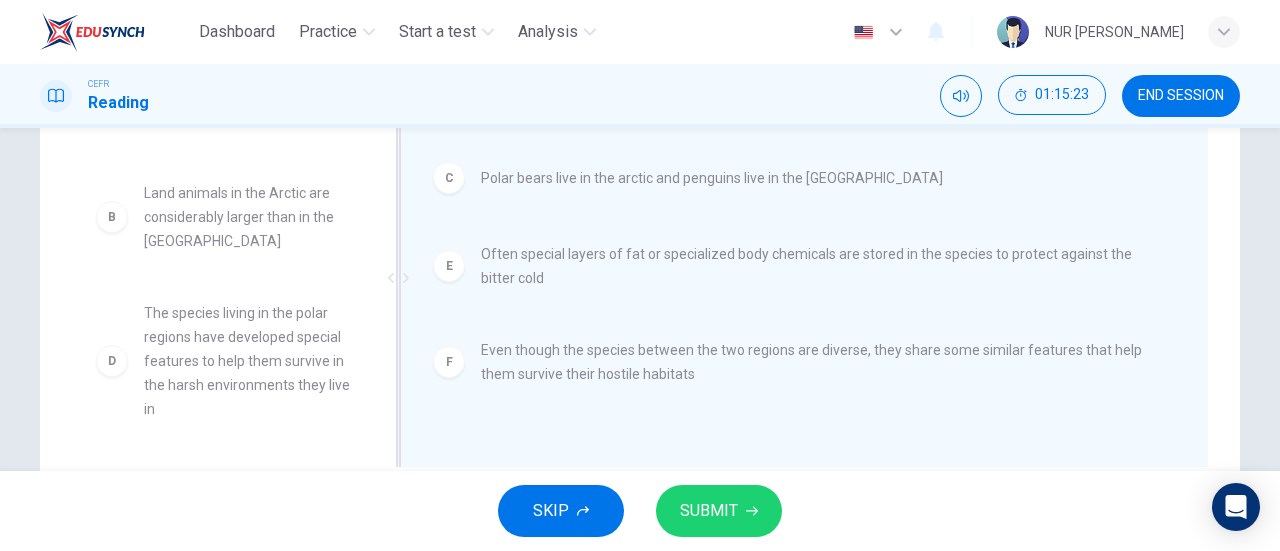scroll, scrollTop: 0, scrollLeft: 0, axis: both 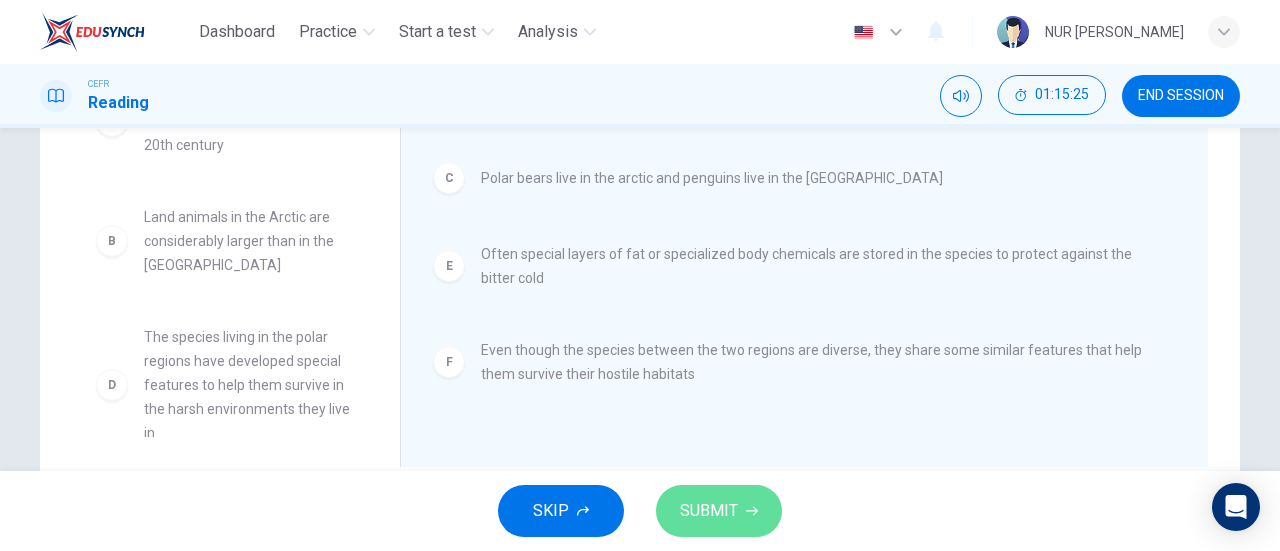 click on "SUBMIT" at bounding box center (709, 511) 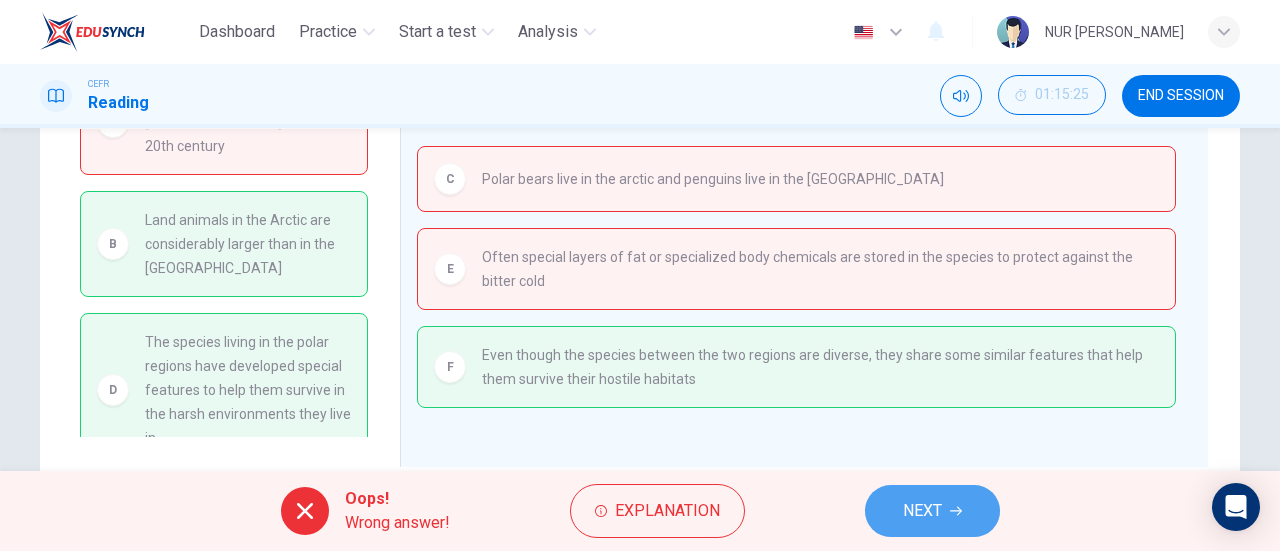 click on "NEXT" at bounding box center [922, 511] 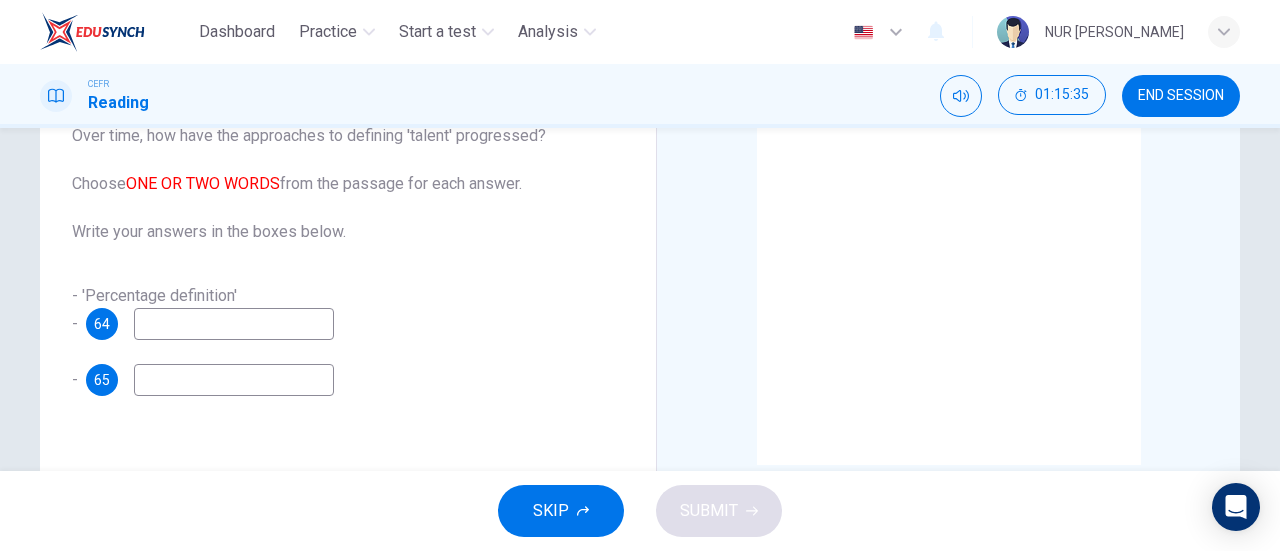 scroll, scrollTop: 141, scrollLeft: 0, axis: vertical 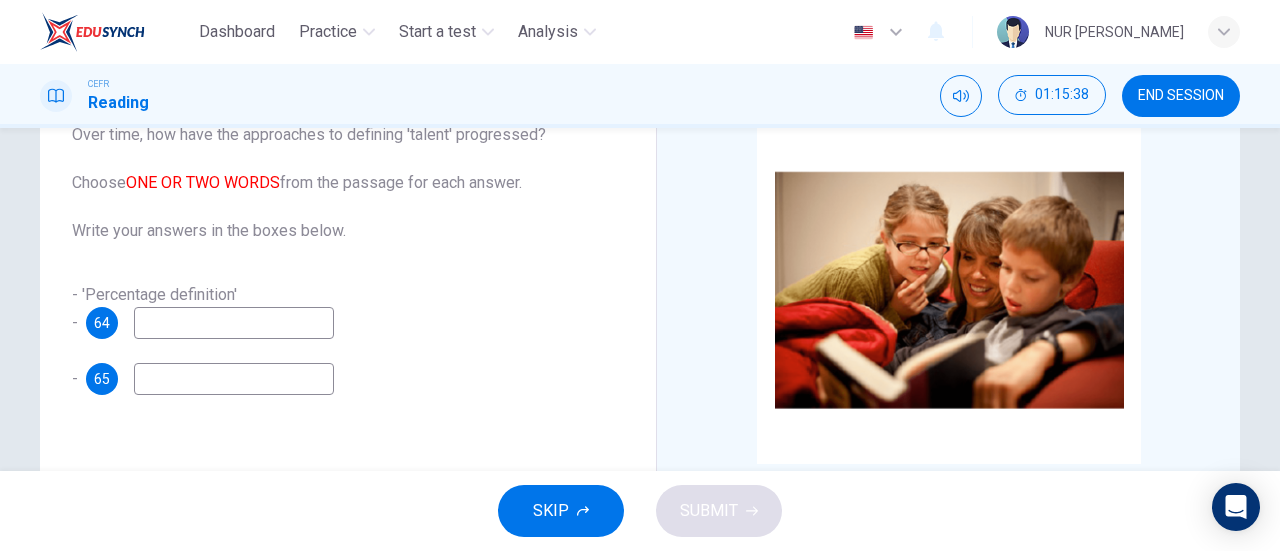 click at bounding box center [234, 323] 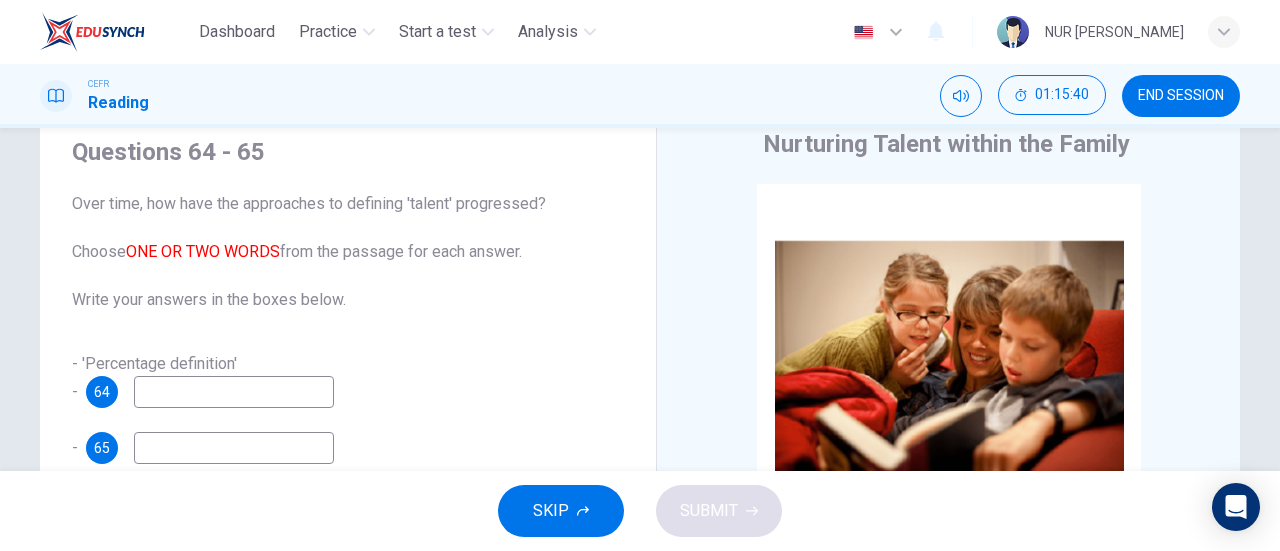 scroll, scrollTop: 71, scrollLeft: 0, axis: vertical 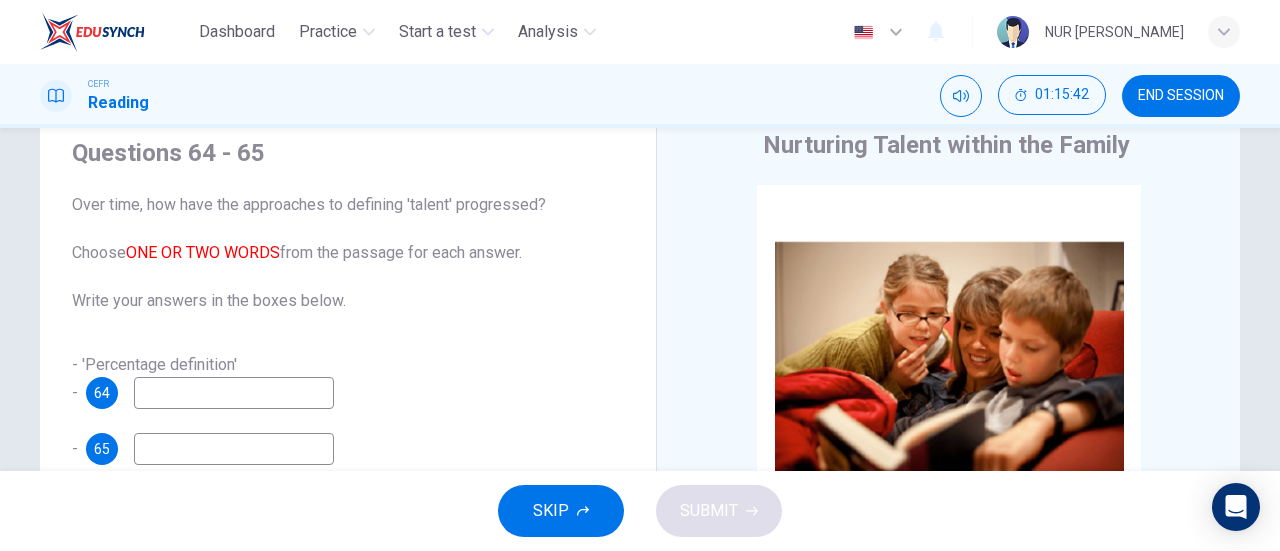 click on "Questions 64 - 65 Over time, how have the approaches to defining 'talent' progressed?
Choose  ONE OR TWO WORDS  from the passage for each answer.
Write your answers in the boxes below. - 'Percentage definition'
-  64 -  65" at bounding box center [348, 301] 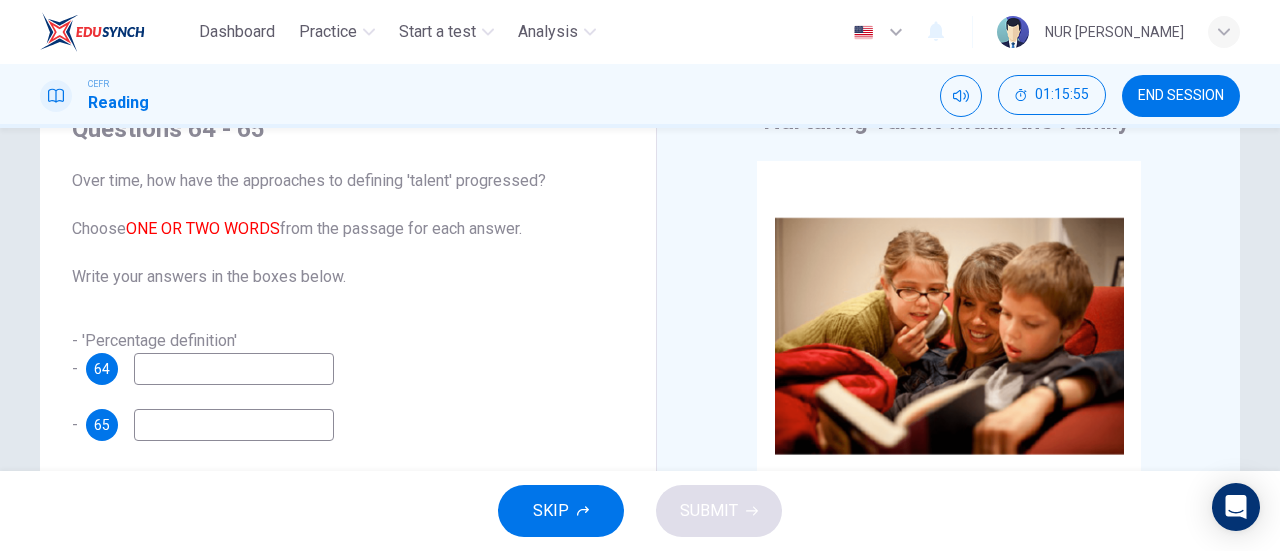 scroll, scrollTop: 91, scrollLeft: 0, axis: vertical 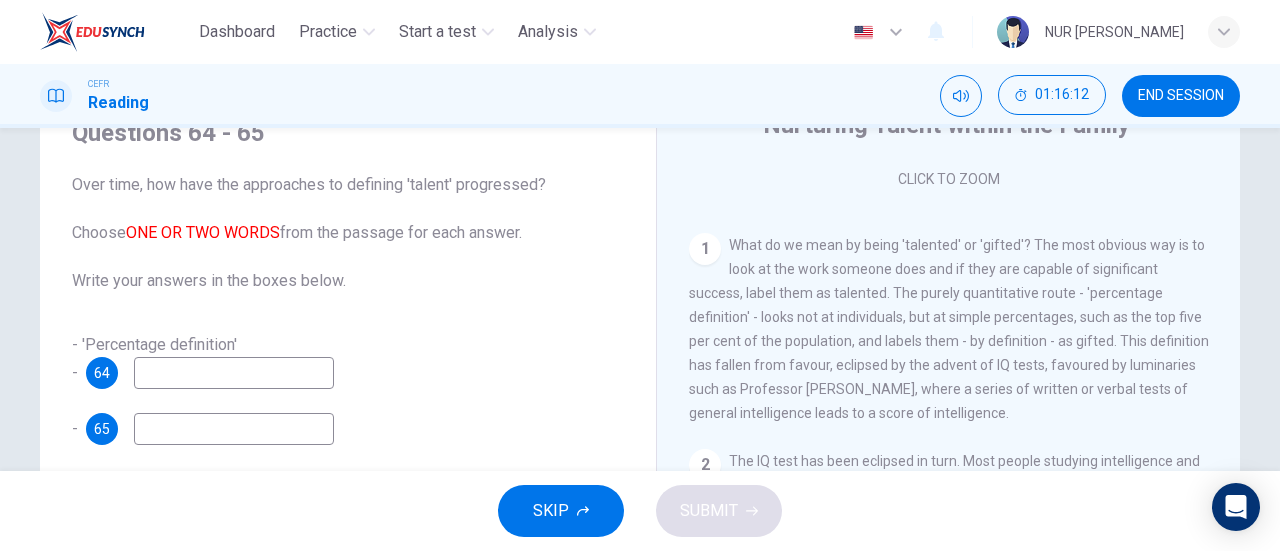 click at bounding box center [234, 373] 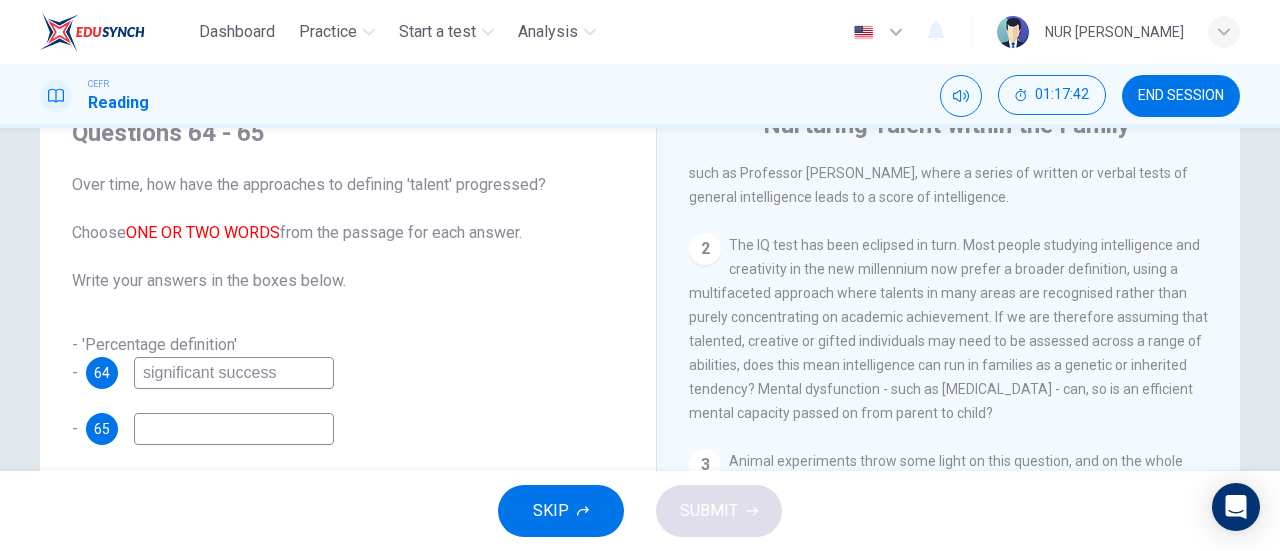 scroll, scrollTop: 570, scrollLeft: 0, axis: vertical 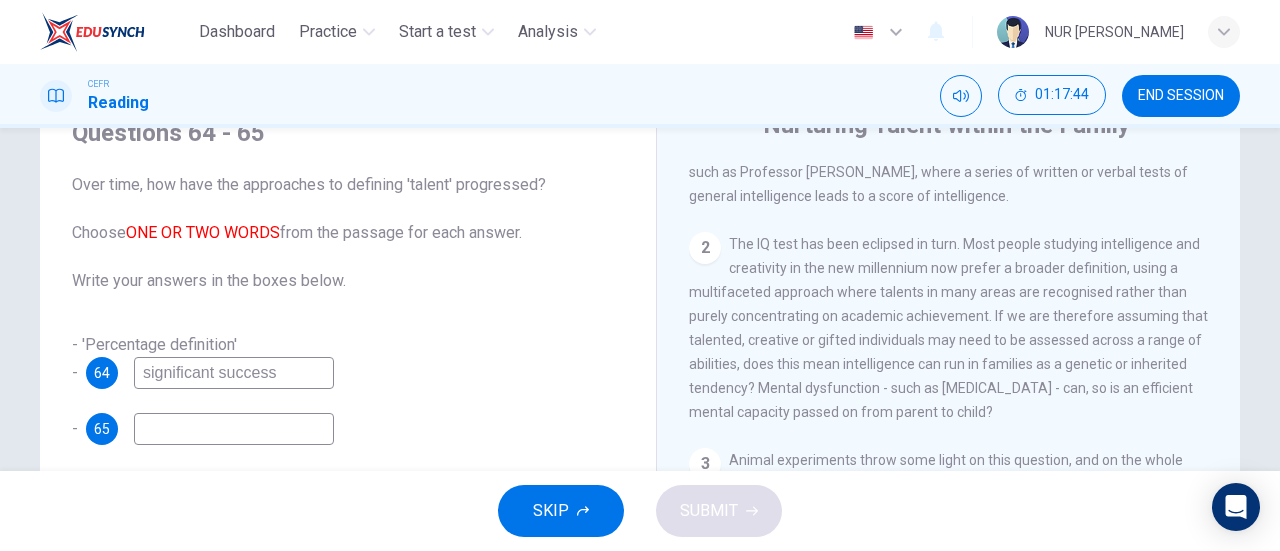 type on "significant success" 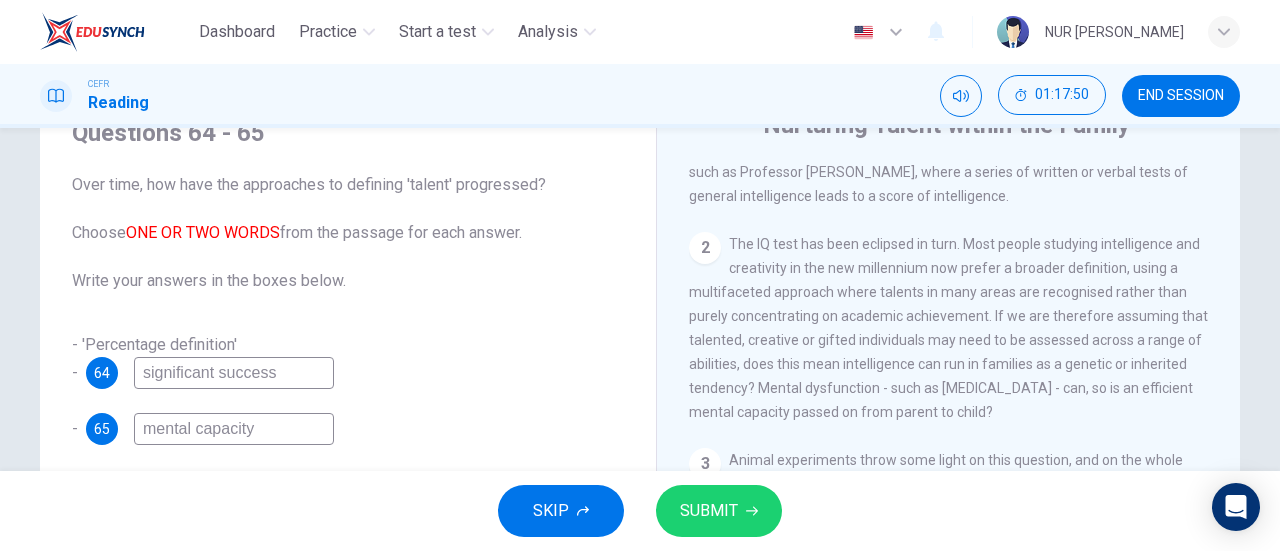 type on "mental capacity" 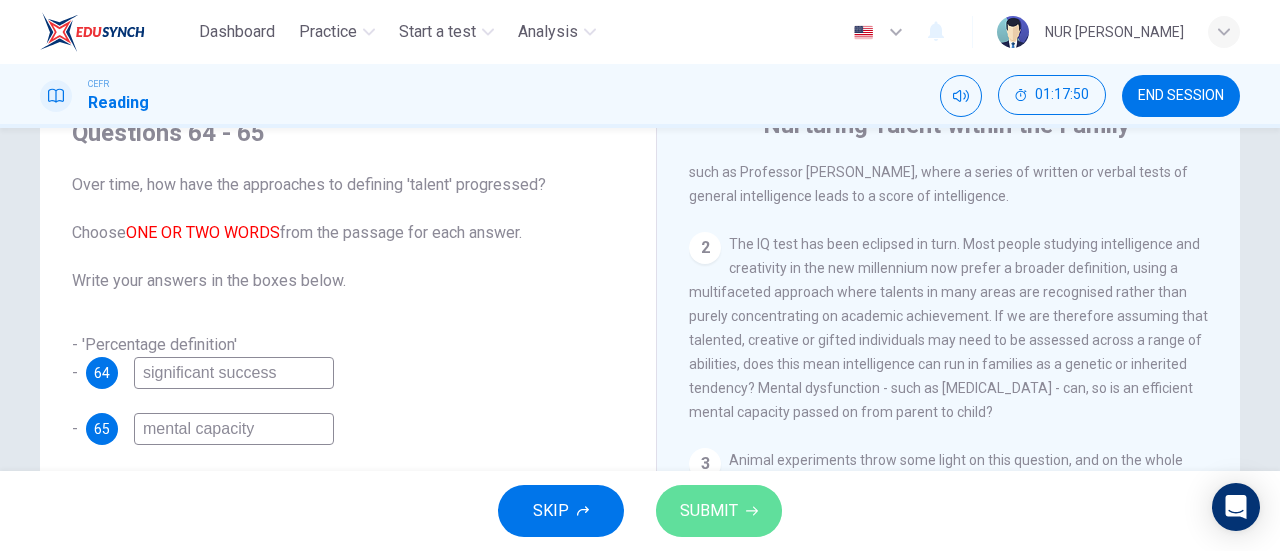 click on "SUBMIT" at bounding box center [719, 511] 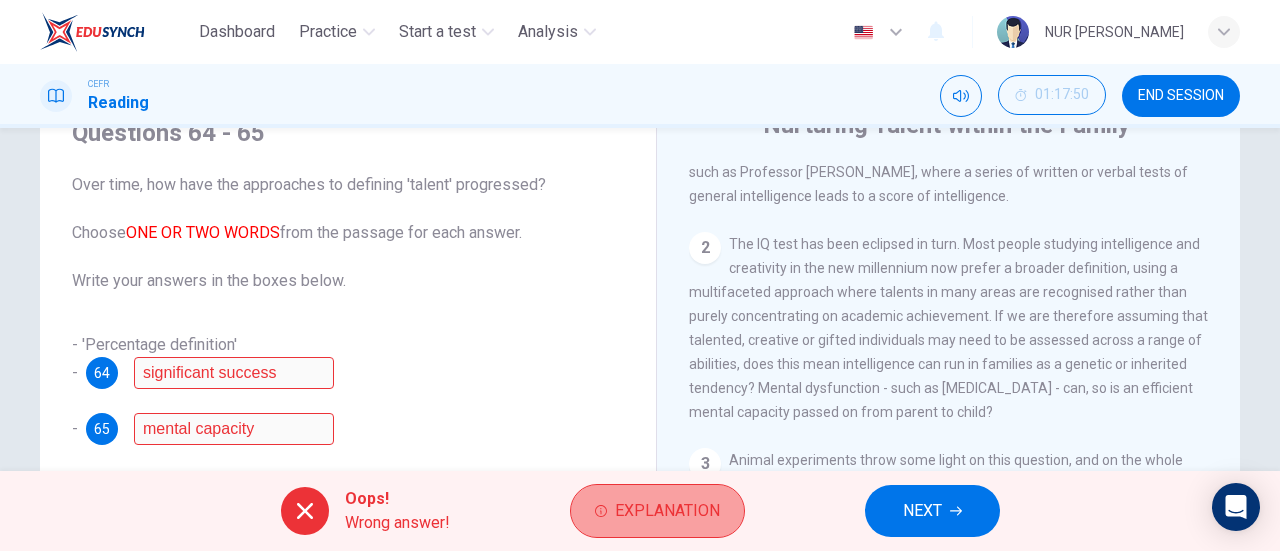 click on "Explanation" at bounding box center [667, 511] 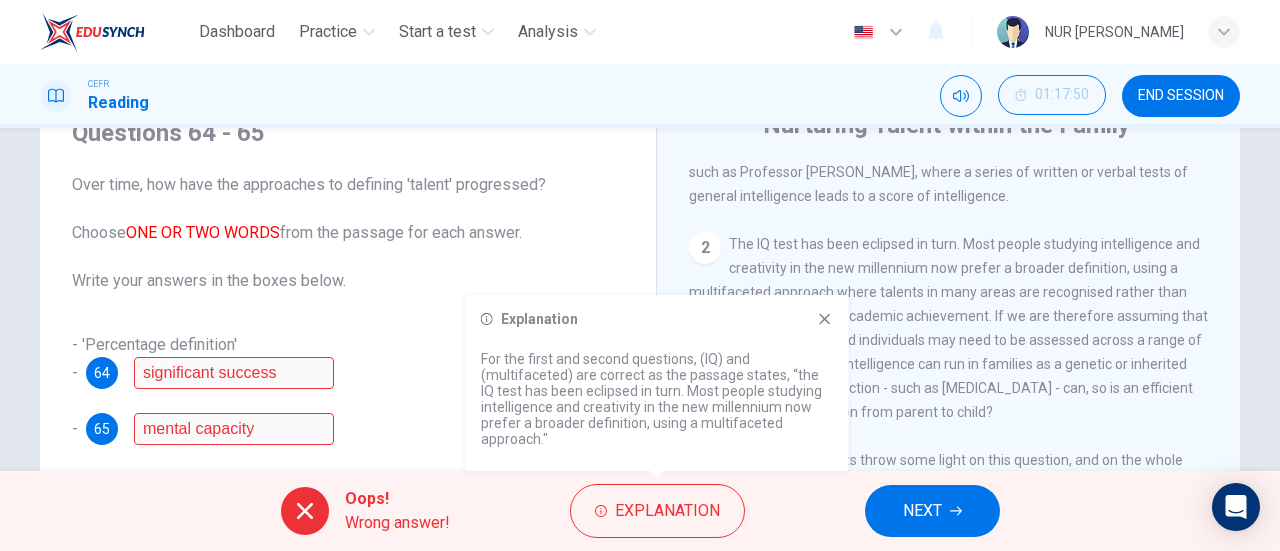 click 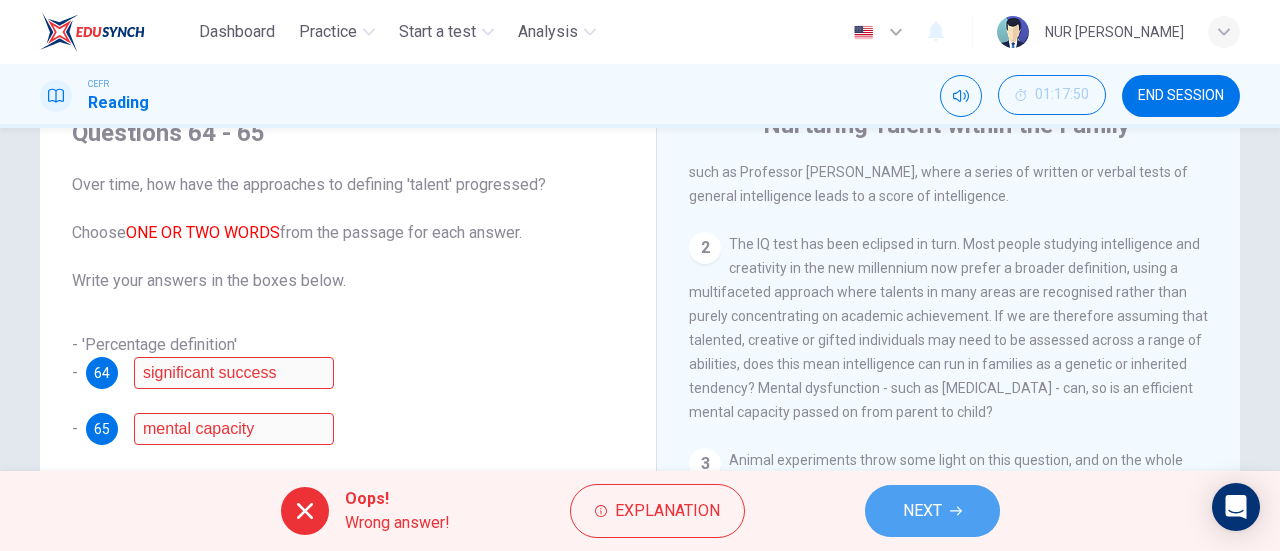 click on "NEXT" at bounding box center (922, 511) 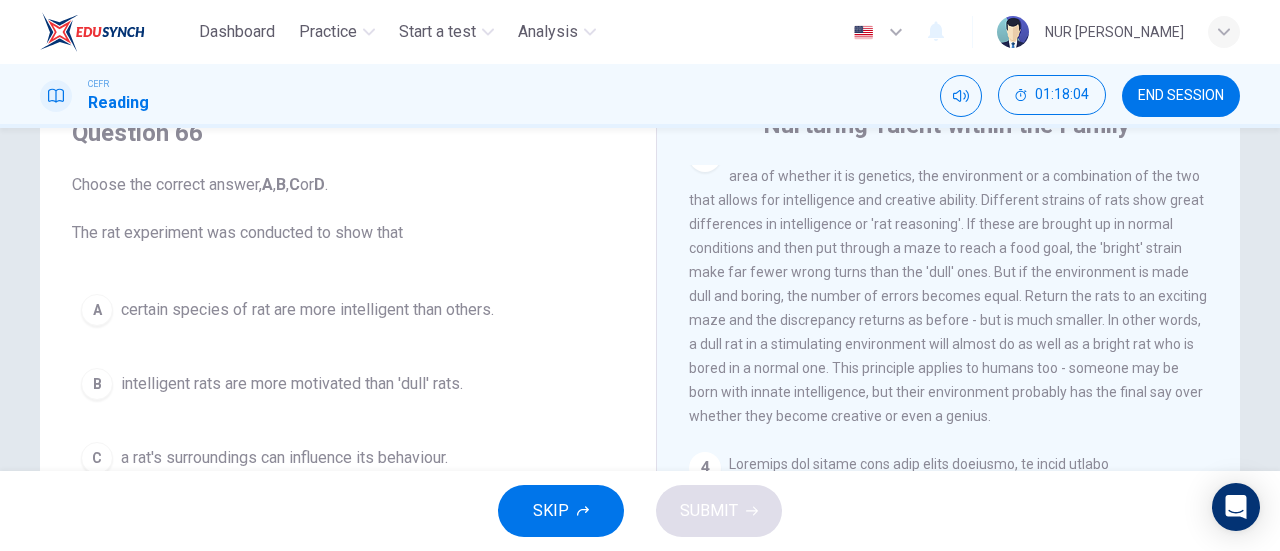 scroll, scrollTop: 882, scrollLeft: 0, axis: vertical 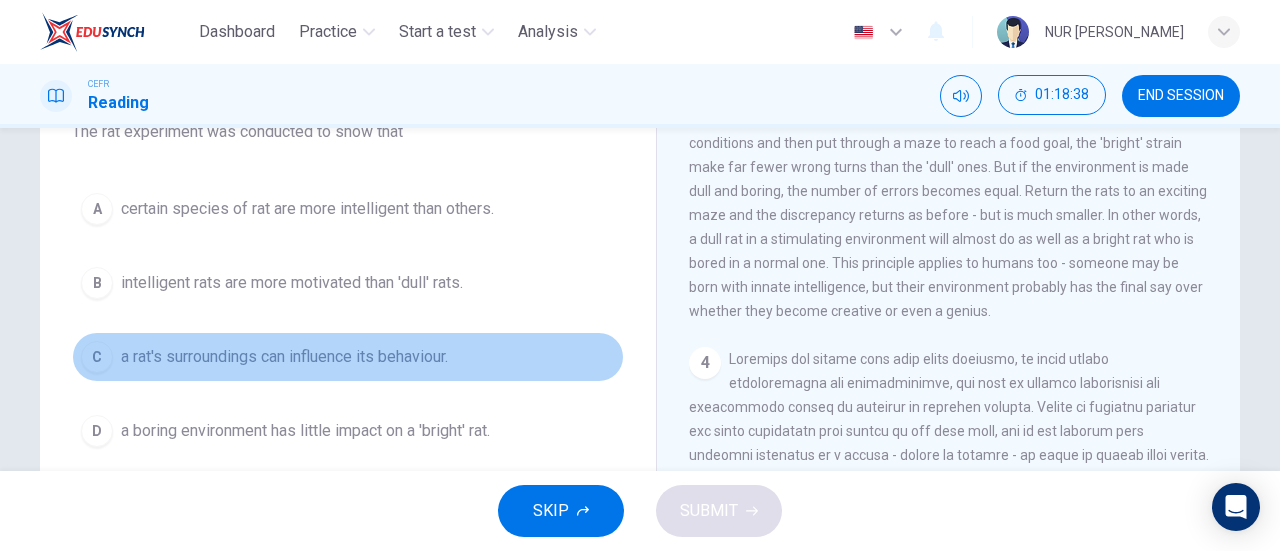 click on "C" at bounding box center [97, 357] 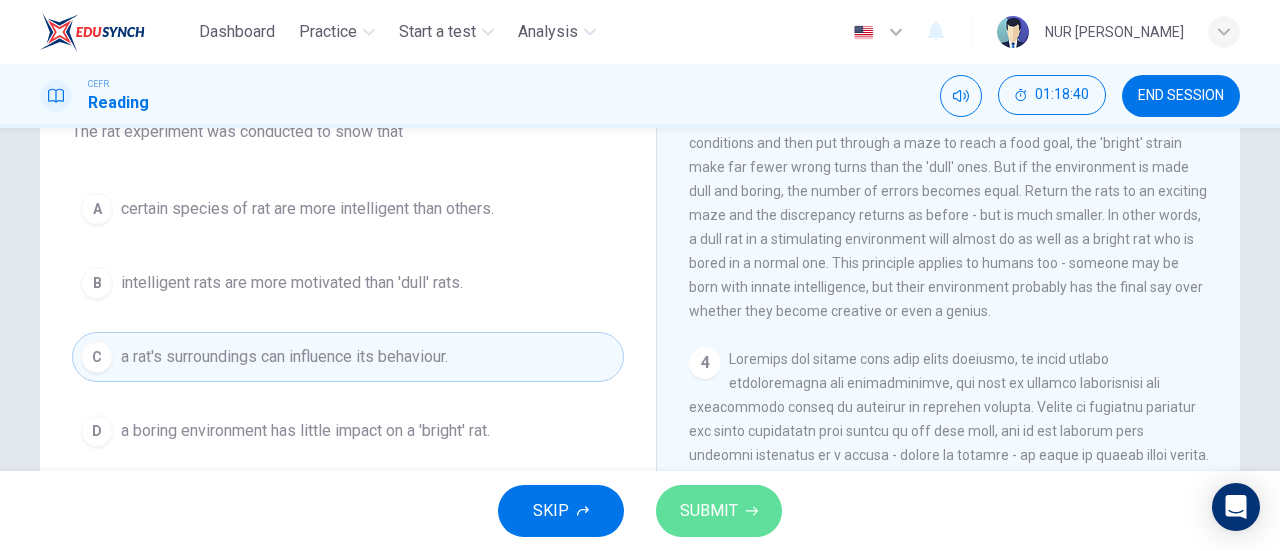 click on "SUBMIT" at bounding box center [709, 511] 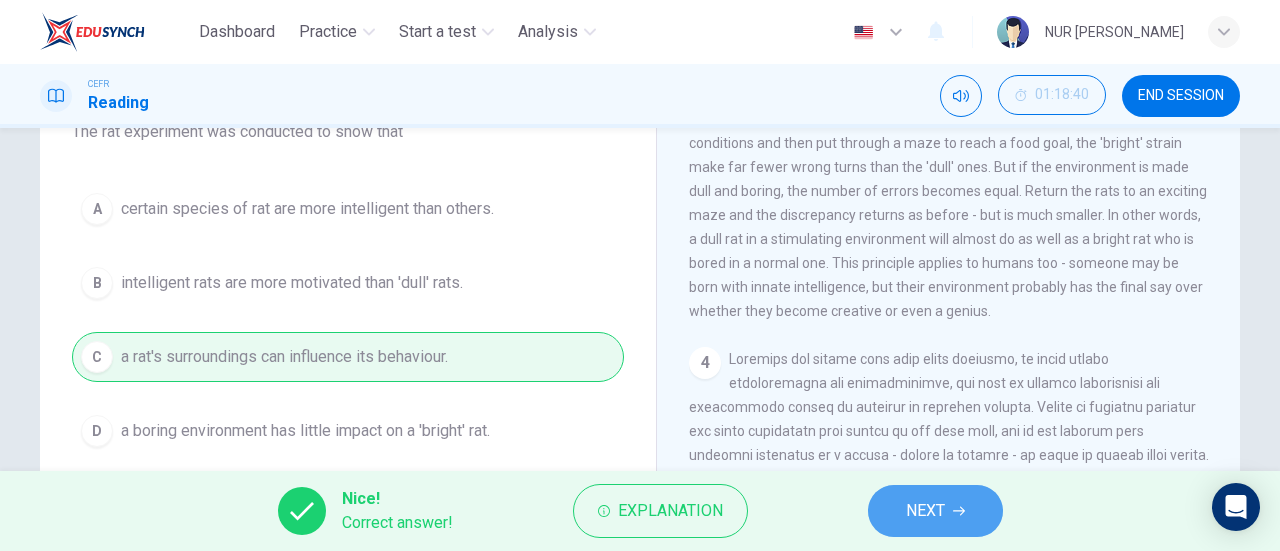 click on "NEXT" at bounding box center (925, 511) 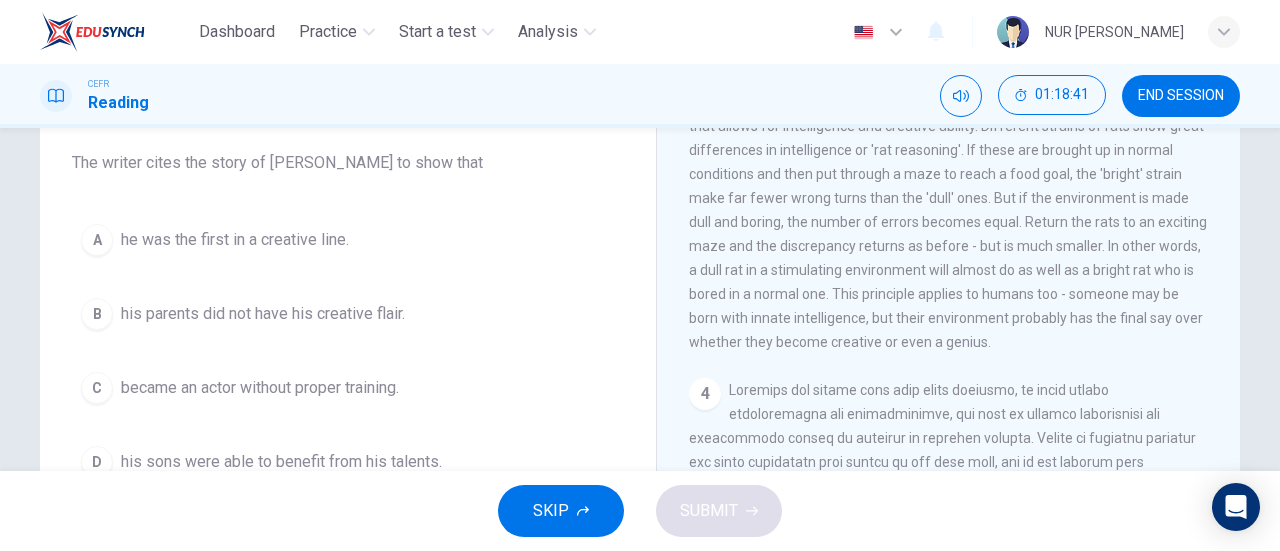 scroll, scrollTop: 159, scrollLeft: 0, axis: vertical 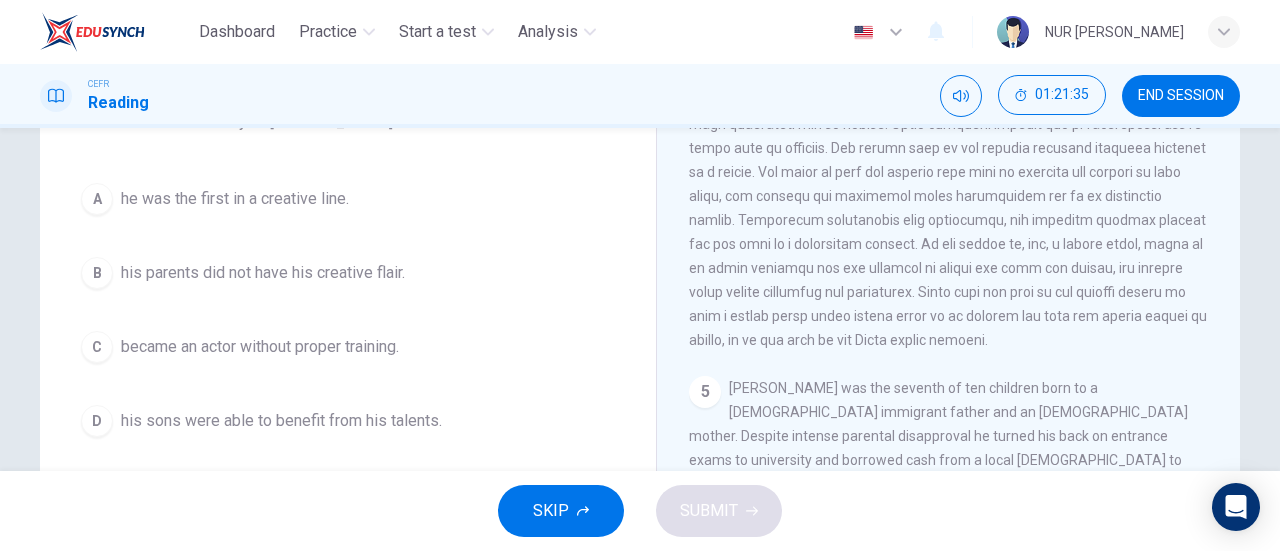 click on "B" at bounding box center (97, 273) 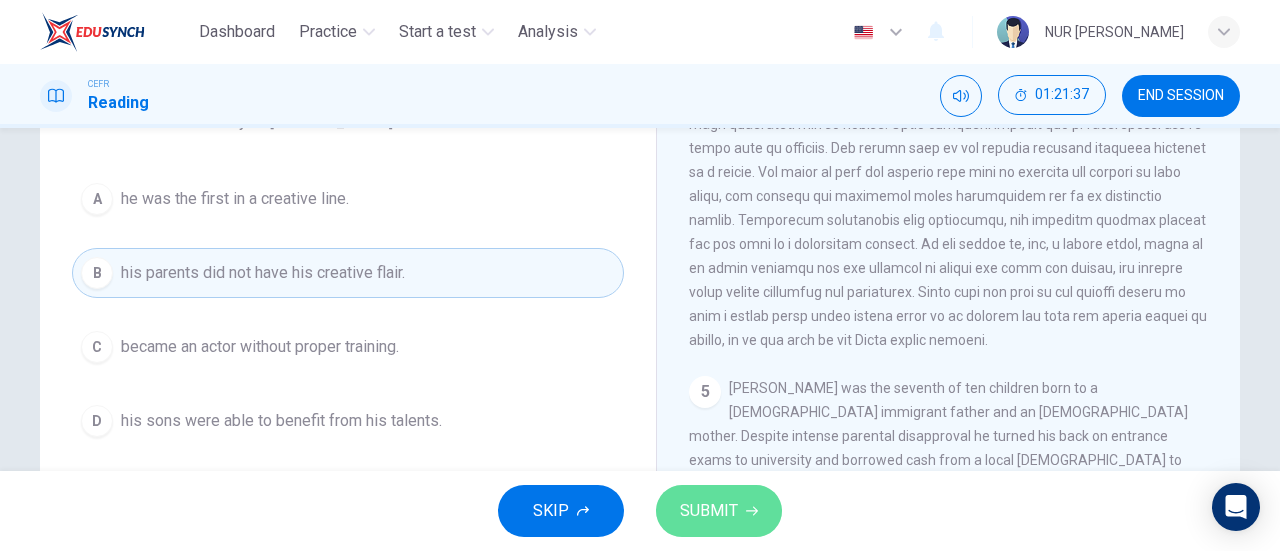 click on "SUBMIT" at bounding box center (709, 511) 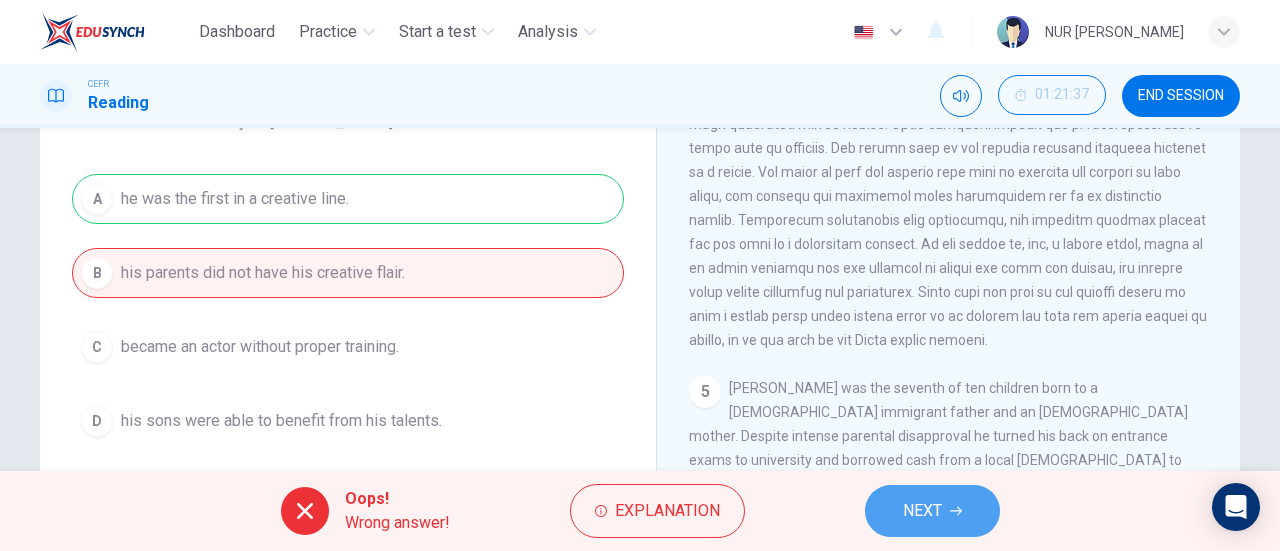 click on "NEXT" at bounding box center (922, 511) 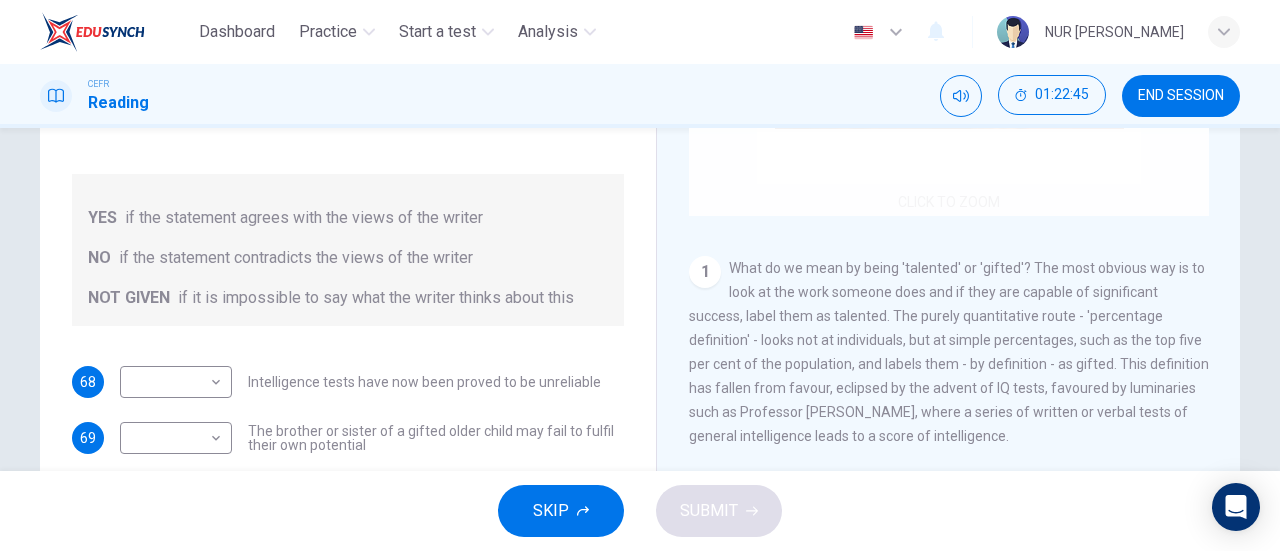 scroll, scrollTop: 229, scrollLeft: 0, axis: vertical 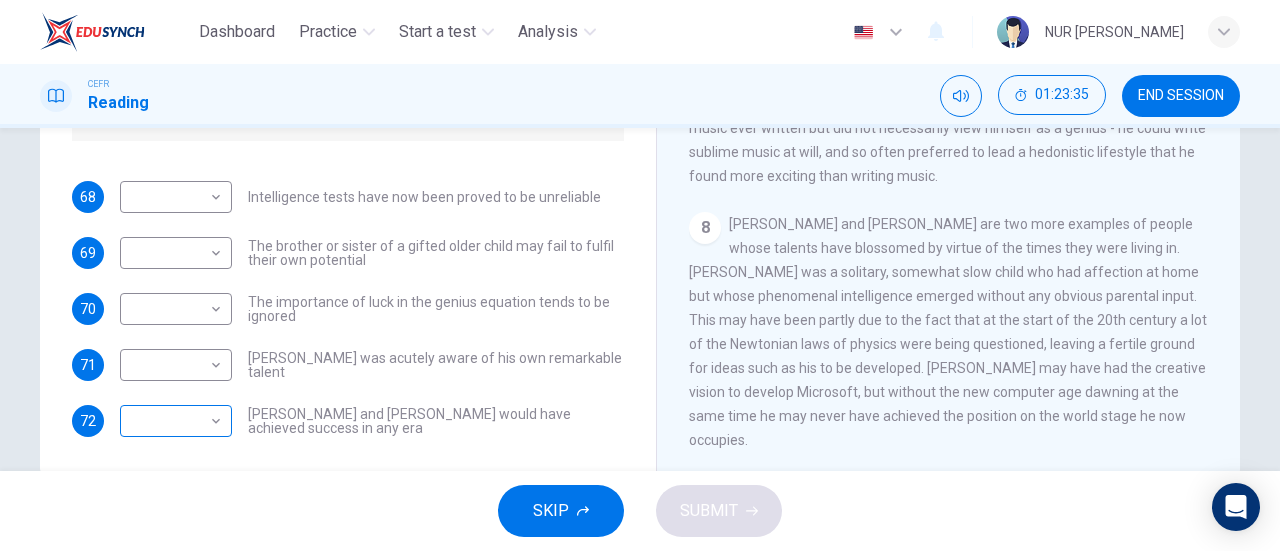 click on "Dashboard Practice Start a test Analysis English en ​ NUR [PERSON_NAME] CEFR Reading 01:23:35 END SESSION Questions 68 - 72 Do the following statements agree with the claims of the writer in the Reading Passage?
In the boxes below write YES if the statement agrees with the views of the writer NO if the statement contradicts the views of the writer NOT GIVEN if it is impossible to say what the writer thinks about this 68 ​ ​ Intelligence tests have now been proved to be unreliable 69 ​ ​ The brother or sister of a gifted older child may fail to fulfil their own potential 70 ​ ​ The importance of luck in the genius equation tends to be ignored 71 ​ ​ [PERSON_NAME] was acutely aware of his own remarkable talent 72 ​ ​ [PERSON_NAME] and [PERSON_NAME] would have achieved success in any era Nurturing Talent within the Family CLICK TO ZOOM Click to Zoom 1 2 3 4 5 6 7 8 SKIP SUBMIT Dashboard Practice Start a test Analysis Notifications © Copyright  2025" at bounding box center (640, 275) 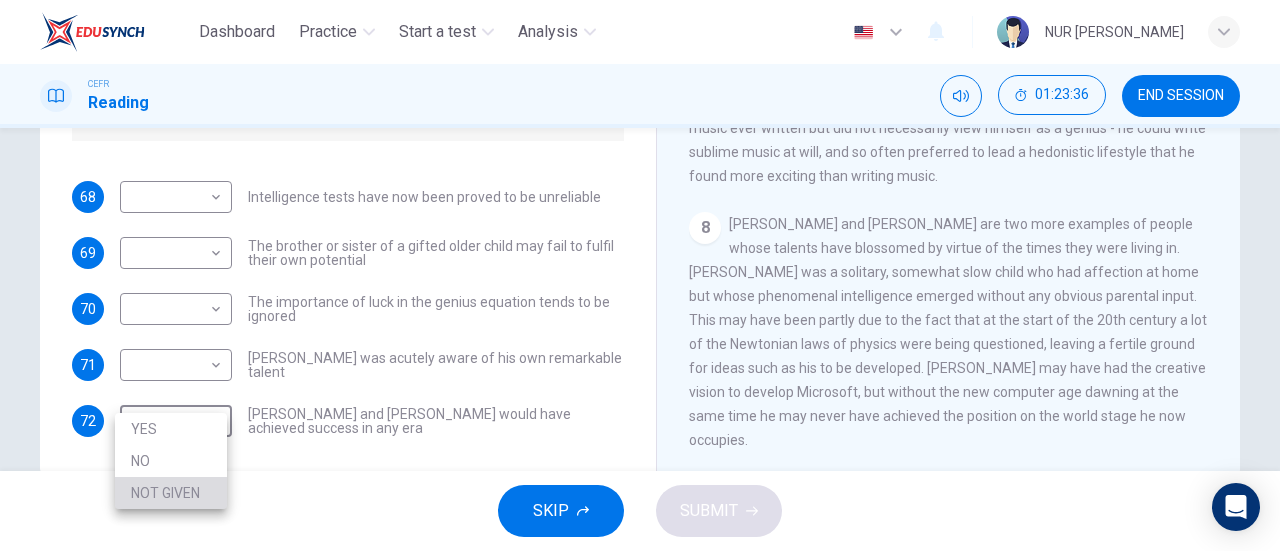 click on "NOT GIVEN" at bounding box center [171, 493] 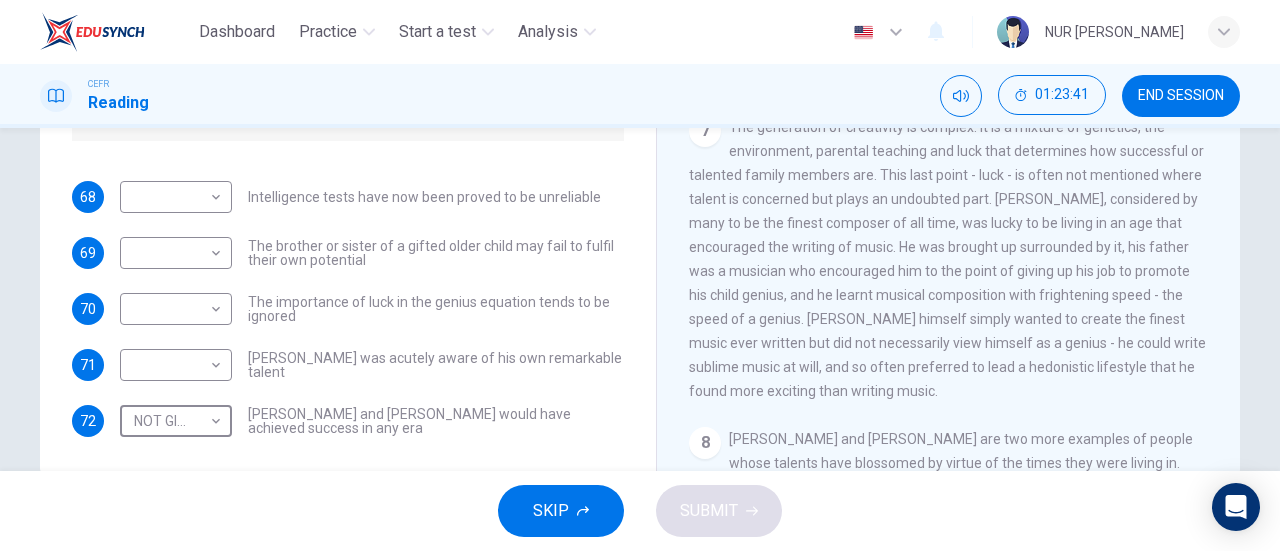 scroll, scrollTop: 1782, scrollLeft: 0, axis: vertical 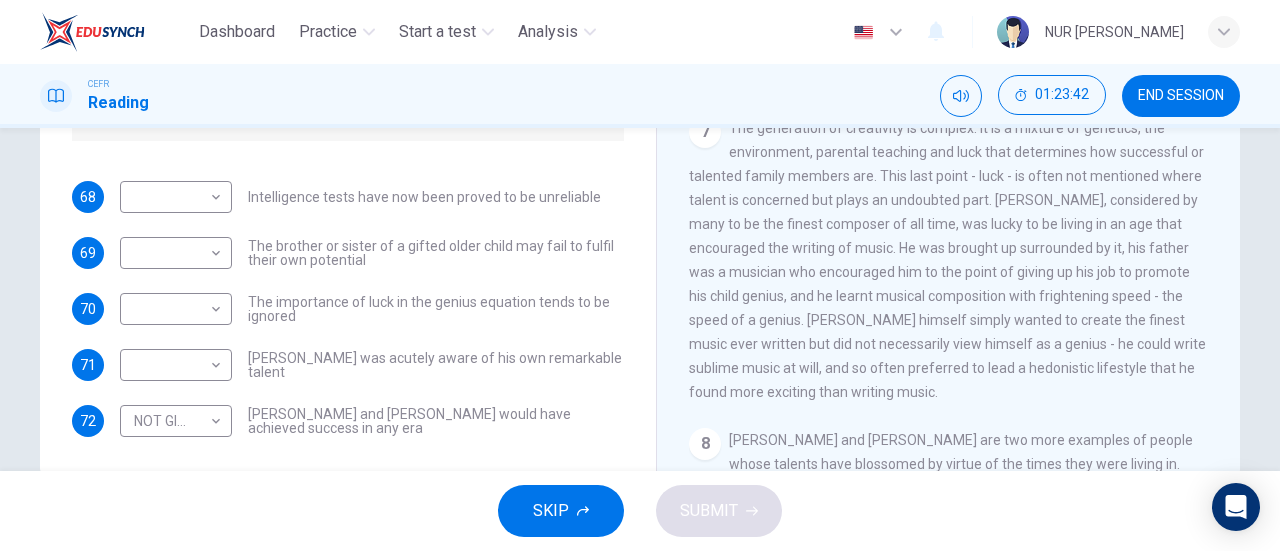 click on "The generation of creativity is complex: it is a mixture of genetics, the environment, parental teaching and luck that determines how successful or talented family members are. This last point - luck - is often not mentioned where talent is concerned but plays an undoubted part. [PERSON_NAME], considered by many to be the finest composer of all time, was lucky to be living in an age that encouraged the writing of music. He was brought up surrounded by it, his father was a musician who encouraged him to the point of giving up his job to promote his child genius, and he learnt musical composition with frightening speed - the speed of a genius. [PERSON_NAME] himself simply wanted to create the finest music ever written but did not necessarily view himself as a genius - he could write sublime music at will, and so often preferred to lead a hedonistic lifestyle that he found more exciting than writing music." at bounding box center [947, 260] 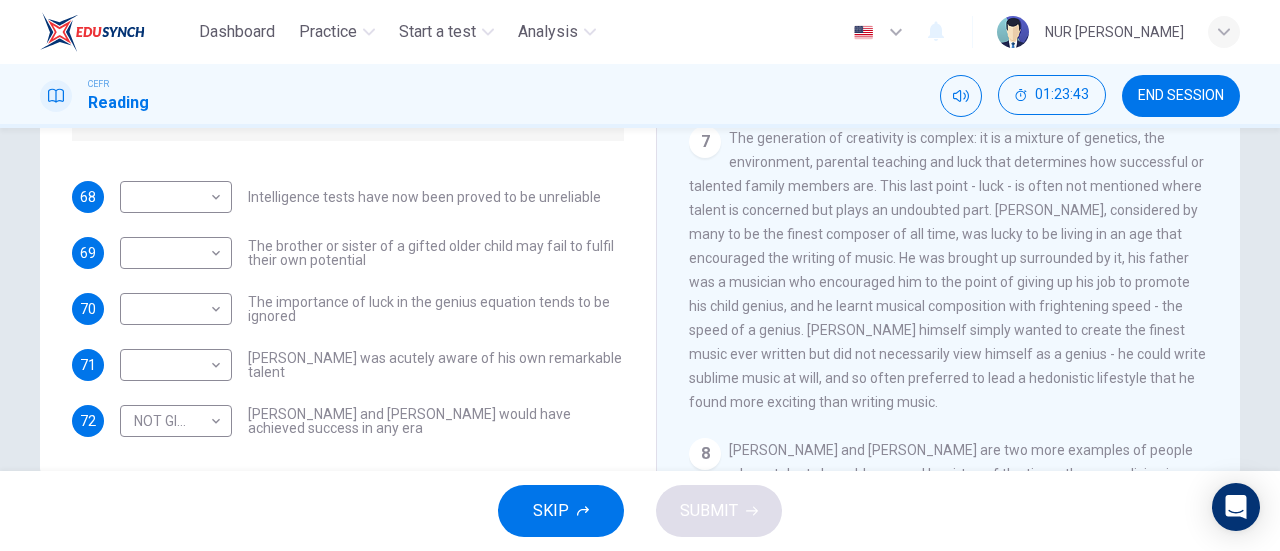 scroll, scrollTop: 1771, scrollLeft: 0, axis: vertical 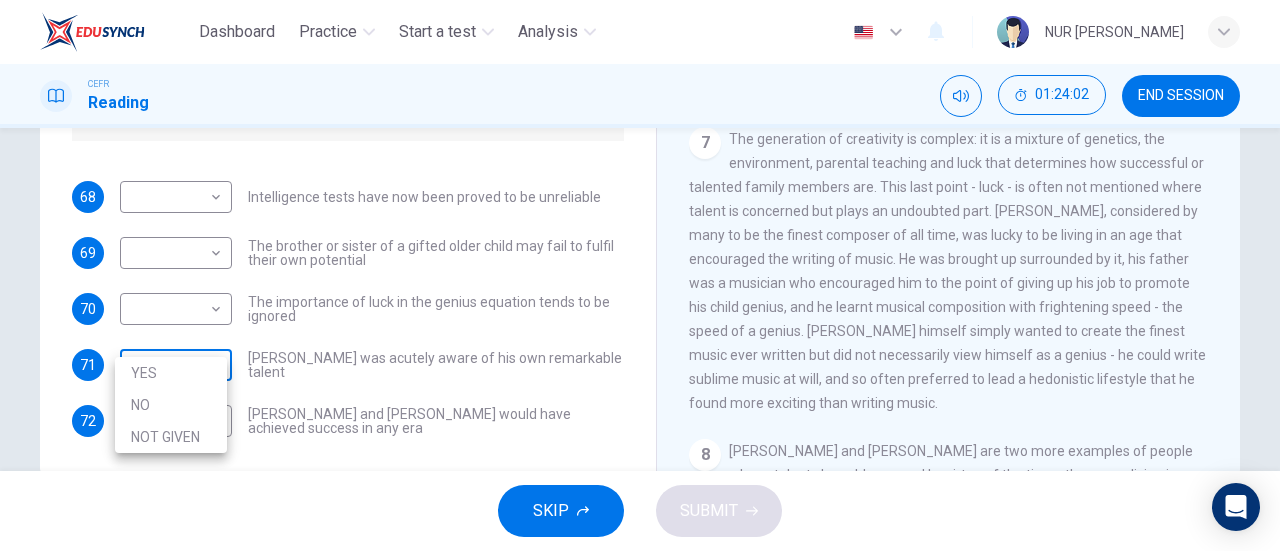 click on "Dashboard Practice Start a test Analysis English en ​ NUR [PERSON_NAME] CEFR Reading 01:24:02 END SESSION Questions 68 - 72 Do the following statements agree with the claims of the writer in the Reading Passage?
In the boxes below write YES if the statement agrees with the views of the writer NO if the statement contradicts the views of the writer NOT GIVEN if it is impossible to say what the writer thinks about this 68 ​ ​ Intelligence tests have now been proved to be unreliable 69 ​ ​ The brother or sister of a gifted older child may fail to fulfil their own potential 70 ​ ​ The importance of luck in the genius equation tends to be ignored 71 ​ ​ [PERSON_NAME] was acutely aware of his own remarkable talent 72 NOT GIVEN NOT GIVEN ​ [PERSON_NAME] and [PERSON_NAME] would have achieved success in any era Nurturing Talent within the Family CLICK TO ZOOM Click to Zoom 1 2 3 4 5 6 7 8 SKIP SUBMIT Dashboard Practice Start a test Analysis Notifications © Copyright  2025
YES NO NOT GIVEN" at bounding box center [640, 275] 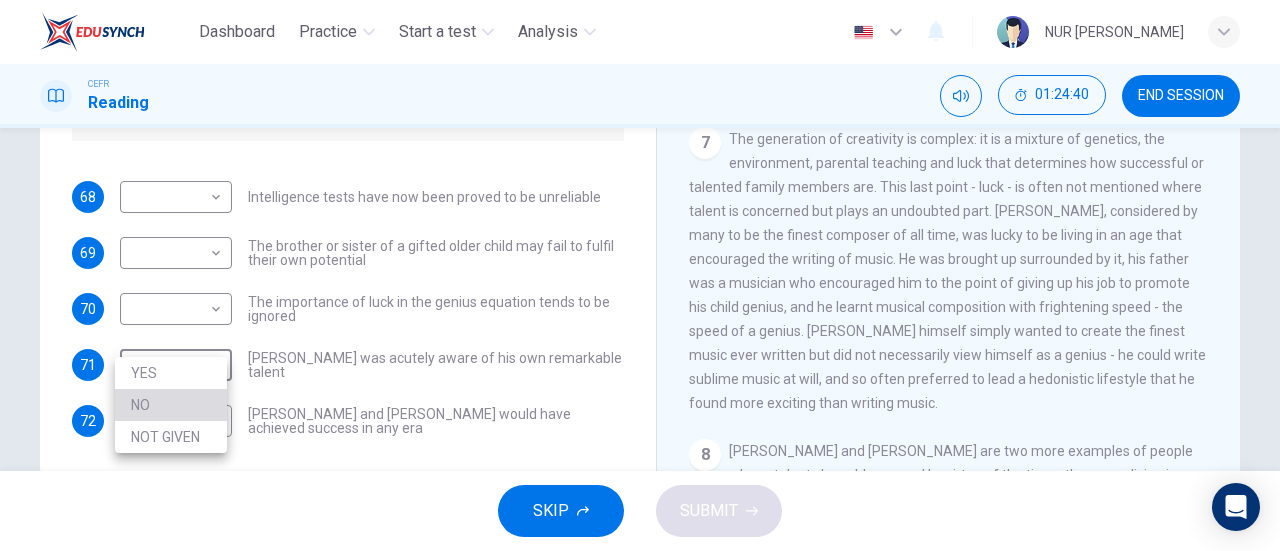 click on "NO" at bounding box center (171, 405) 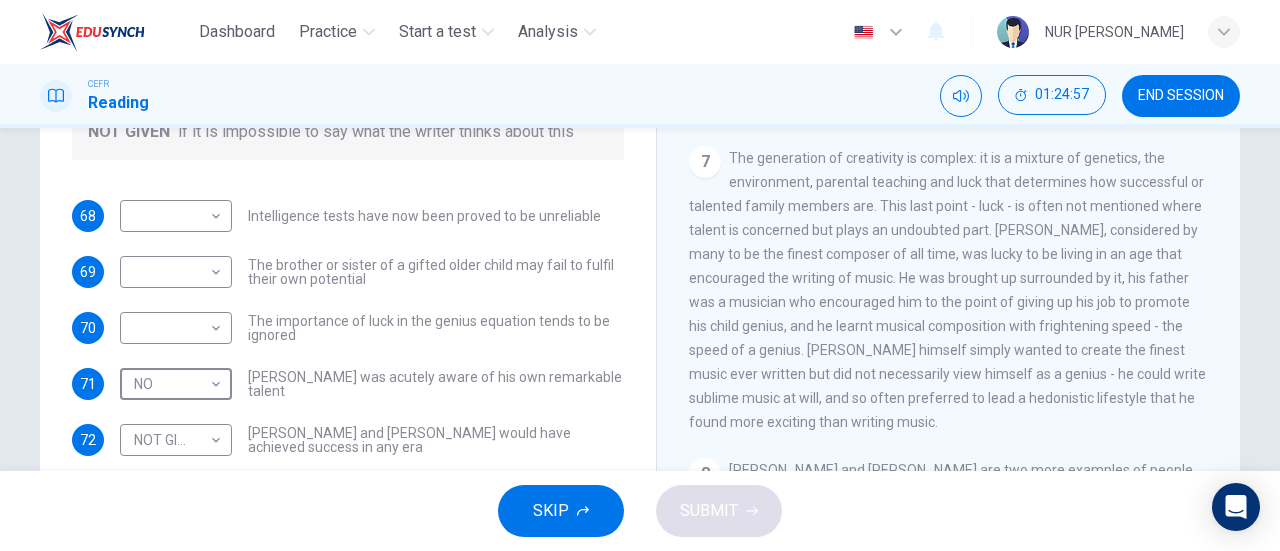 scroll, scrollTop: 367, scrollLeft: 0, axis: vertical 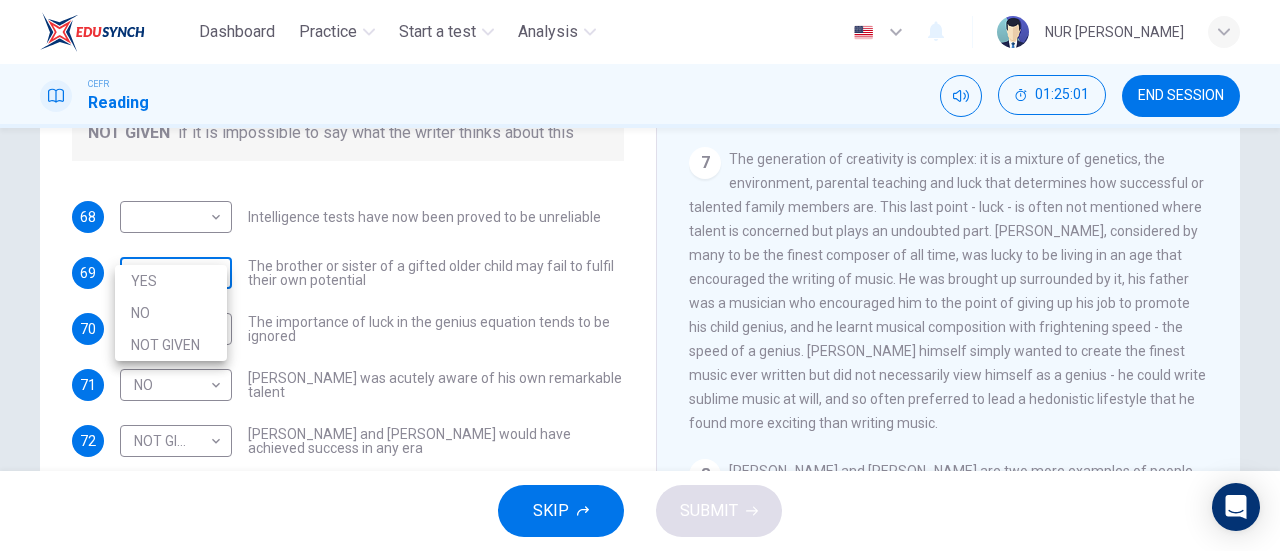 click on "Dashboard Practice Start a test Analysis English en ​ NUR [PERSON_NAME] CEFR Reading 01:25:01 END SESSION Questions 68 - 72 Do the following statements agree with the claims of the writer in the Reading Passage?
In the boxes below write YES if the statement agrees with the views of the writer NO if the statement contradicts the views of the writer NOT GIVEN if it is impossible to say what the writer thinks about this 68 ​ ​ Intelligence tests have now been proved to be unreliable 69 ​ ​ The brother or sister of a gifted older child may fail to fulfil their own potential 70 ​ ​ The importance of luck in the genius equation tends to be ignored 71 NO NO ​ [PERSON_NAME] was acutely aware of his own remarkable talent 72 NOT GIVEN NOT GIVEN ​ [PERSON_NAME] and [PERSON_NAME] would have achieved success in any era Nurturing Talent within the Family CLICK TO ZOOM Click to Zoom 1 2 3 4 5 6 7 8 SKIP SUBMIT Dashboard Practice Start a test Analysis Notifications © Copyright  2025
YES NO NOT GIVEN" at bounding box center [640, 275] 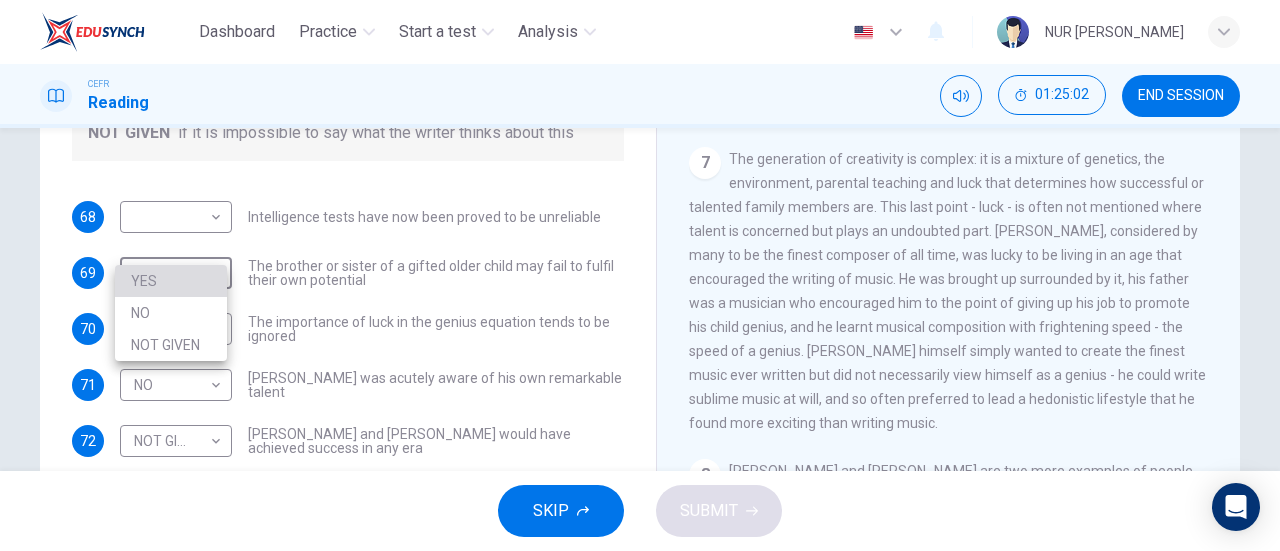 click on "YES" at bounding box center (171, 281) 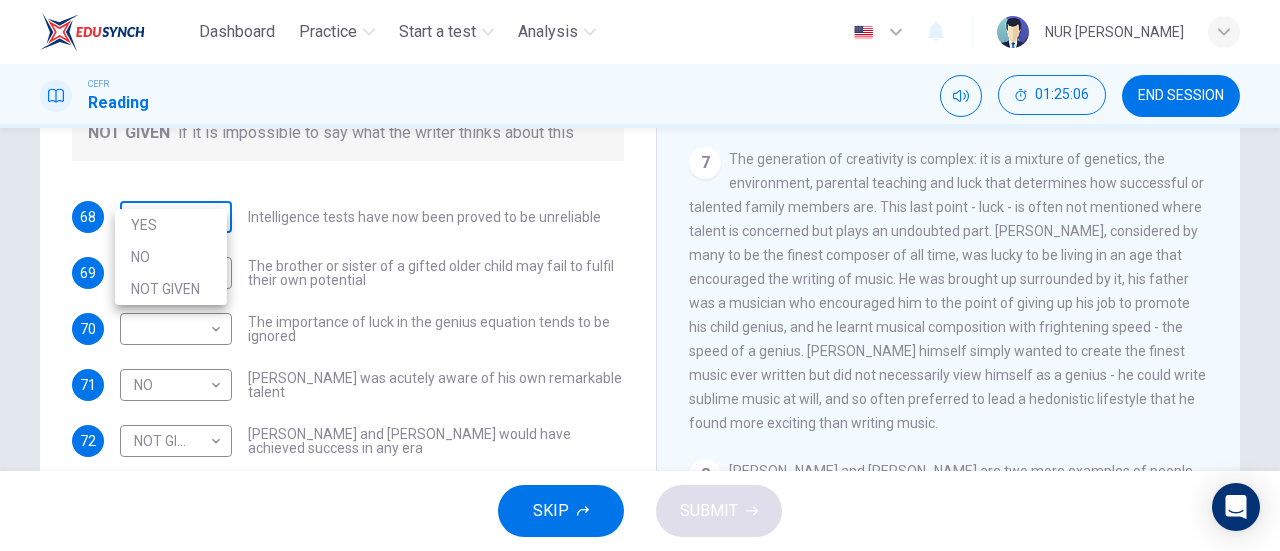 click on "Dashboard Practice Start a test Analysis English en ​ NUR [PERSON_NAME] CEFR Reading 01:25:06 END SESSION Questions 68 - 72 Do the following statements agree with the claims of the writer in the Reading Passage?
In the boxes below write YES if the statement agrees with the views of the writer NO if the statement contradicts the views of the writer NOT GIVEN if it is impossible to say what the writer thinks about this 68 ​ ​ Intelligence tests have now been proved to be unreliable 69 YES YES ​ The brother or sister of a gifted older child may fail to fulfil their own potential 70 ​ ​ The importance of luck in the genius equation tends to be ignored 71 NO NO ​ [PERSON_NAME] was acutely aware of his own remarkable talent 72 NOT GIVEN NOT GIVEN ​ [PERSON_NAME] and [PERSON_NAME] would have achieved success in any era Nurturing Talent within the Family CLICK TO ZOOM Click to Zoom 1 2 3 4 5 6 7 8 SKIP SUBMIT Dashboard Practice Start a test Analysis Notifications © Copyright  2025
YES NO NOT GIVEN" at bounding box center (640, 275) 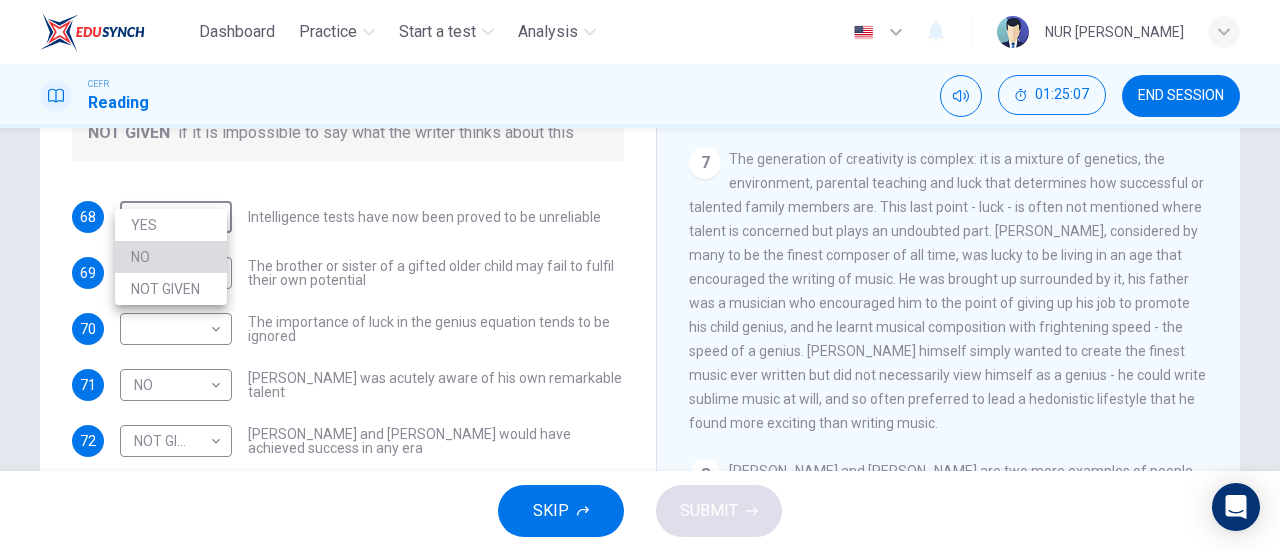 click on "NO" at bounding box center (171, 257) 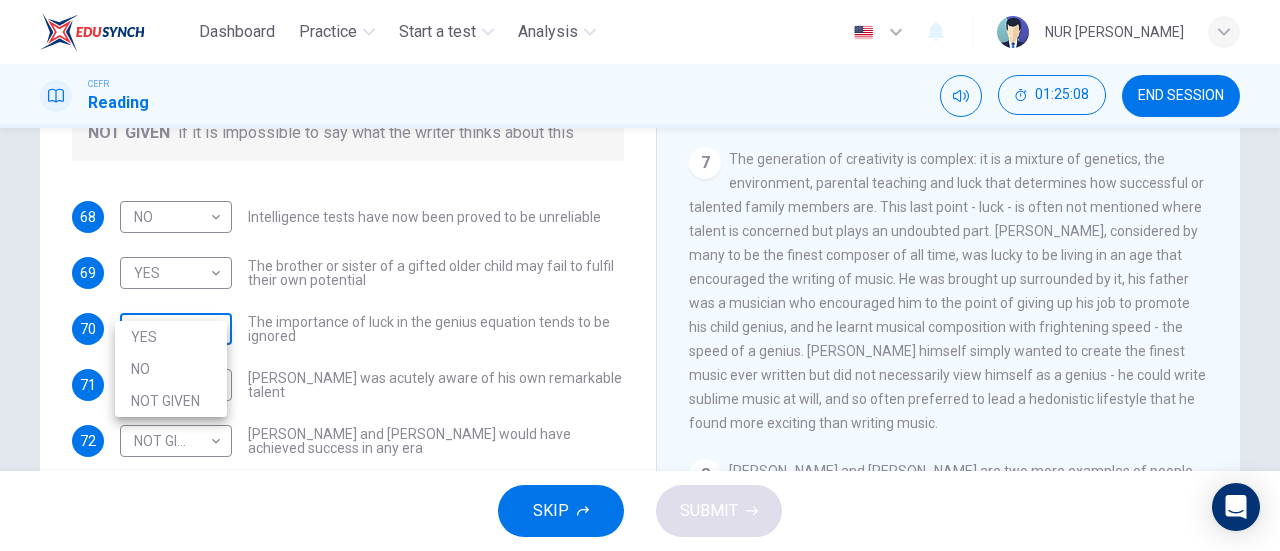 click on "Dashboard Practice Start a test Analysis English en ​ NUR [PERSON_NAME] CEFR Reading 01:25:08 END SESSION Questions 68 - 72 Do the following statements agree with the claims of the writer in the Reading Passage?
In the boxes below write YES if the statement agrees with the views of the writer NO if the statement contradicts the views of the writer NOT GIVEN if it is impossible to say what the writer thinks about this 68 NO NO ​ Intelligence tests have now been proved to be unreliable 69 YES YES ​ The brother or sister of a gifted older child may fail to fulfil their own potential 70 ​ ​ The importance of luck in the genius equation tends to be ignored 71 NO NO ​ [PERSON_NAME] was acutely aware of his own remarkable talent 72 NOT GIVEN NOT GIVEN ​ [PERSON_NAME] and [PERSON_NAME] would have achieved success in any era Nurturing Talent within the Family CLICK TO ZOOM Click to Zoom 1 2 3 4 5 6 7 8 SKIP SUBMIT Dashboard Practice Start a test Analysis Notifications © Copyright  2025
YES NO" at bounding box center [640, 275] 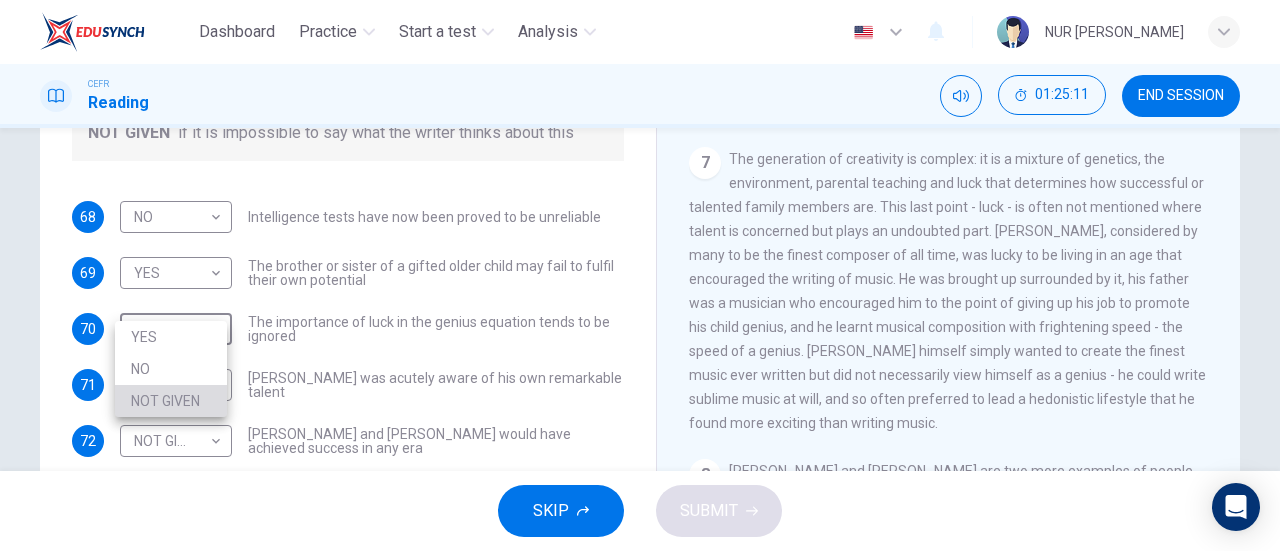click on "NOT GIVEN" at bounding box center (171, 401) 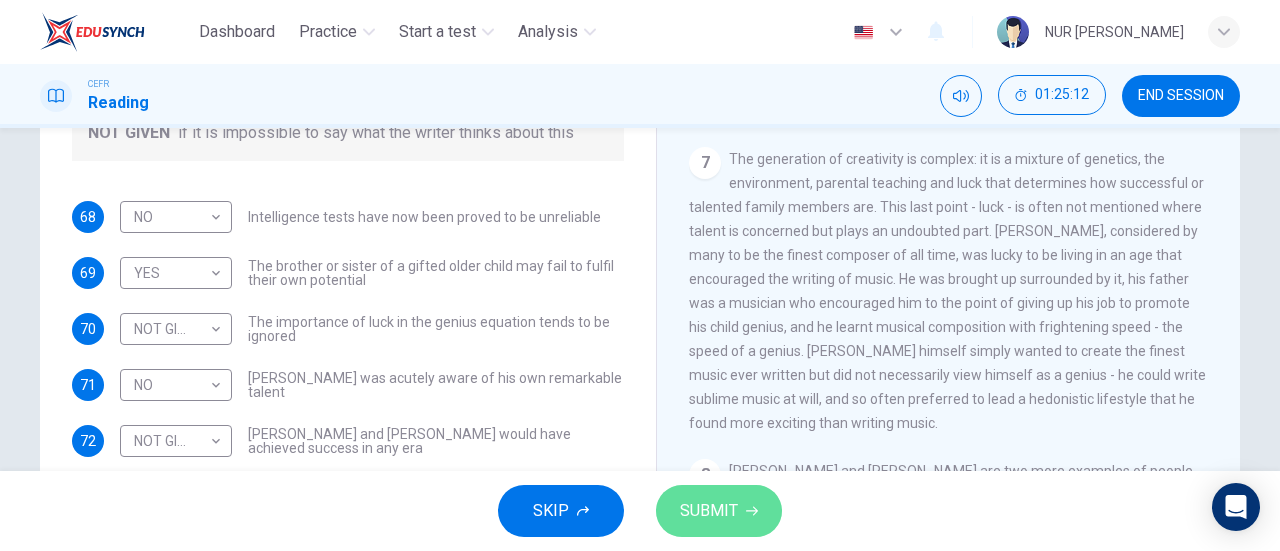 click on "SUBMIT" at bounding box center [709, 511] 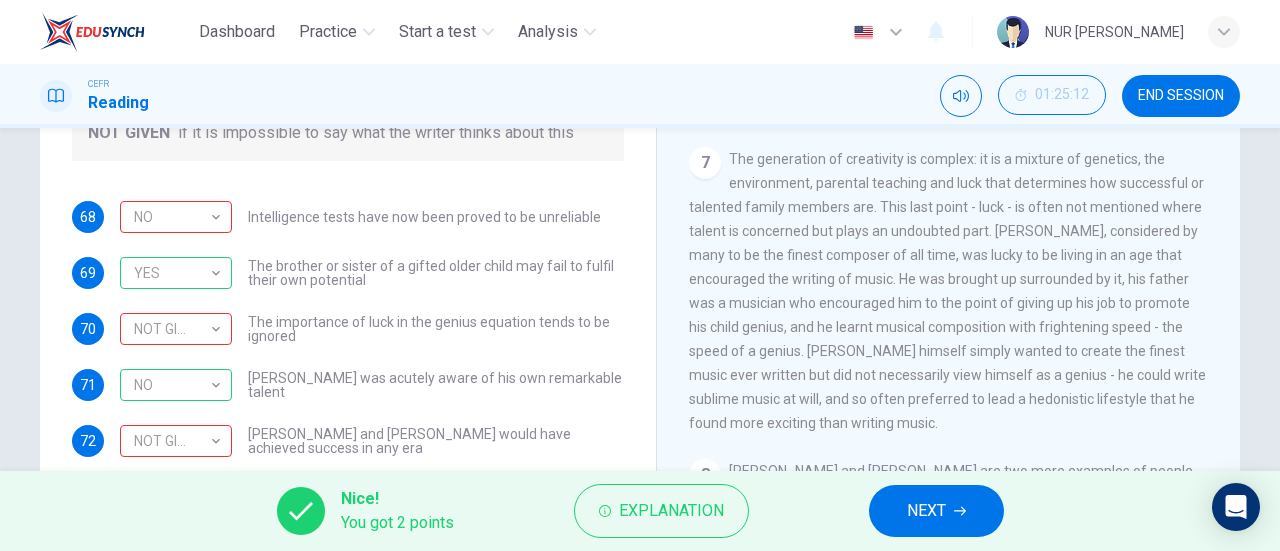 click on "NEXT" at bounding box center (936, 511) 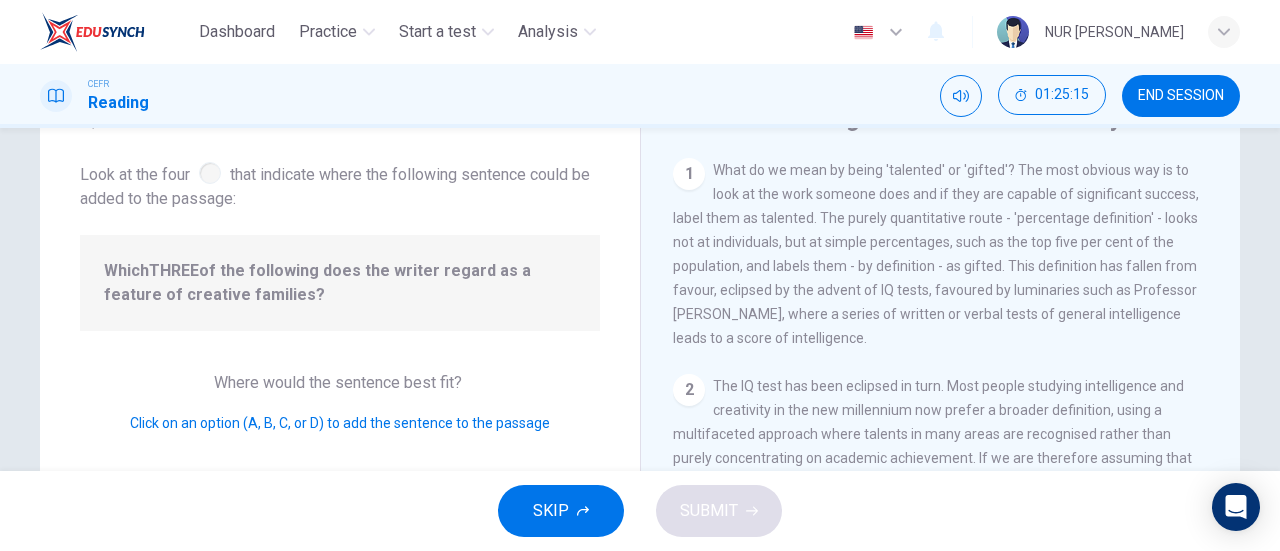 scroll, scrollTop: 65, scrollLeft: 0, axis: vertical 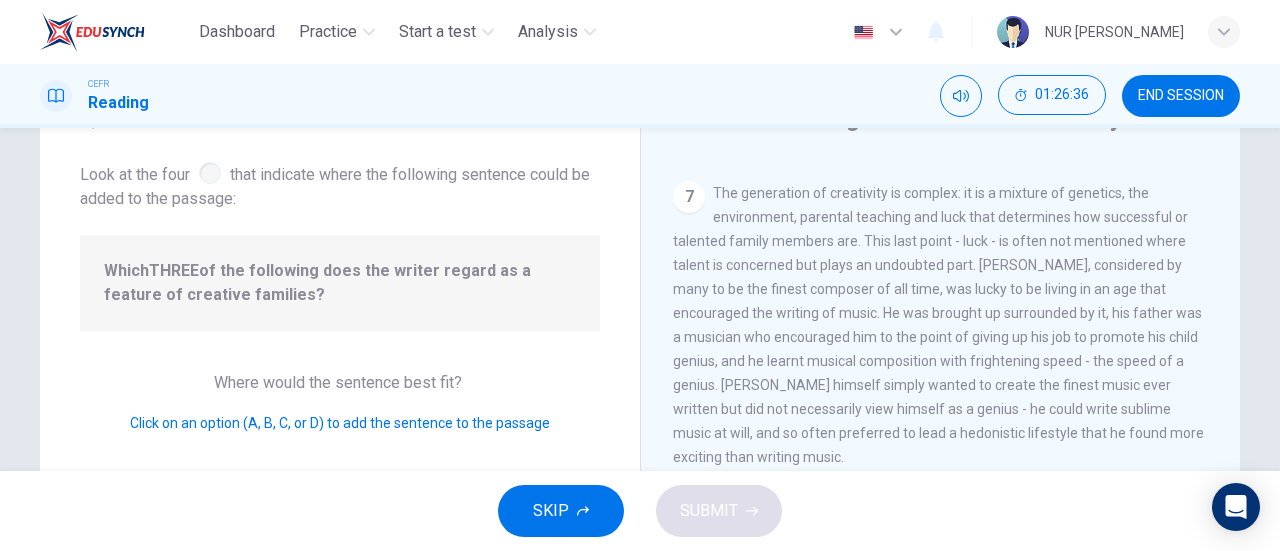 click on "7" at bounding box center (689, 197) 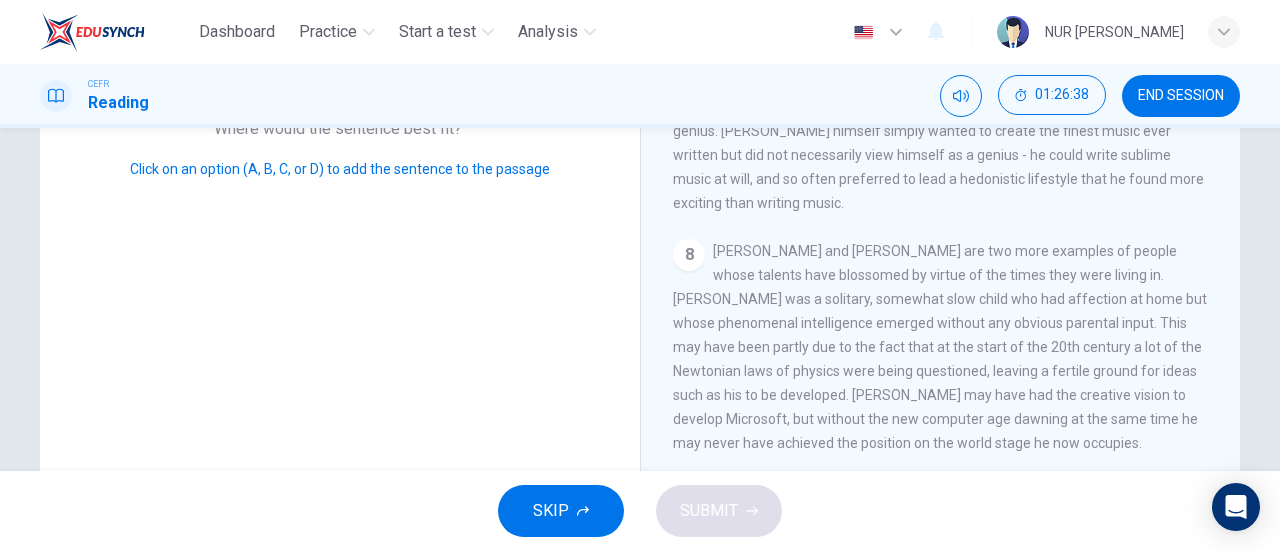 scroll, scrollTop: 432, scrollLeft: 0, axis: vertical 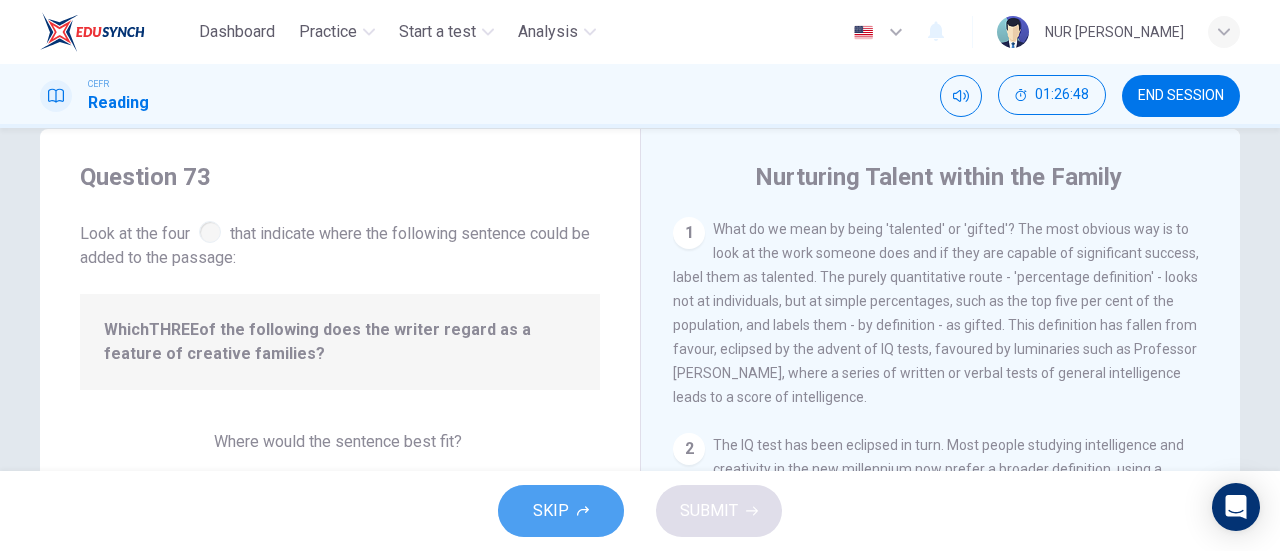 click on "SKIP" at bounding box center [561, 511] 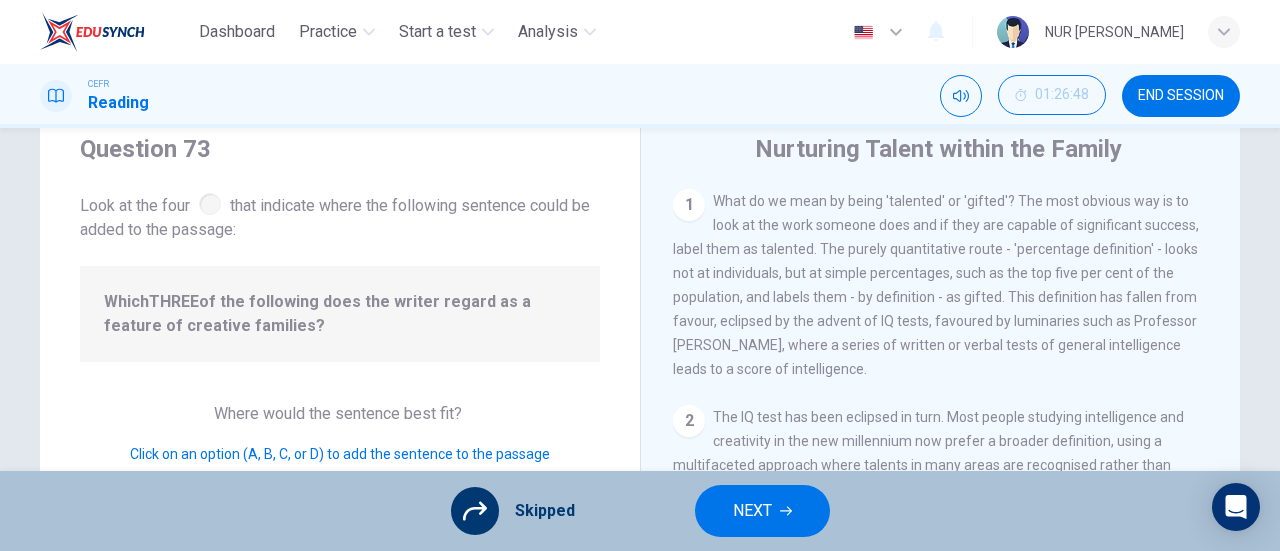 scroll, scrollTop: 68, scrollLeft: 0, axis: vertical 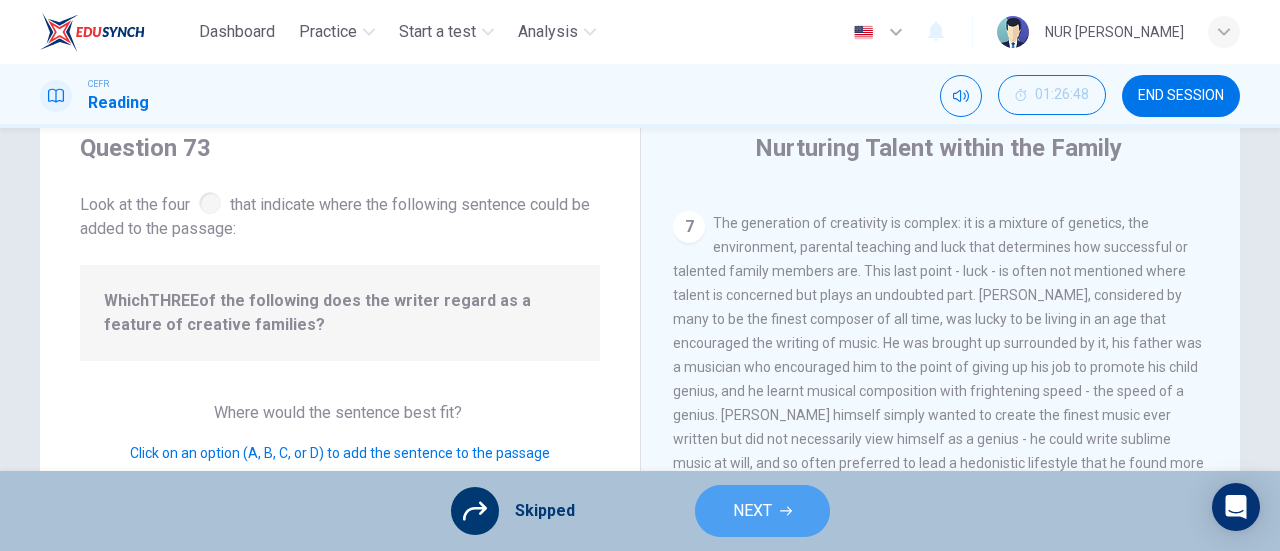 click 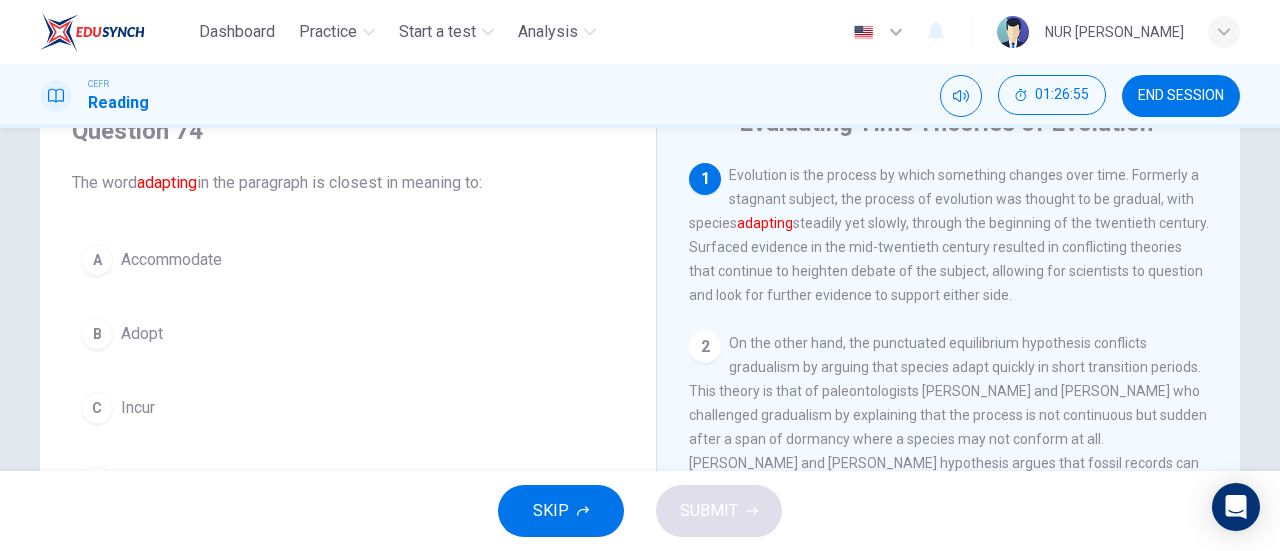 scroll, scrollTop: 92, scrollLeft: 0, axis: vertical 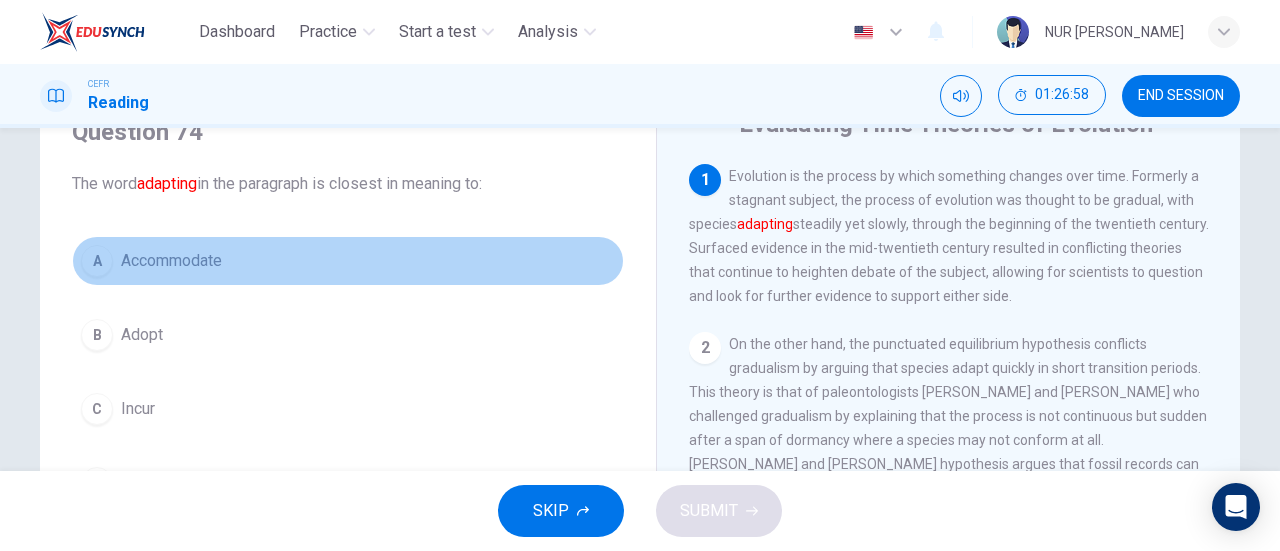 click on "A" at bounding box center (97, 261) 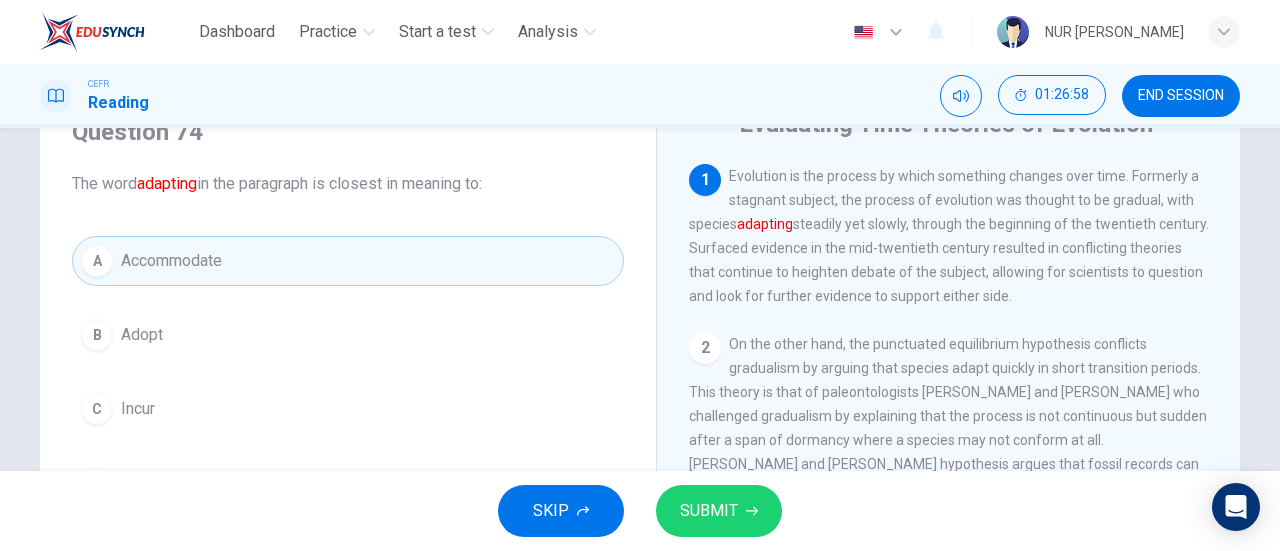 scroll, scrollTop: 201, scrollLeft: 0, axis: vertical 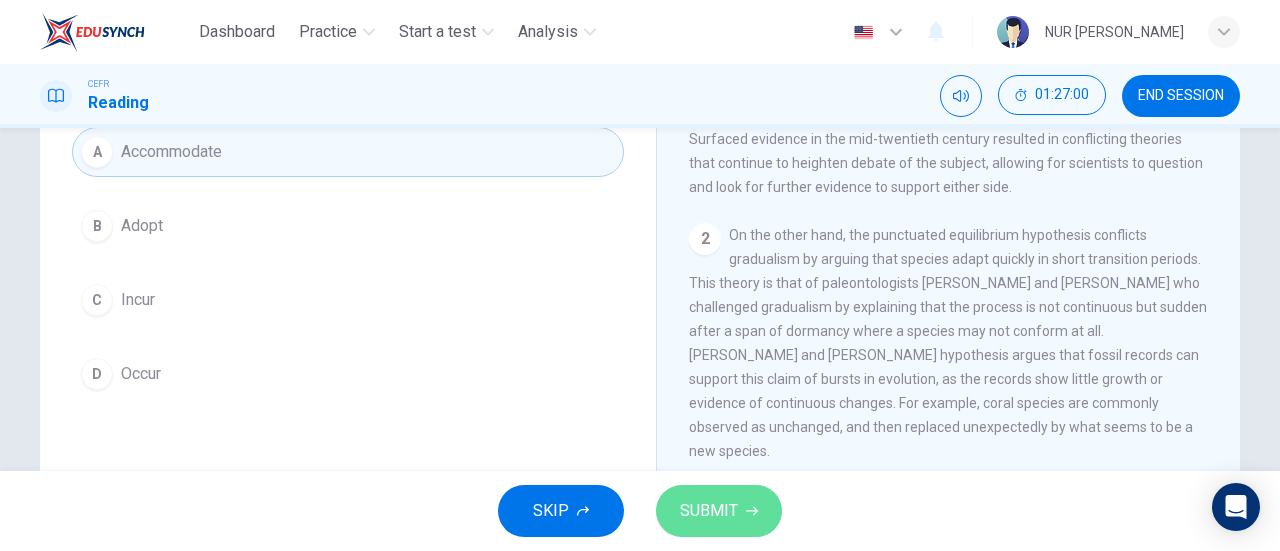 click on "SUBMIT" at bounding box center [709, 511] 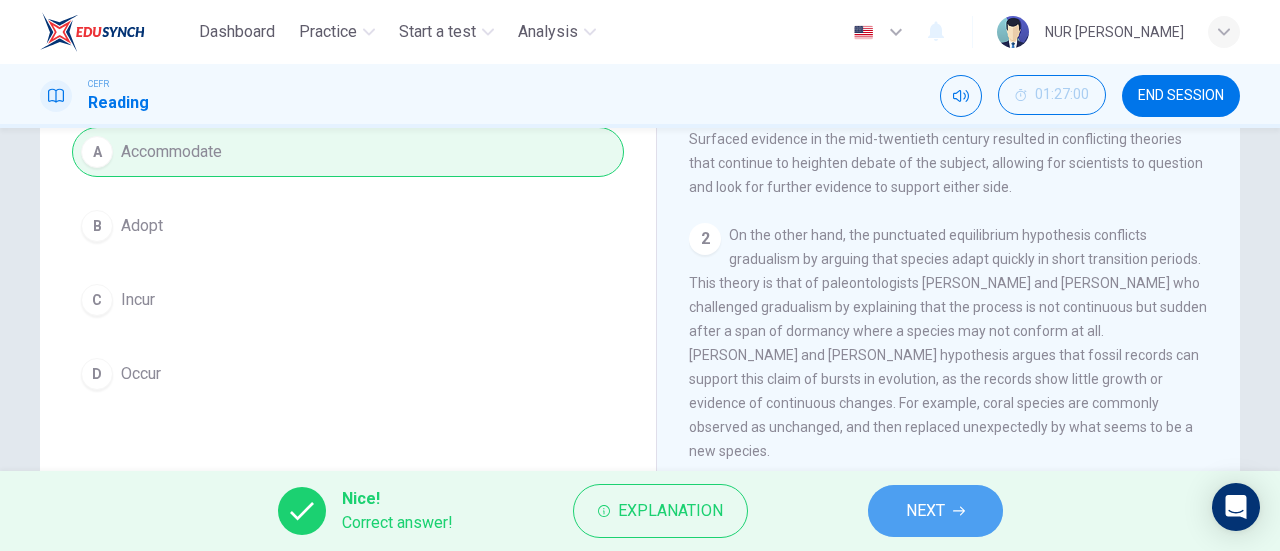 click on "NEXT" at bounding box center (925, 511) 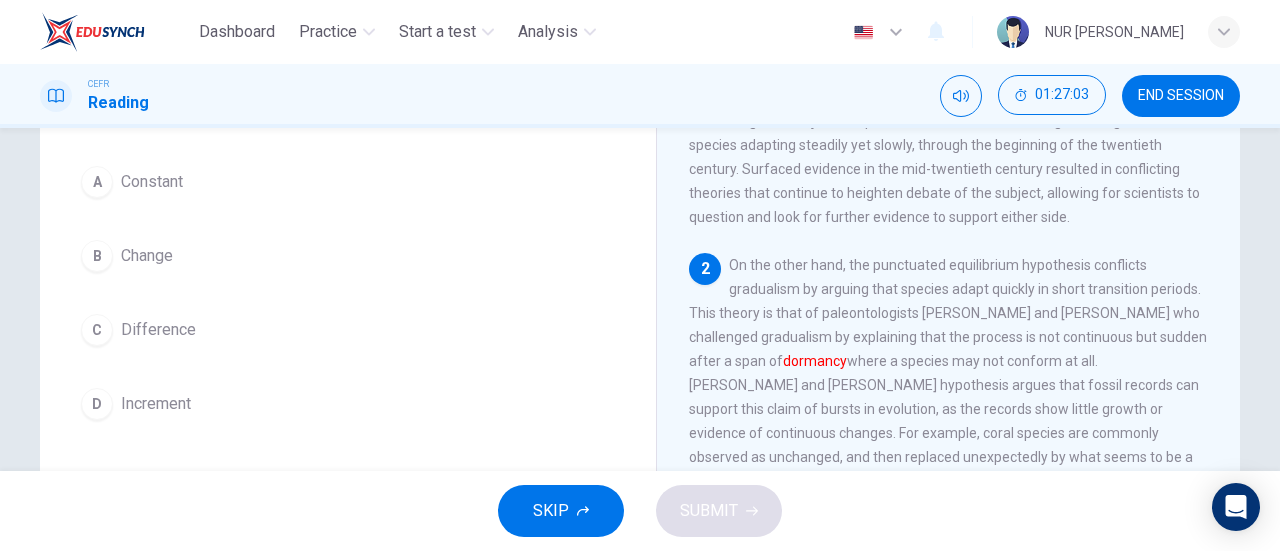 scroll, scrollTop: 173, scrollLeft: 0, axis: vertical 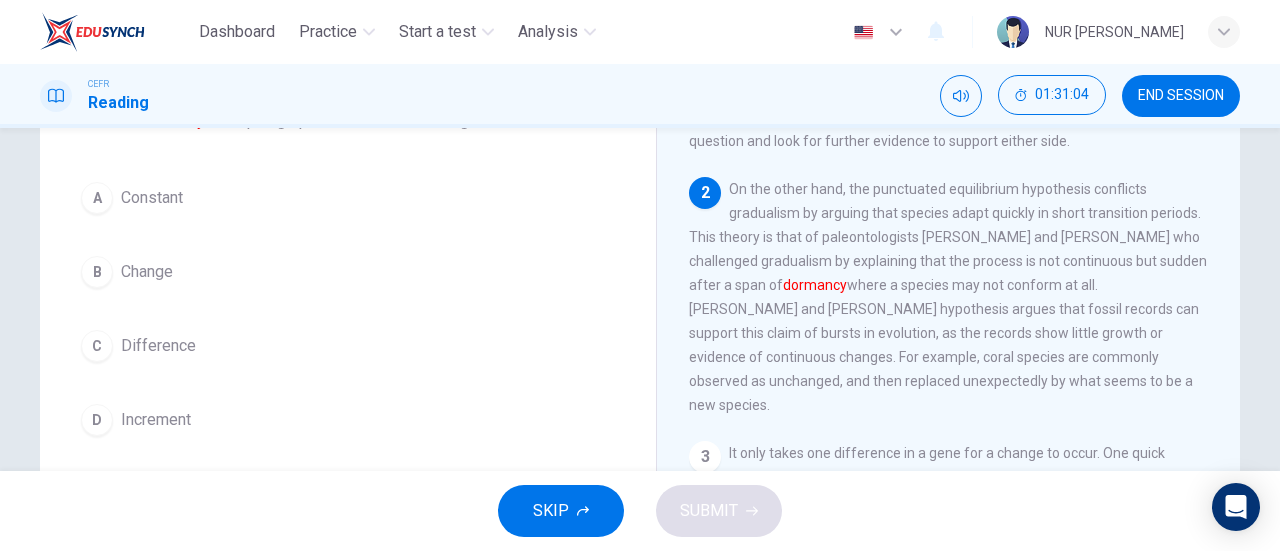 click on "A" at bounding box center [97, 198] 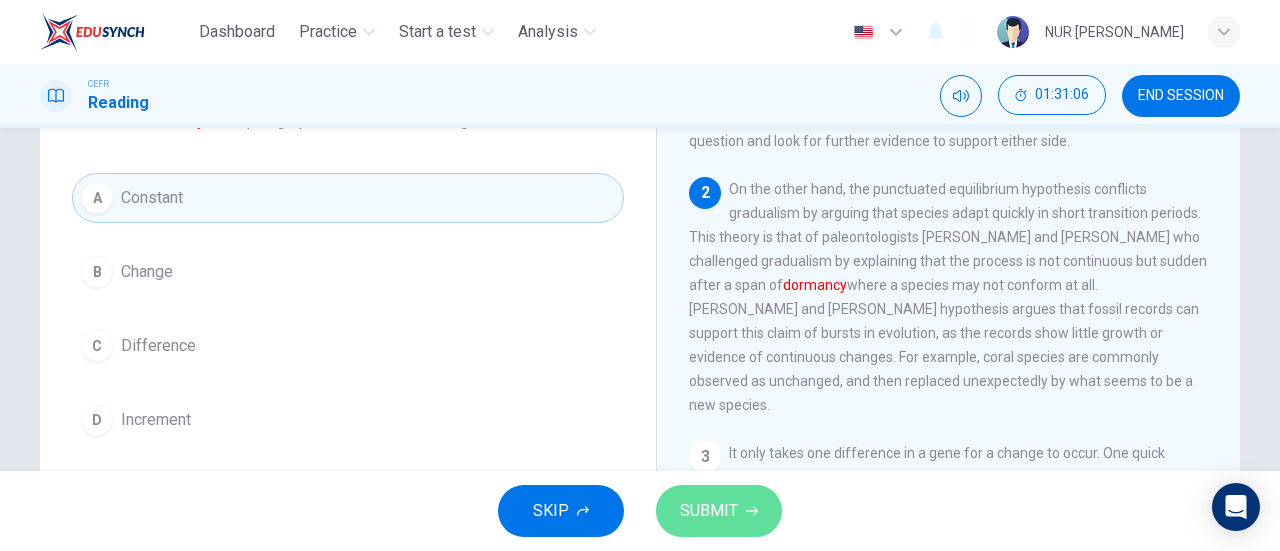 click on "SUBMIT" at bounding box center [709, 511] 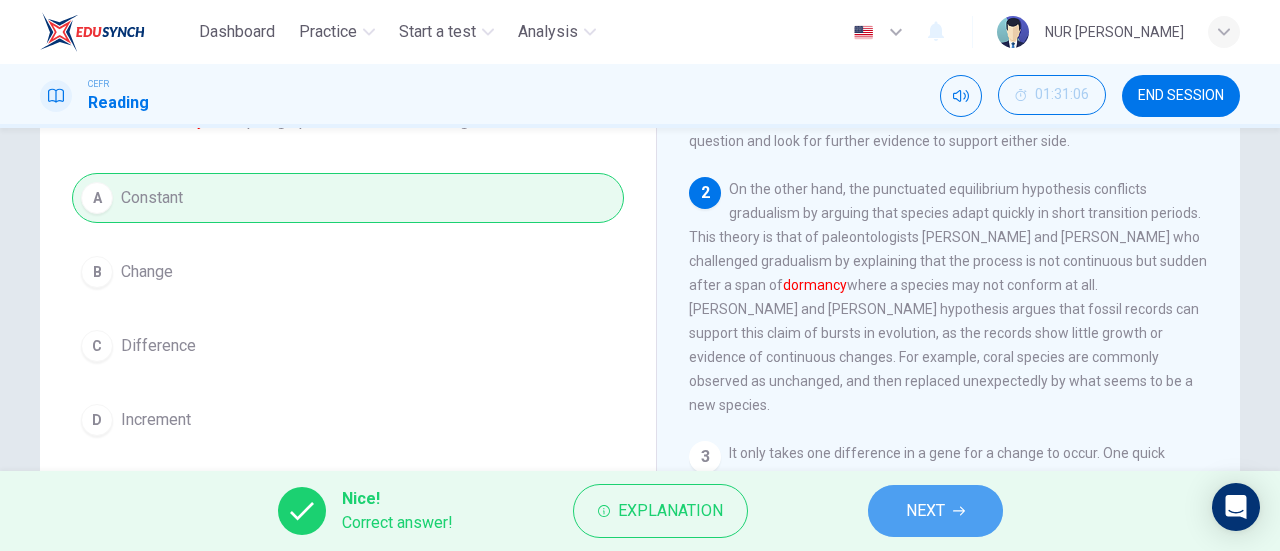click on "NEXT" at bounding box center (925, 511) 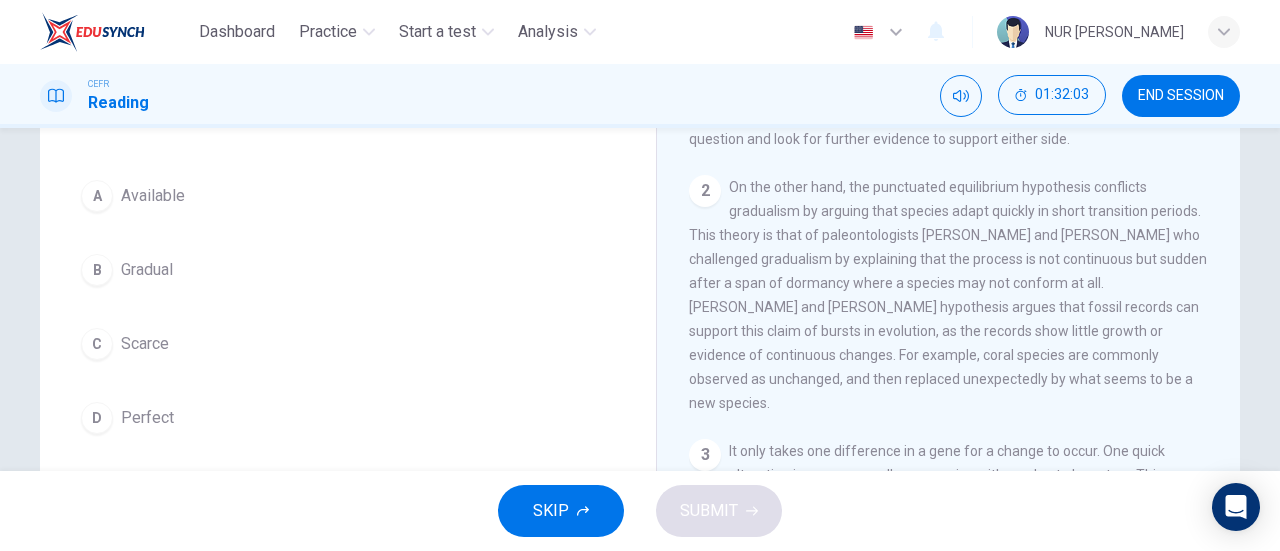 scroll, scrollTop: 160, scrollLeft: 0, axis: vertical 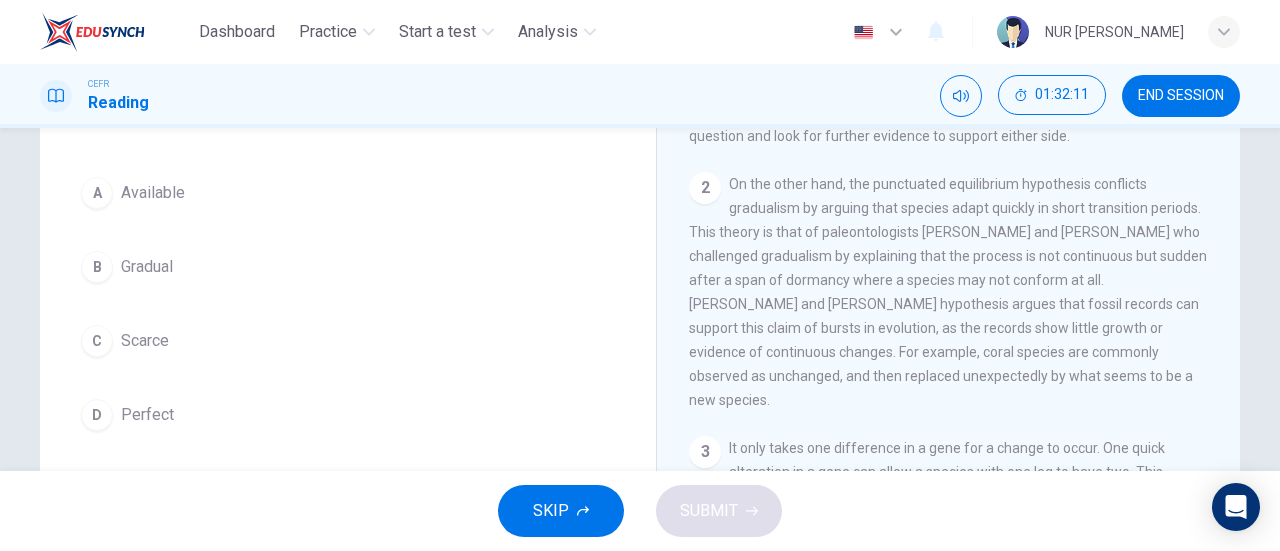 click on "C" at bounding box center (97, 341) 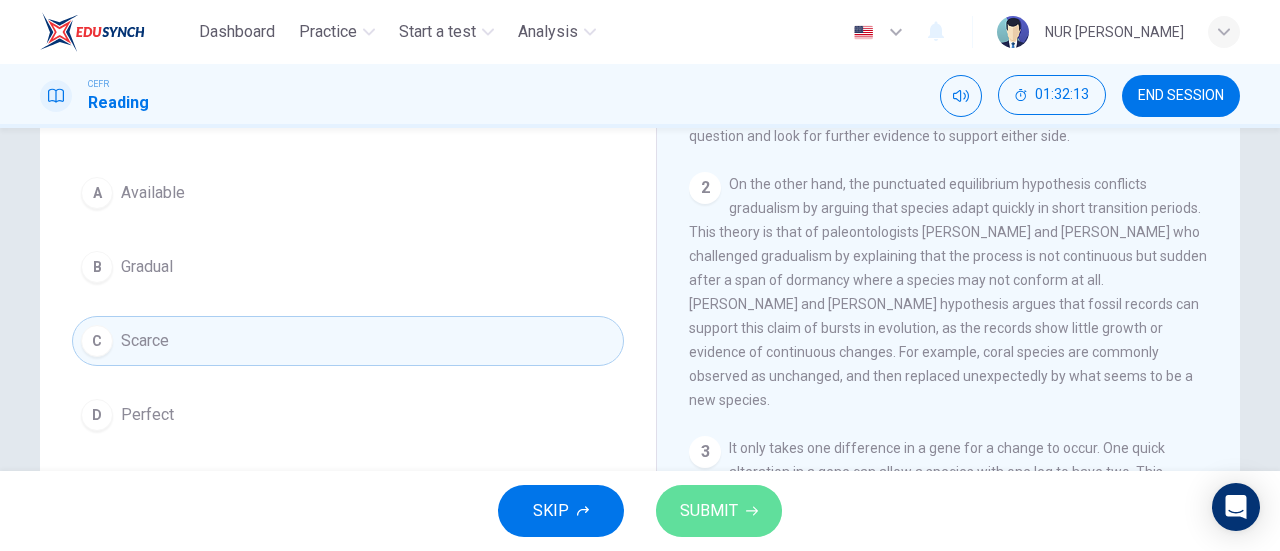 click on "SUBMIT" at bounding box center (709, 511) 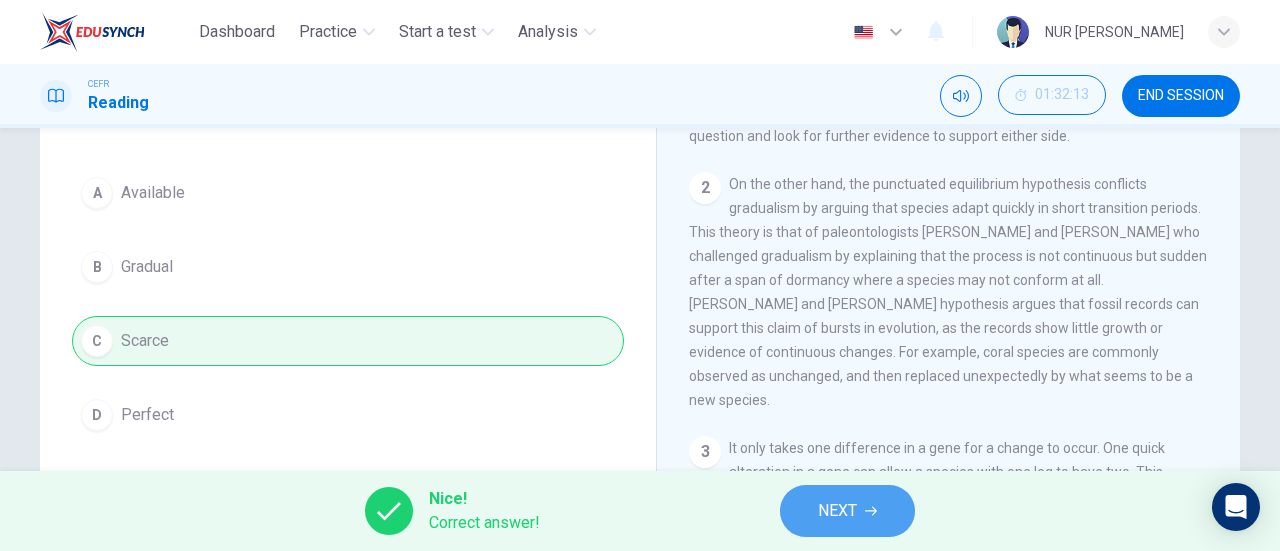 click on "NEXT" at bounding box center (847, 511) 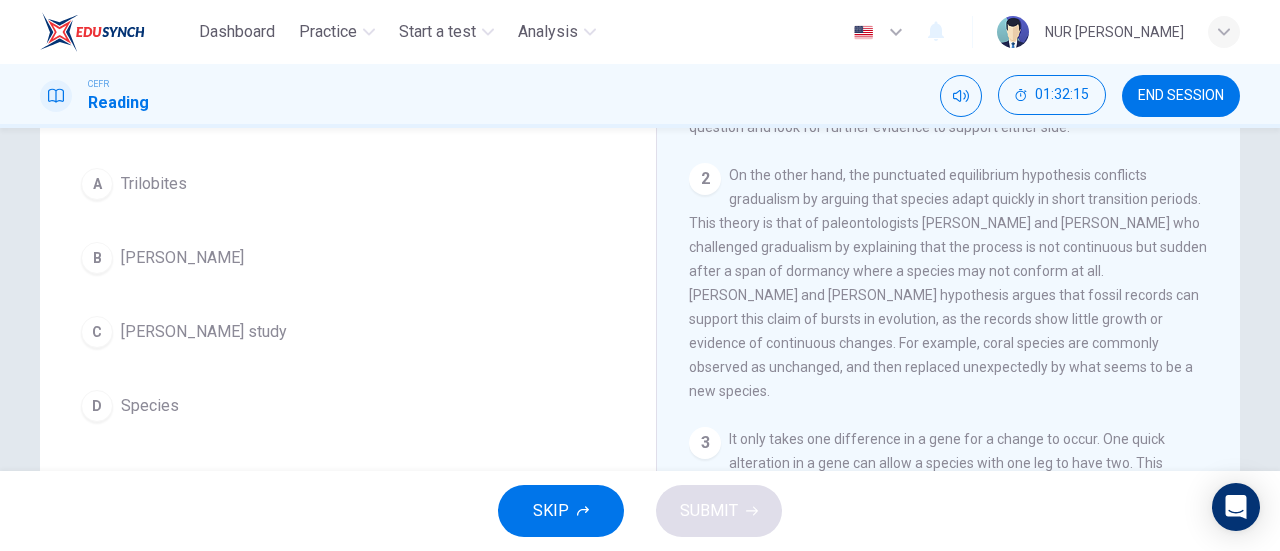 scroll, scrollTop: 218, scrollLeft: 0, axis: vertical 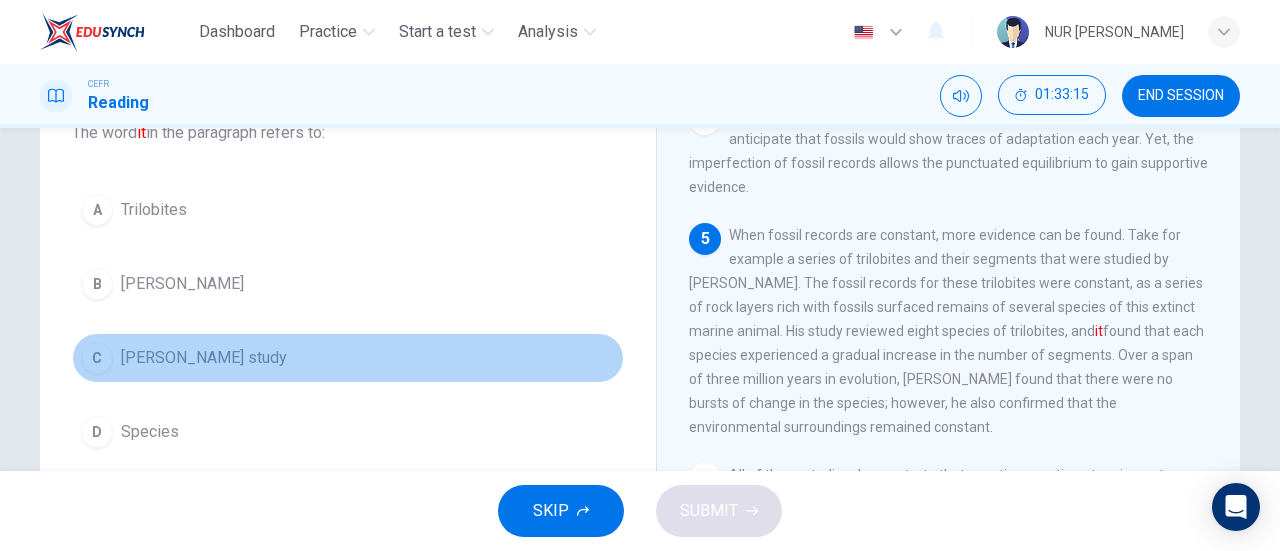 click on "C" at bounding box center [97, 358] 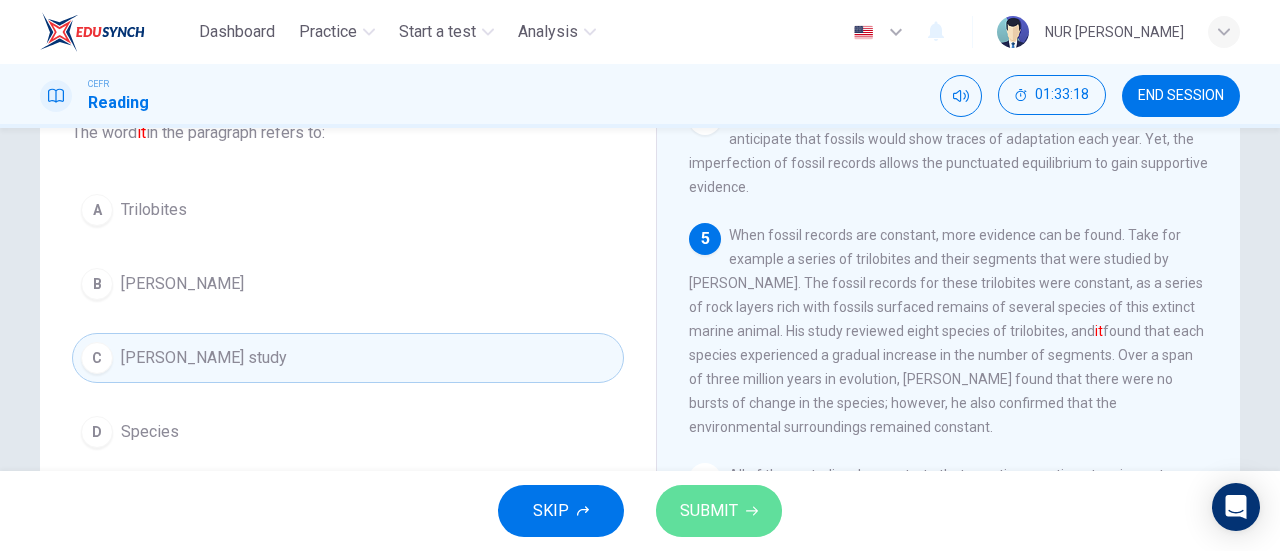 click on "SUBMIT" at bounding box center [709, 511] 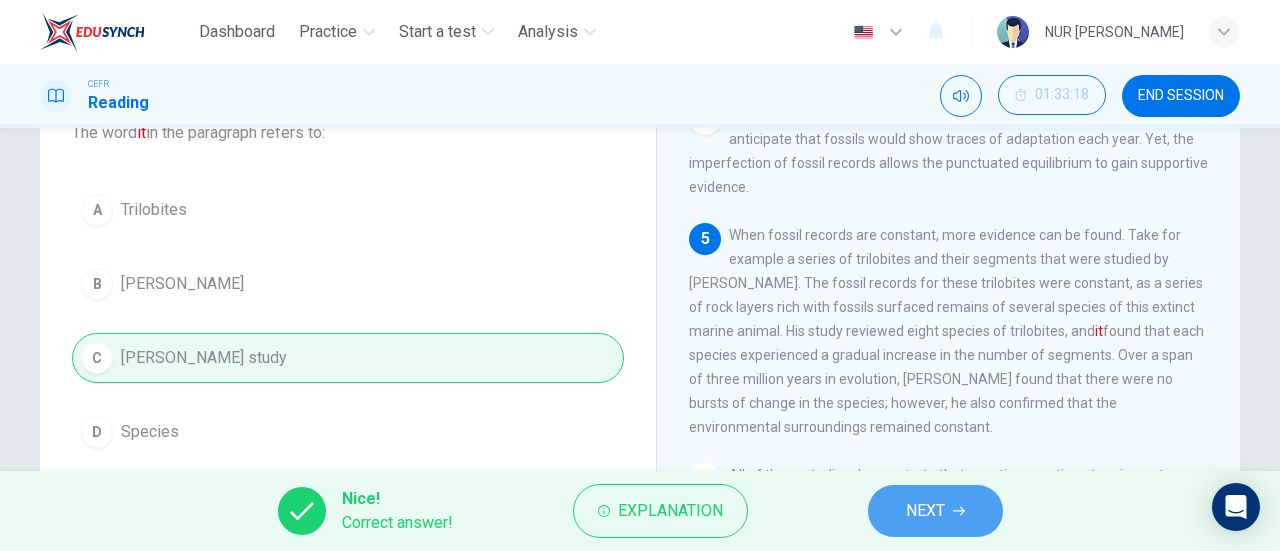 click on "NEXT" at bounding box center (935, 511) 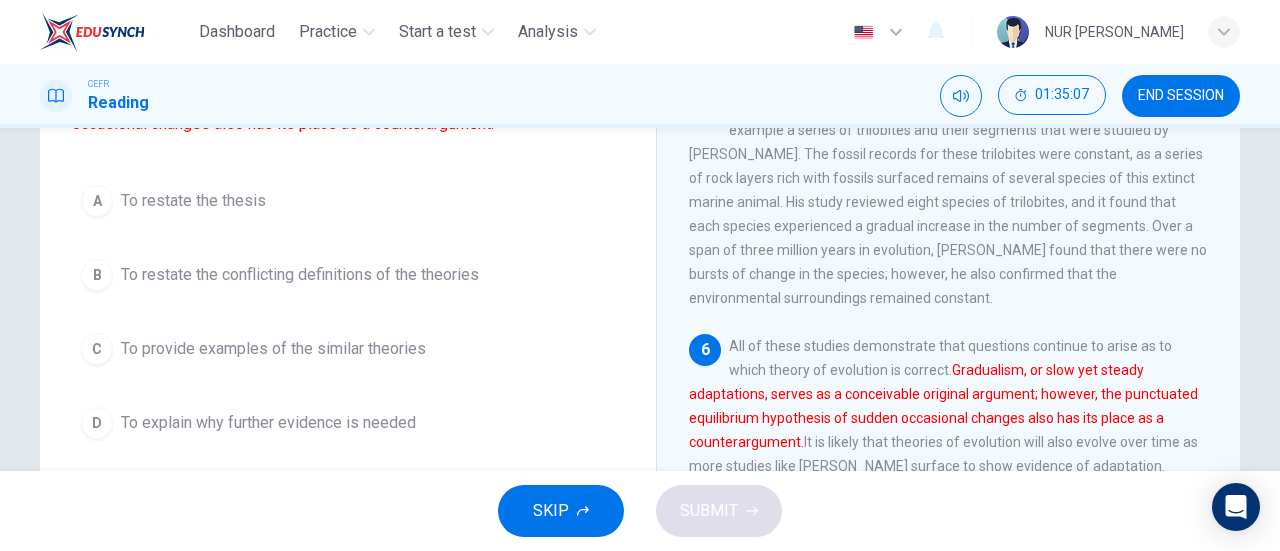 scroll, scrollTop: 270, scrollLeft: 0, axis: vertical 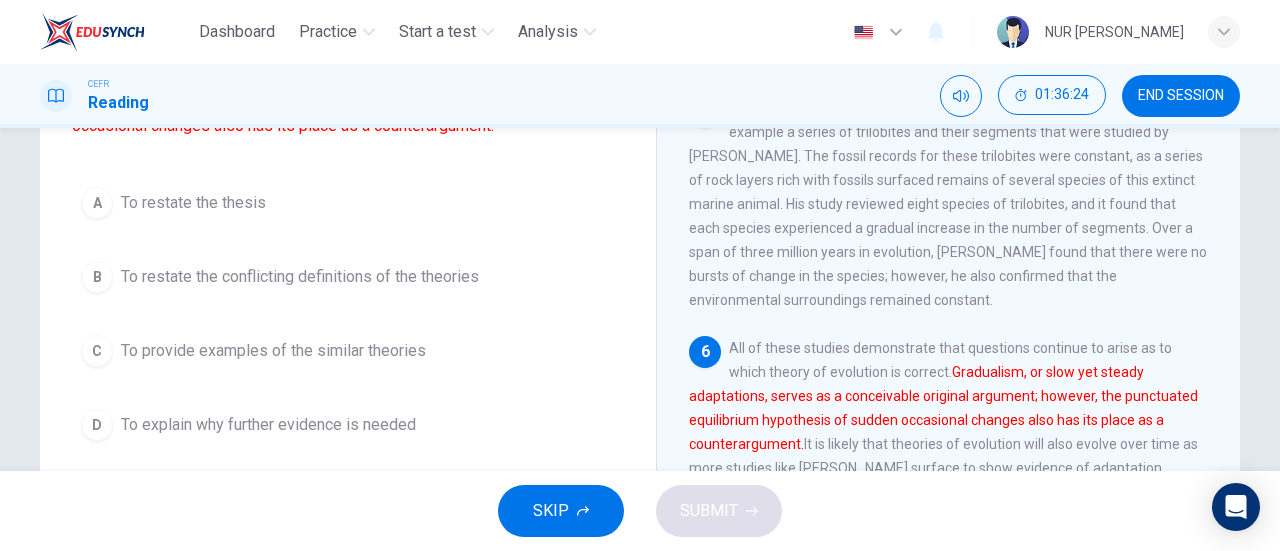 click on "B" at bounding box center (97, 277) 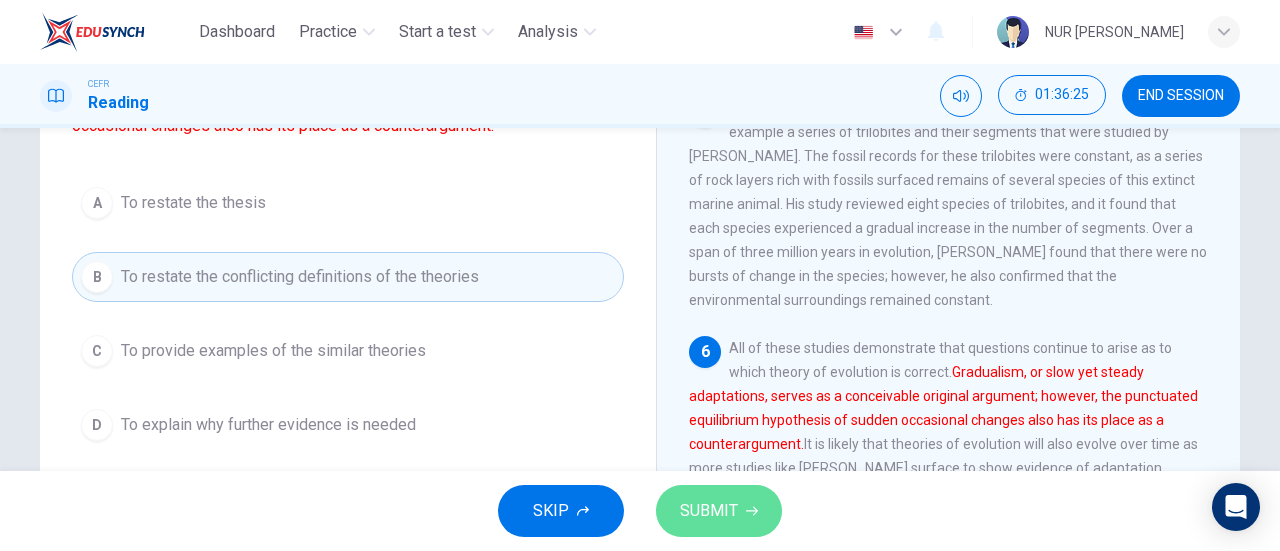 click on "SUBMIT" at bounding box center [709, 511] 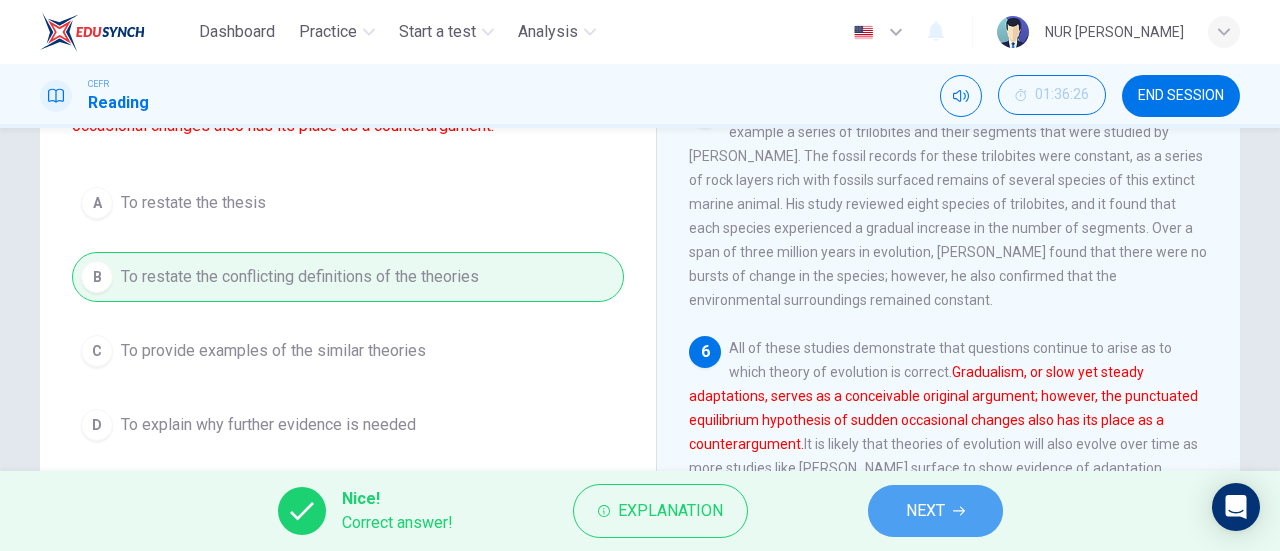 click on "NEXT" at bounding box center (925, 511) 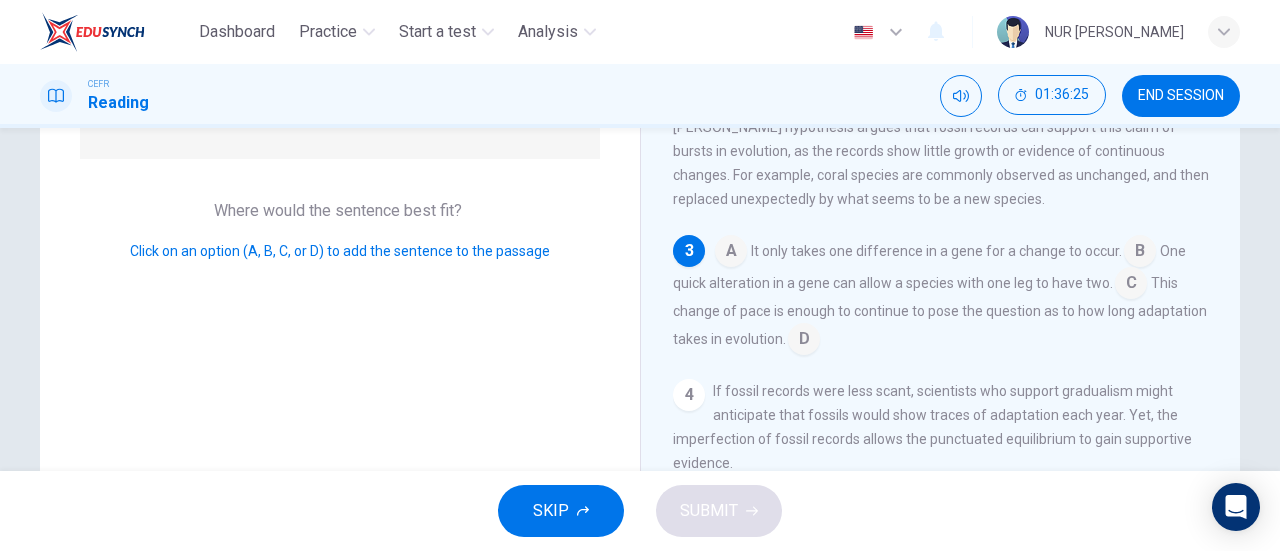 scroll, scrollTop: 163, scrollLeft: 0, axis: vertical 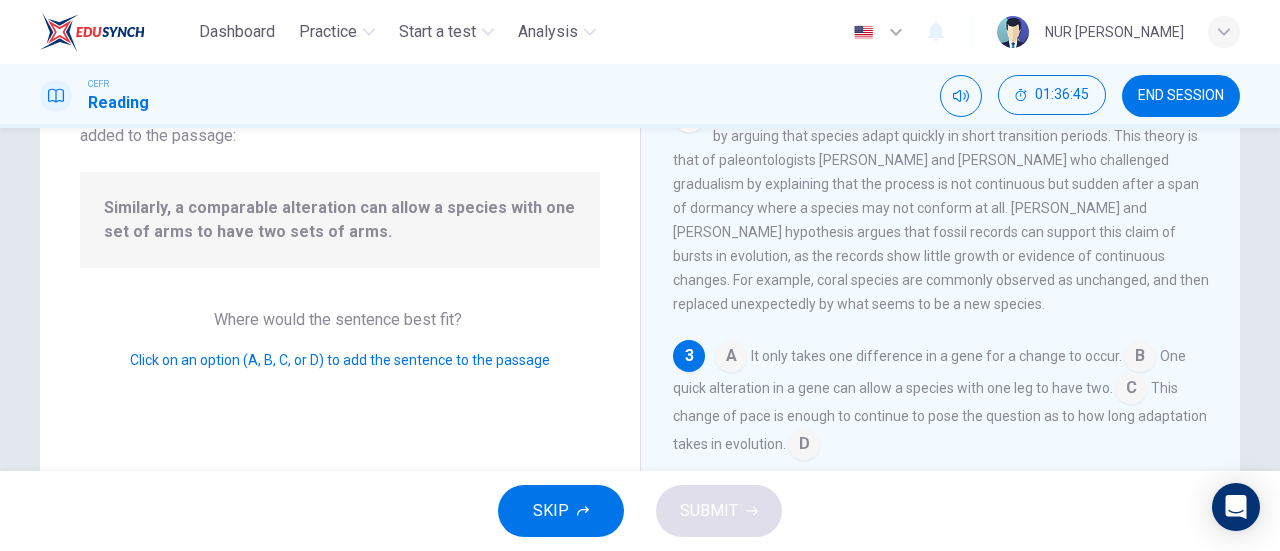 click at bounding box center [1131, 390] 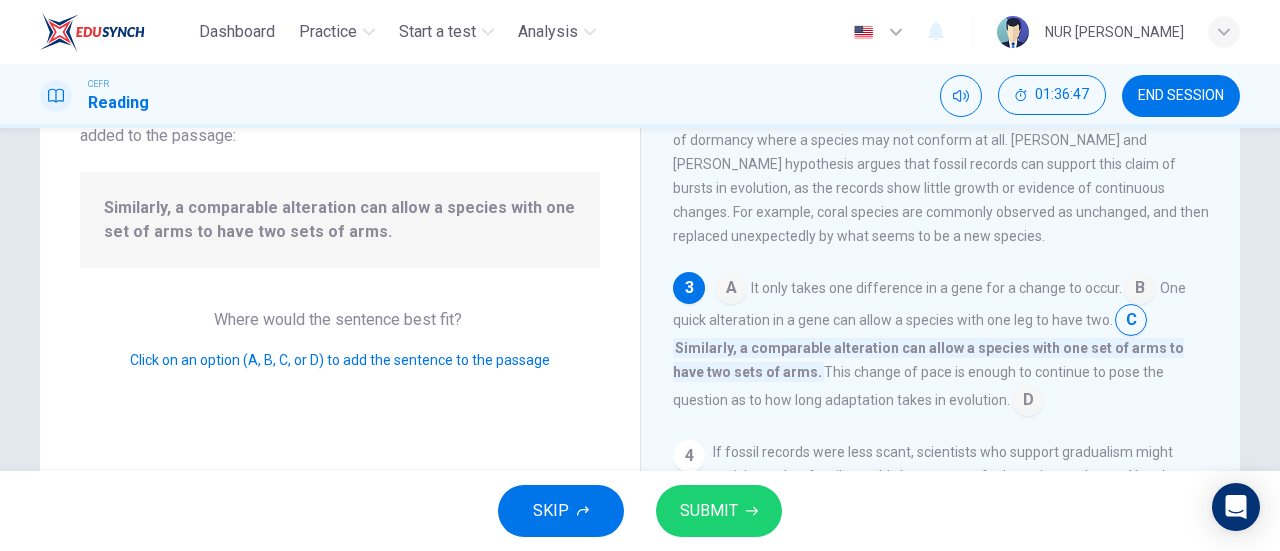 scroll, scrollTop: 239, scrollLeft: 0, axis: vertical 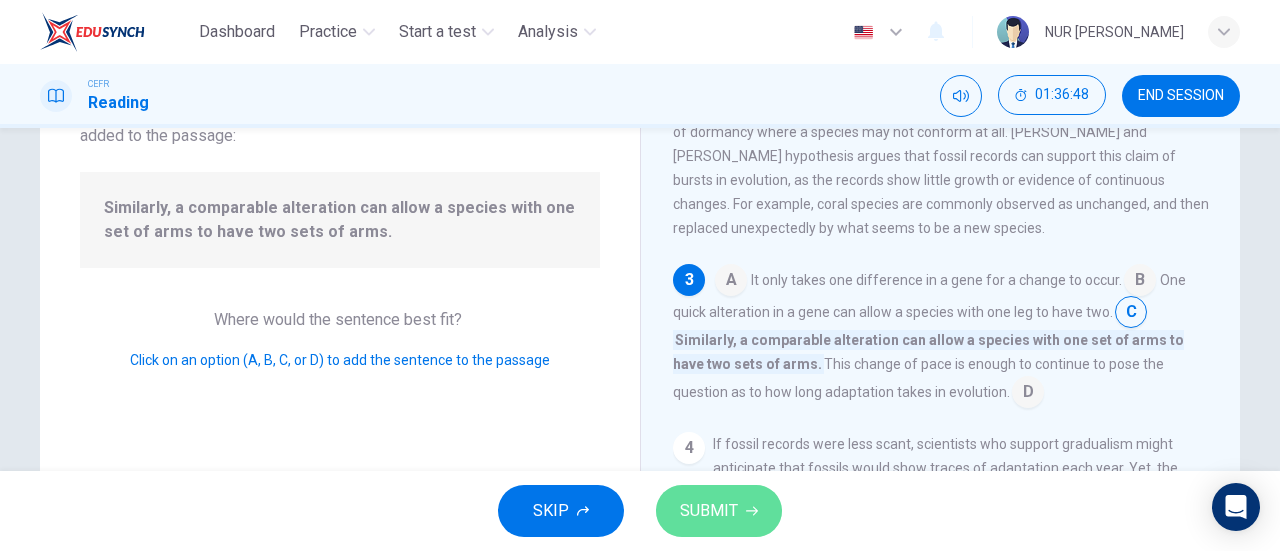 click 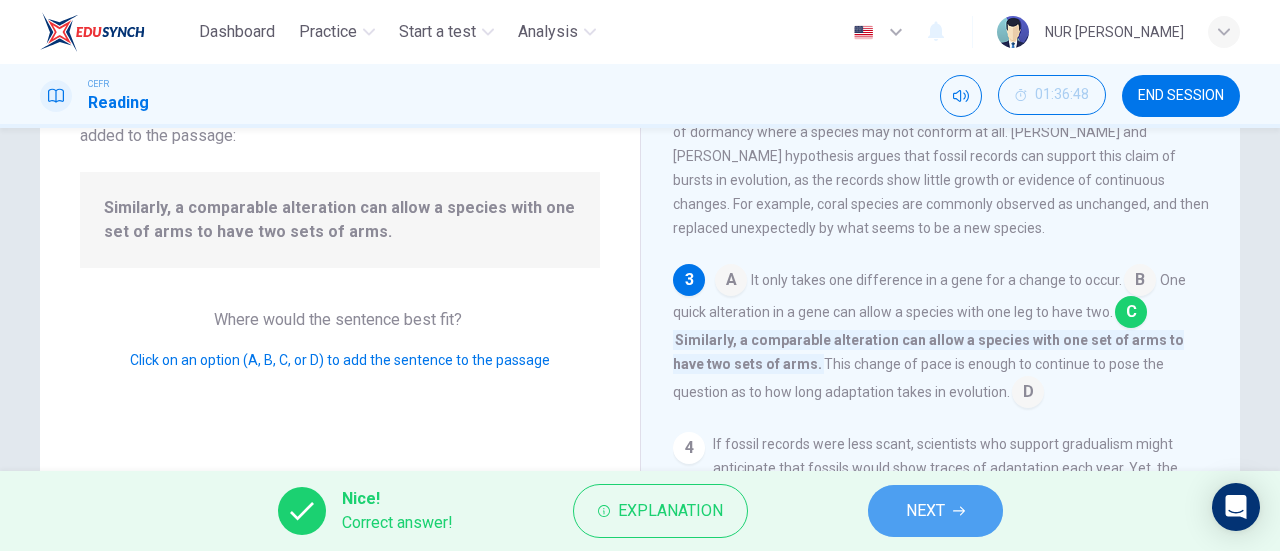 click on "NEXT" at bounding box center [935, 511] 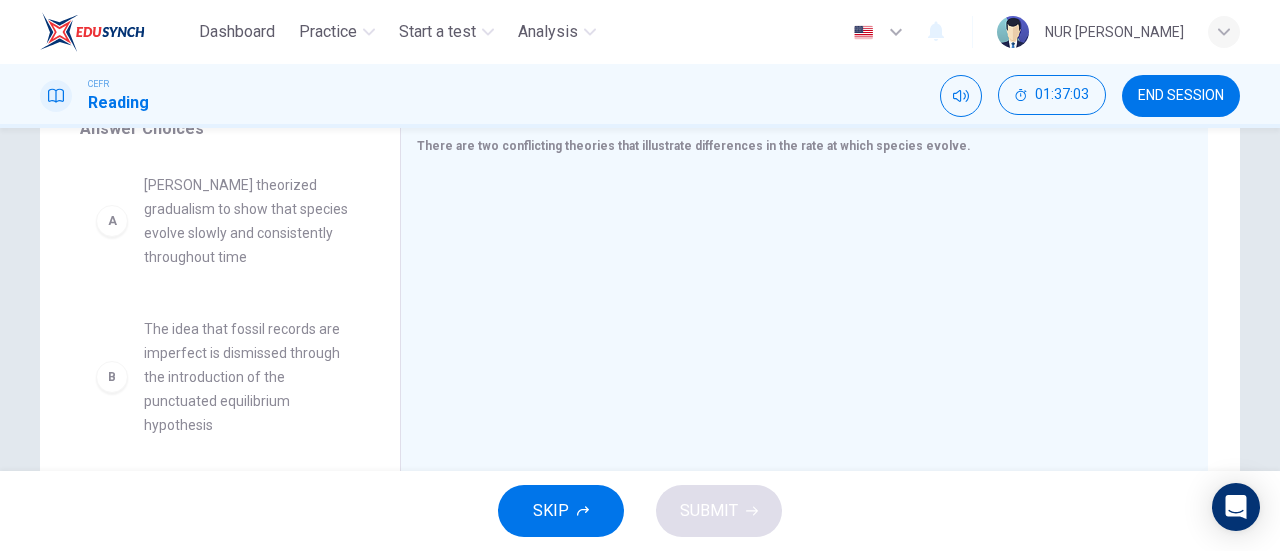 scroll, scrollTop: 357, scrollLeft: 0, axis: vertical 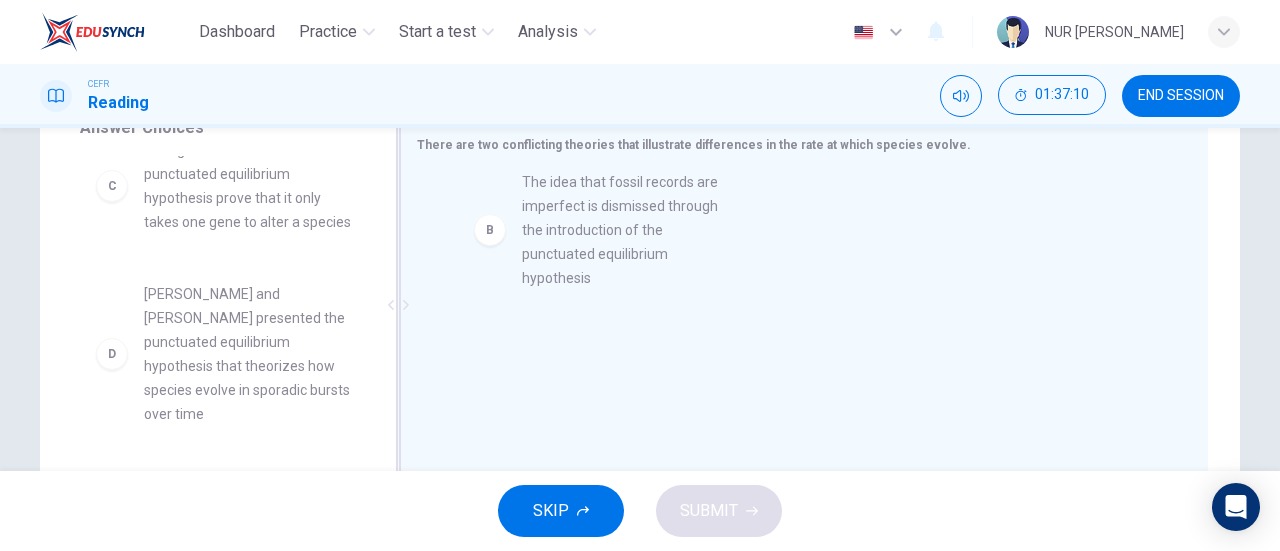 drag, startPoint x: 191, startPoint y: 217, endPoint x: 591, endPoint y: 254, distance: 401.7076 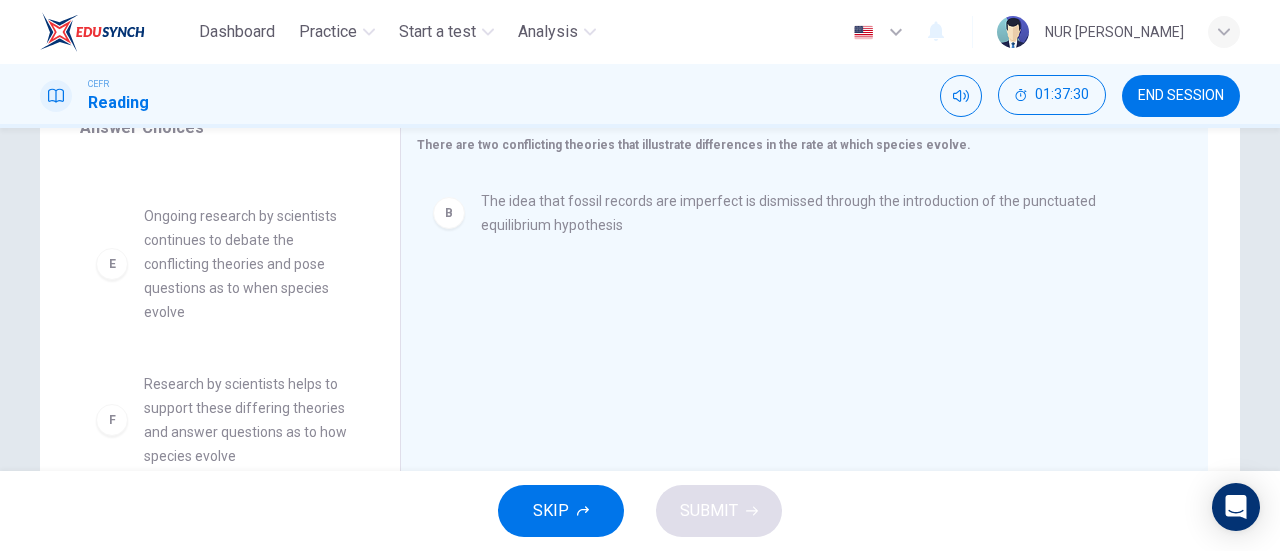 scroll, scrollTop: 450, scrollLeft: 0, axis: vertical 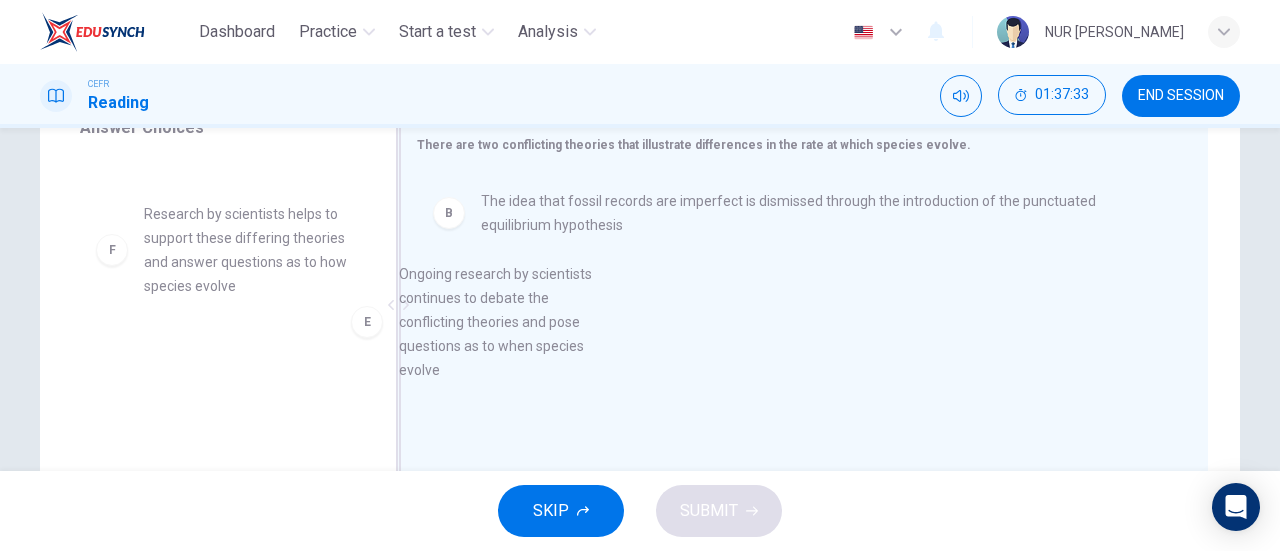 drag, startPoint x: 269, startPoint y: 311, endPoint x: 691, endPoint y: 363, distance: 425.1917 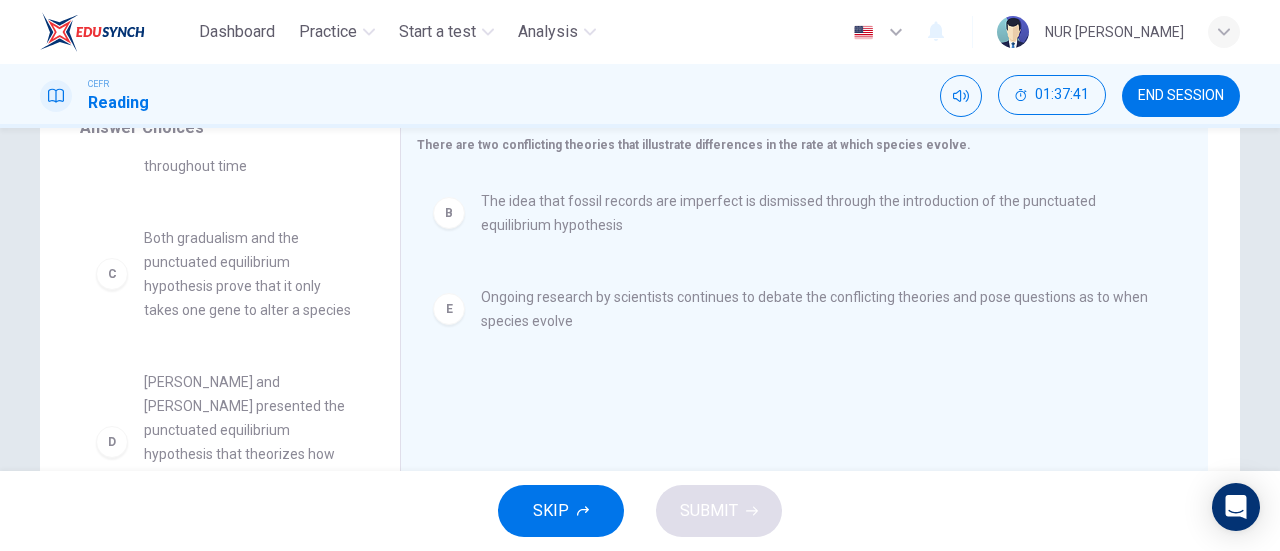 scroll, scrollTop: 118, scrollLeft: 0, axis: vertical 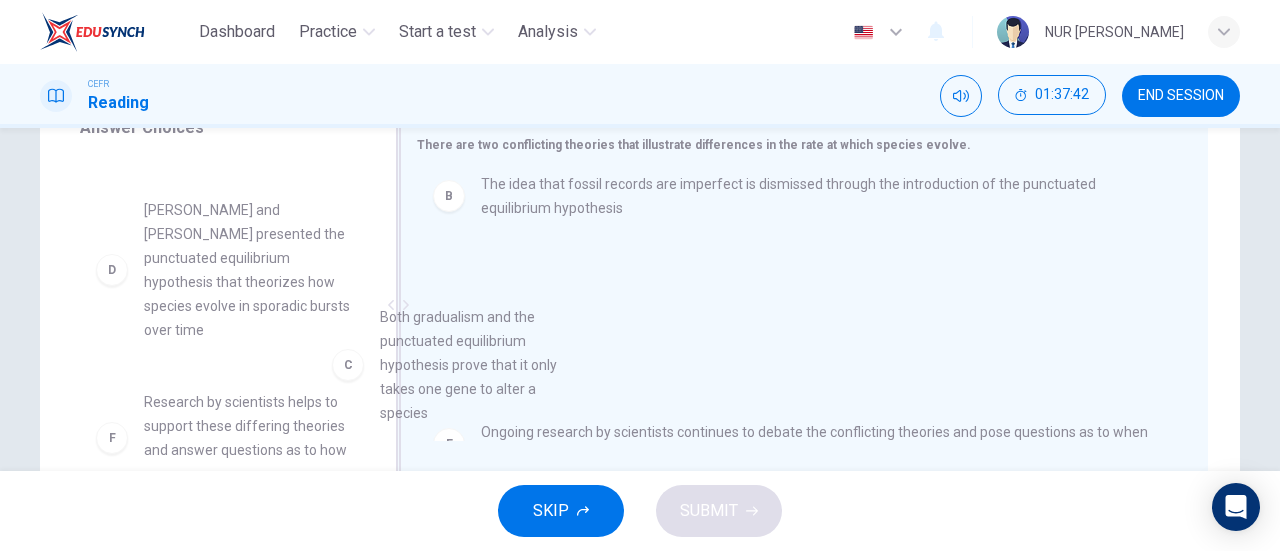 drag, startPoint x: 243, startPoint y: 263, endPoint x: 586, endPoint y: 406, distance: 371.6154 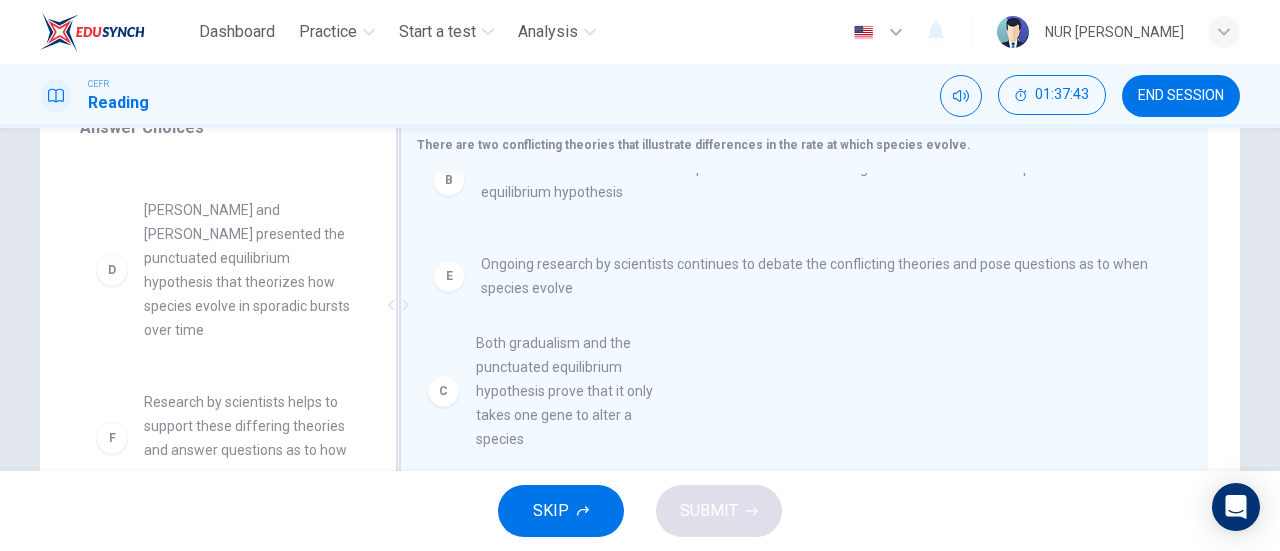 scroll, scrollTop: 4, scrollLeft: 0, axis: vertical 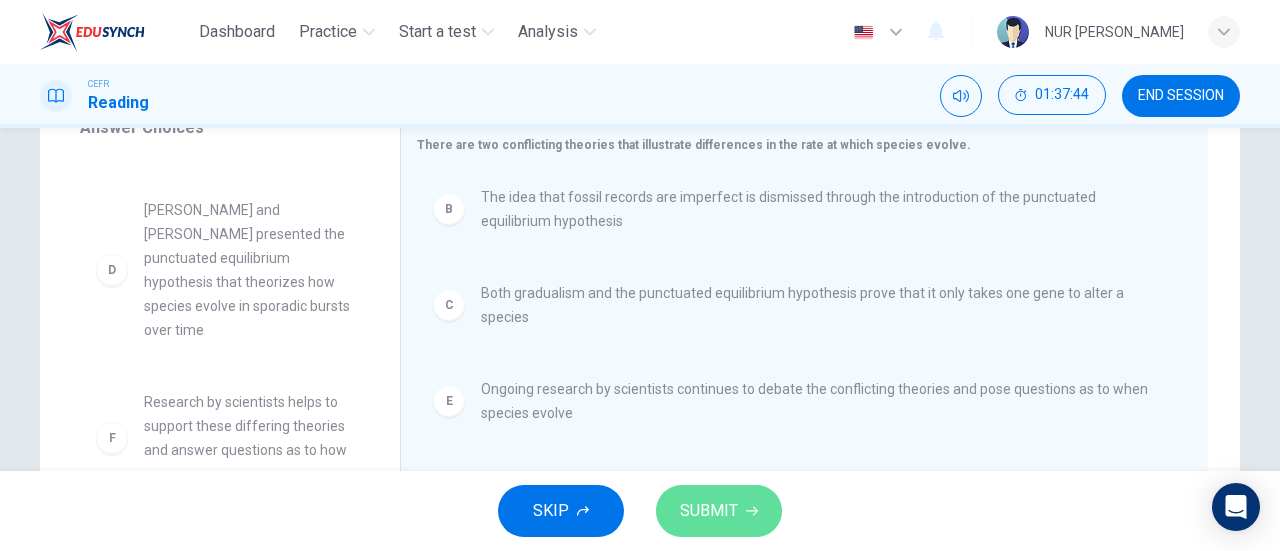 click on "SUBMIT" at bounding box center [709, 511] 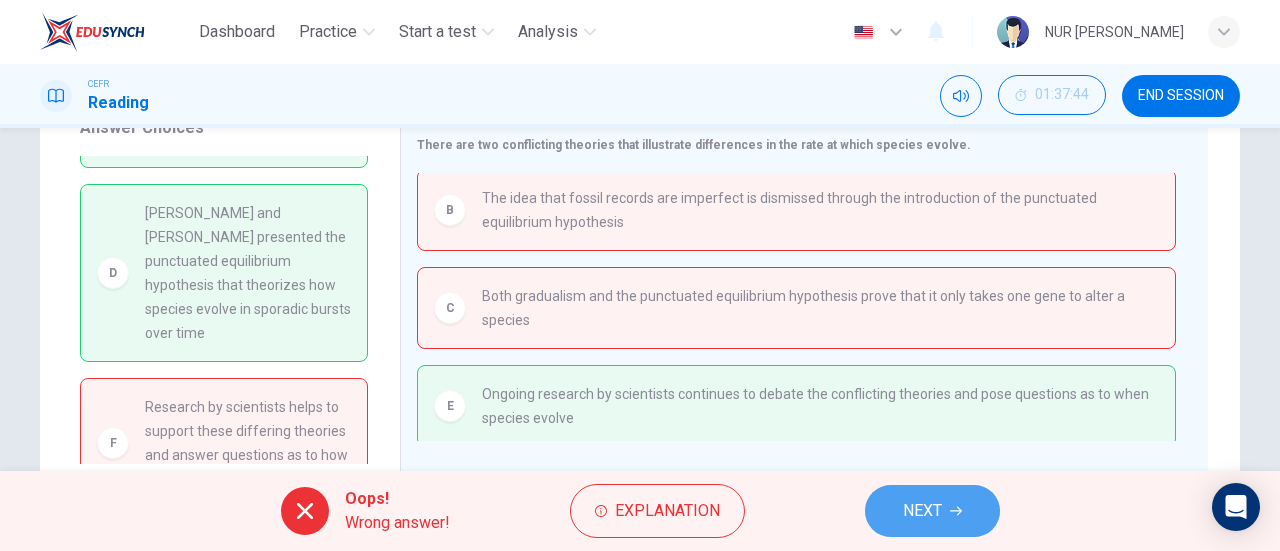 click on "NEXT" at bounding box center [932, 511] 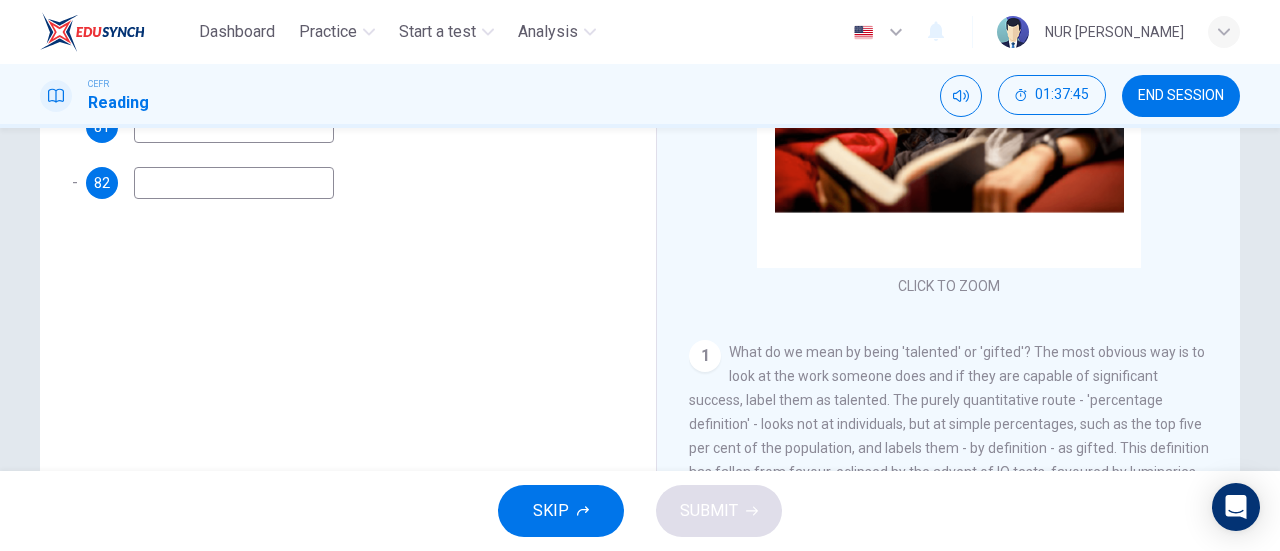 scroll, scrollTop: 432, scrollLeft: 0, axis: vertical 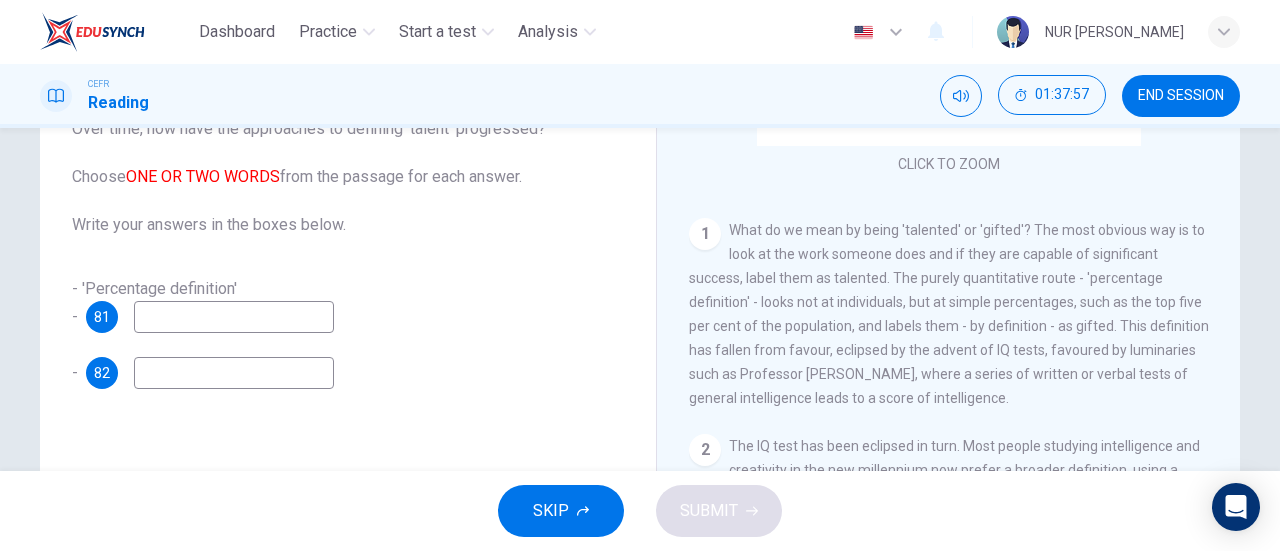 click at bounding box center [234, 317] 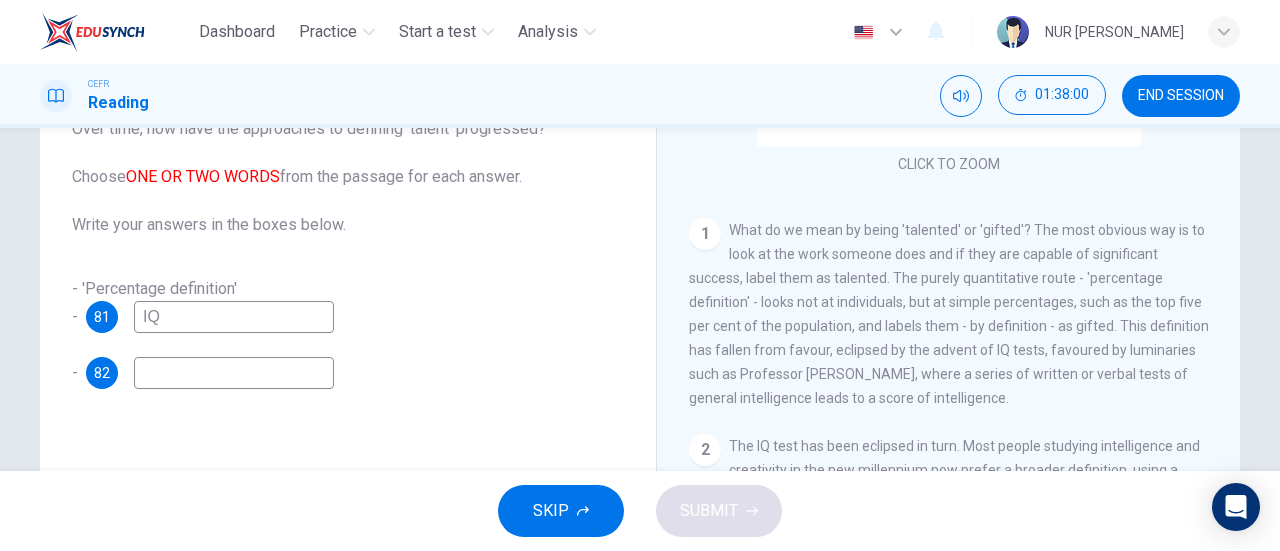 type on "IQ" 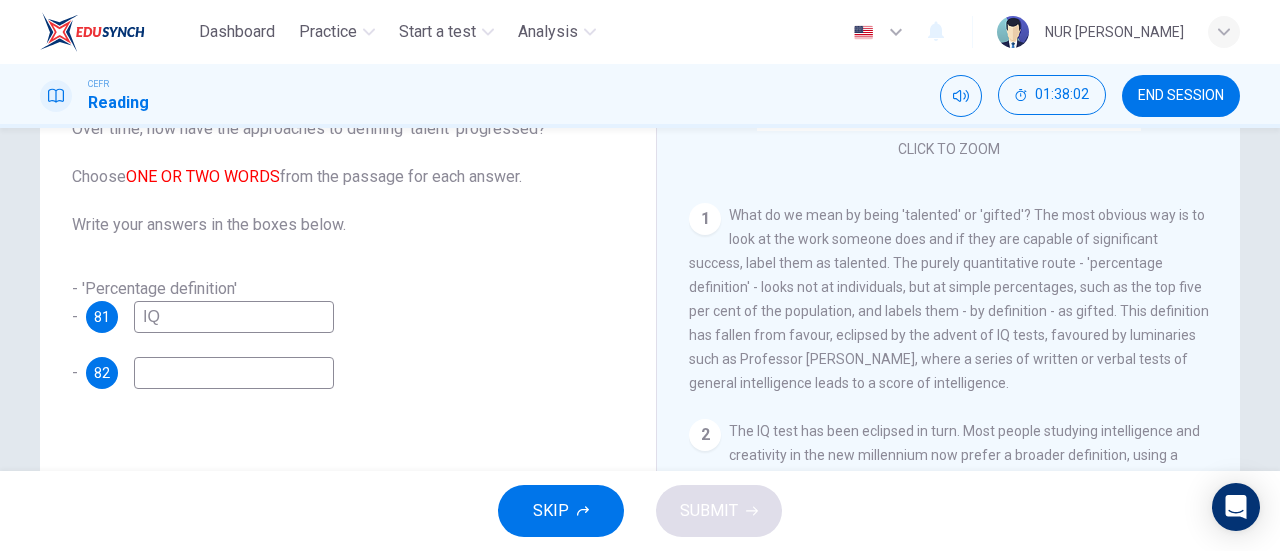 scroll, scrollTop: 328, scrollLeft: 0, axis: vertical 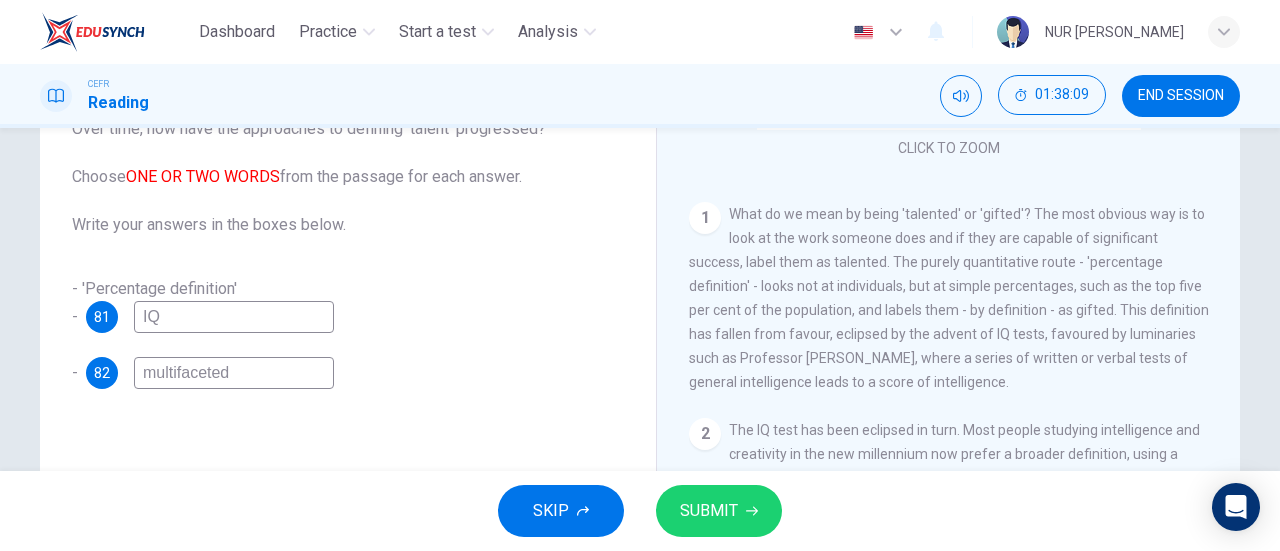 type on "multifaceted" 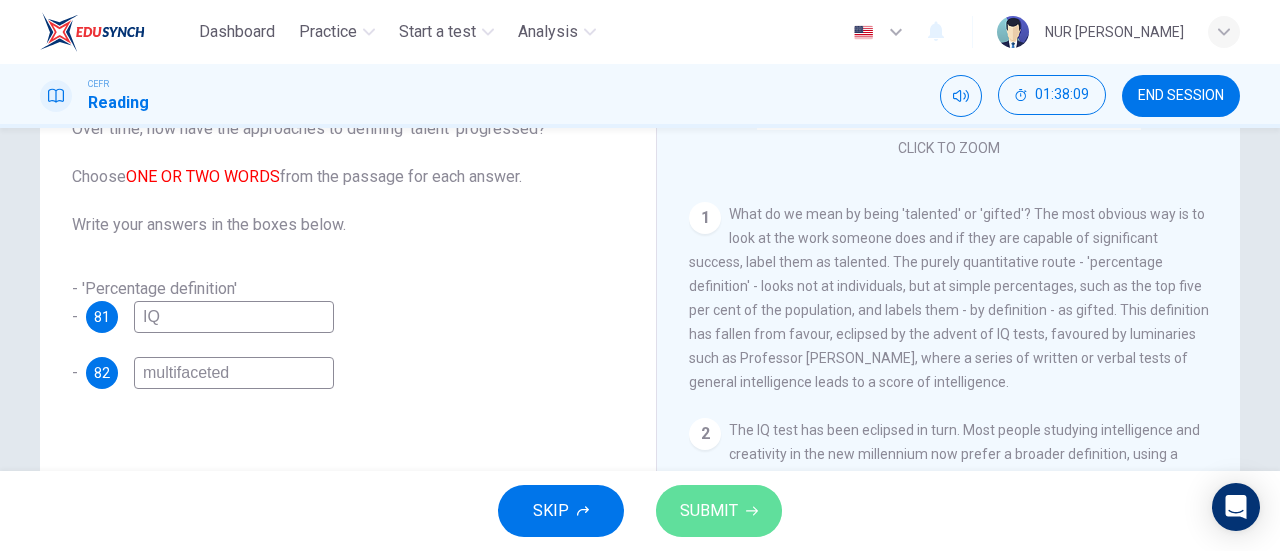 click on "SUBMIT" at bounding box center [709, 511] 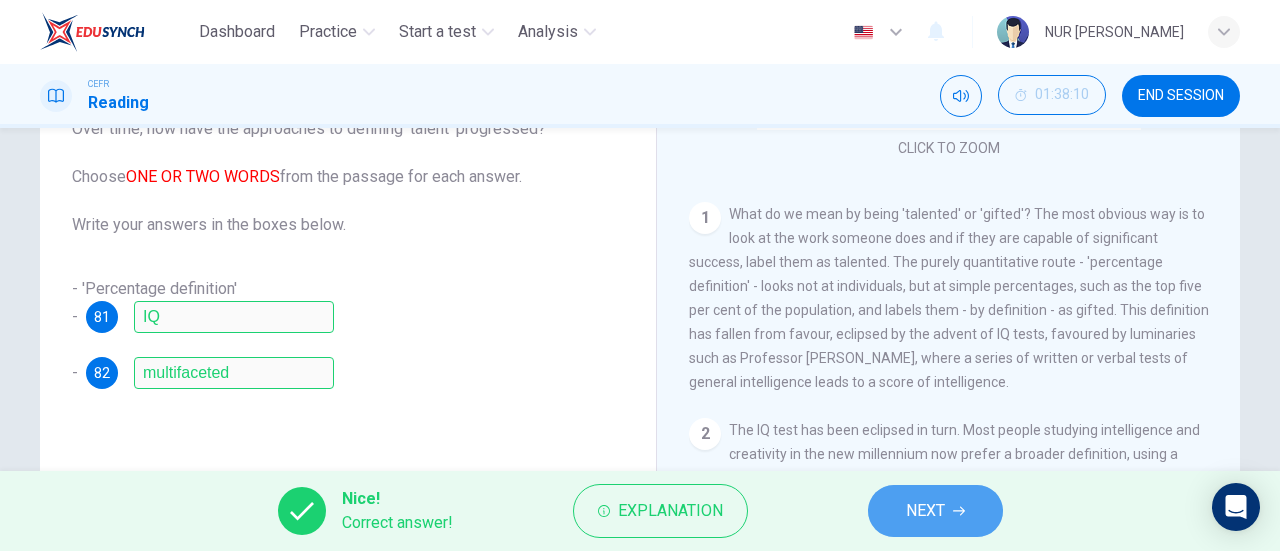 click 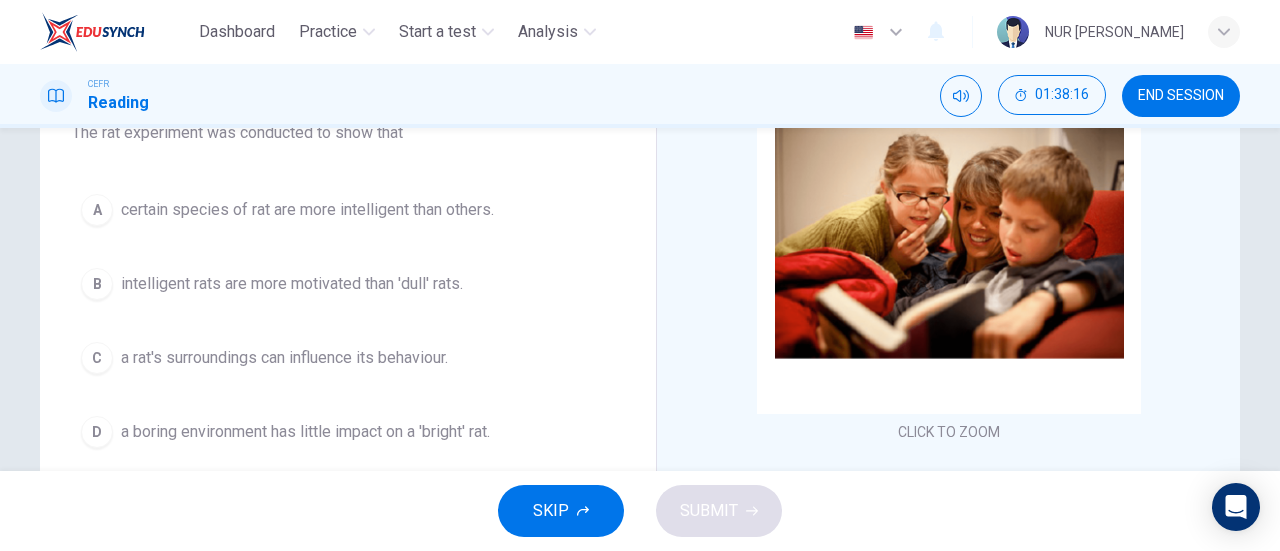 scroll, scrollTop: 192, scrollLeft: 0, axis: vertical 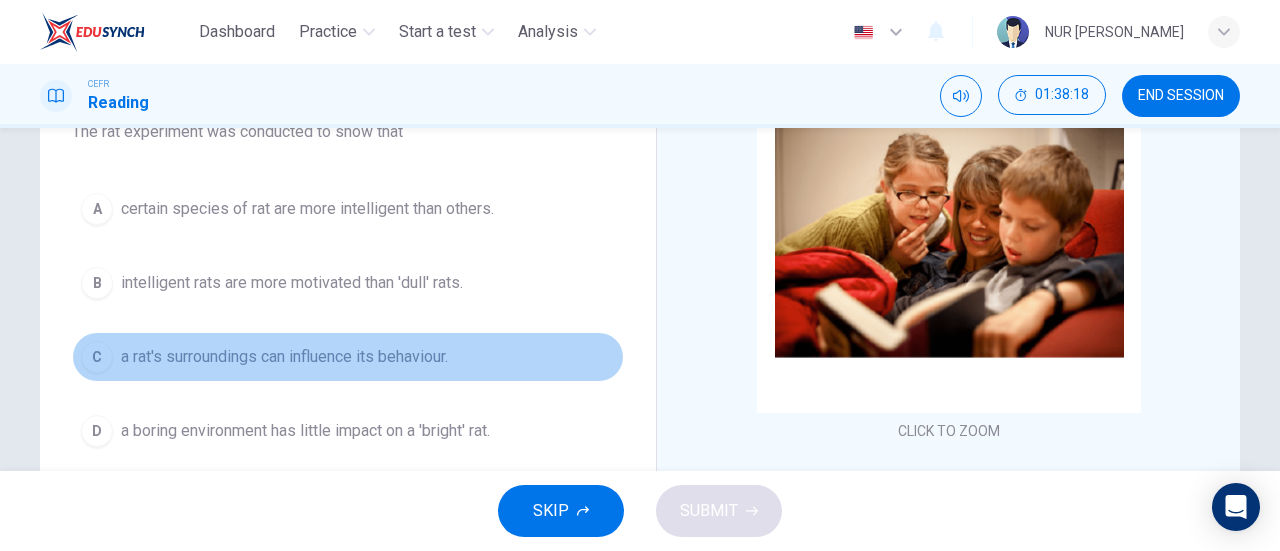 click on "C a rat's surroundings can influence its behaviour." at bounding box center [348, 357] 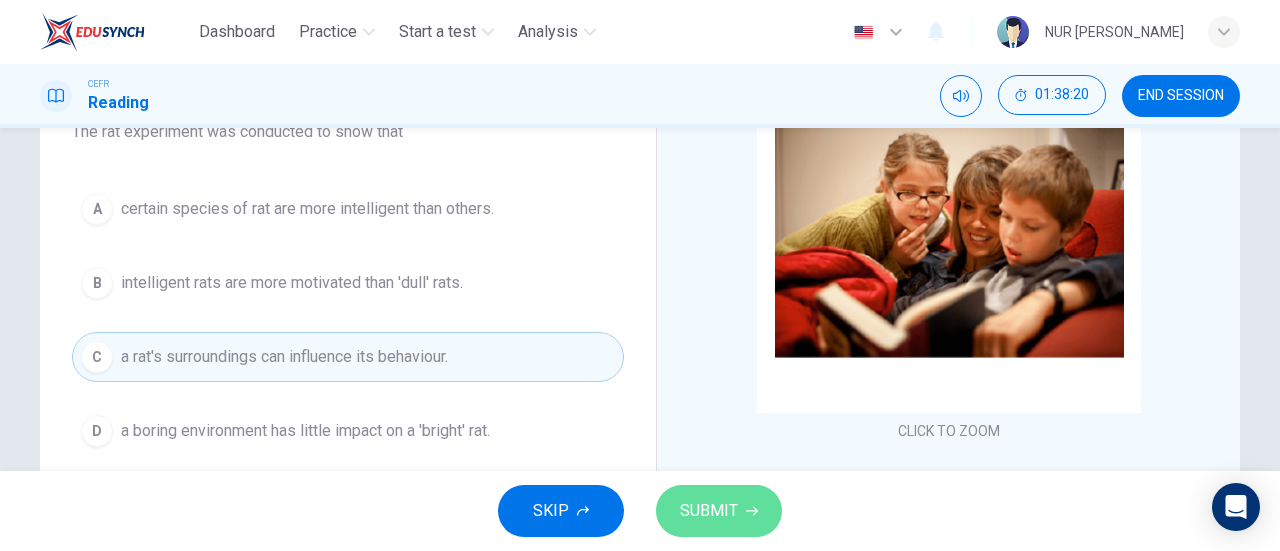 click on "SUBMIT" at bounding box center [709, 511] 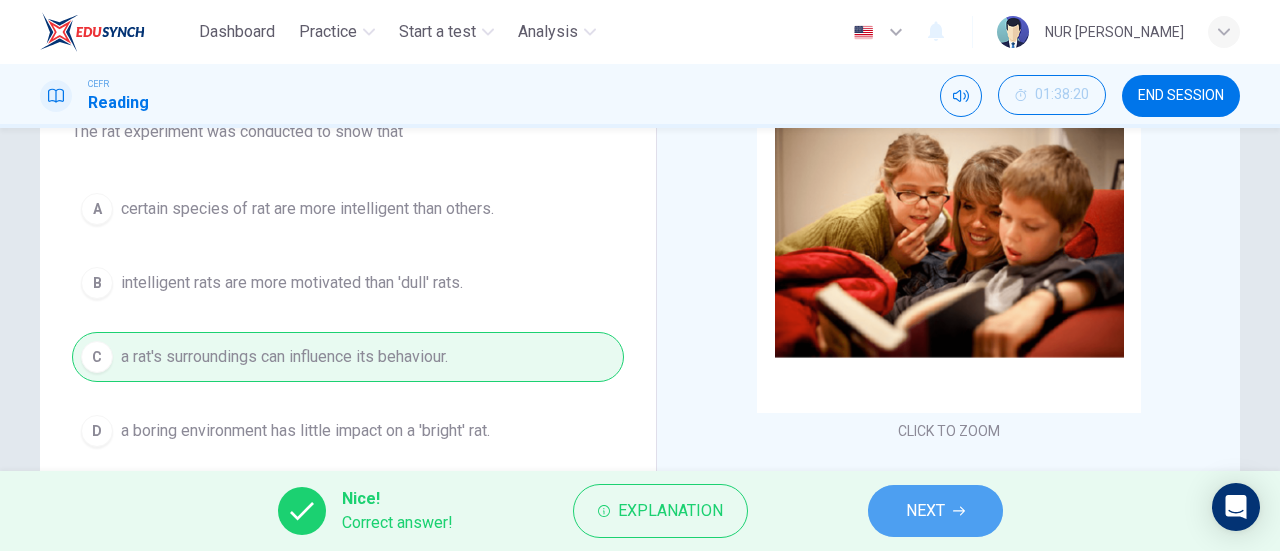 click on "NEXT" at bounding box center (935, 511) 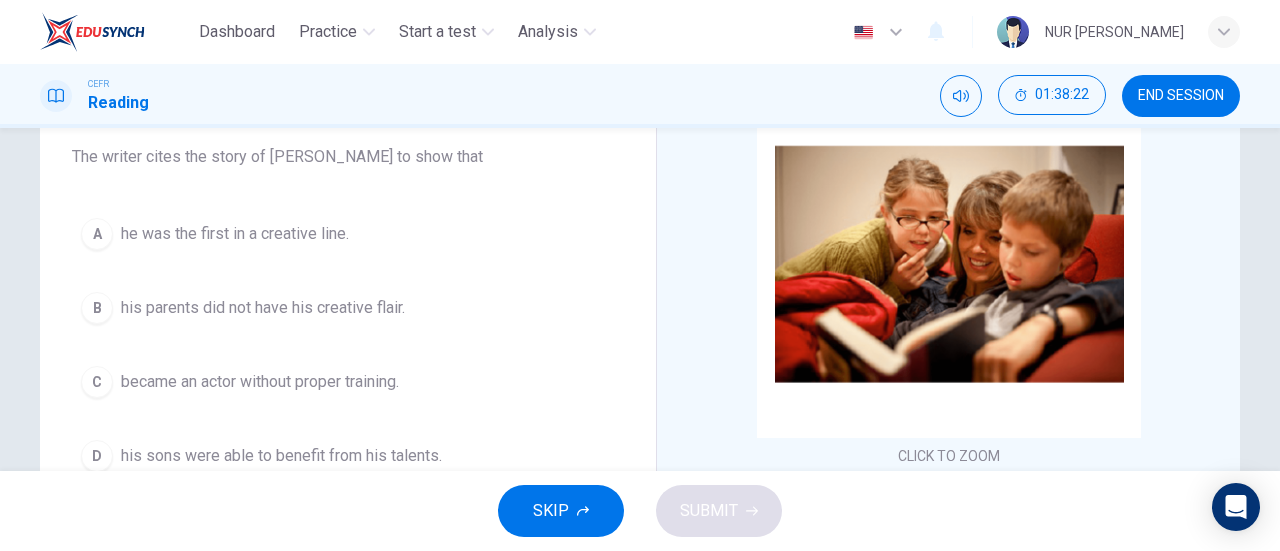 scroll, scrollTop: 192, scrollLeft: 0, axis: vertical 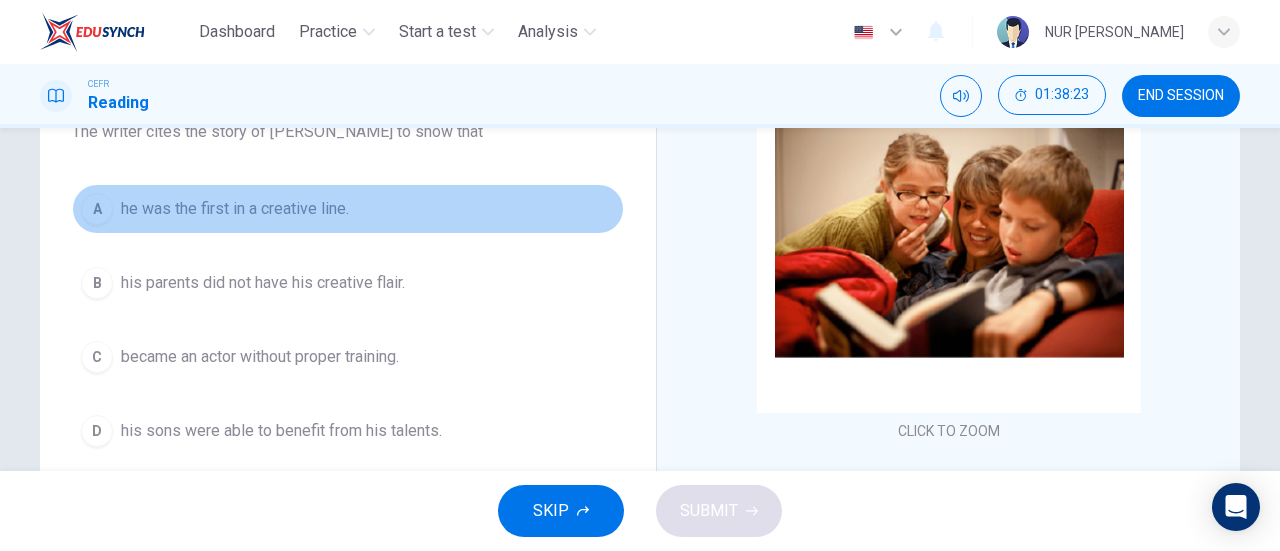 click on "A" at bounding box center (97, 209) 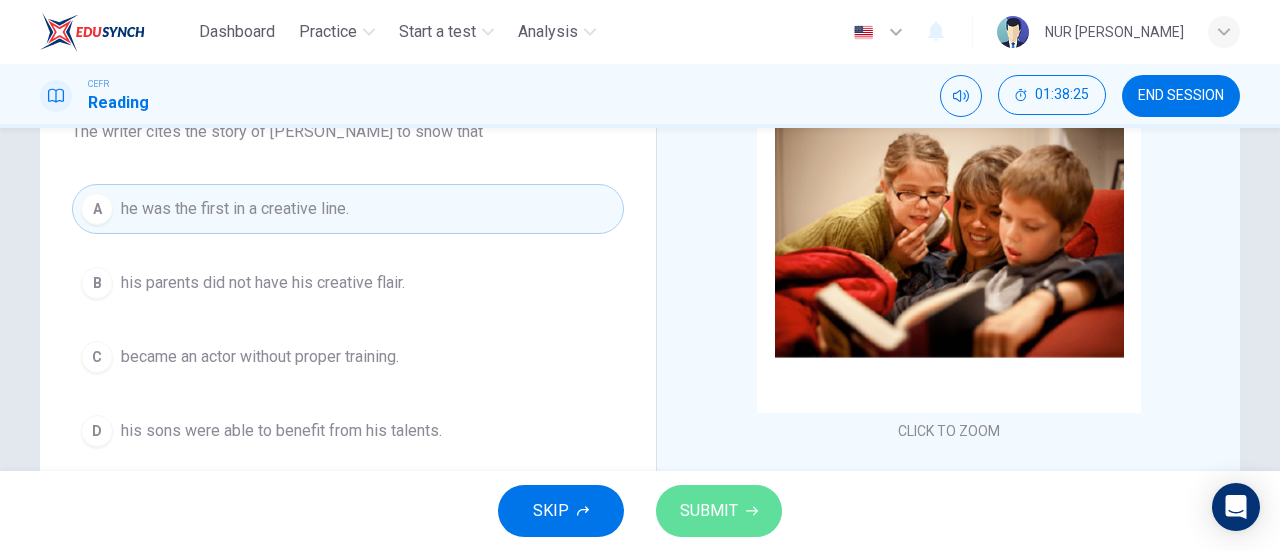 click on "SUBMIT" at bounding box center (709, 511) 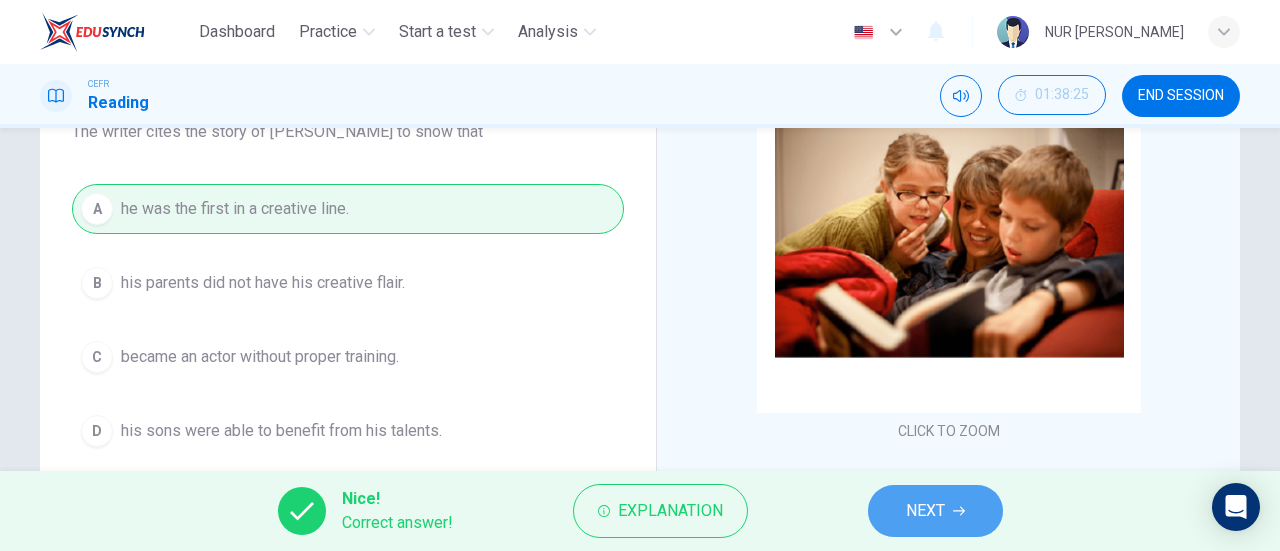 click on "NEXT" at bounding box center (935, 511) 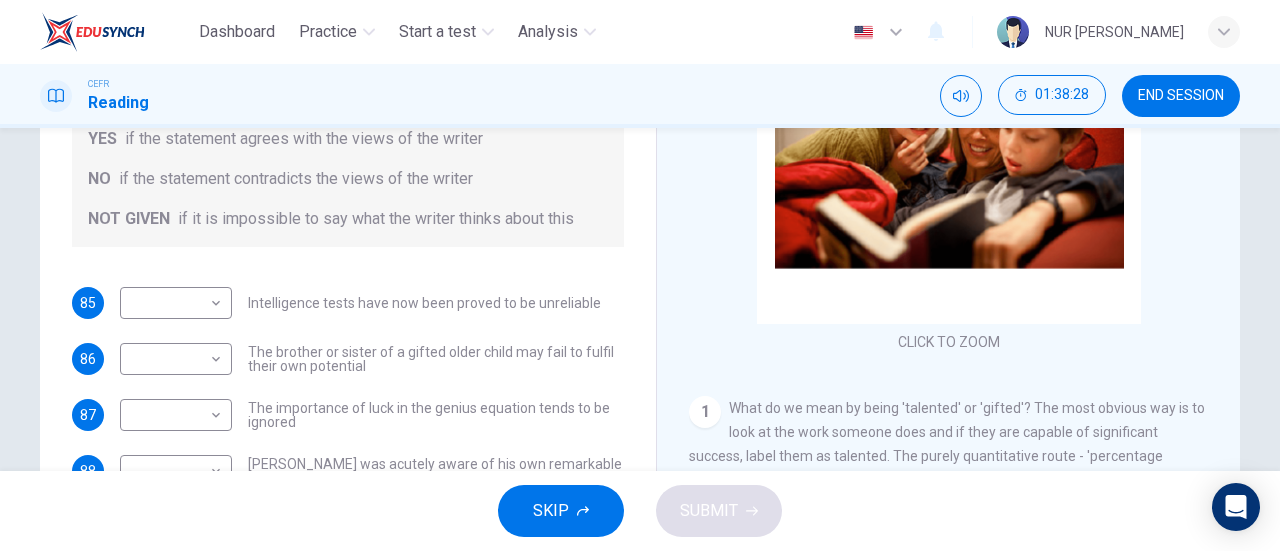 scroll, scrollTop: 273, scrollLeft: 0, axis: vertical 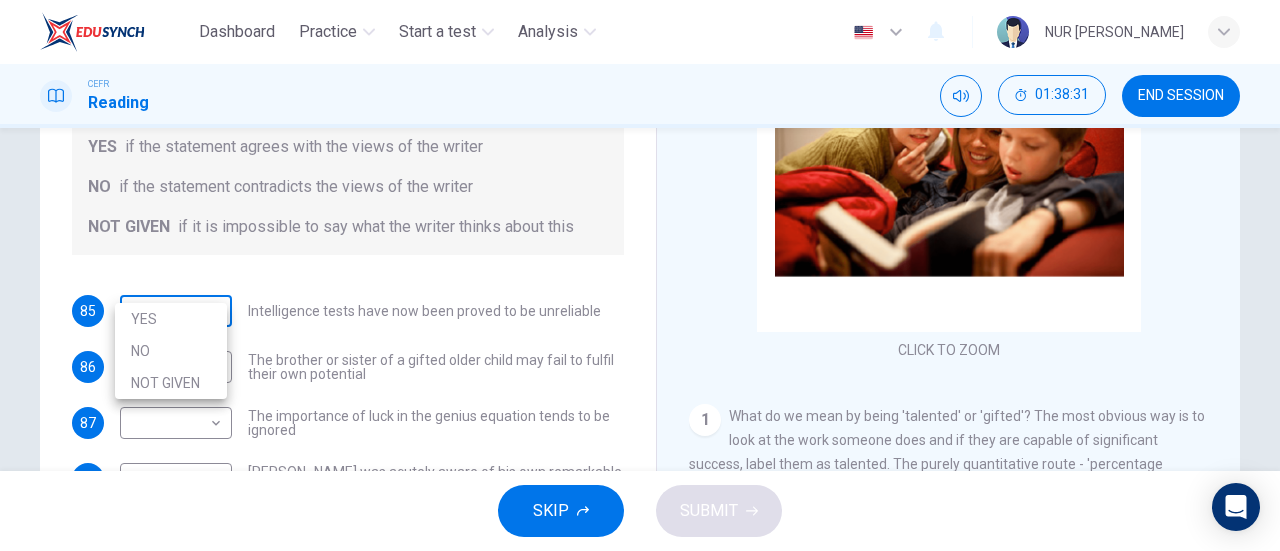 click on "Dashboard Practice Start a test Analysis English en ​ NUR [PERSON_NAME] CEFR Reading 01:38:31 END SESSION Questions 85 - 89 Do the following statements agree with the claims of the writer in the Reading Passage?
In the boxes below write YES if the statement agrees with the views of the writer NO if the statement contradicts the views of the writer NOT GIVEN if it is impossible to say what the writer thinks about this 85 ​ ​ Intelligence tests have now been proved to be unreliable 86 ​ ​ The brother or sister of a gifted older child may fail to fulfil their own potential 87 ​ ​ The importance of luck in the genius equation tends to be ignored 88 ​ ​ [PERSON_NAME] was acutely aware of his own remarkable talent 89 ​ ​ [PERSON_NAME] and [PERSON_NAME] would have achieved success in any era Nurturing Talent within the Family CLICK TO ZOOM Click to Zoom 1 2 3 4 5 6 7 8 SKIP SUBMIT Dashboard Practice Start a test Analysis Notifications © Copyright  2025
YES NO NOT GIVEN" at bounding box center (640, 275) 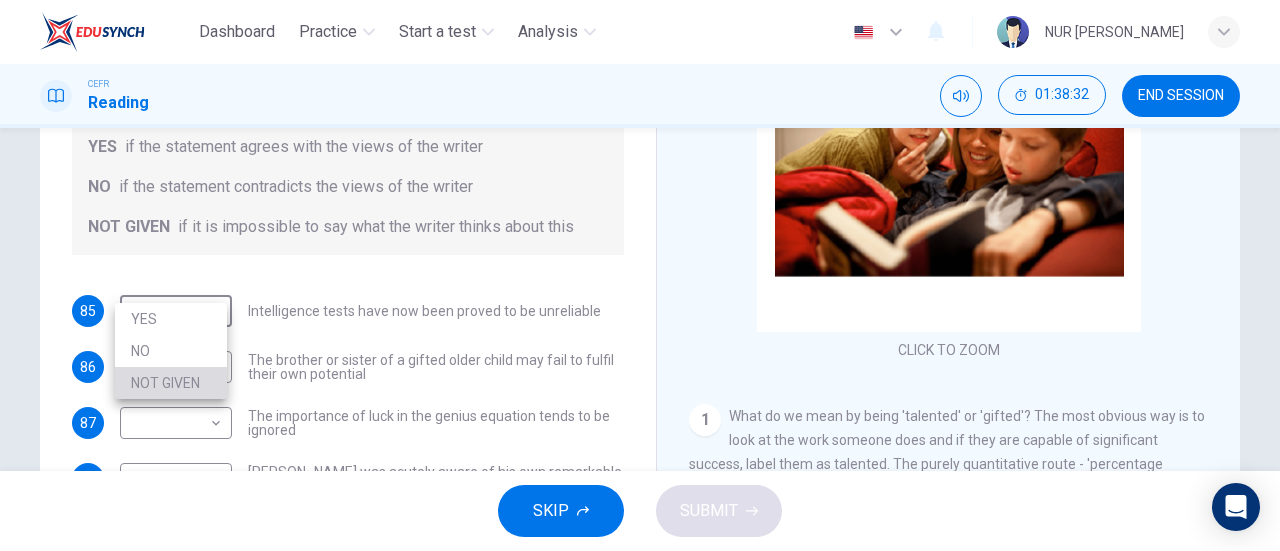 click on "NOT GIVEN" at bounding box center [171, 383] 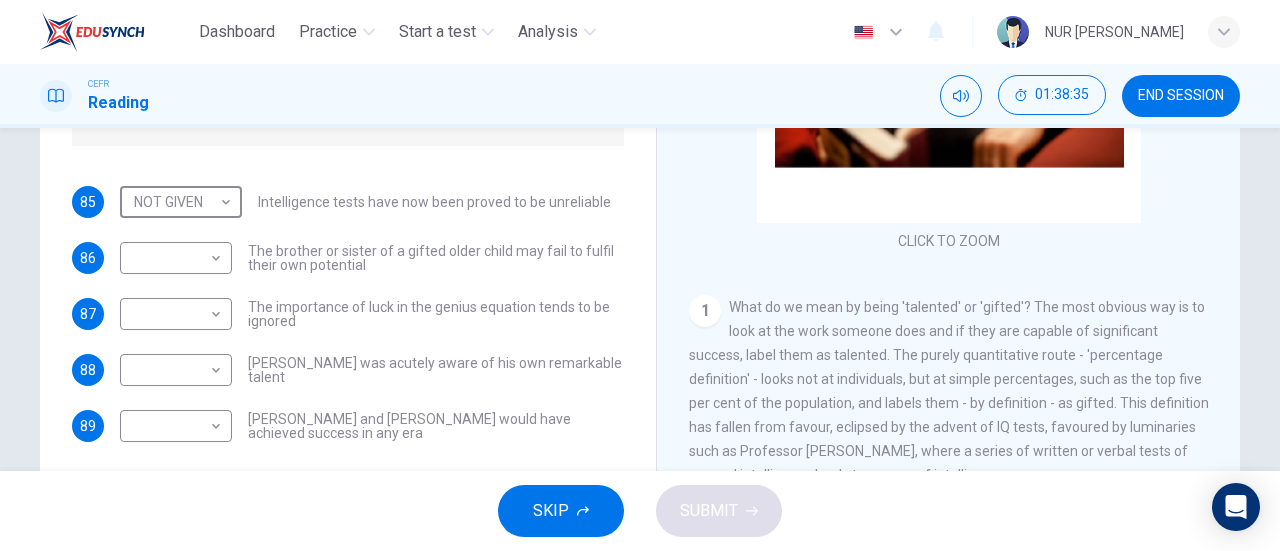 scroll, scrollTop: 383, scrollLeft: 0, axis: vertical 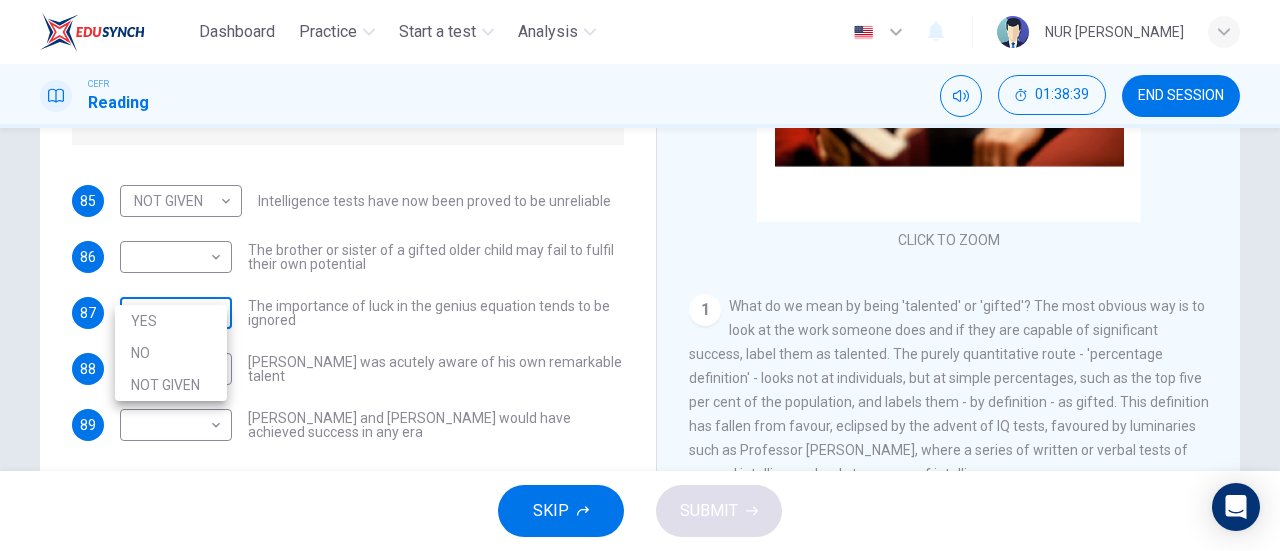 click on "Dashboard Practice Start a test Analysis English en ​ NUR [PERSON_NAME] CEFR Reading 01:38:39 END SESSION Questions 85 - 89 Do the following statements agree with the claims of the writer in the Reading Passage?
In the boxes below write YES if the statement agrees with the views of the writer NO if the statement contradicts the views of the writer NOT GIVEN if it is impossible to say what the writer thinks about this 85 NOT GIVEN NOT GIVEN ​ Intelligence tests have now been proved to be unreliable 86 ​ ​ The brother or sister of a gifted older child may fail to fulfil their own potential 87 ​ ​ The importance of luck in the genius equation tends to be ignored 88 ​ ​ [PERSON_NAME] was acutely aware of his own remarkable talent 89 ​ ​ [PERSON_NAME] and [PERSON_NAME] would have achieved success in any era Nurturing Talent within the Family CLICK TO ZOOM Click to Zoom 1 2 3 4 5 6 7 8 SKIP SUBMIT Dashboard Practice Start a test Analysis Notifications © Copyright  2025
YES NO NOT GIVEN" at bounding box center [640, 275] 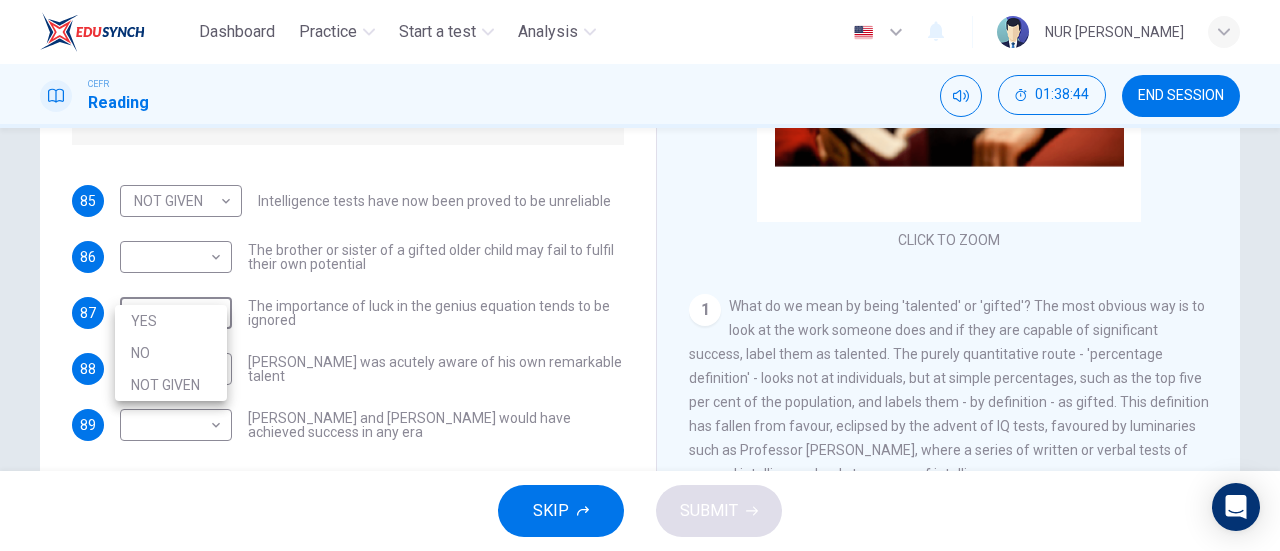 click on "NO" at bounding box center [171, 353] 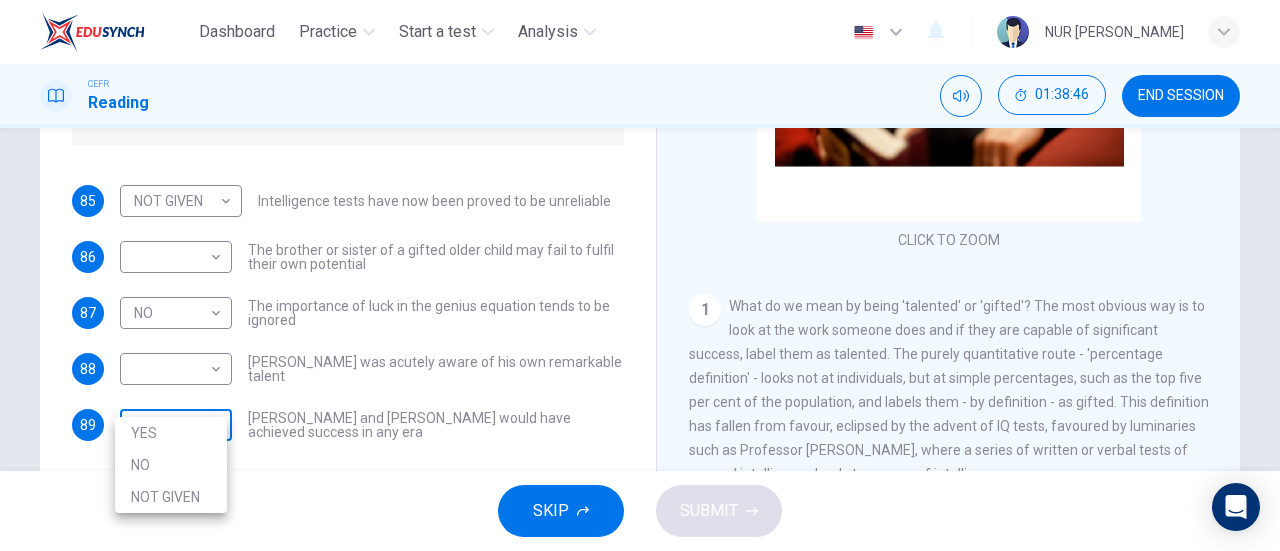 click on "Dashboard Practice Start a test Analysis English en ​ NUR [PERSON_NAME] CEFR Reading 01:38:46 END SESSION Questions 85 - 89 Do the following statements agree with the claims of the writer in the Reading Passage?
In the boxes below write YES if the statement agrees with the views of the writer NO if the statement contradicts the views of the writer NOT GIVEN if it is impossible to say what the writer thinks about this 85 NOT GIVEN NOT GIVEN ​ Intelligence tests have now been proved to be unreliable 86 ​ ​ The brother or sister of a gifted older child may fail to fulfil their own potential 87 NO NO ​ The importance of luck in the genius equation tends to be ignored 88 ​ ​ [PERSON_NAME] was acutely aware of his own remarkable talent 89 ​ ​ [PERSON_NAME] and [PERSON_NAME] would have achieved success in any era Nurturing Talent within the Family CLICK TO ZOOM Click to Zoom 1 2 3 4 5 6 7 8 SKIP SUBMIT Dashboard Practice Start a test Analysis Notifications © Copyright  2025
YES NO NOT GIVEN" at bounding box center (640, 275) 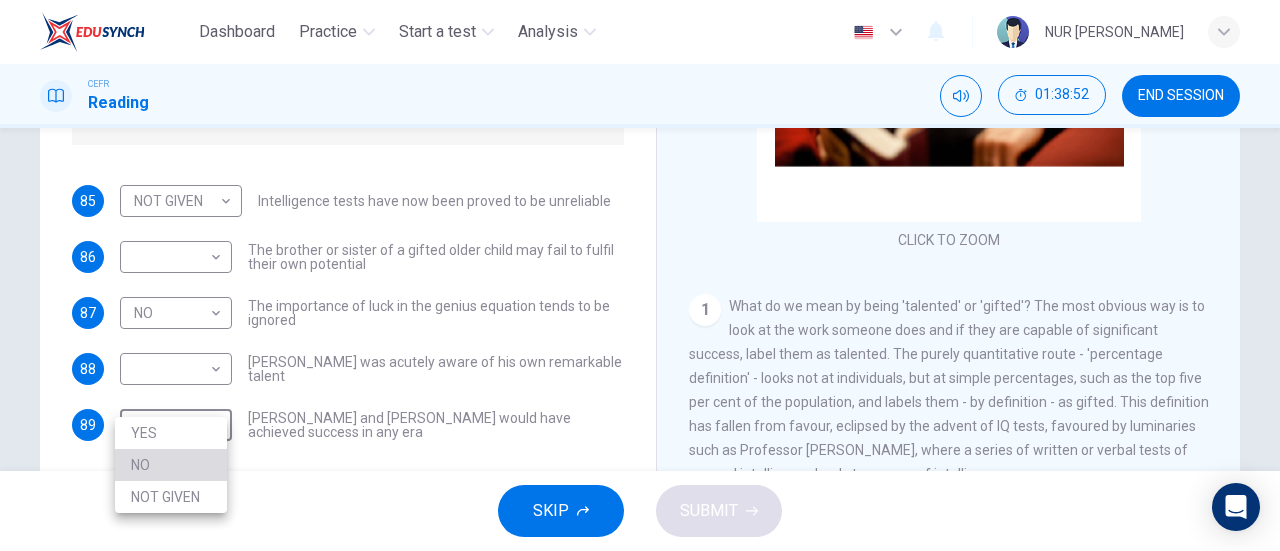 click on "NO" at bounding box center [171, 465] 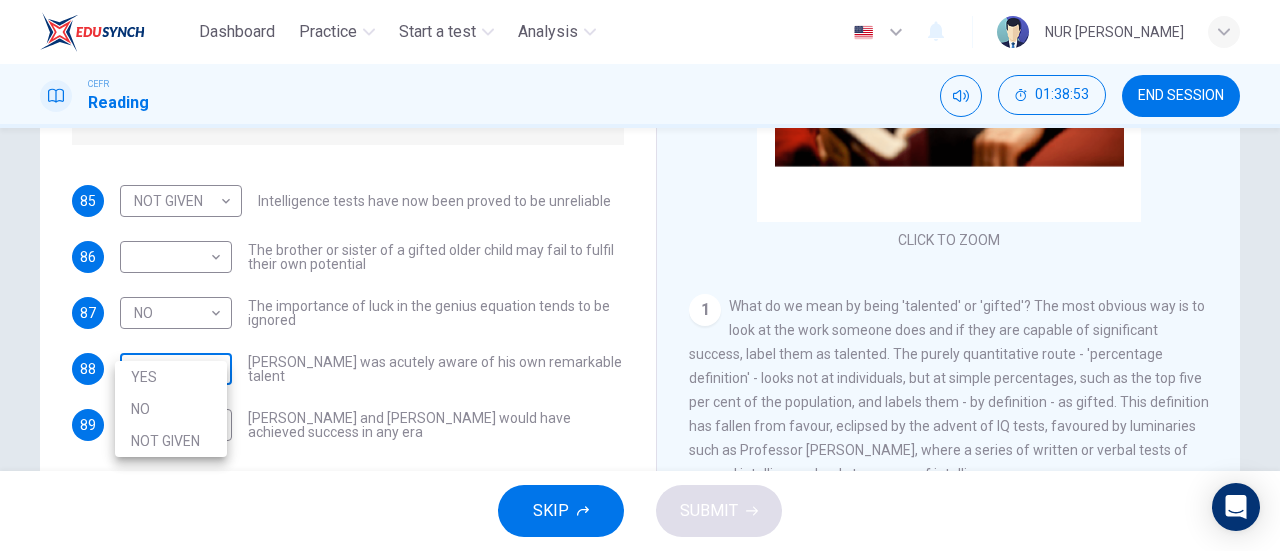 click on "Dashboard Practice Start a test Analysis English en ​ NUR [PERSON_NAME] CEFR Reading 01:38:53 END SESSION Questions 85 - 89 Do the following statements agree with the claims of the writer in the Reading Passage?
In the boxes below write YES if the statement agrees with the views of the writer NO if the statement contradicts the views of the writer NOT GIVEN if it is impossible to say what the writer thinks about this 85 NOT GIVEN NOT GIVEN ​ Intelligence tests have now been proved to be unreliable 86 ​ ​ The brother or sister of a gifted older child may fail to fulfil their own potential 87 NO NO ​ The importance of luck in the genius equation tends to be ignored 88 ​ ​ [PERSON_NAME] was acutely aware of his own remarkable talent 89 NO NO ​ [PERSON_NAME] and [PERSON_NAME] would have achieved success in any era Nurturing Talent within the Family CLICK TO ZOOM Click to Zoom 1 2 3 4 5 6 7 8 SKIP SUBMIT Dashboard Practice Start a test Analysis Notifications © Copyright  2025
YES NO NOT GIVEN" at bounding box center (640, 275) 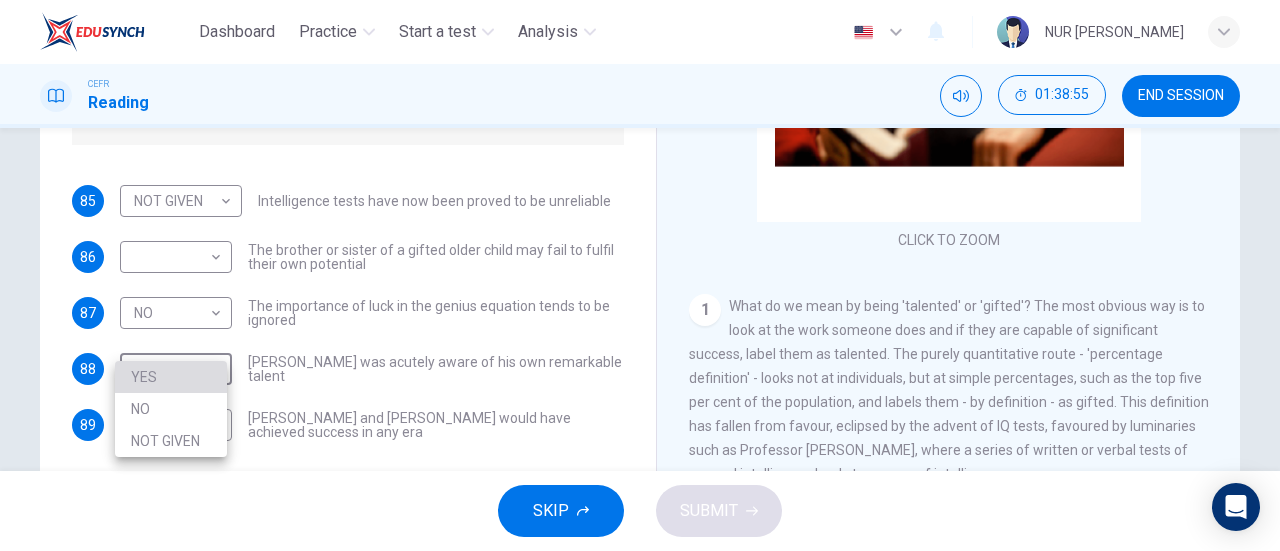 click on "YES" at bounding box center (171, 377) 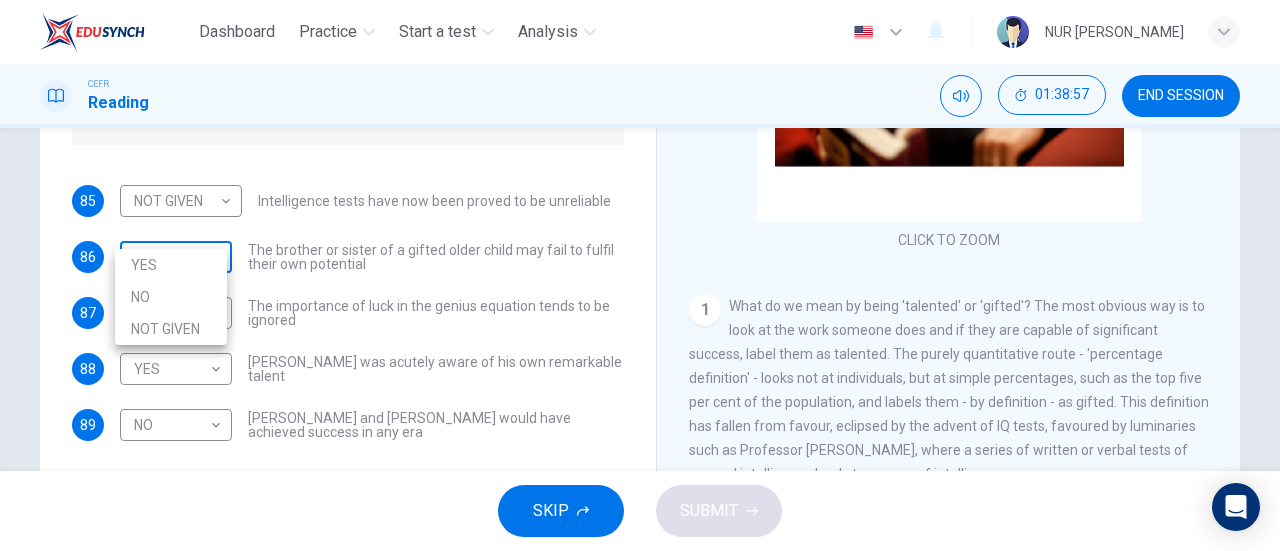 click on "Dashboard Practice Start a test Analysis English en ​ NUR [PERSON_NAME] CEFR Reading 01:38:57 END SESSION Questions 85 - 89 Do the following statements agree with the claims of the writer in the Reading Passage?
In the boxes below write YES if the statement agrees with the views of the writer NO if the statement contradicts the views of the writer NOT GIVEN if it is impossible to say what the writer thinks about this 85 NOT GIVEN NOT GIVEN ​ Intelligence tests have now been proved to be unreliable 86 ​ ​ The brother or sister of a gifted older child may fail to fulfil their own potential 87 NO NO ​ The importance of luck in the genius equation tends to be ignored 88 YES YES ​ [PERSON_NAME] was acutely aware of his own remarkable talent 89 NO NO ​ [PERSON_NAME] and [PERSON_NAME] would have achieved success in any era Nurturing Talent within the Family CLICK TO ZOOM Click to Zoom 1 2 3 4 5 6 7 8 SKIP SUBMIT Dashboard Practice Start a test Analysis Notifications © Copyright  2025
YES NO" at bounding box center (640, 275) 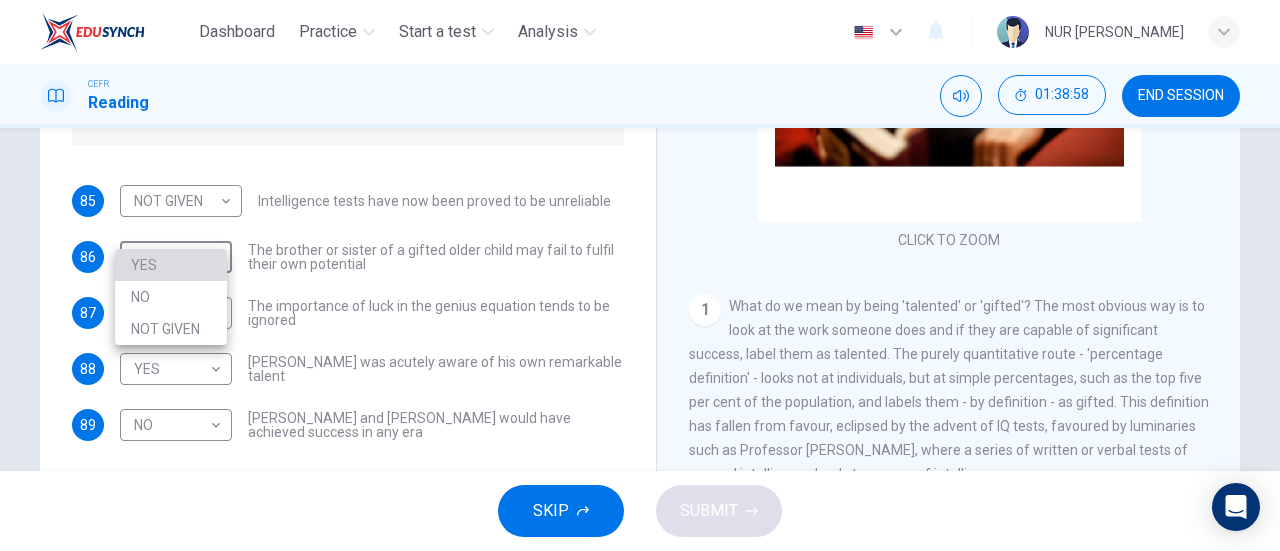 click on "YES" at bounding box center (171, 265) 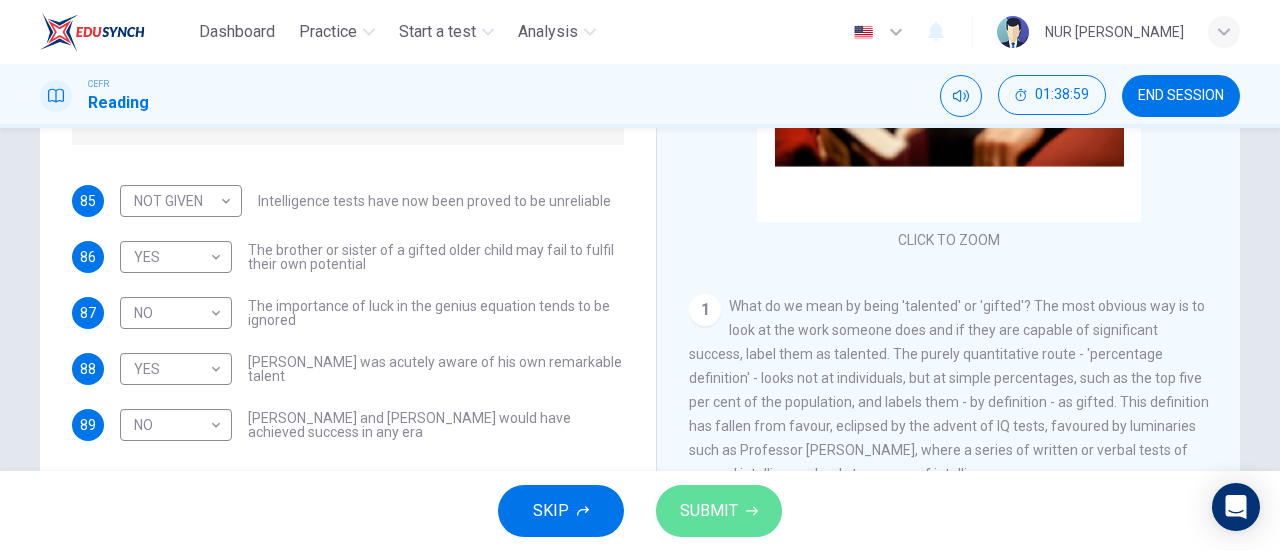click on "SUBMIT" at bounding box center (709, 511) 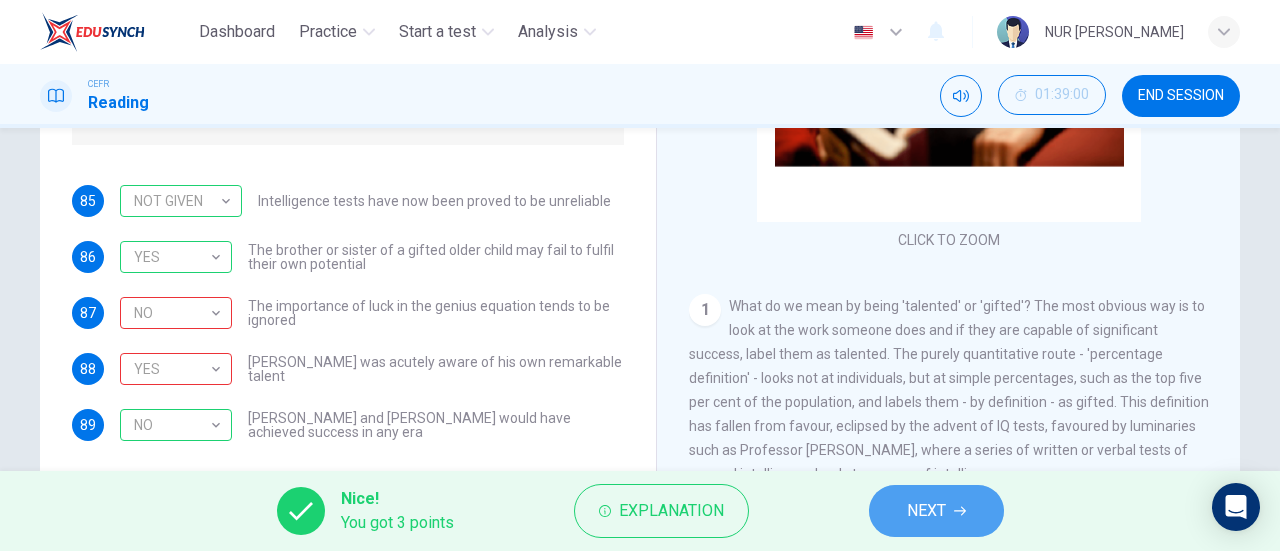 click on "NEXT" at bounding box center (936, 511) 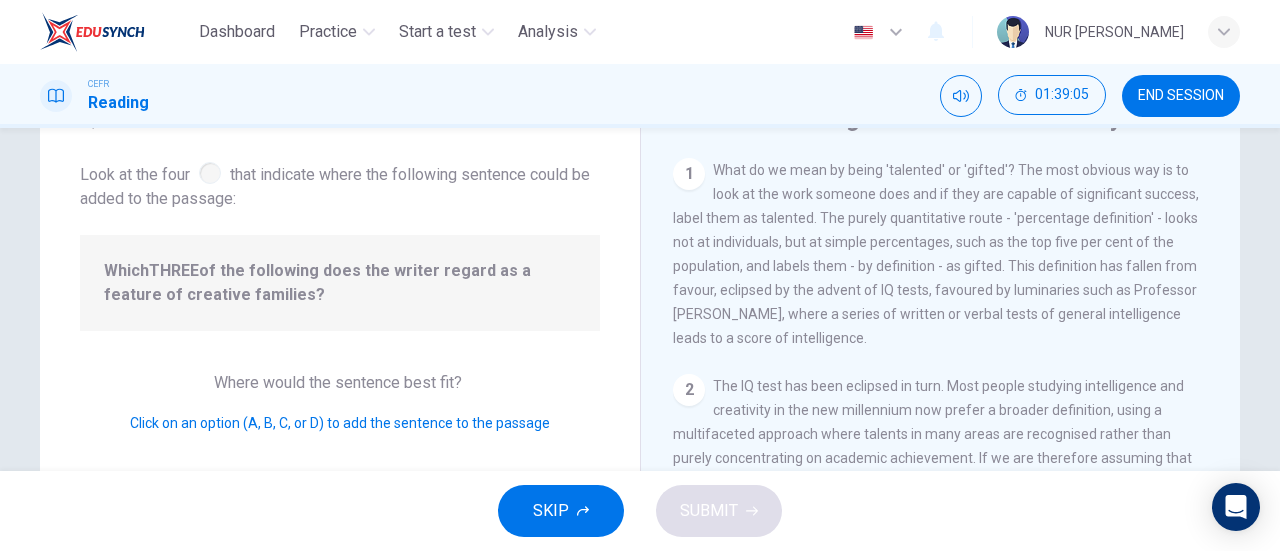 scroll, scrollTop: 97, scrollLeft: 0, axis: vertical 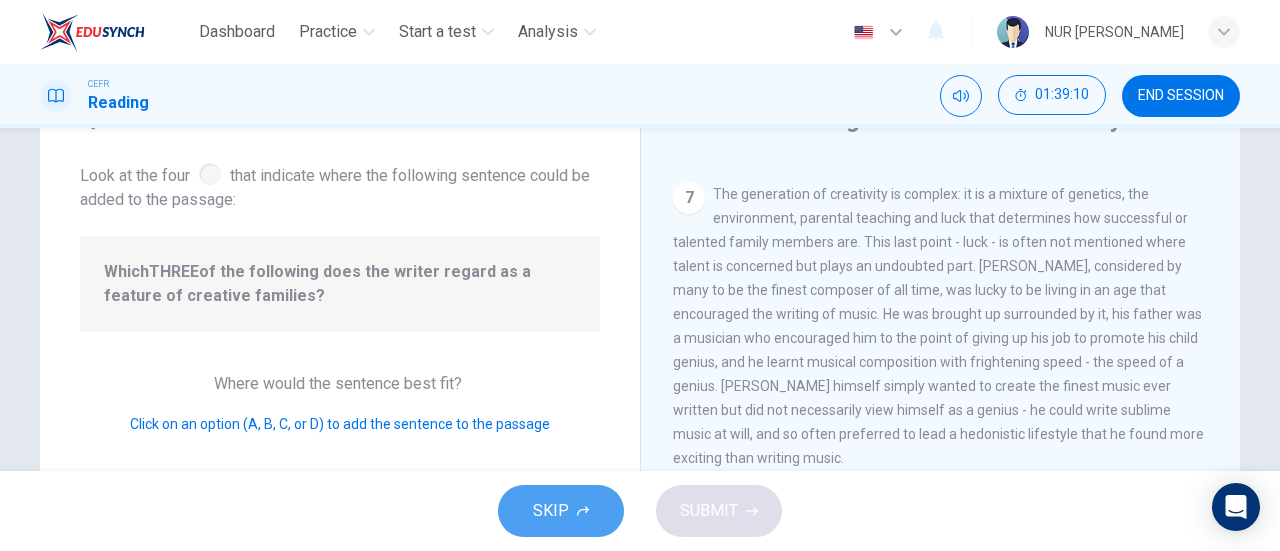 click on "SKIP" at bounding box center (551, 511) 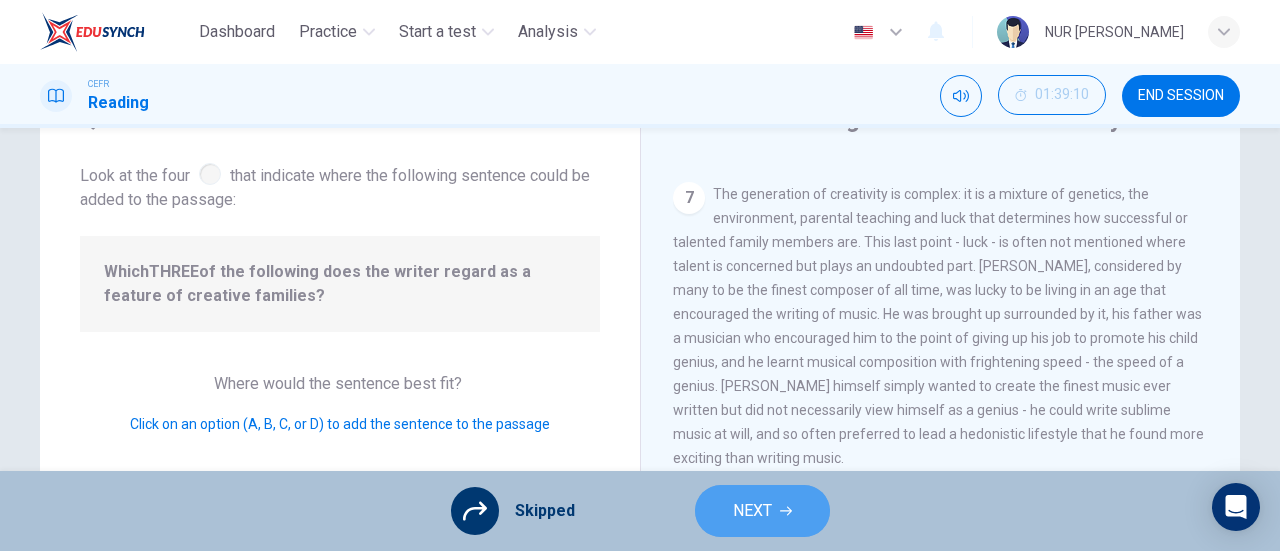 click on "NEXT" at bounding box center [752, 511] 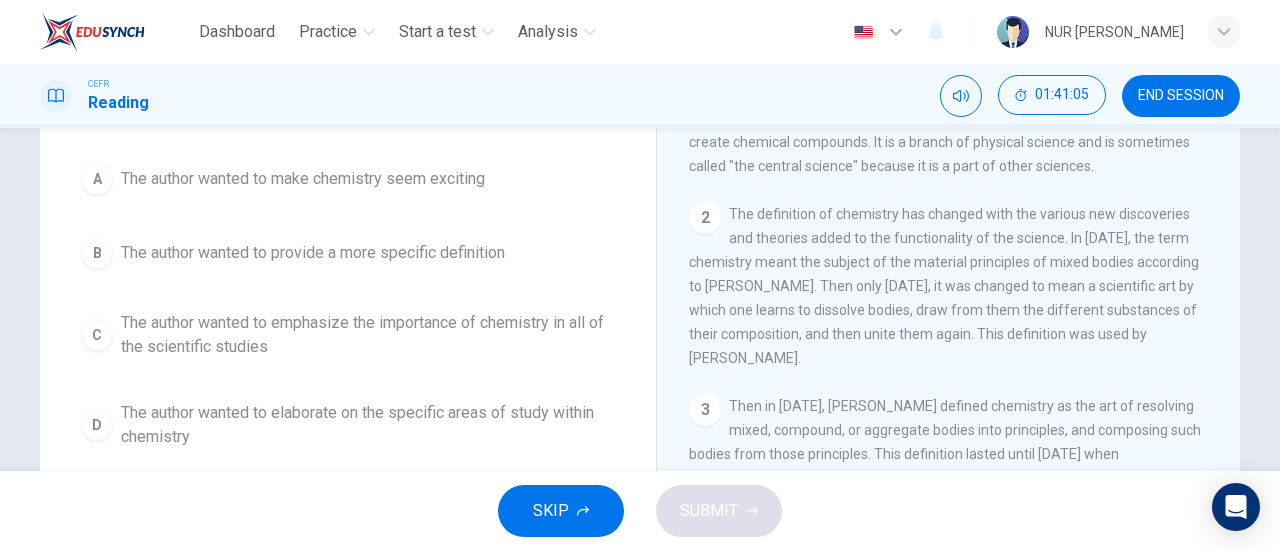 scroll, scrollTop: 211, scrollLeft: 0, axis: vertical 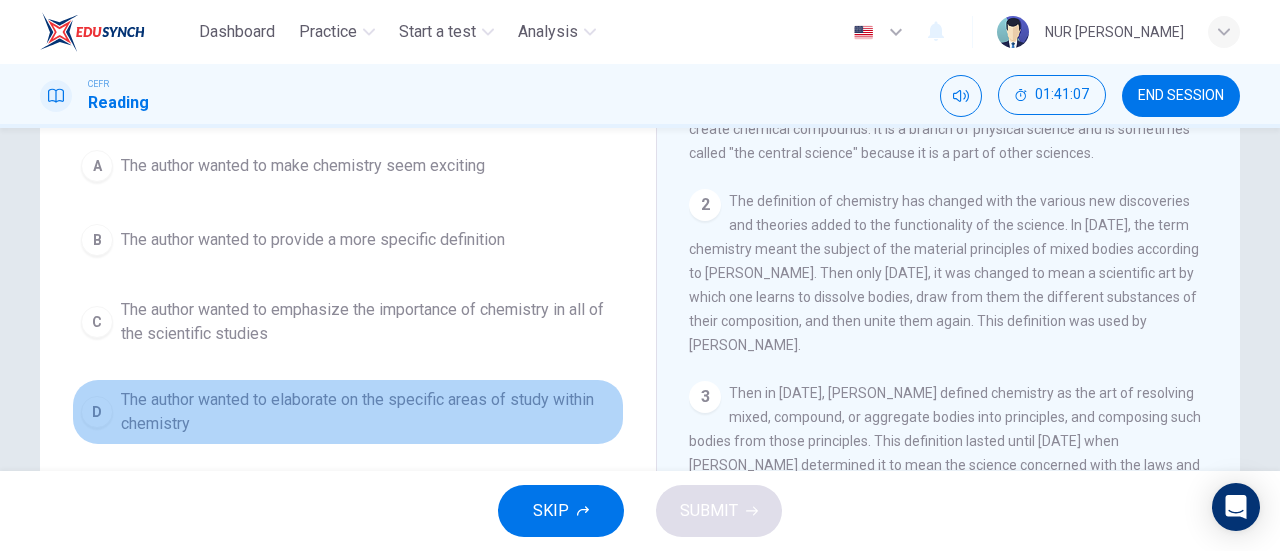 click on "The author wanted to elaborate on the specific areas of study within chemistry" at bounding box center [368, 412] 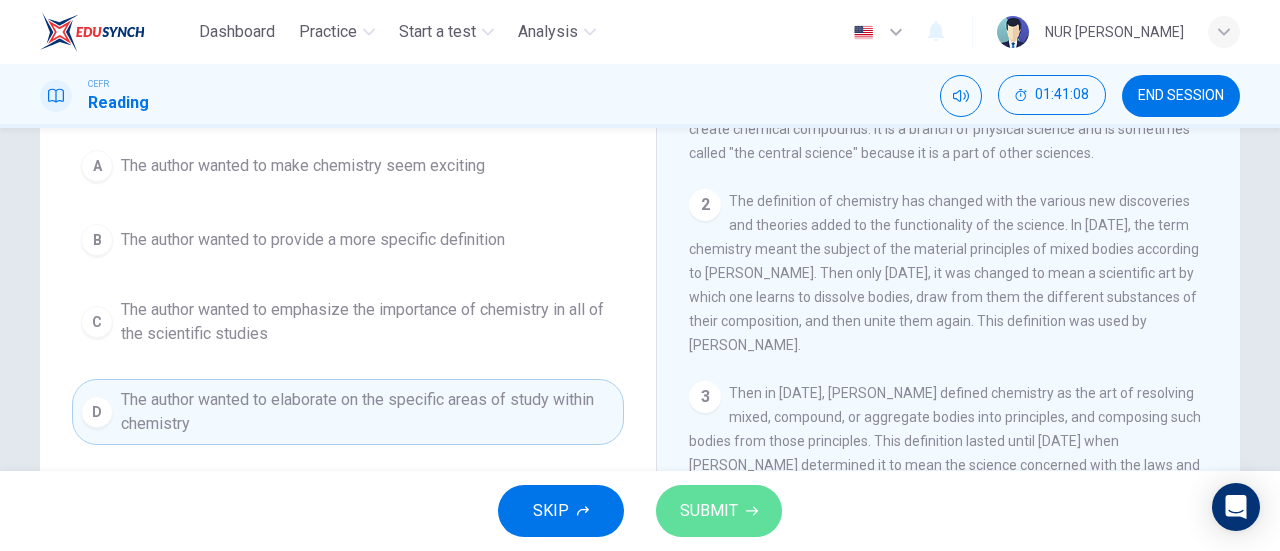 click on "SUBMIT" at bounding box center [709, 511] 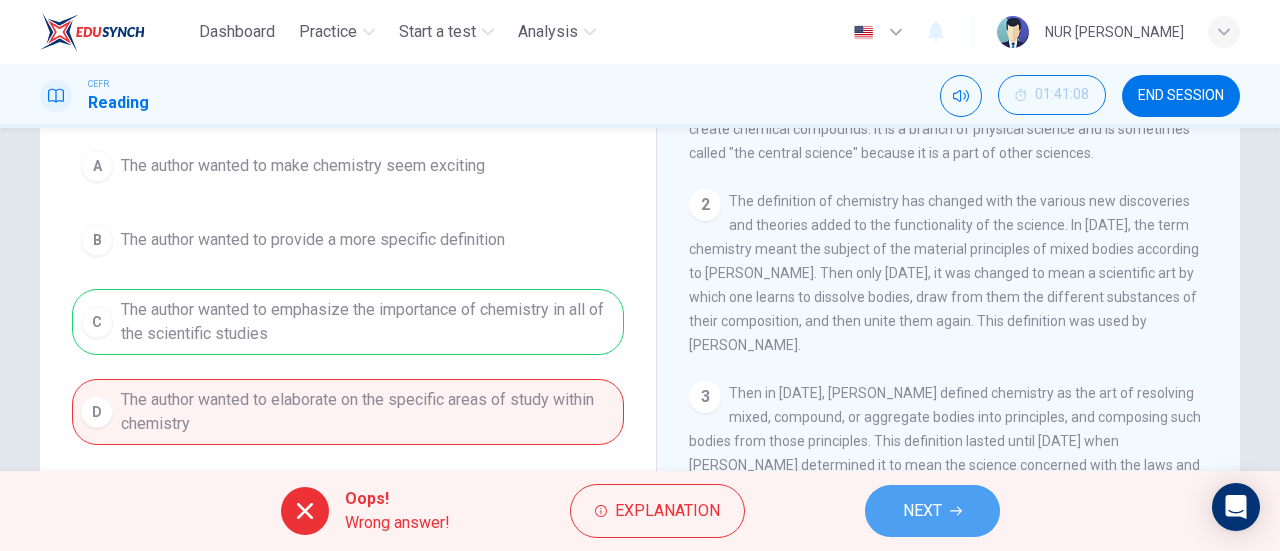 click on "NEXT" at bounding box center (922, 511) 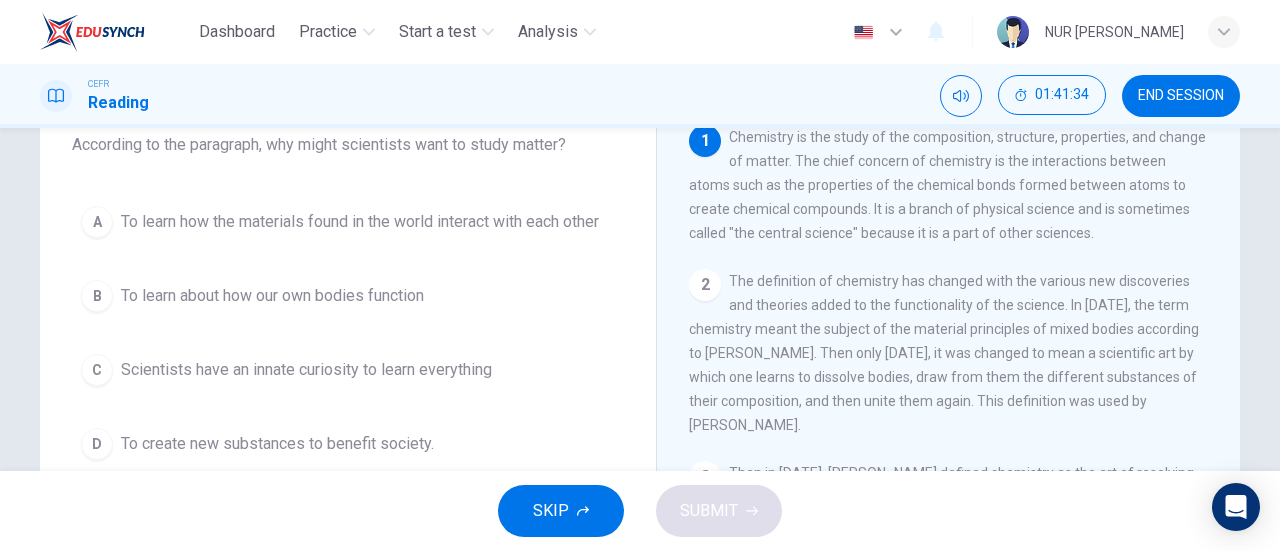 scroll, scrollTop: 132, scrollLeft: 0, axis: vertical 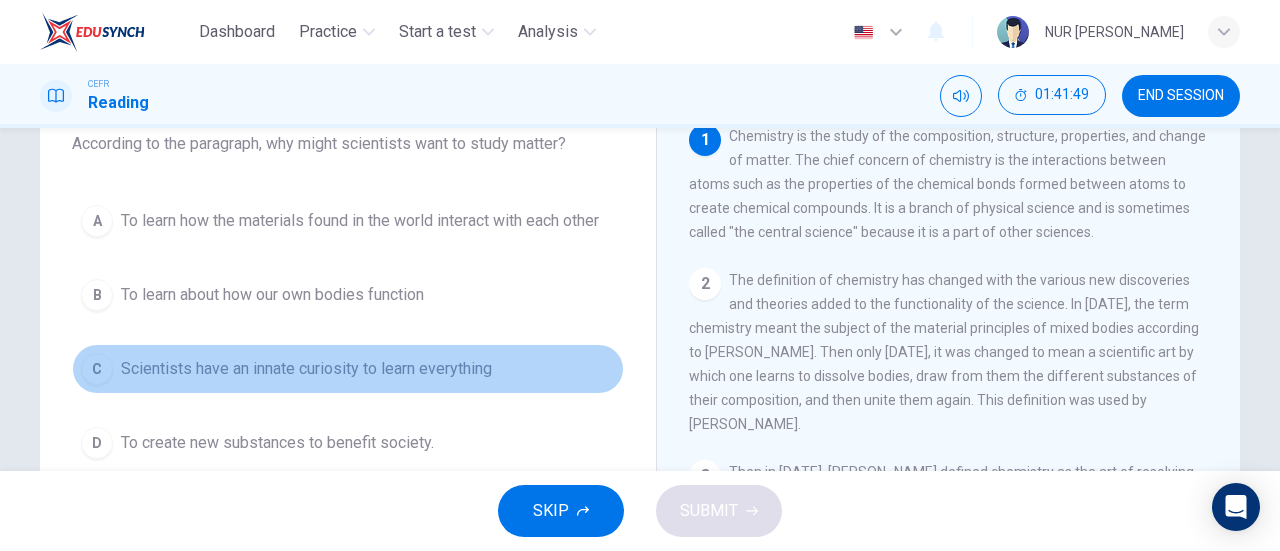 click on "Scientists have an innate curiosity to learn everything" at bounding box center [306, 369] 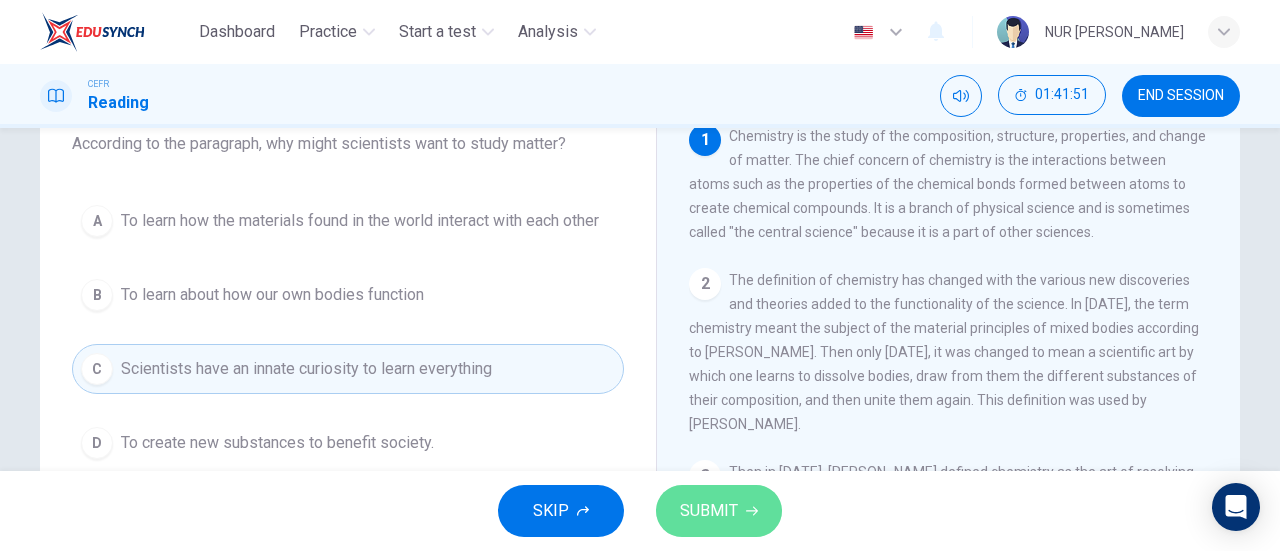 click on "SUBMIT" at bounding box center (709, 511) 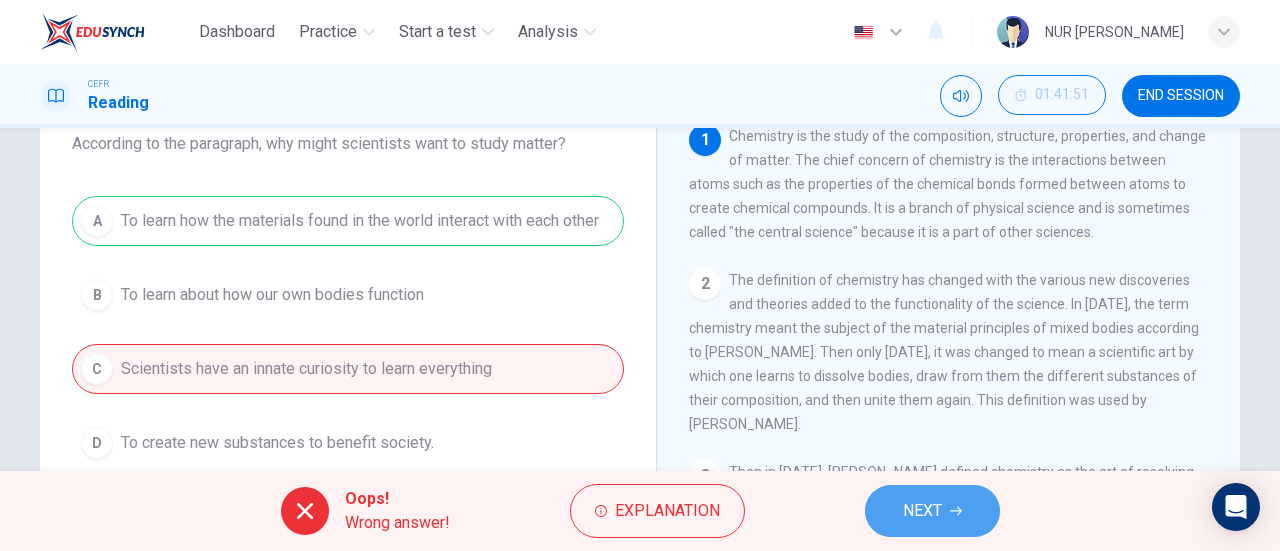 click on "NEXT" at bounding box center (932, 511) 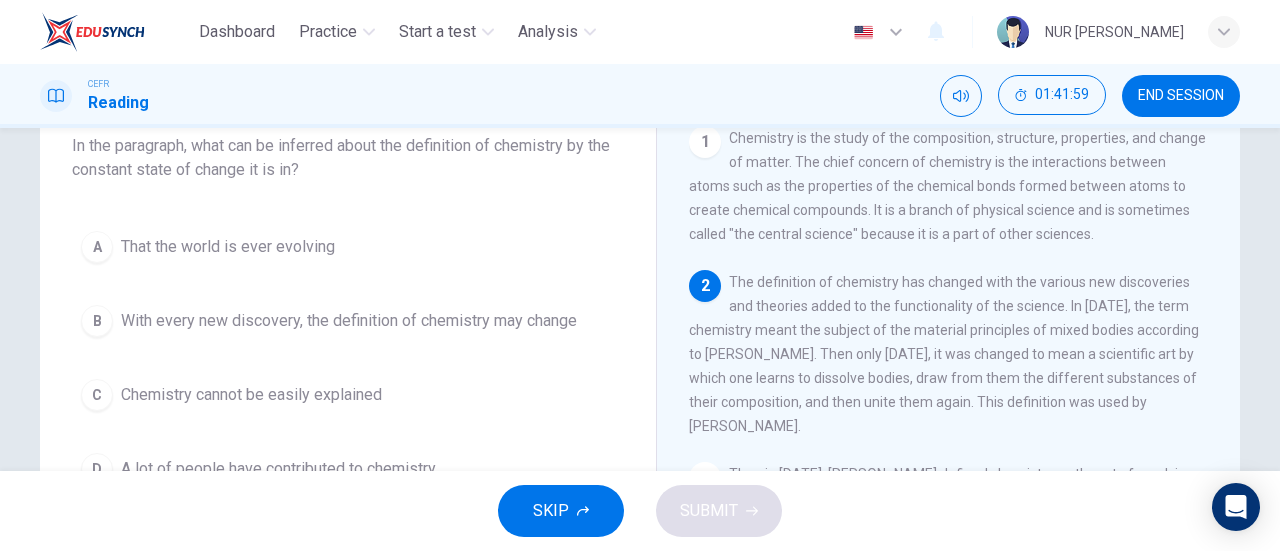 scroll, scrollTop: 131, scrollLeft: 0, axis: vertical 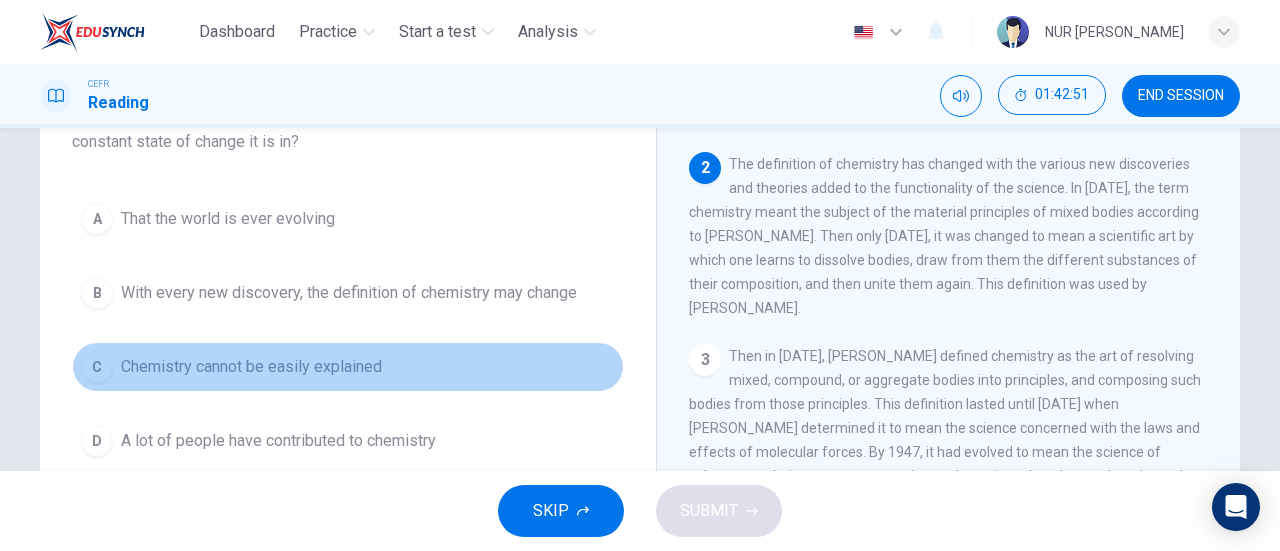 click on "Chemistry cannot be easily explained" at bounding box center (251, 367) 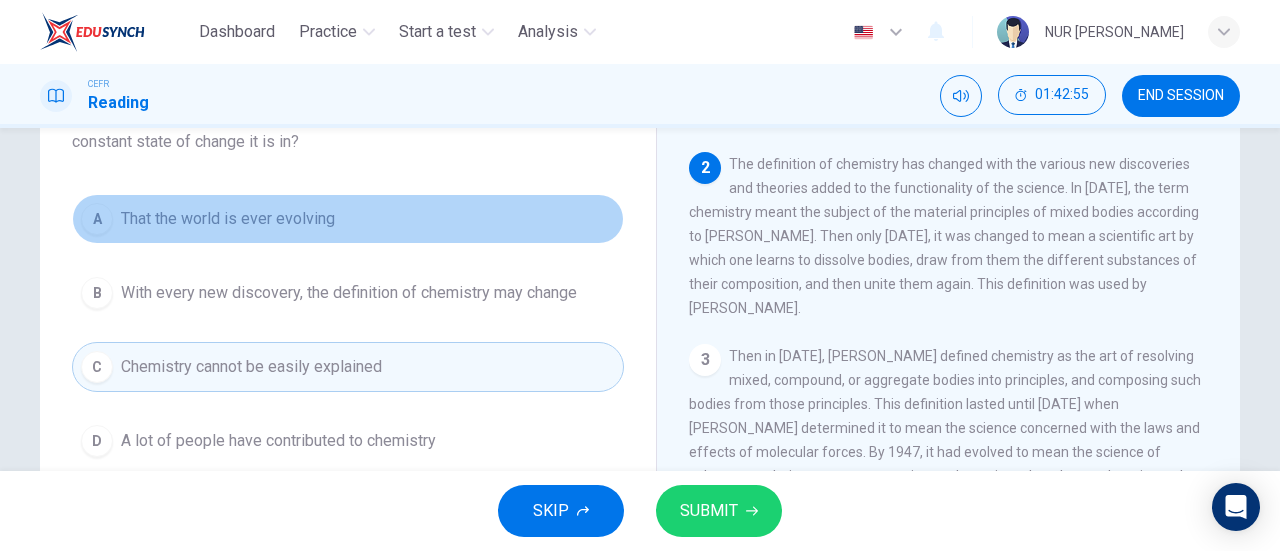 click on "That the world is ever evolving" at bounding box center [228, 219] 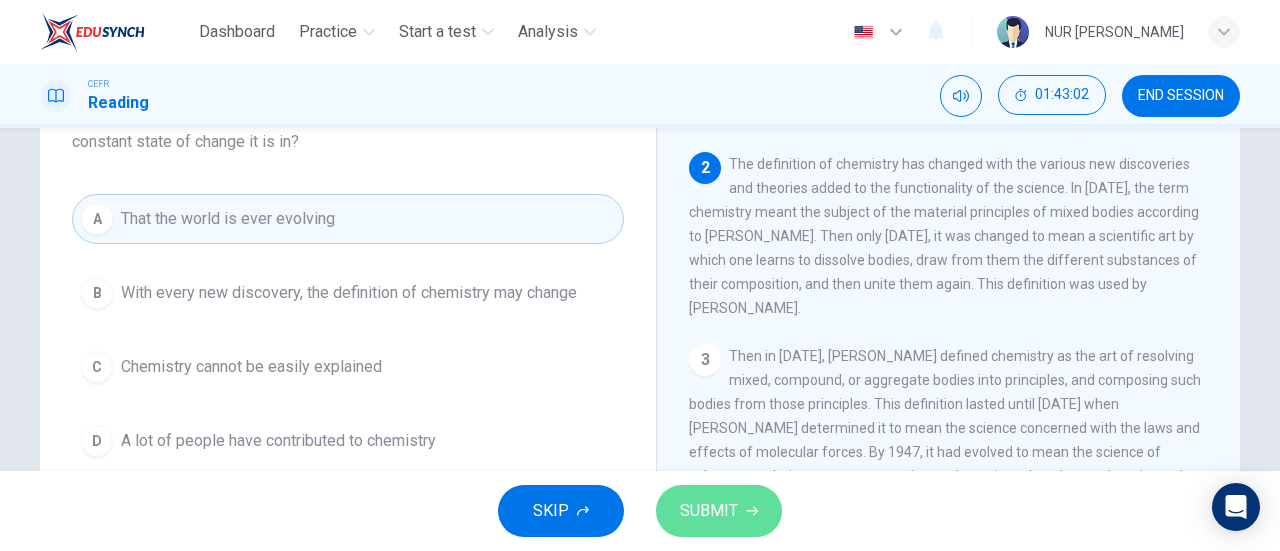 click on "SUBMIT" at bounding box center [709, 511] 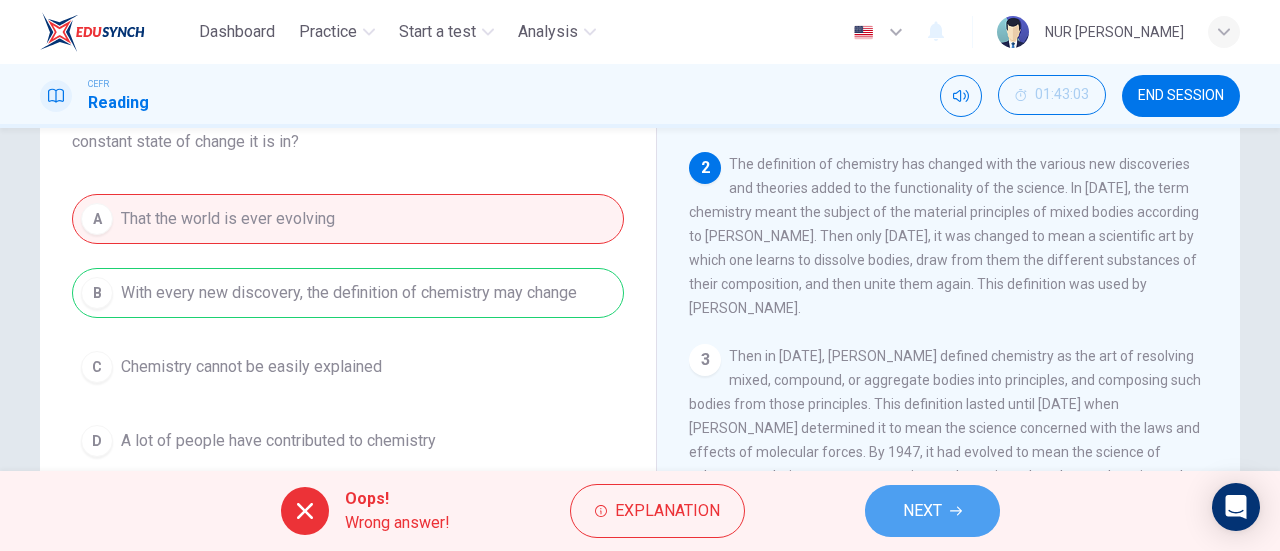 click on "NEXT" at bounding box center [932, 511] 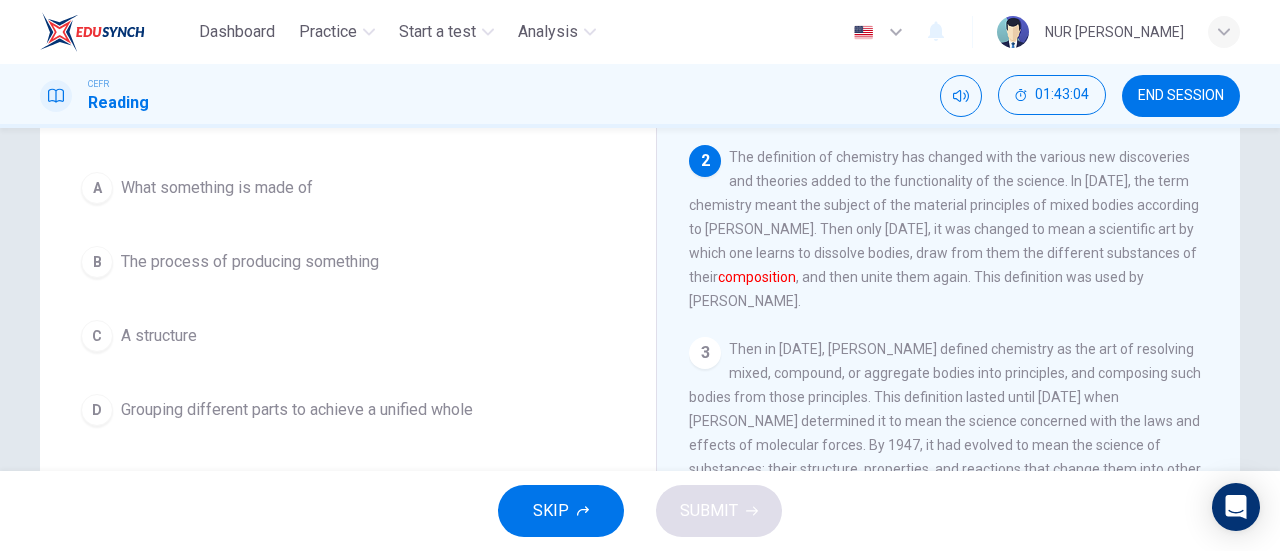 scroll, scrollTop: 175, scrollLeft: 0, axis: vertical 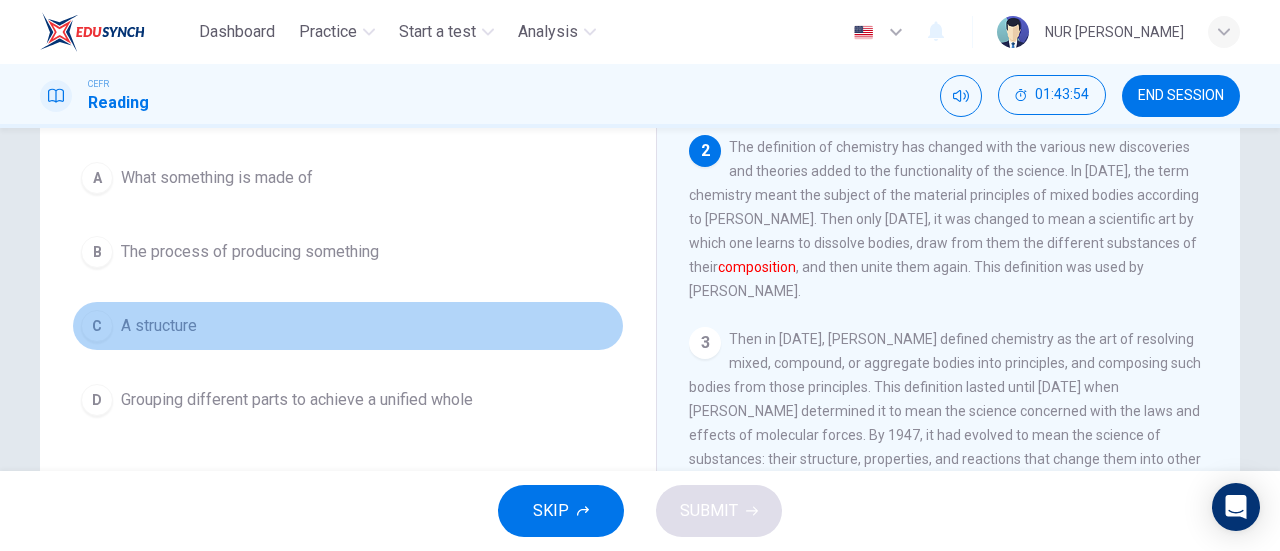 click on "C" at bounding box center [97, 326] 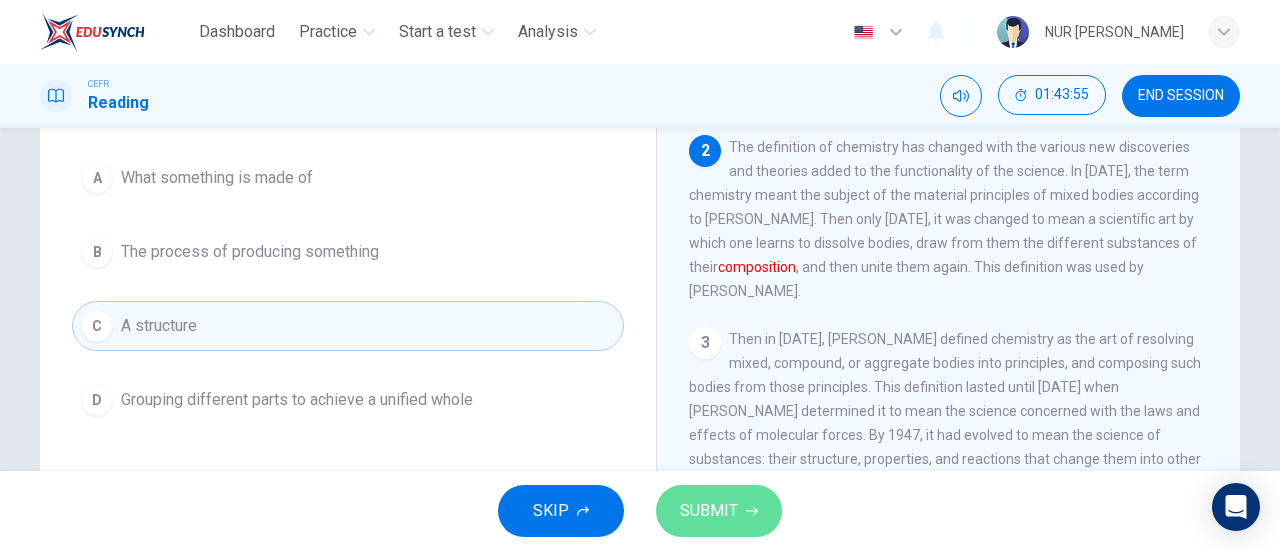 click on "SUBMIT" at bounding box center [709, 511] 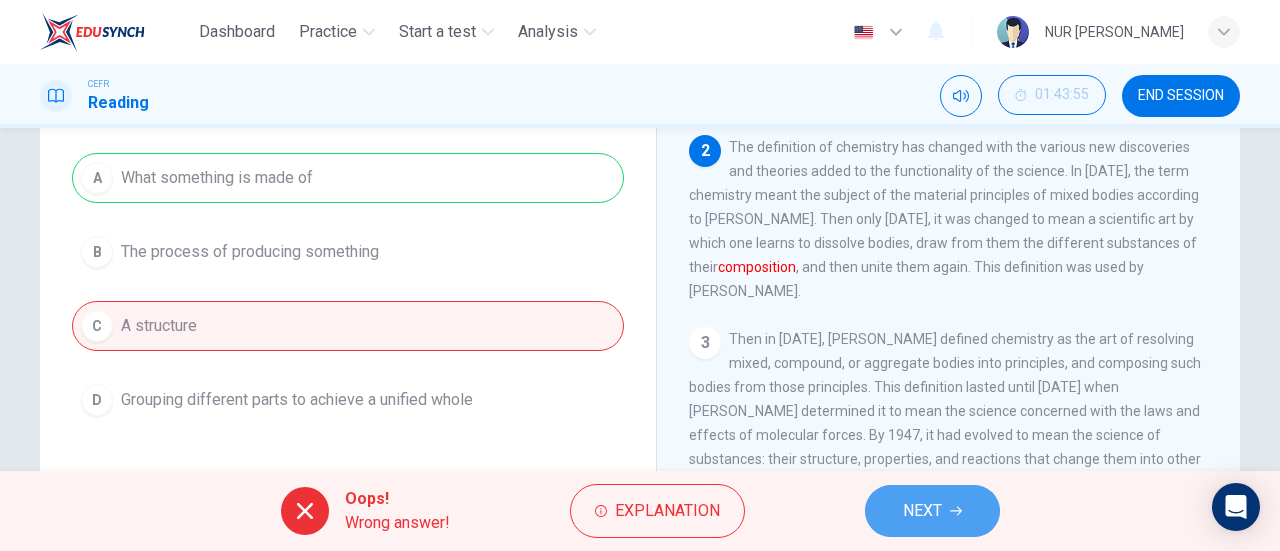 click on "NEXT" at bounding box center (932, 511) 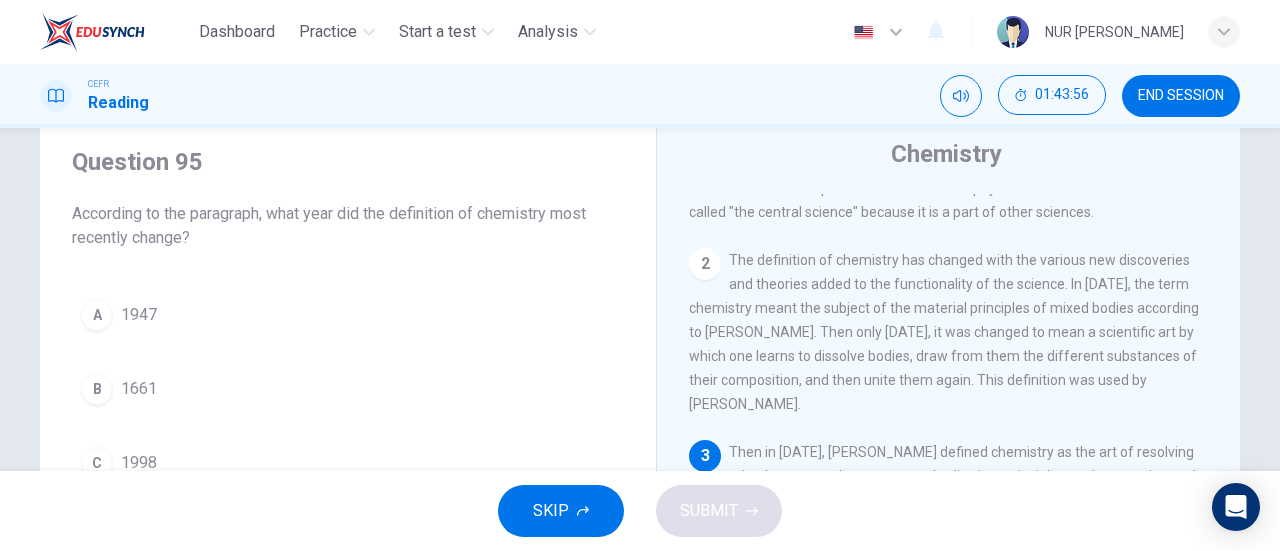 scroll, scrollTop: 61, scrollLeft: 0, axis: vertical 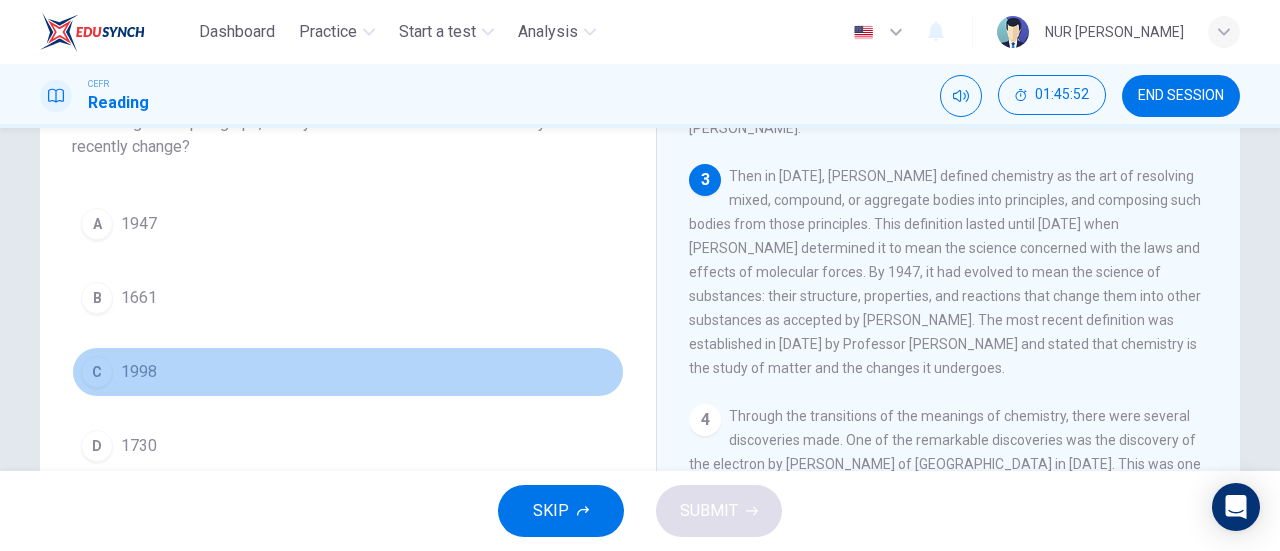 click on "C" at bounding box center (97, 372) 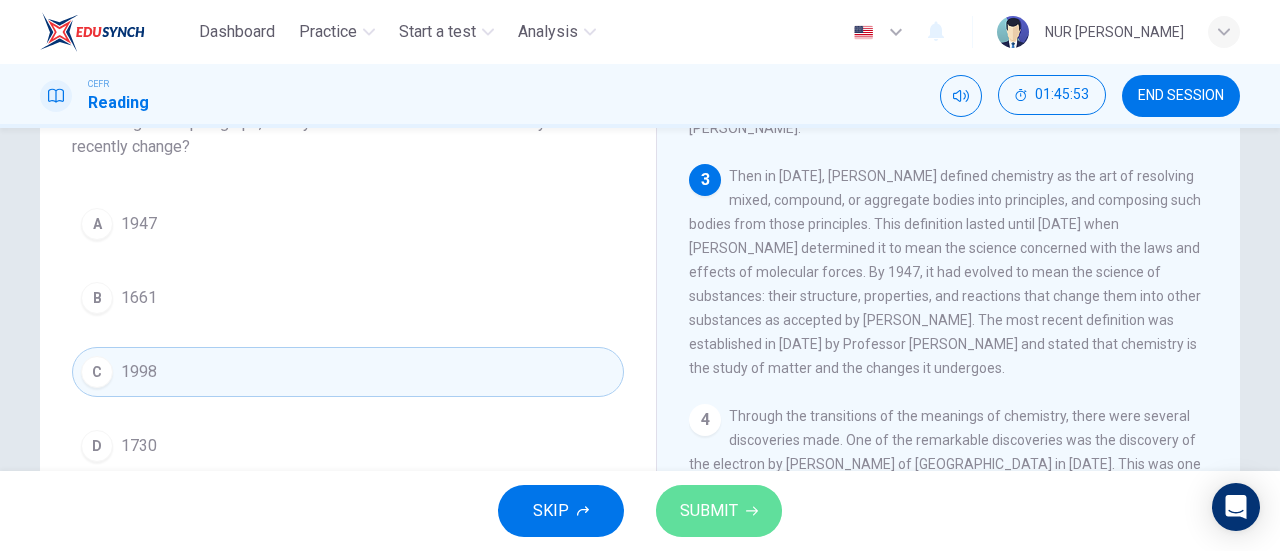 click on "SUBMIT" at bounding box center (709, 511) 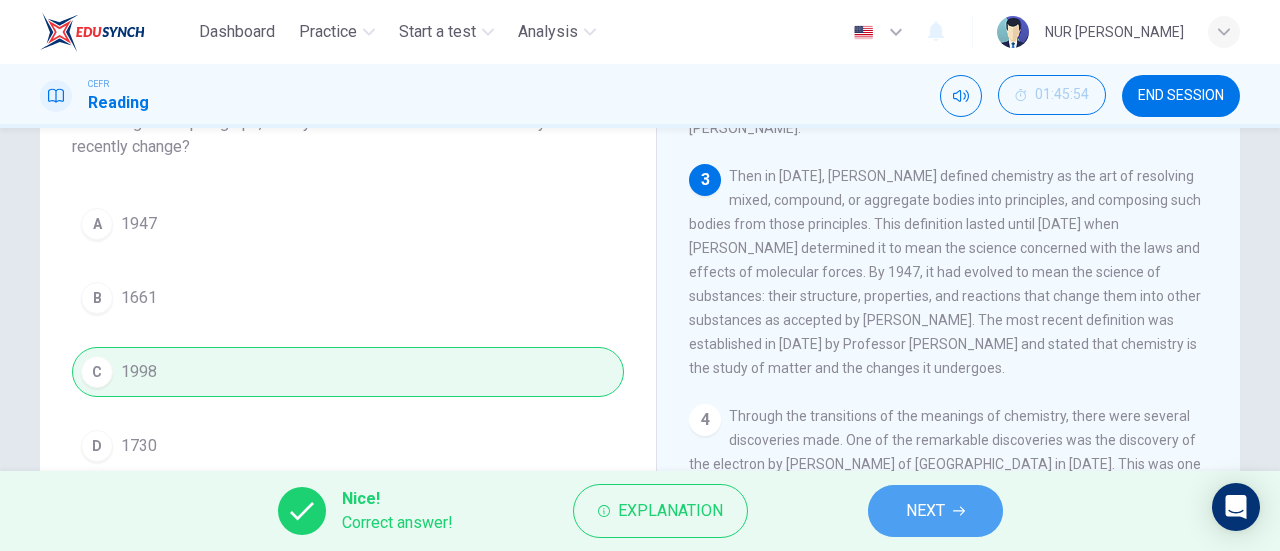 click on "NEXT" at bounding box center [925, 511] 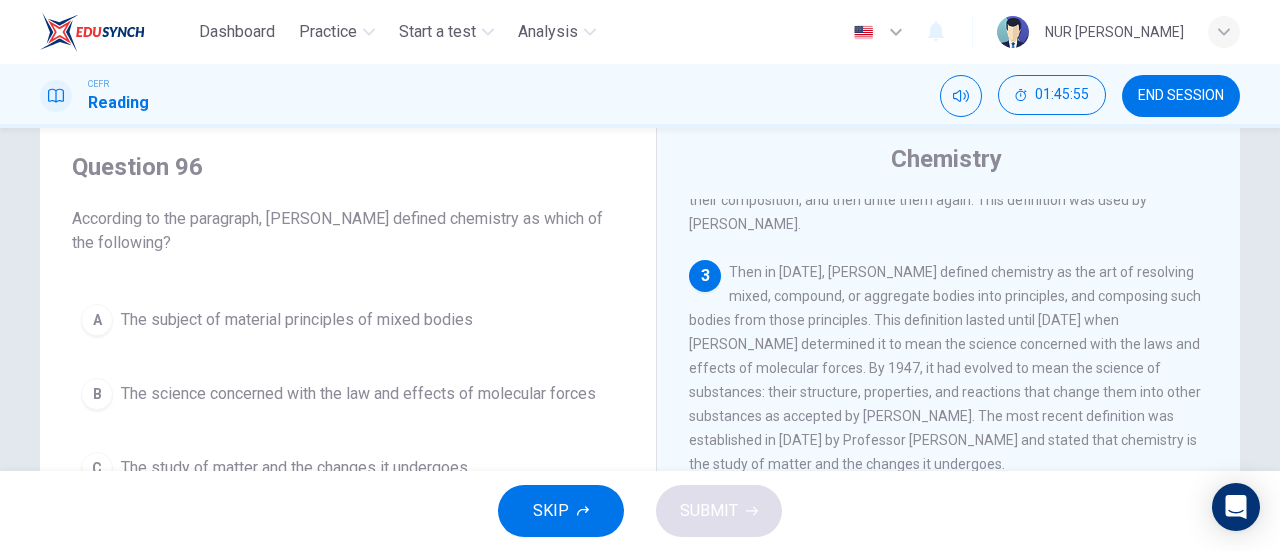 scroll, scrollTop: 56, scrollLeft: 0, axis: vertical 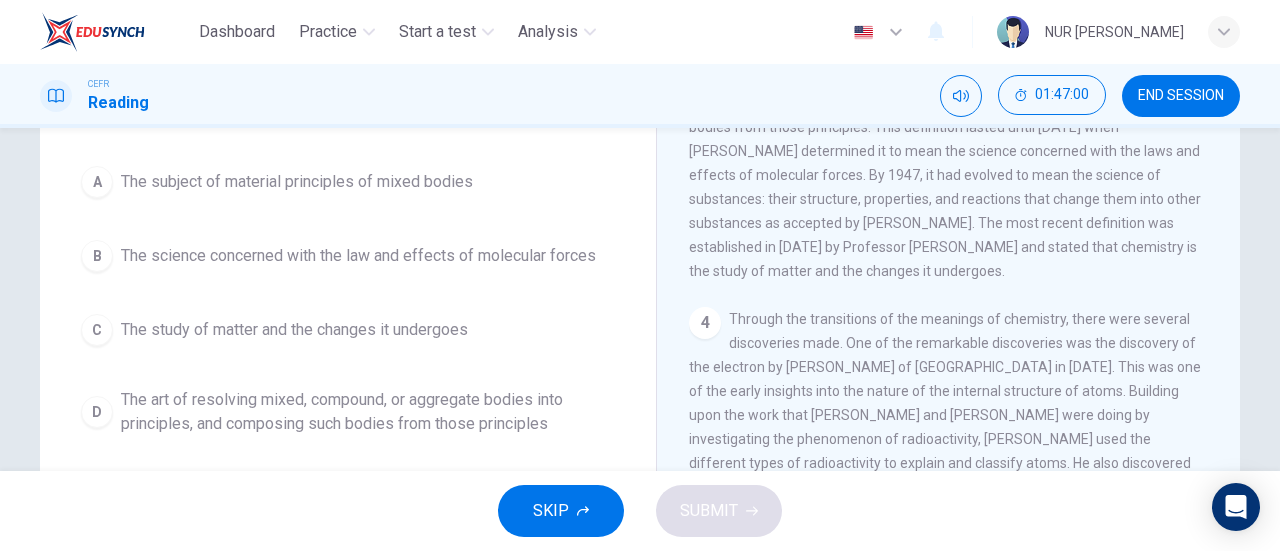 click on "The art of resolving mixed, compound, or aggregate bodies into principles, and composing such bodies from those principles" at bounding box center (368, 412) 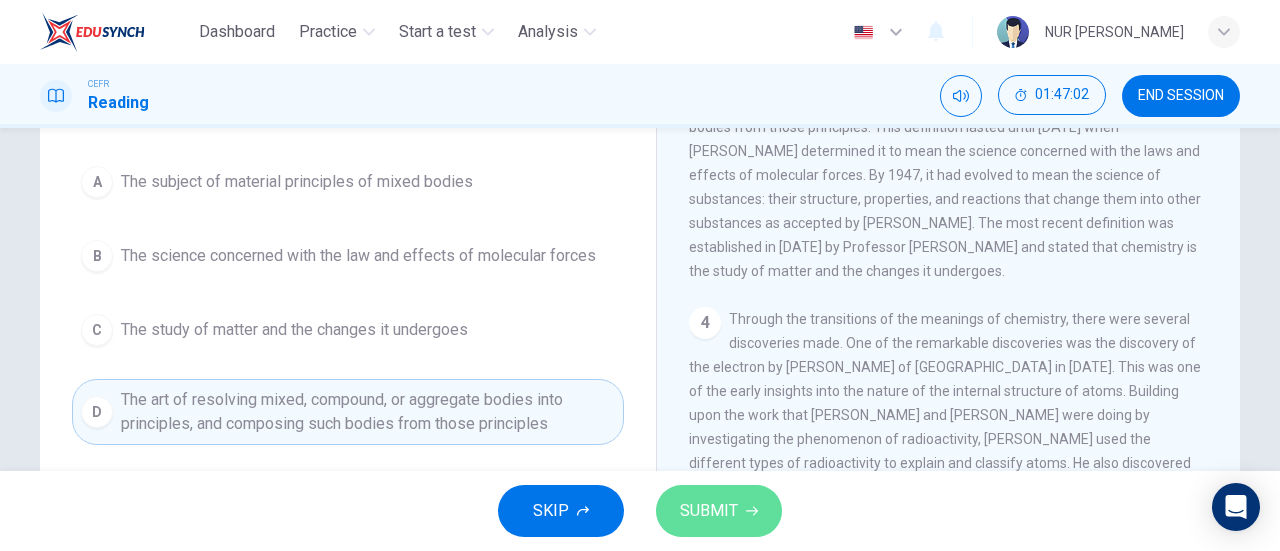 click on "SUBMIT" at bounding box center (709, 511) 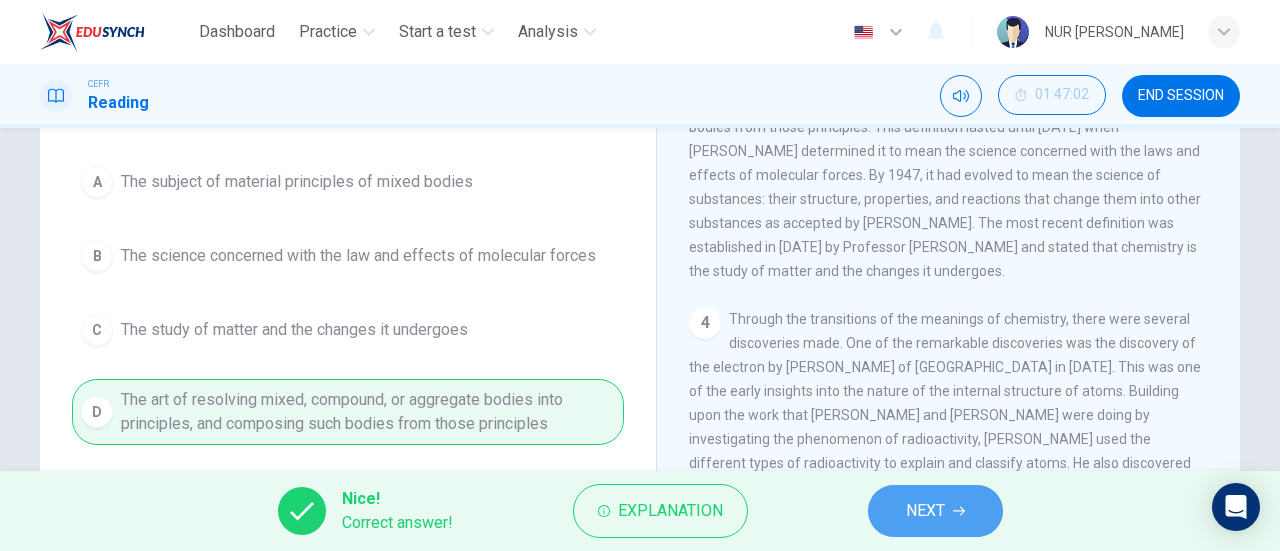 click on "NEXT" at bounding box center (925, 511) 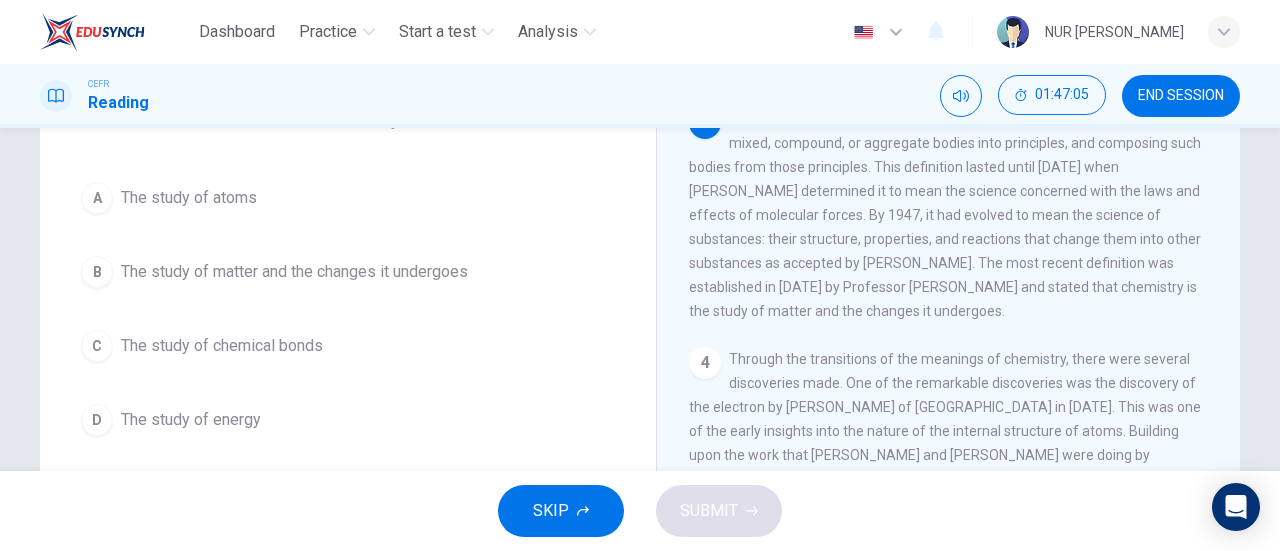 scroll, scrollTop: 162, scrollLeft: 0, axis: vertical 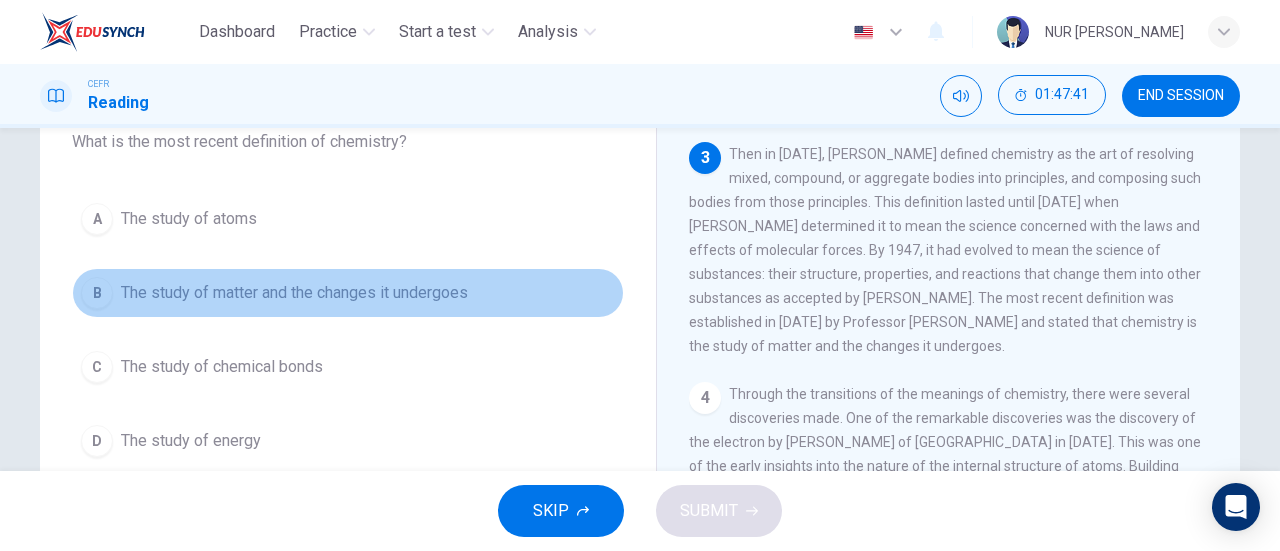 click on "The study of matter and the changes it undergoes" at bounding box center (294, 293) 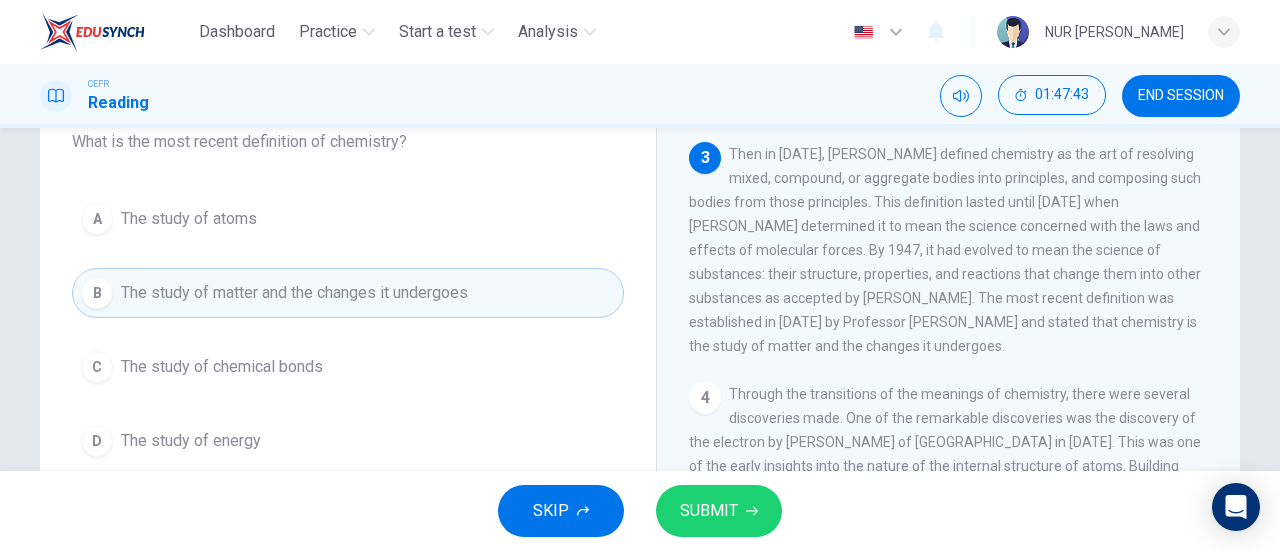 click on "SUBMIT" at bounding box center [709, 511] 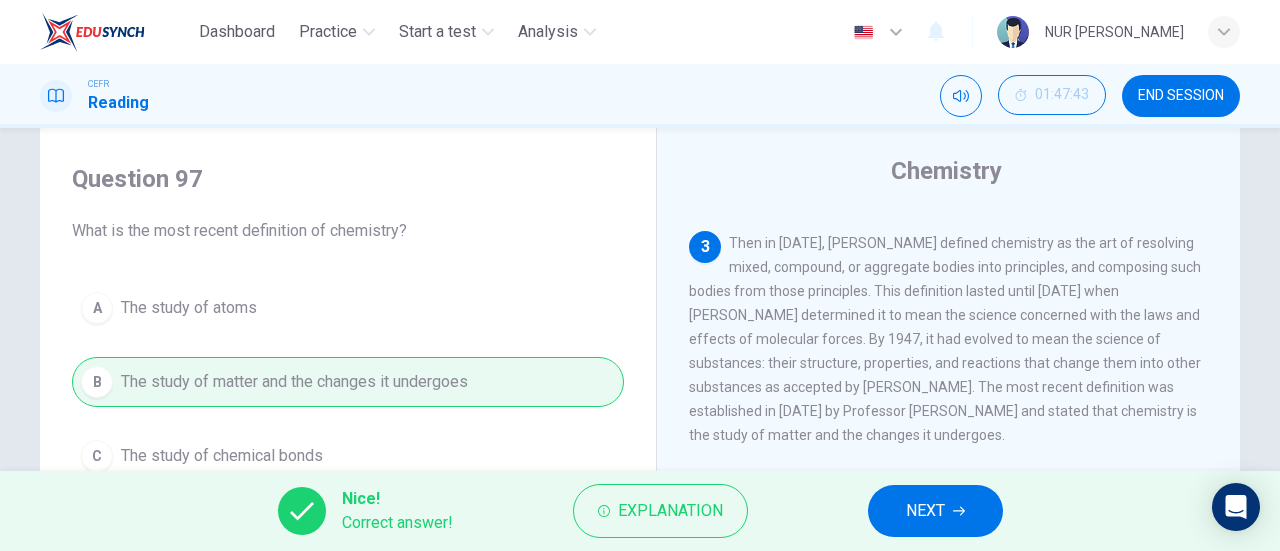 scroll, scrollTop: 37, scrollLeft: 0, axis: vertical 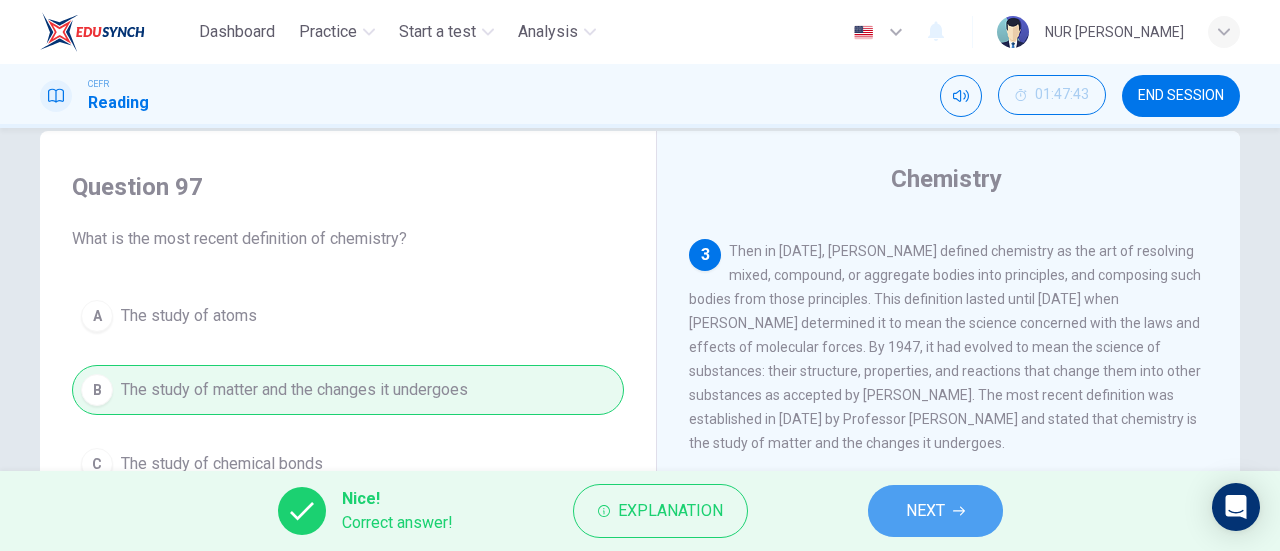 click on "NEXT" at bounding box center [925, 511] 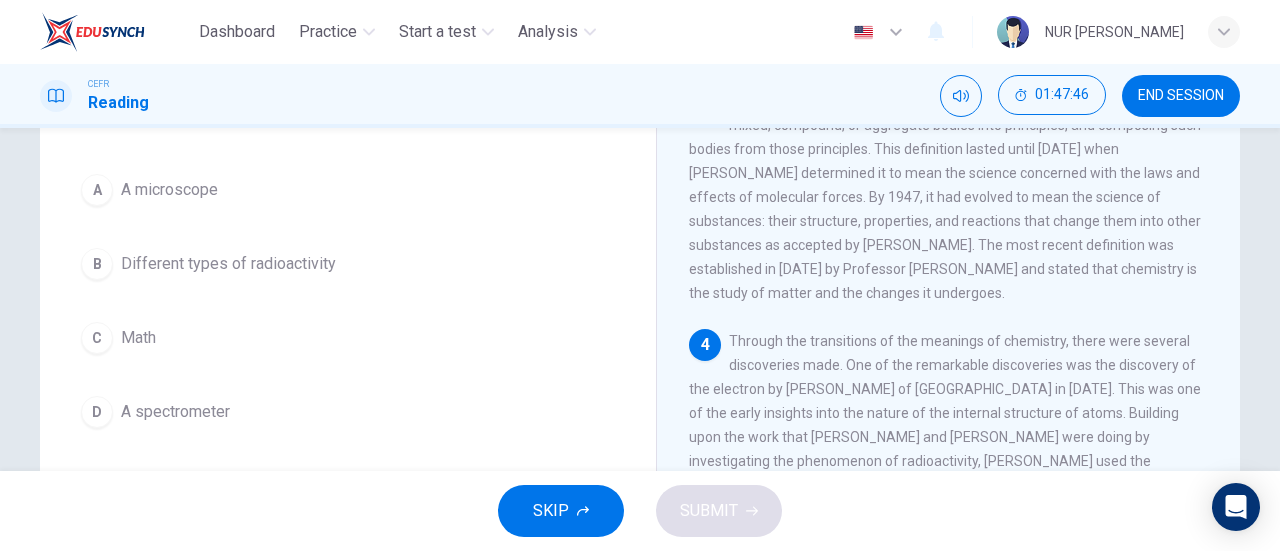 scroll, scrollTop: 189, scrollLeft: 0, axis: vertical 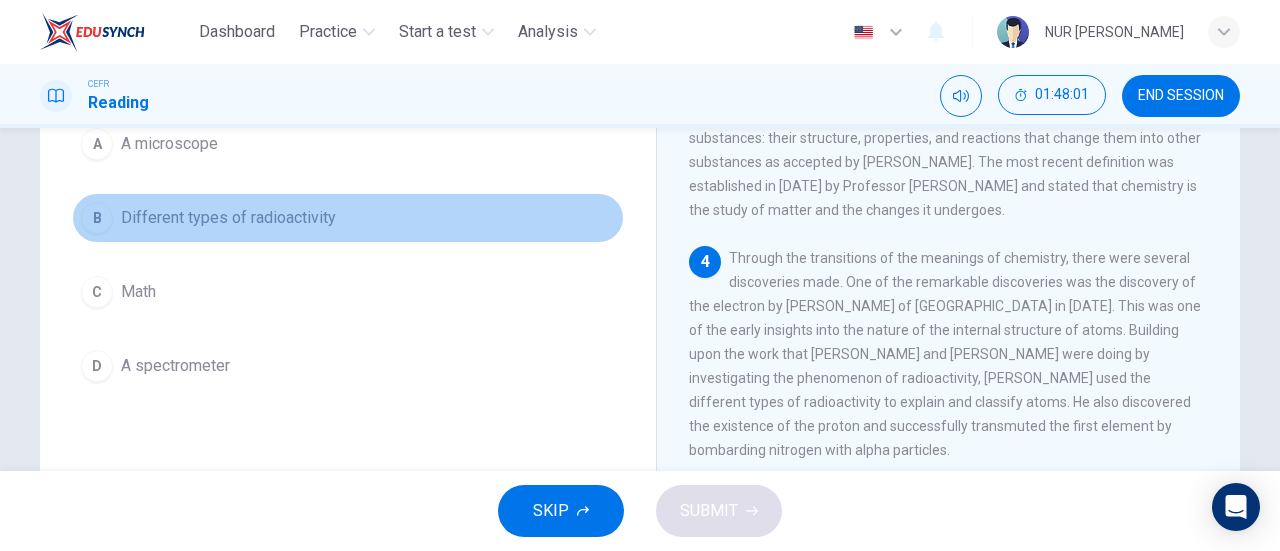 click on "B" at bounding box center (97, 218) 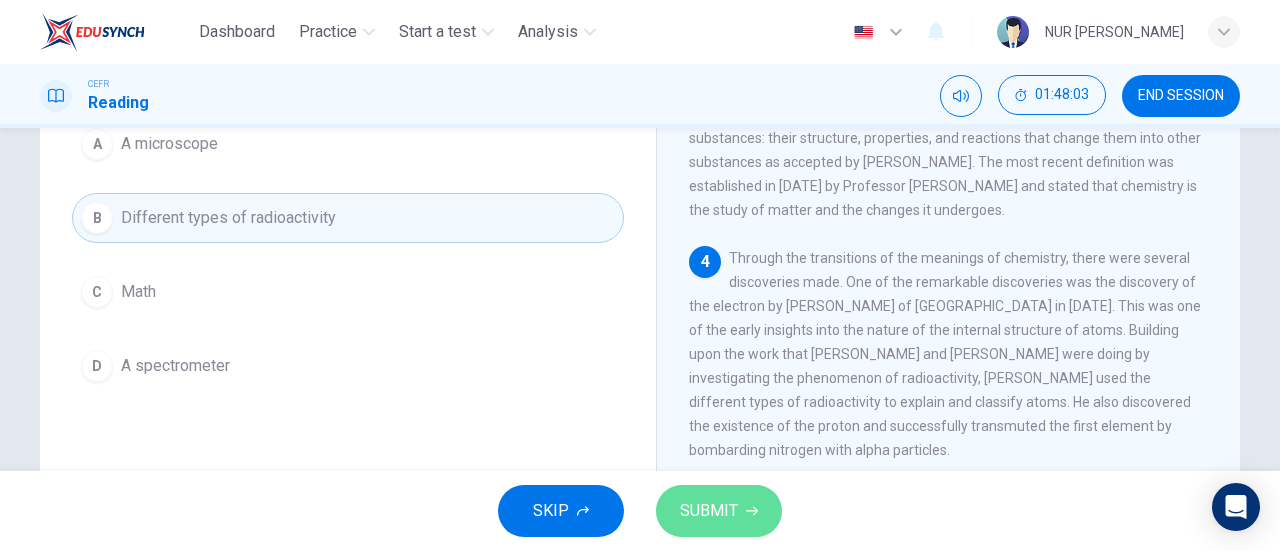 click on "SUBMIT" at bounding box center [709, 511] 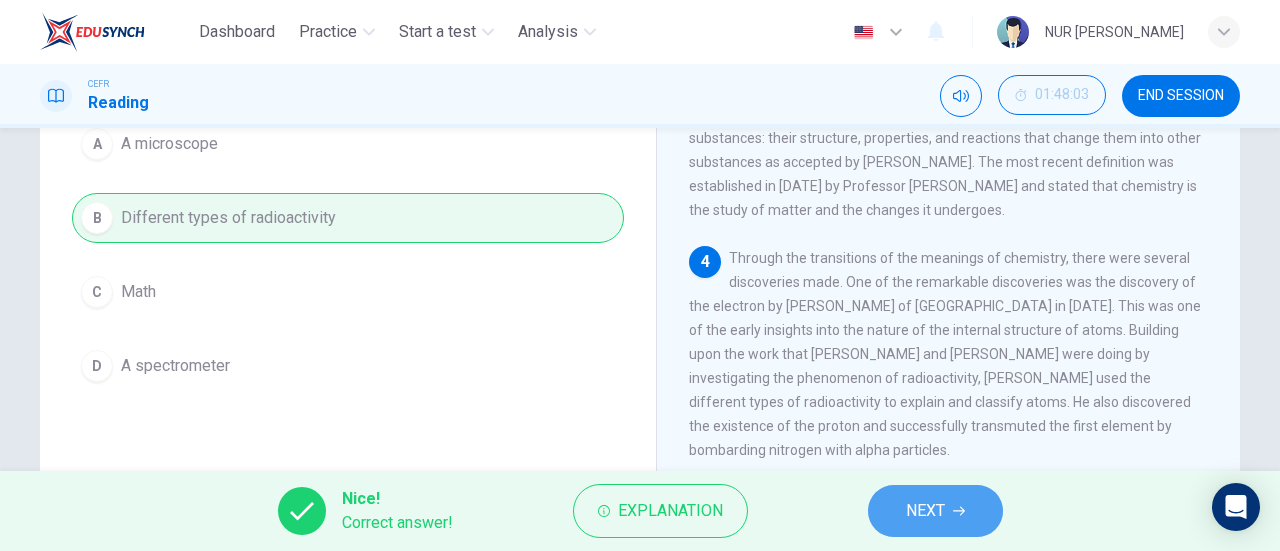 click on "NEXT" at bounding box center [925, 511] 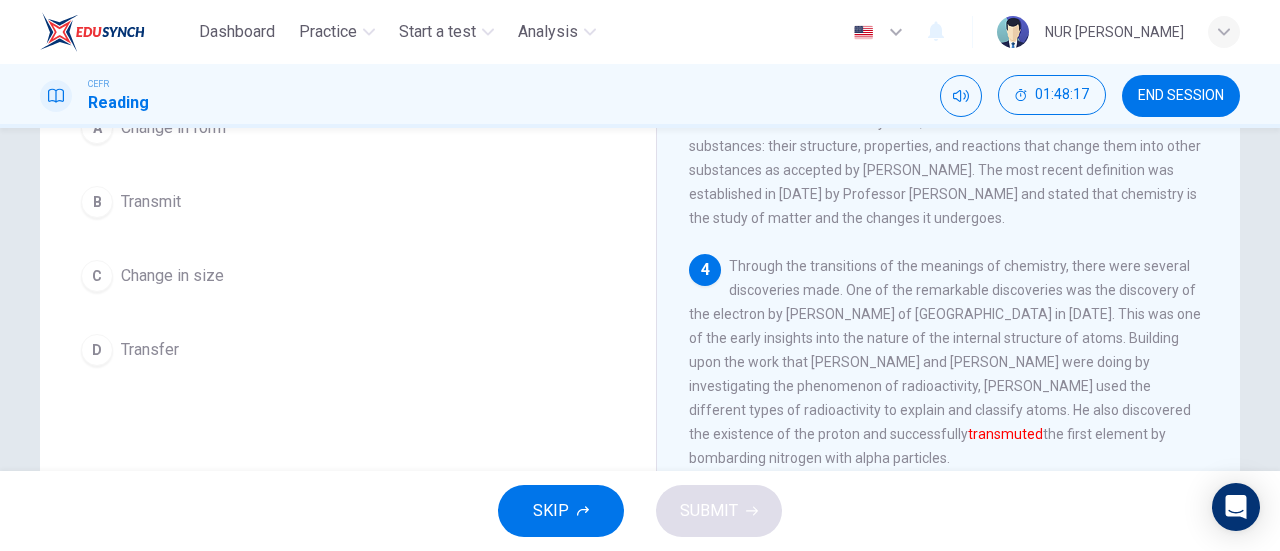 scroll, scrollTop: 200, scrollLeft: 0, axis: vertical 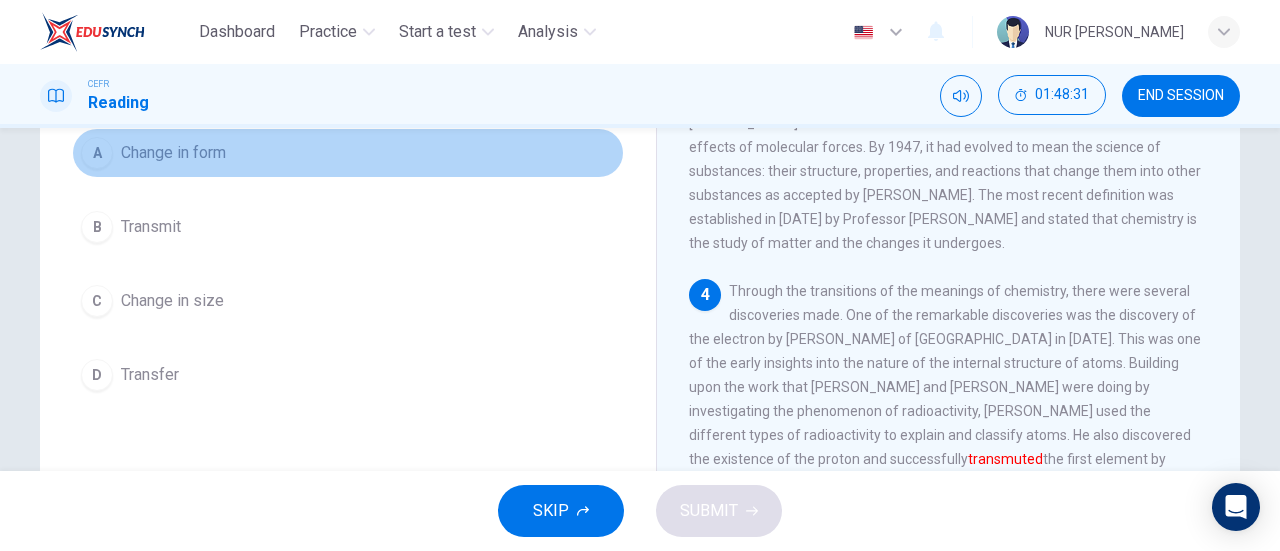 click on "A" at bounding box center [97, 153] 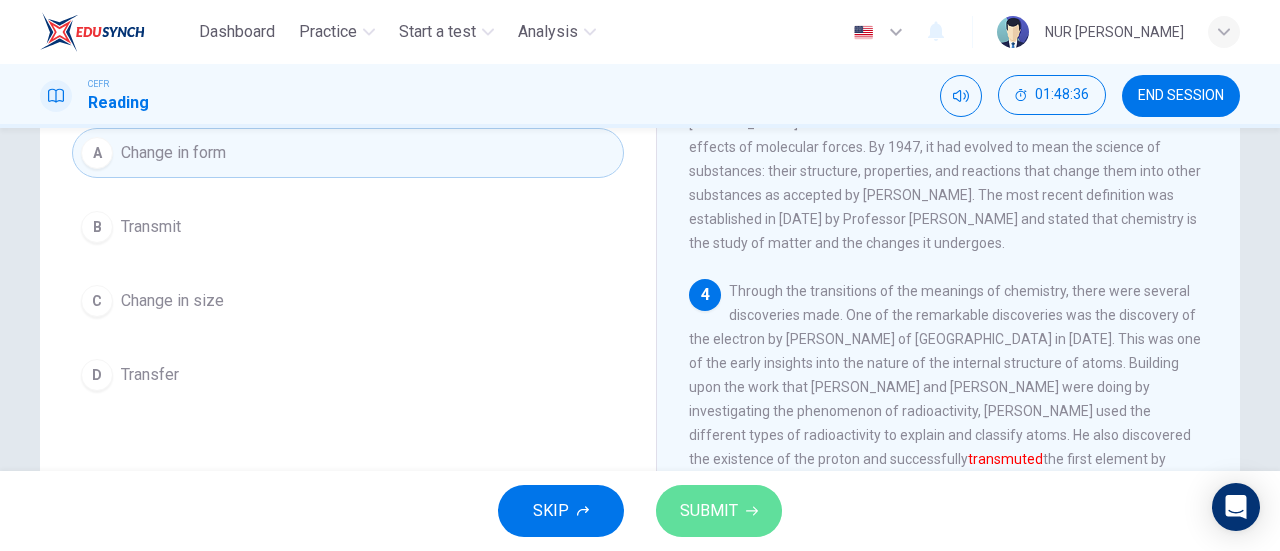 click on "SUBMIT" at bounding box center [709, 511] 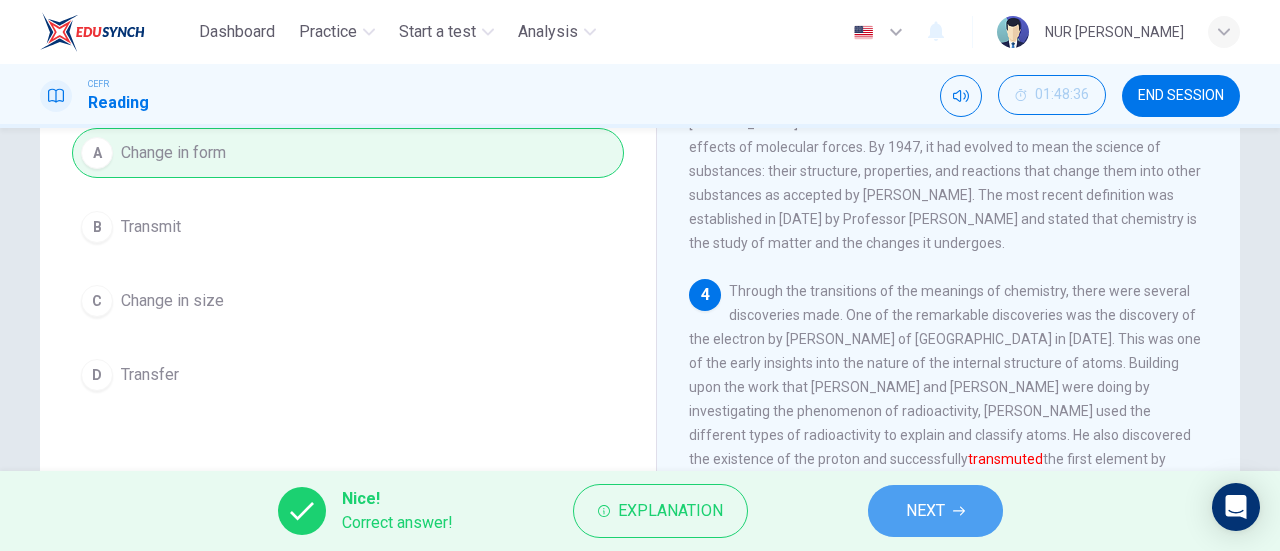 click on "NEXT" at bounding box center (925, 511) 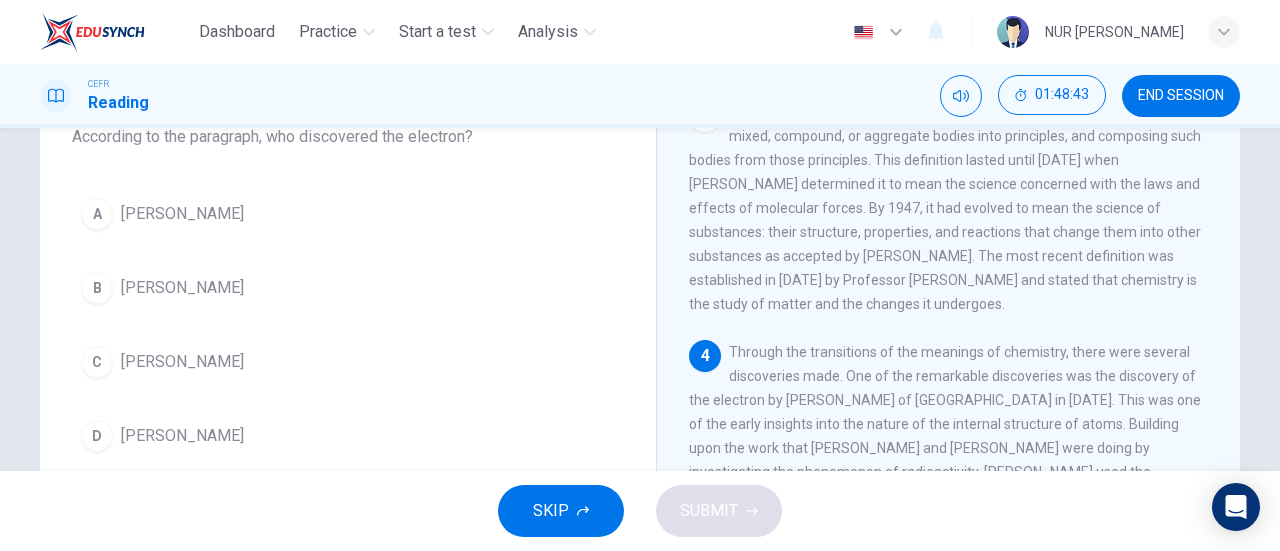 scroll, scrollTop: 138, scrollLeft: 0, axis: vertical 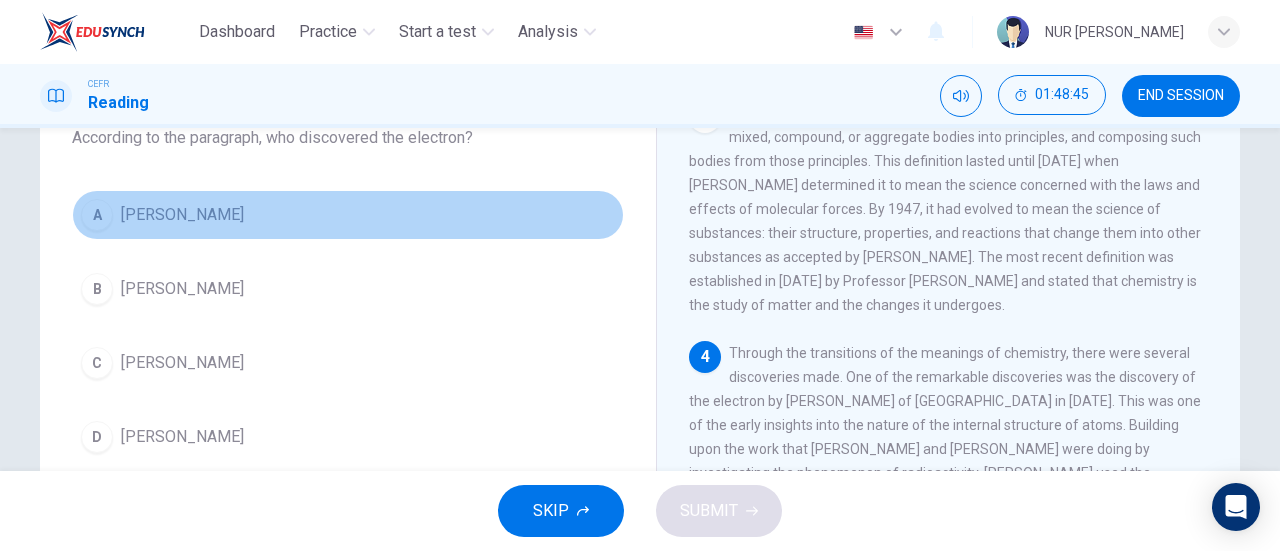 click on "A" at bounding box center [97, 215] 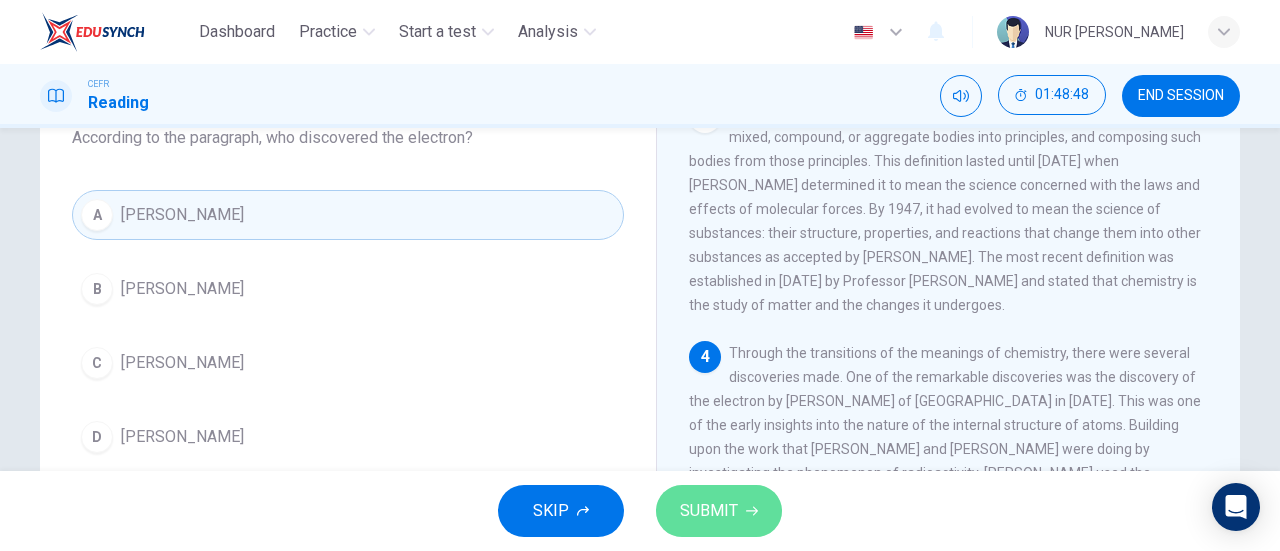click 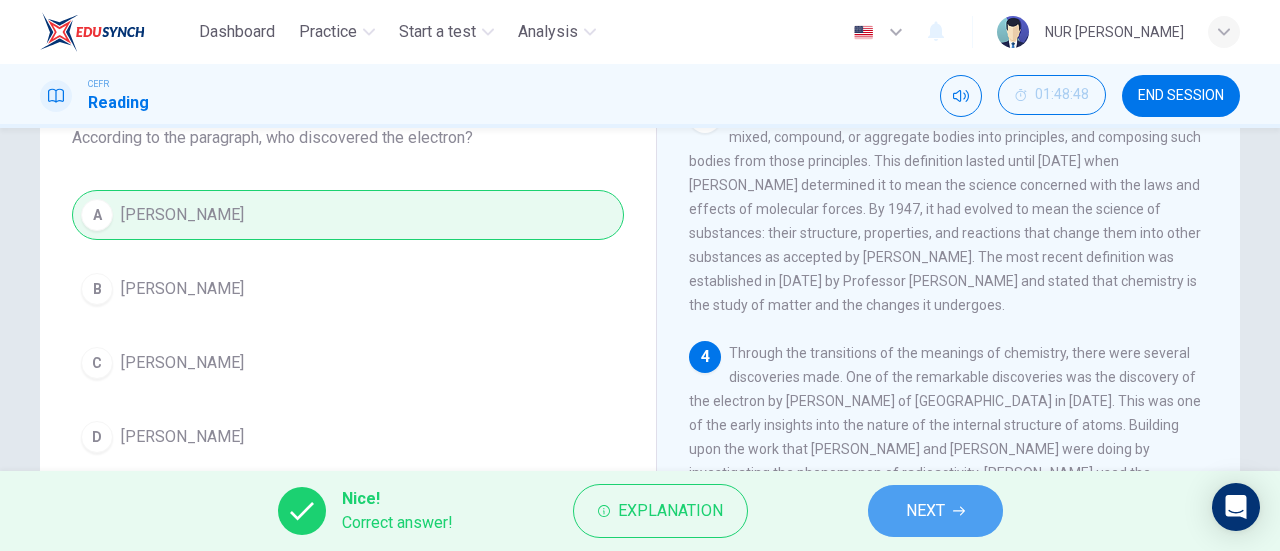 click on "NEXT" at bounding box center [925, 511] 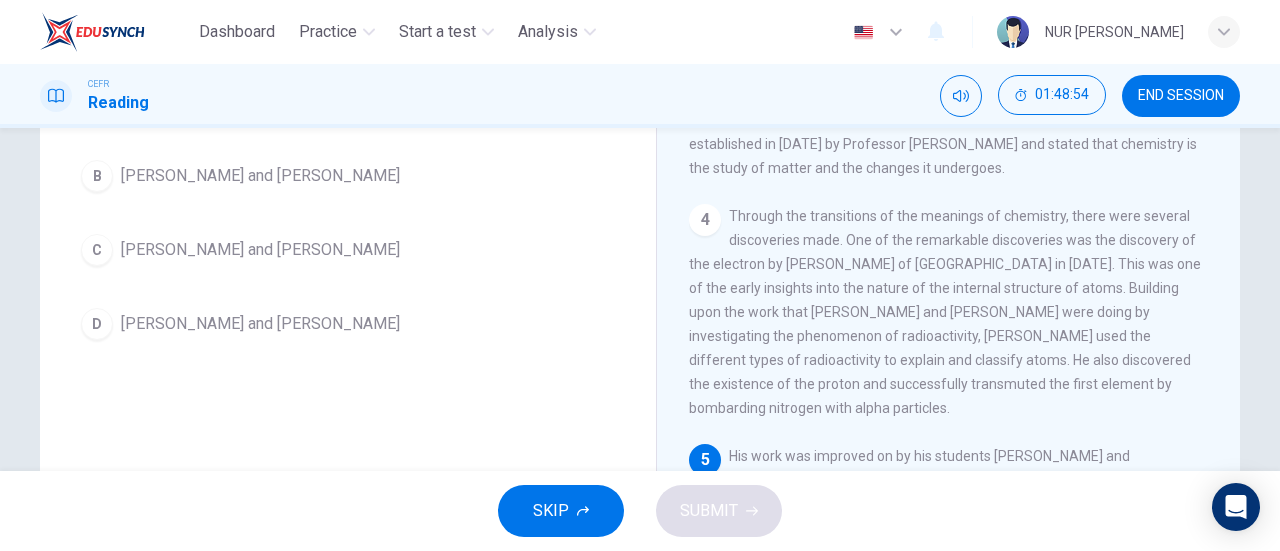 scroll, scrollTop: 432, scrollLeft: 0, axis: vertical 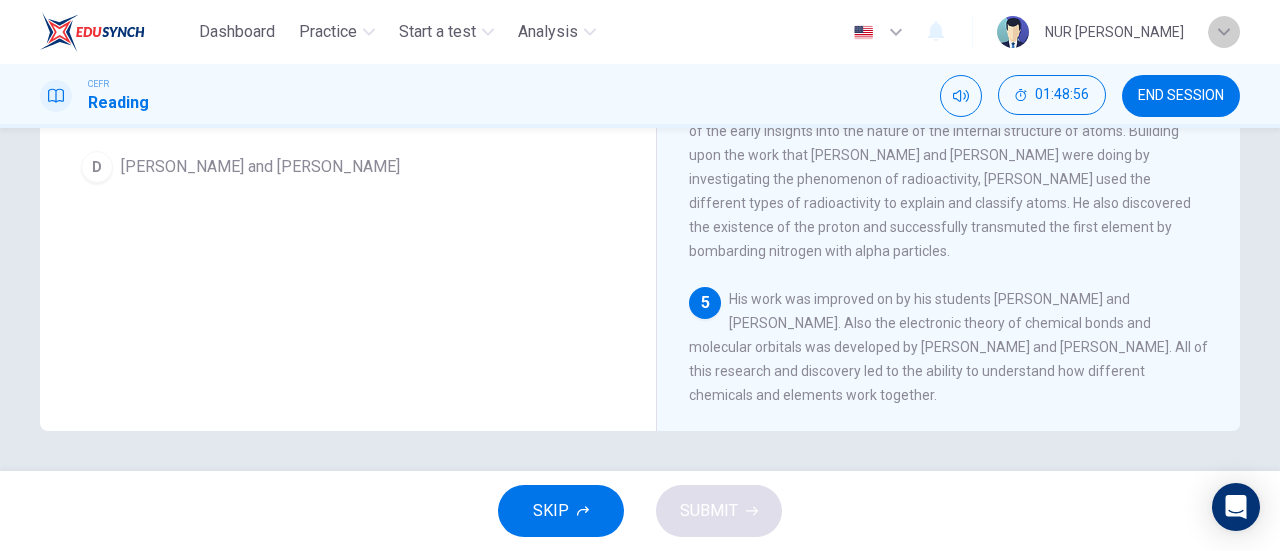 click 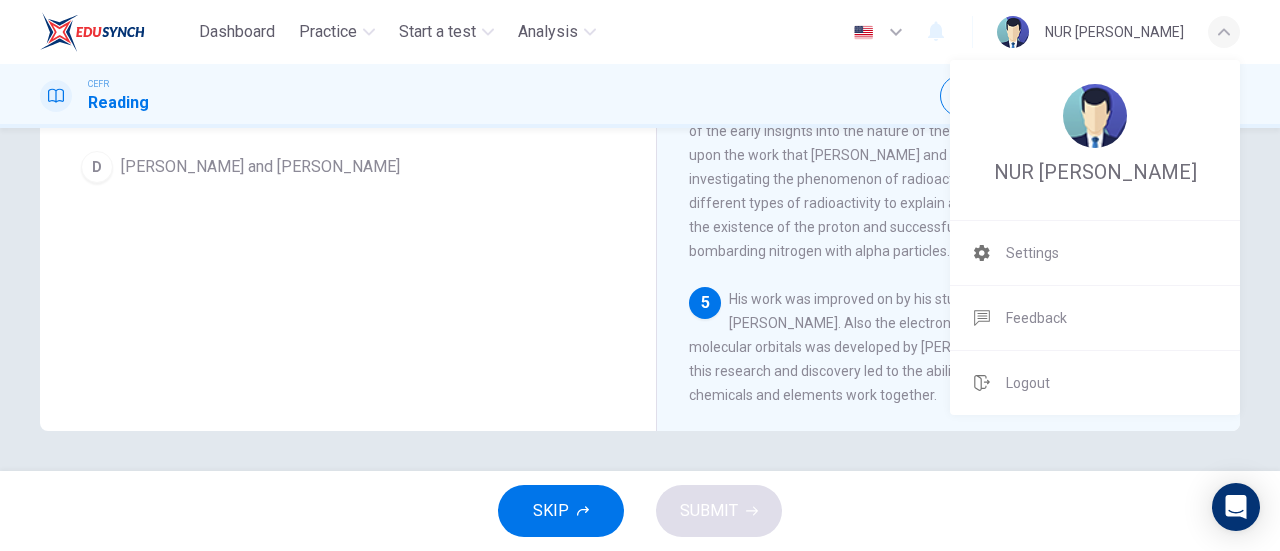 click at bounding box center [640, 275] 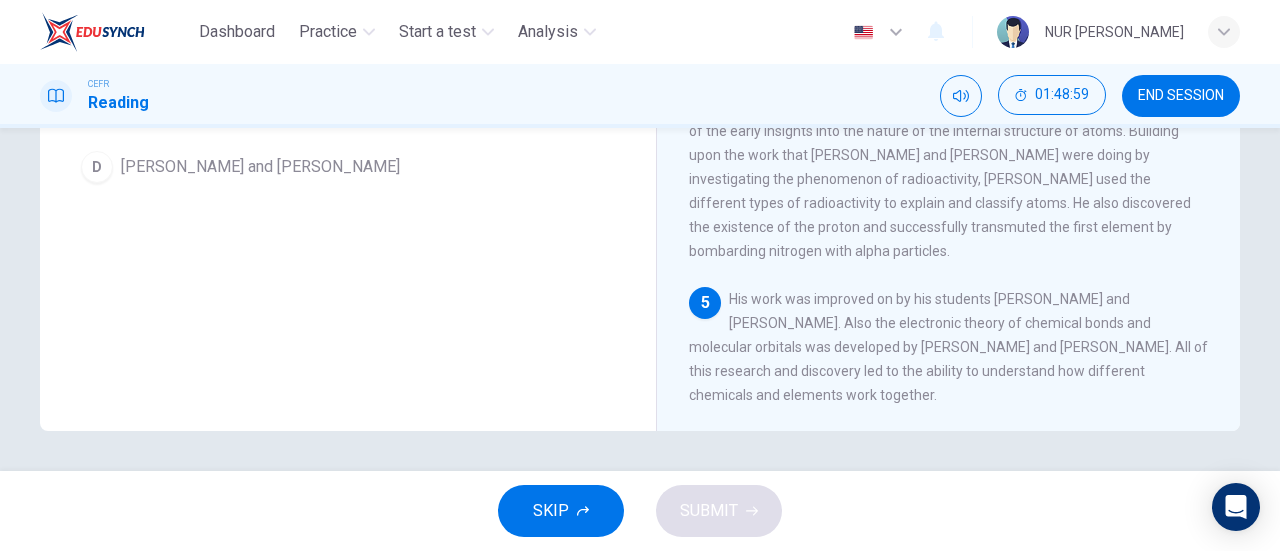 click on "END SESSION" at bounding box center [1181, 96] 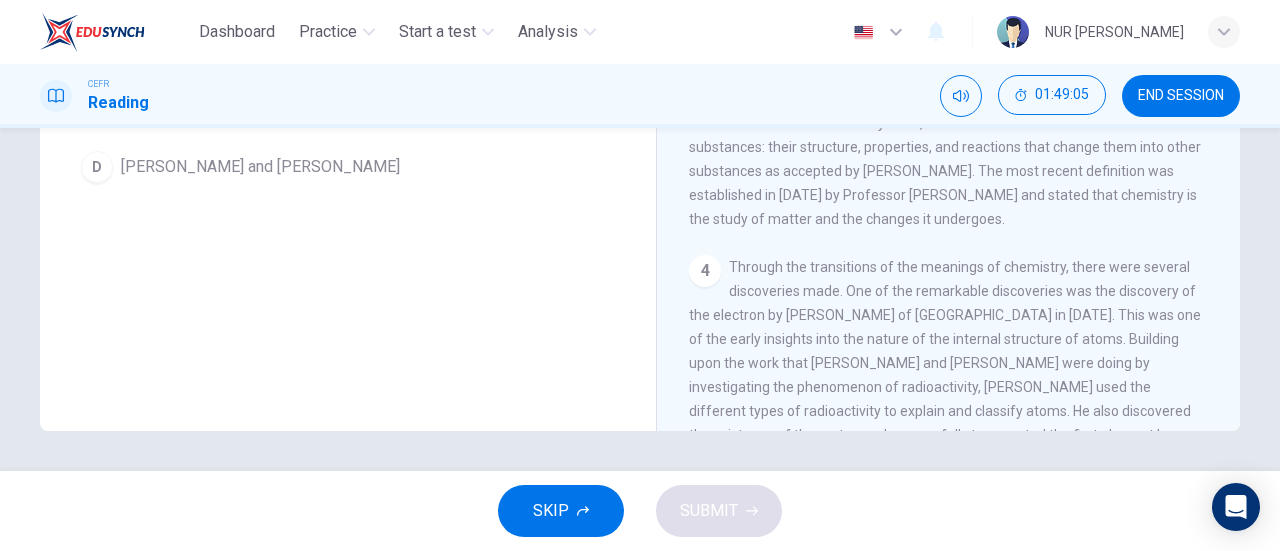 scroll, scrollTop: 100, scrollLeft: 0, axis: vertical 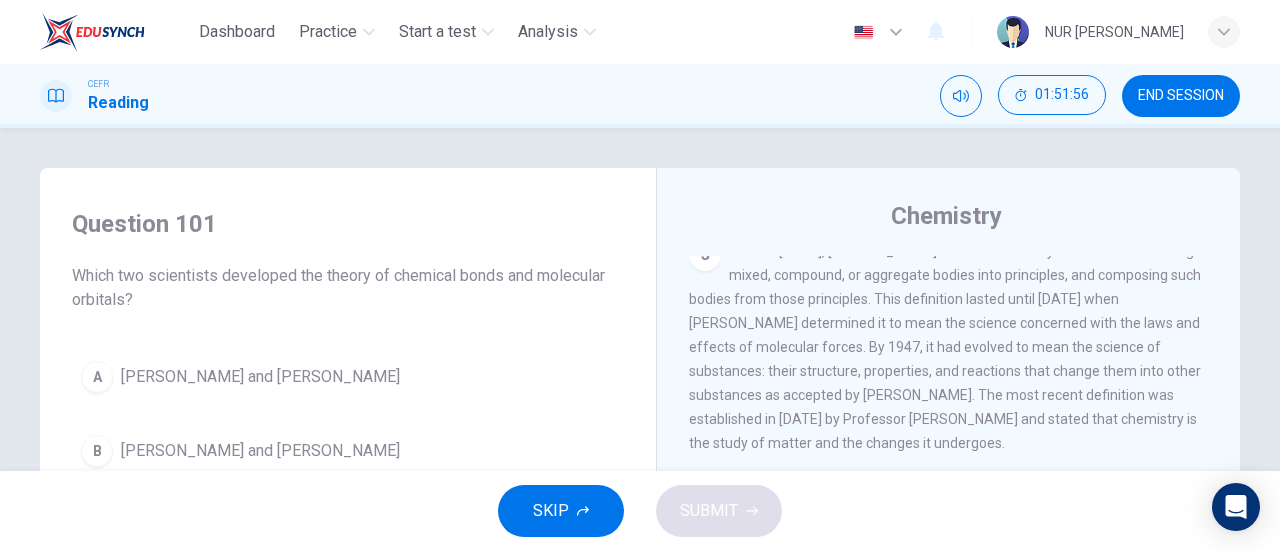 click on "END SESSION" at bounding box center [1181, 96] 